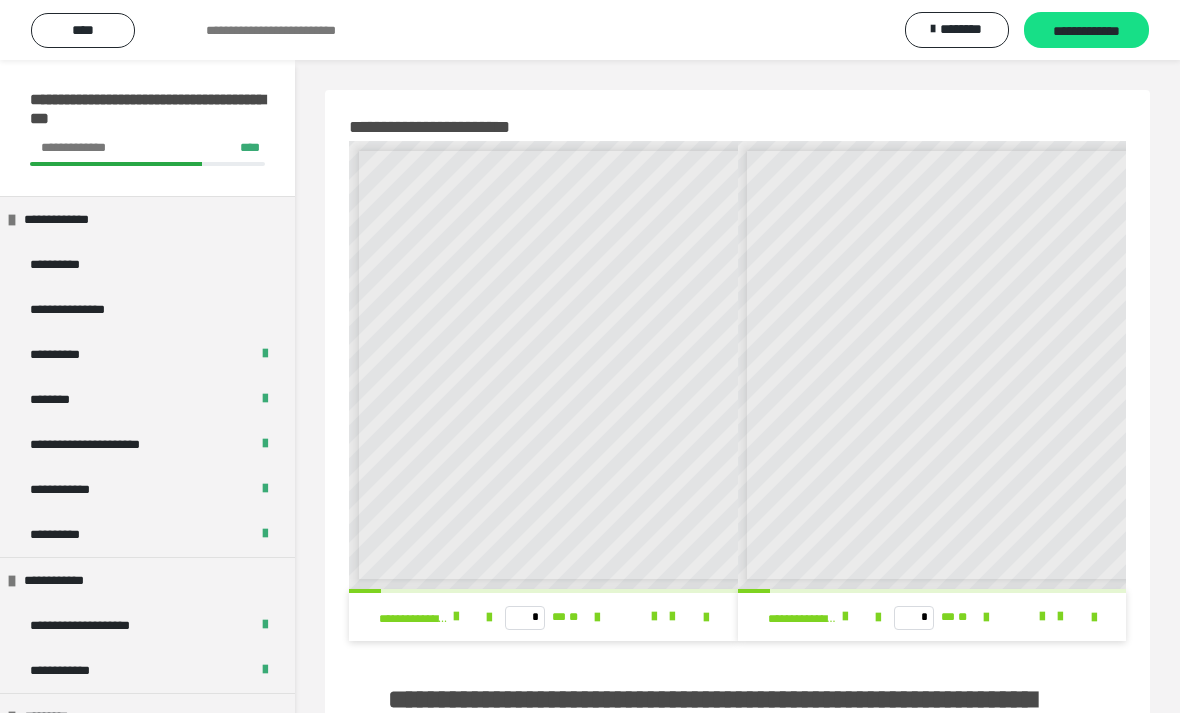 scroll, scrollTop: 74, scrollLeft: 0, axis: vertical 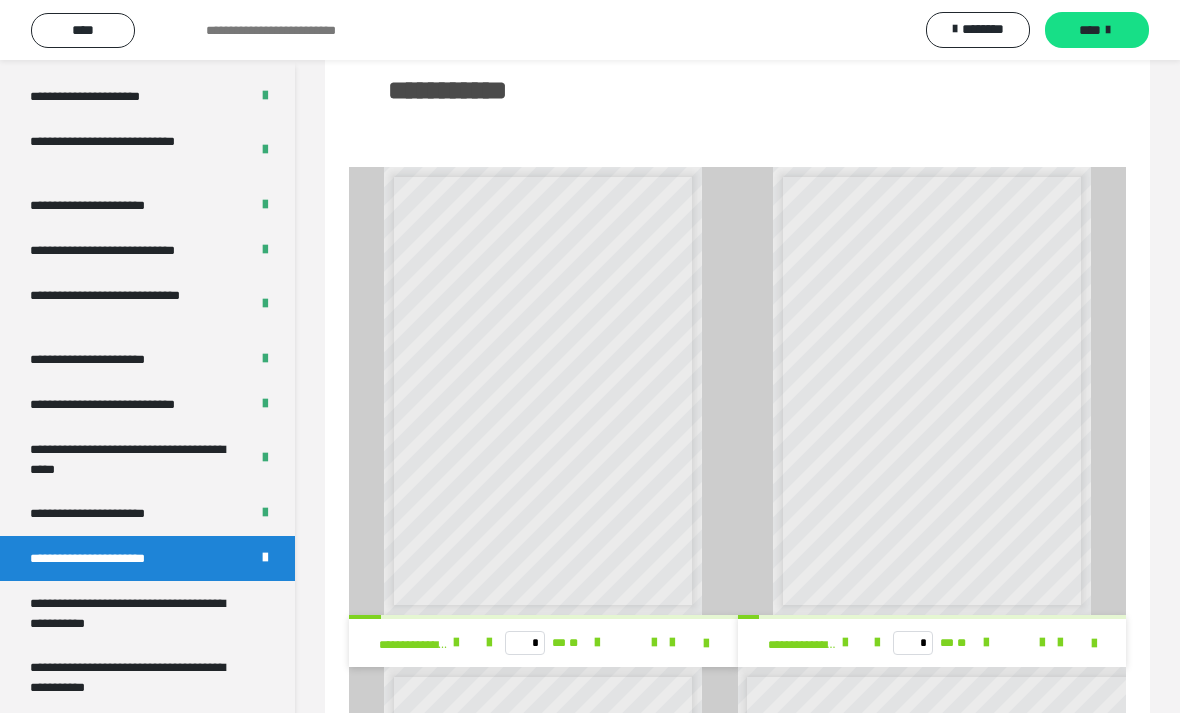 click on "**********" at bounding box center (413, 645) 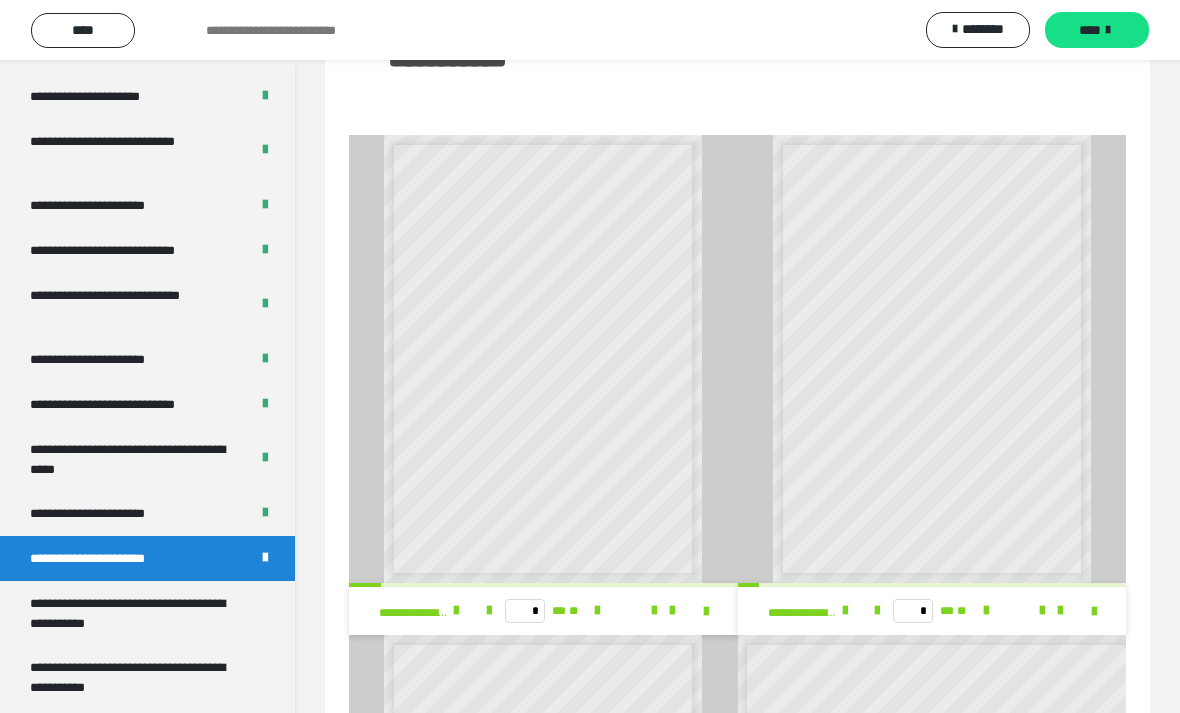 click on "**********" at bounding box center [131, 459] 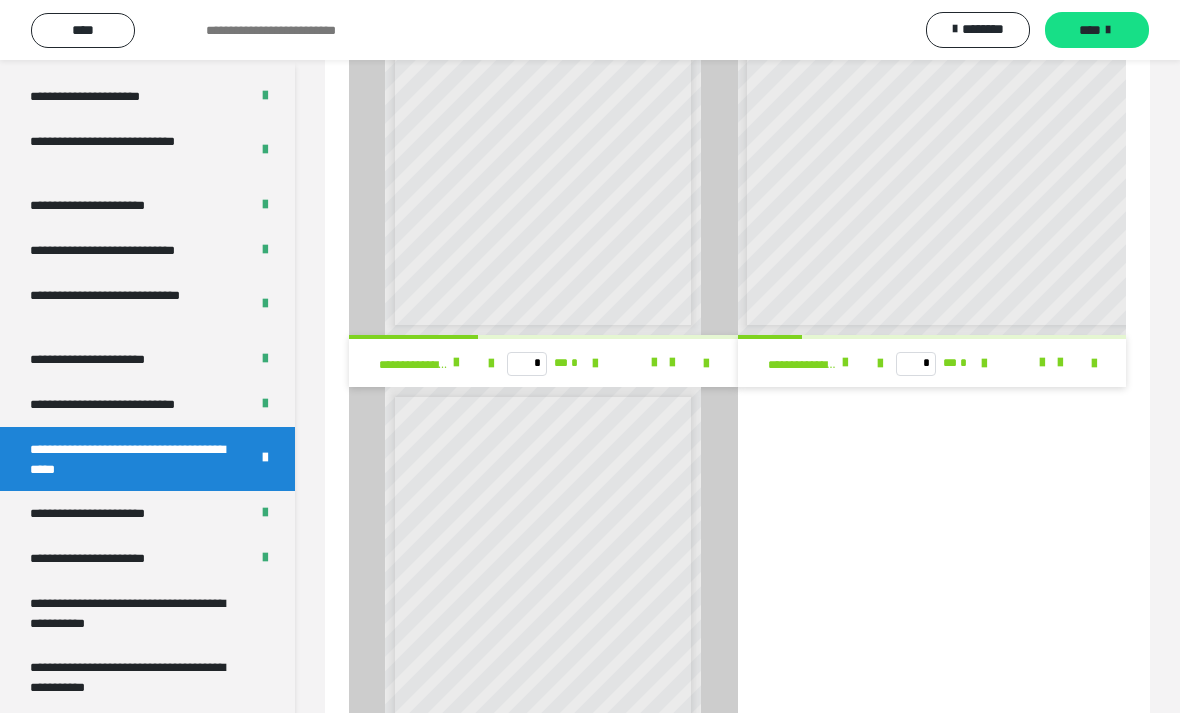 scroll, scrollTop: 206, scrollLeft: 0, axis: vertical 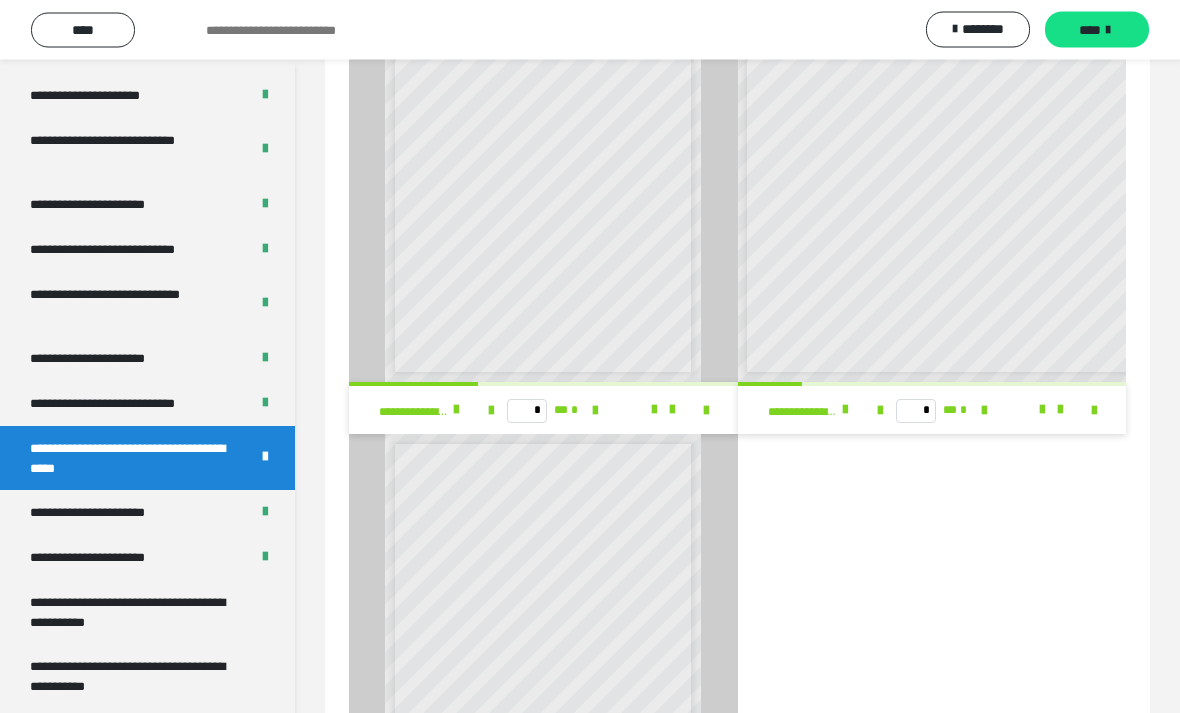 click on "**********" at bounding box center [129, 404] 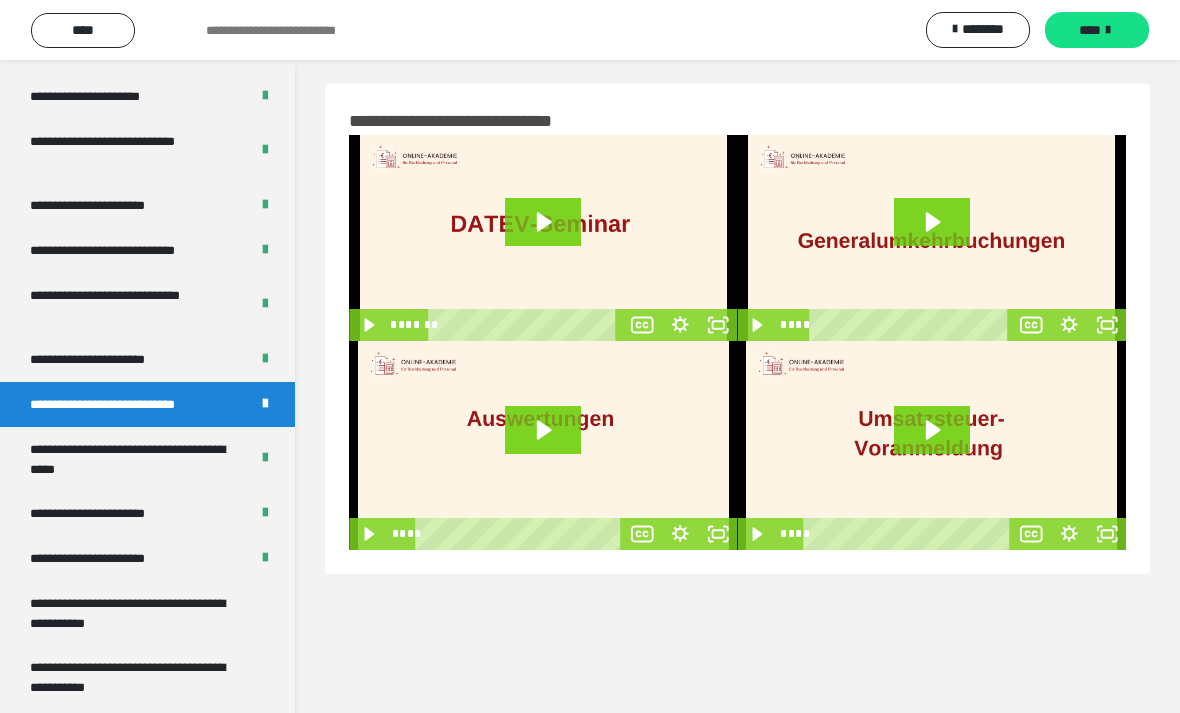 scroll, scrollTop: 5, scrollLeft: 0, axis: vertical 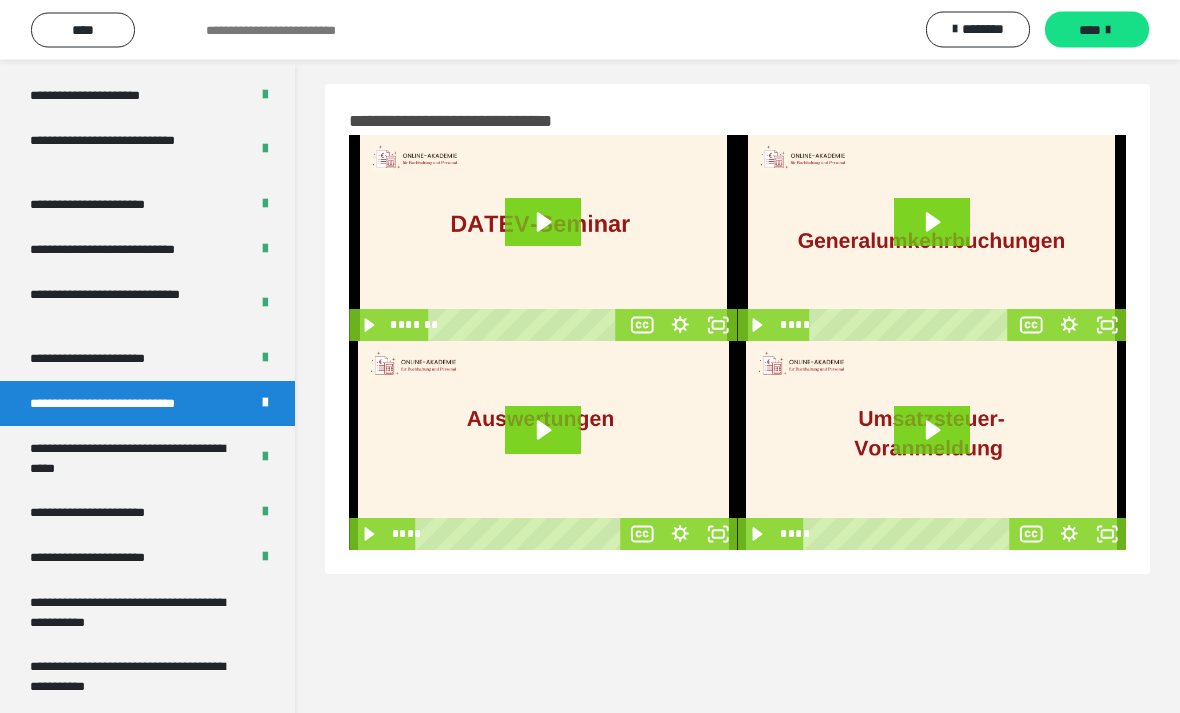 click on "**********" at bounding box center [109, 359] 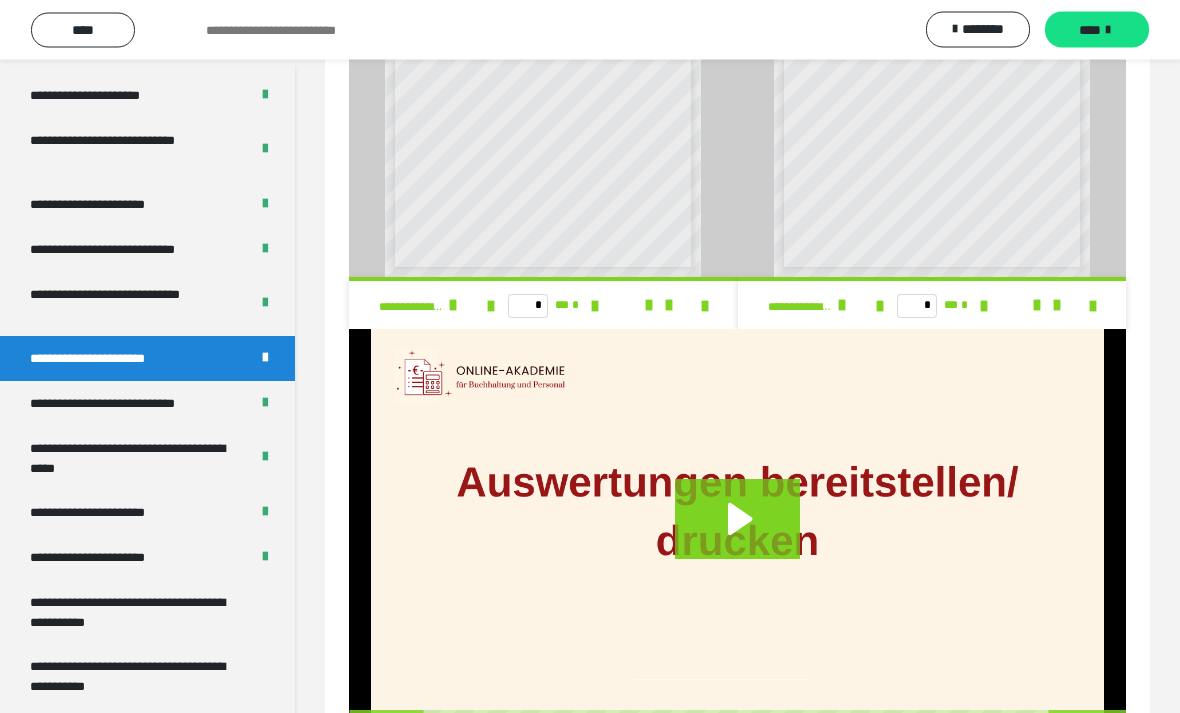 scroll, scrollTop: 1271, scrollLeft: 0, axis: vertical 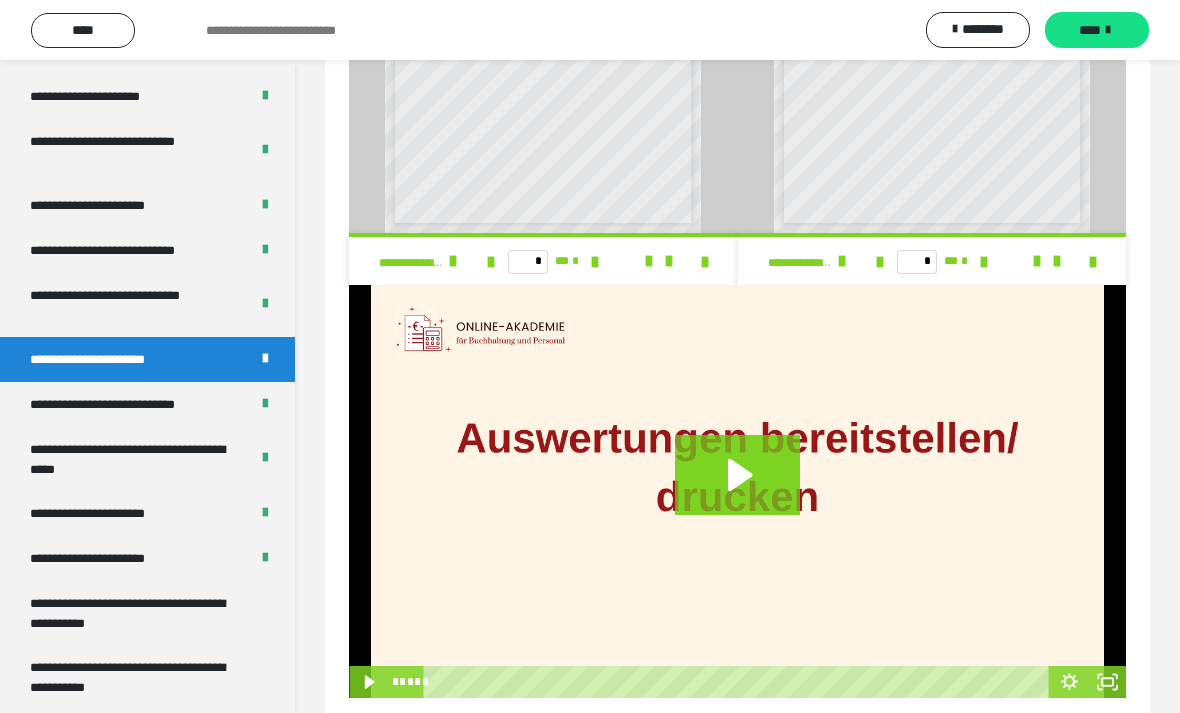 click 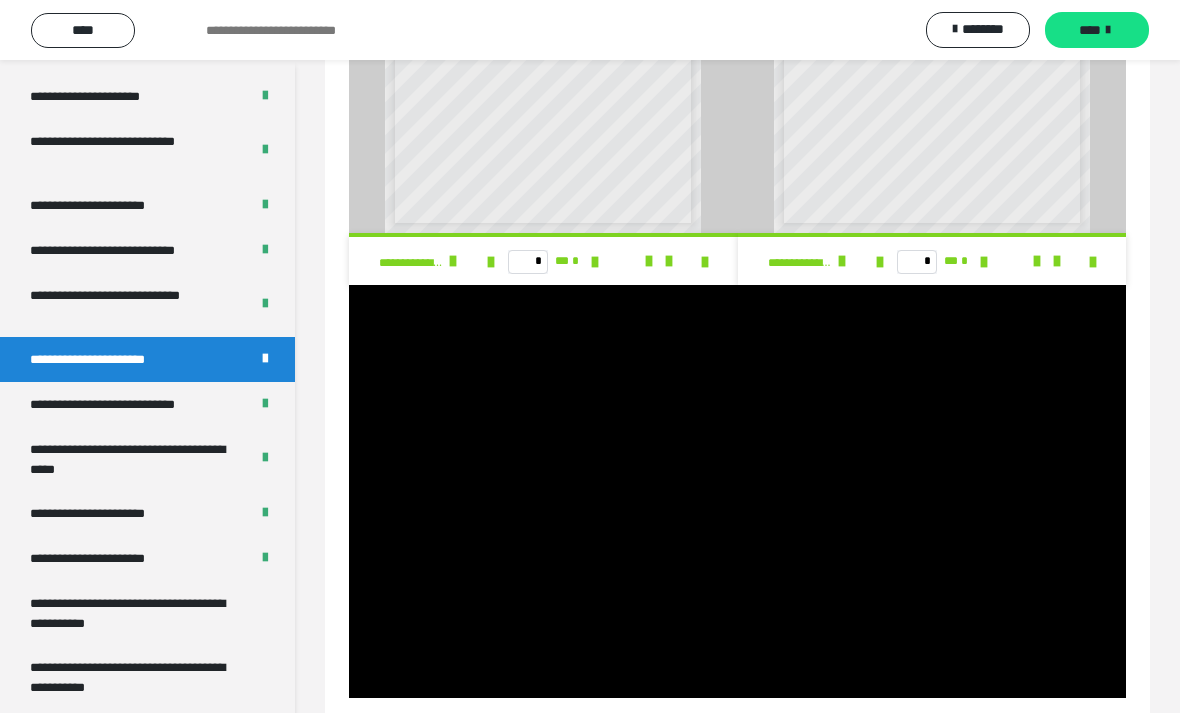 click at bounding box center [737, 491] 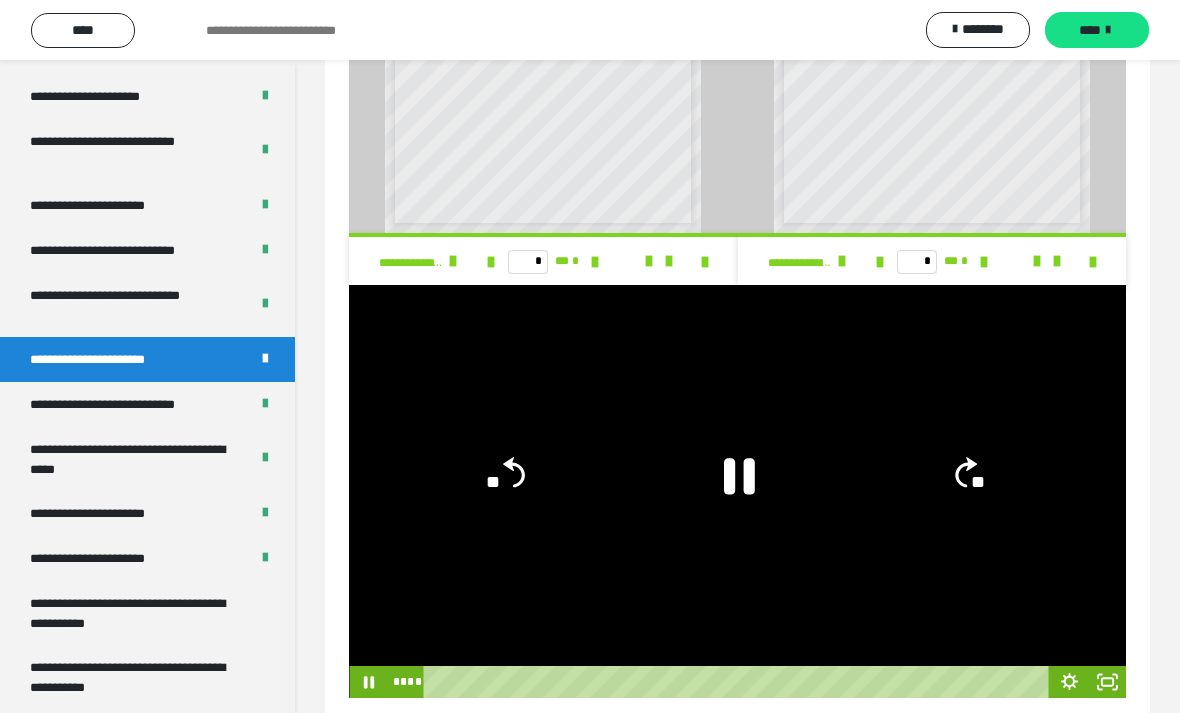 click 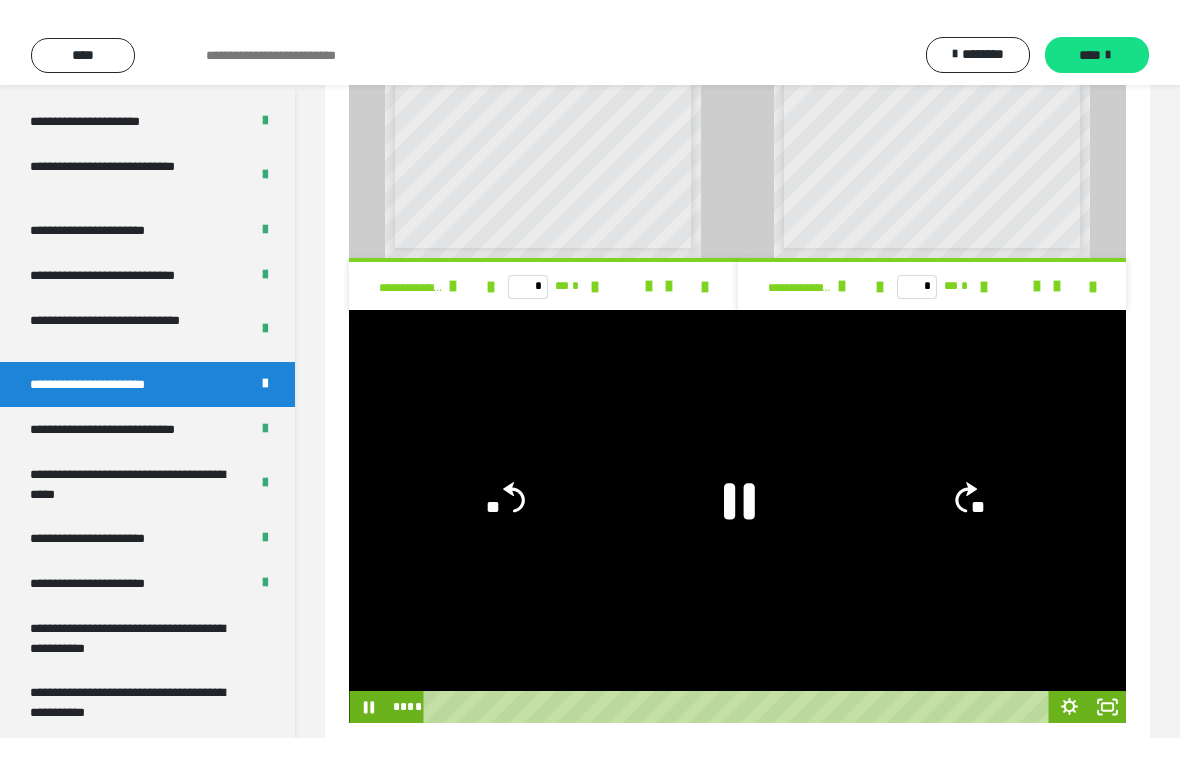 scroll, scrollTop: 24, scrollLeft: 0, axis: vertical 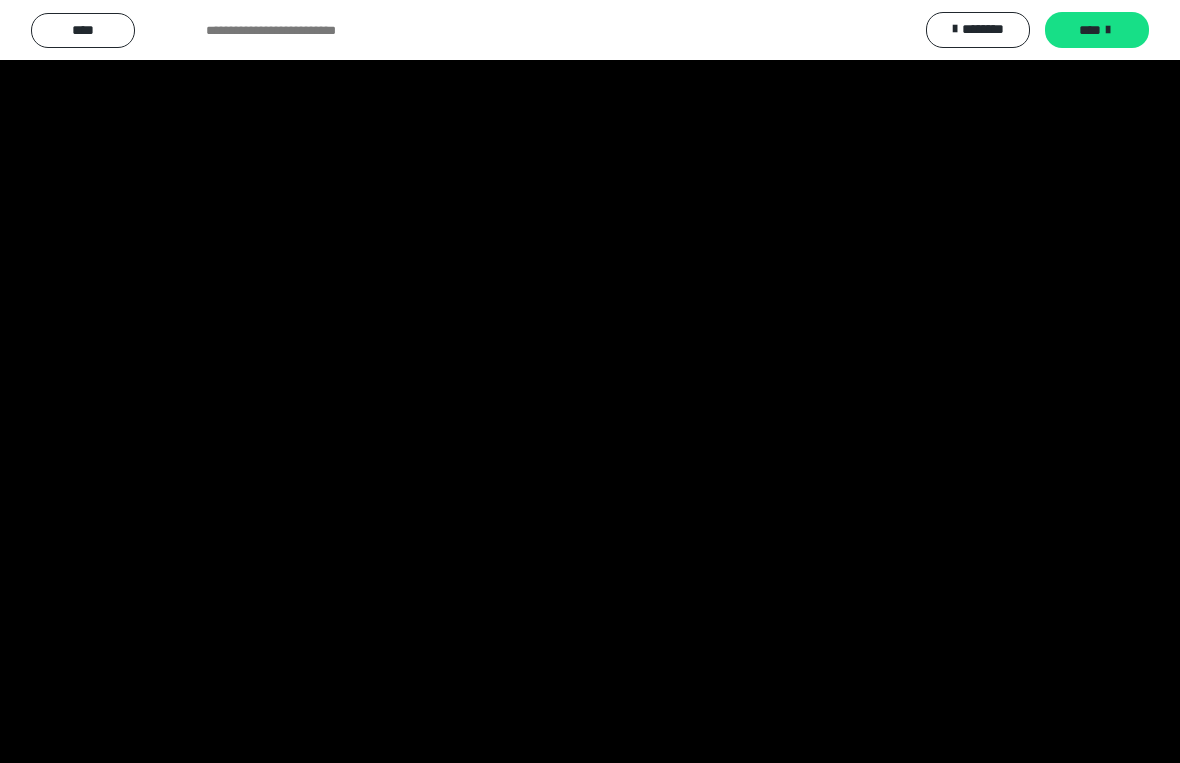 click at bounding box center [590, 381] 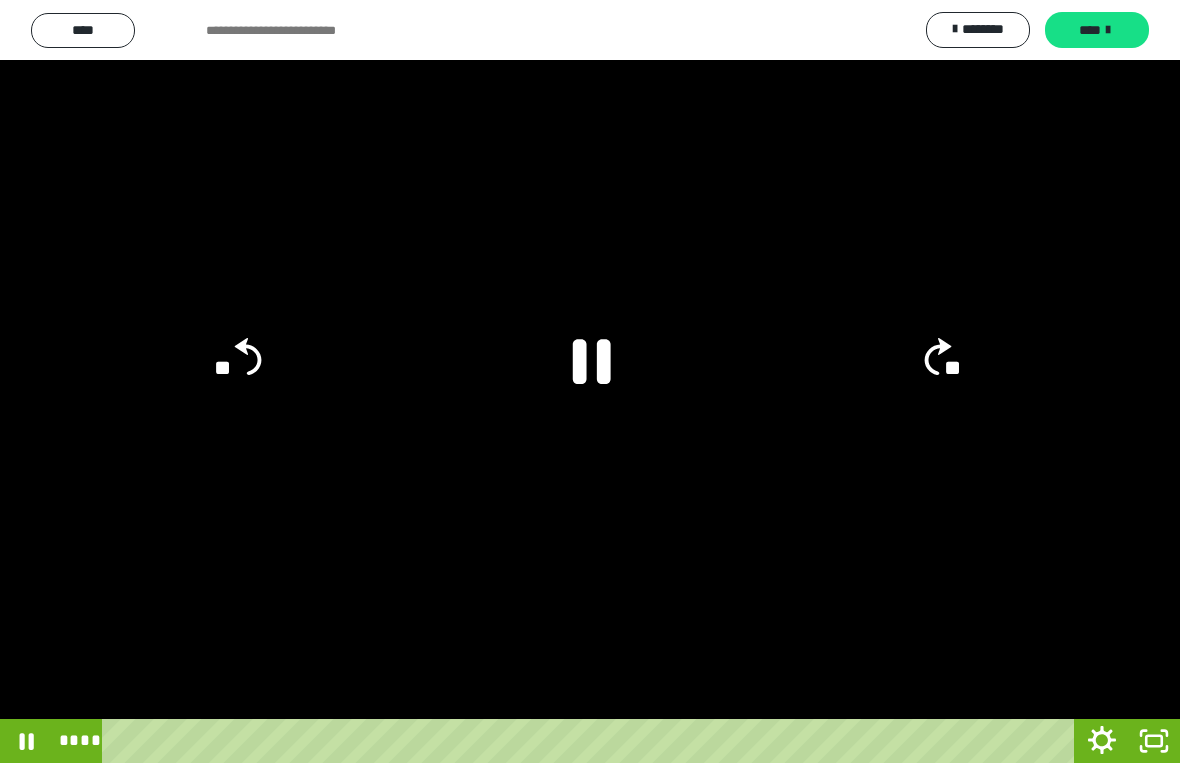 click 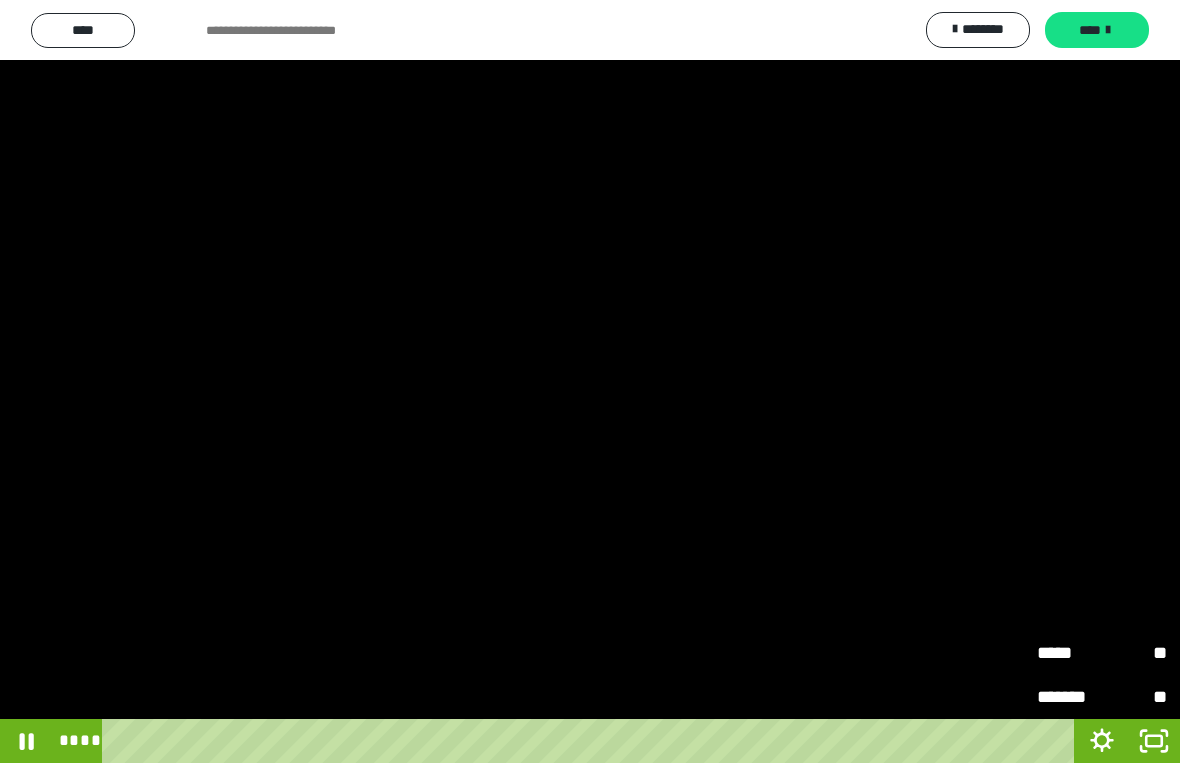 click on "*****" at bounding box center (1069, 653) 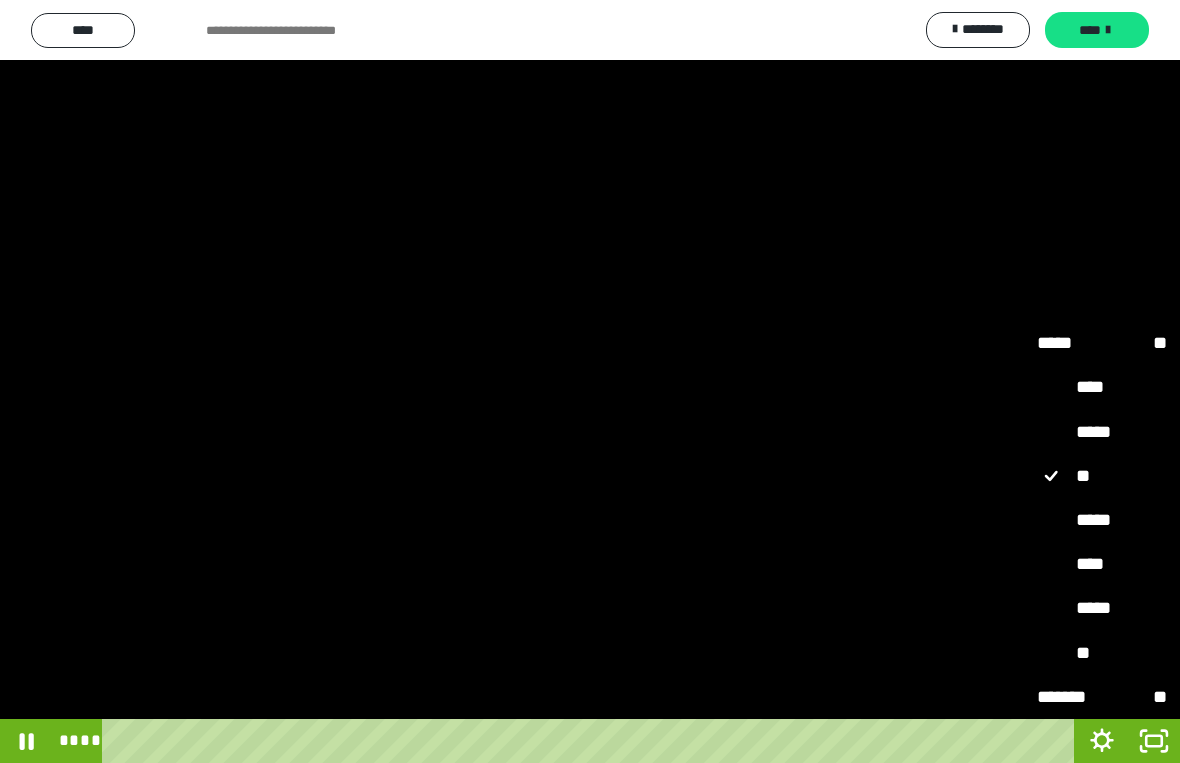 click on "****" at bounding box center [1102, 564] 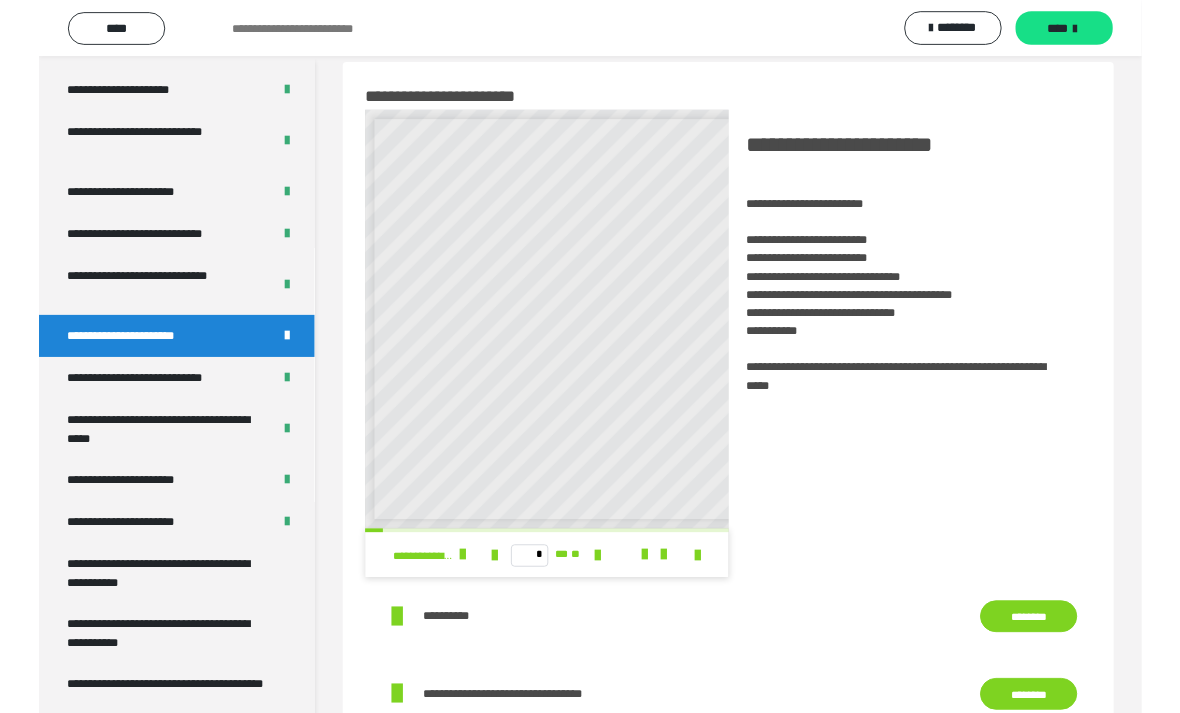 scroll, scrollTop: 1310, scrollLeft: 0, axis: vertical 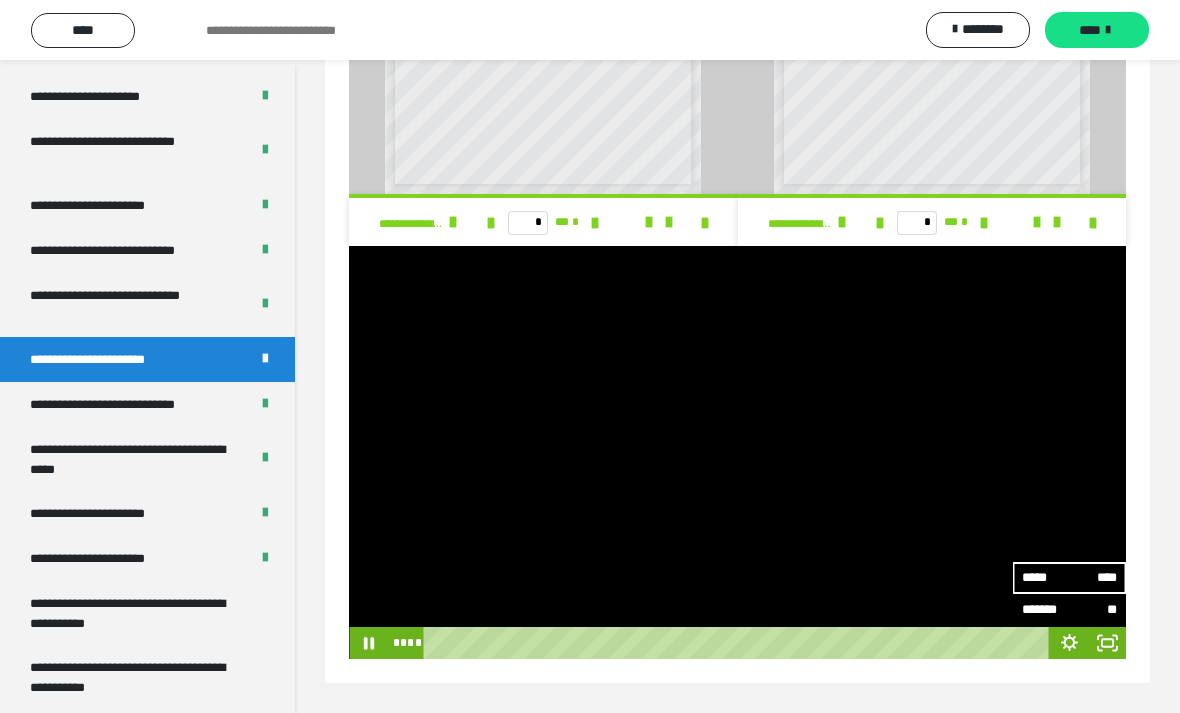 click at bounding box center (737, 452) 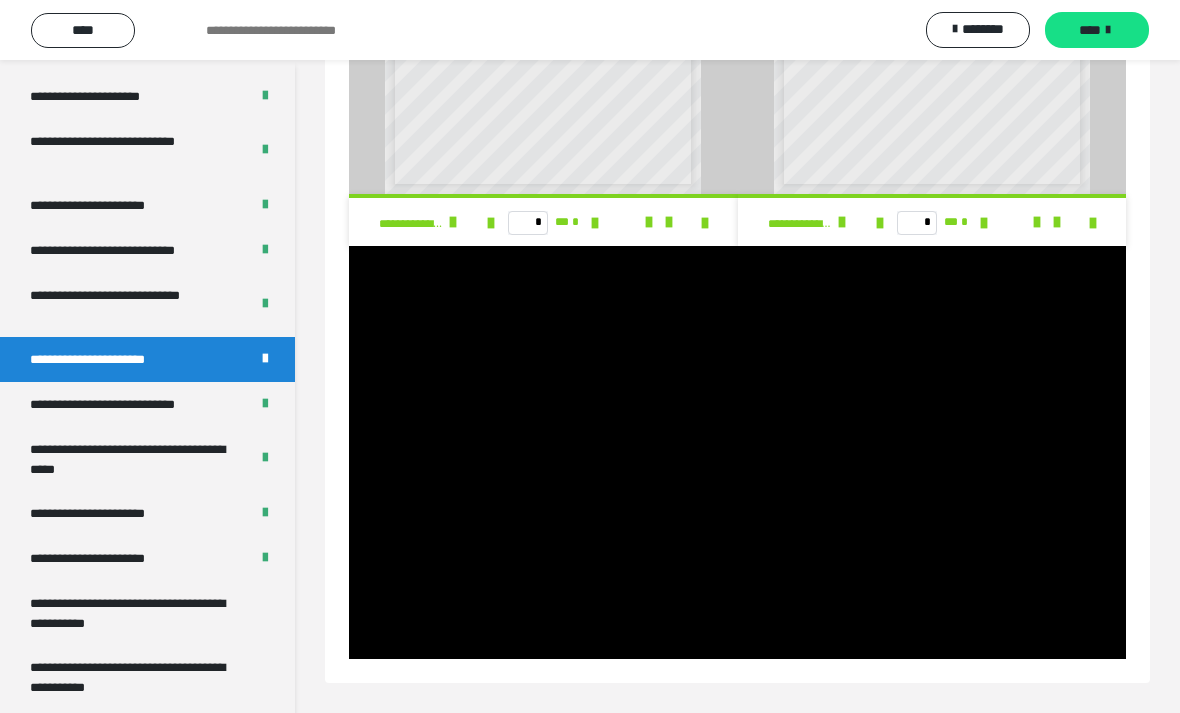 click at bounding box center (737, 452) 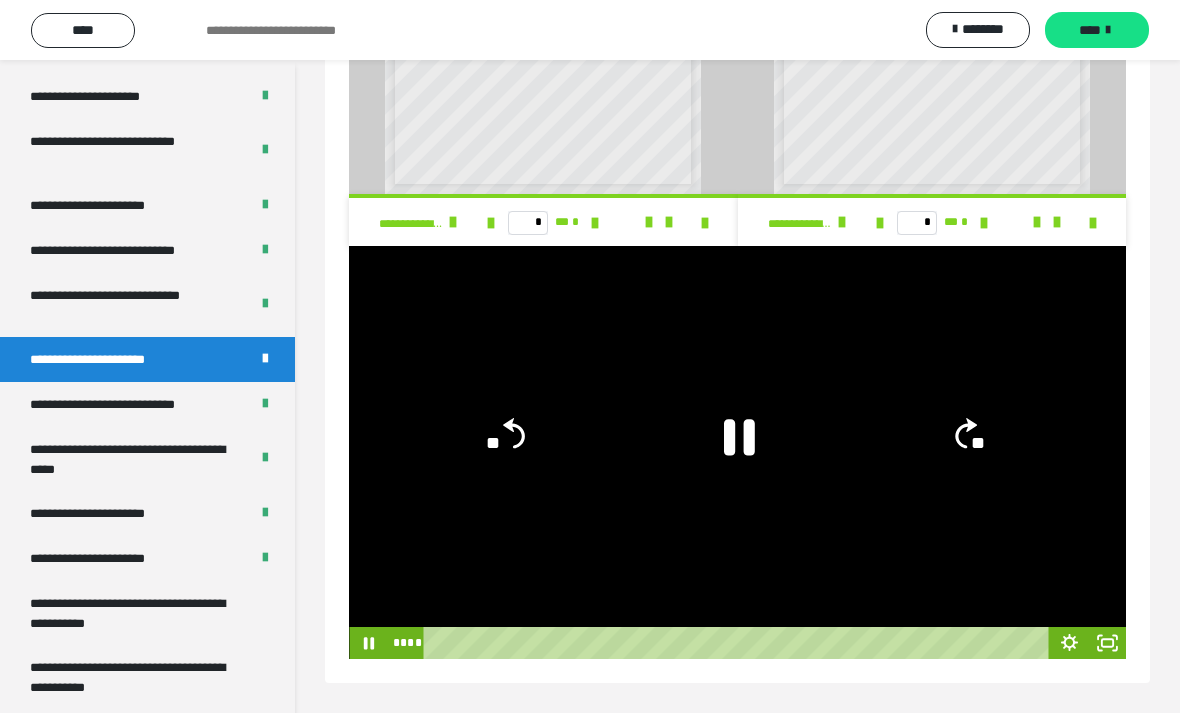 click 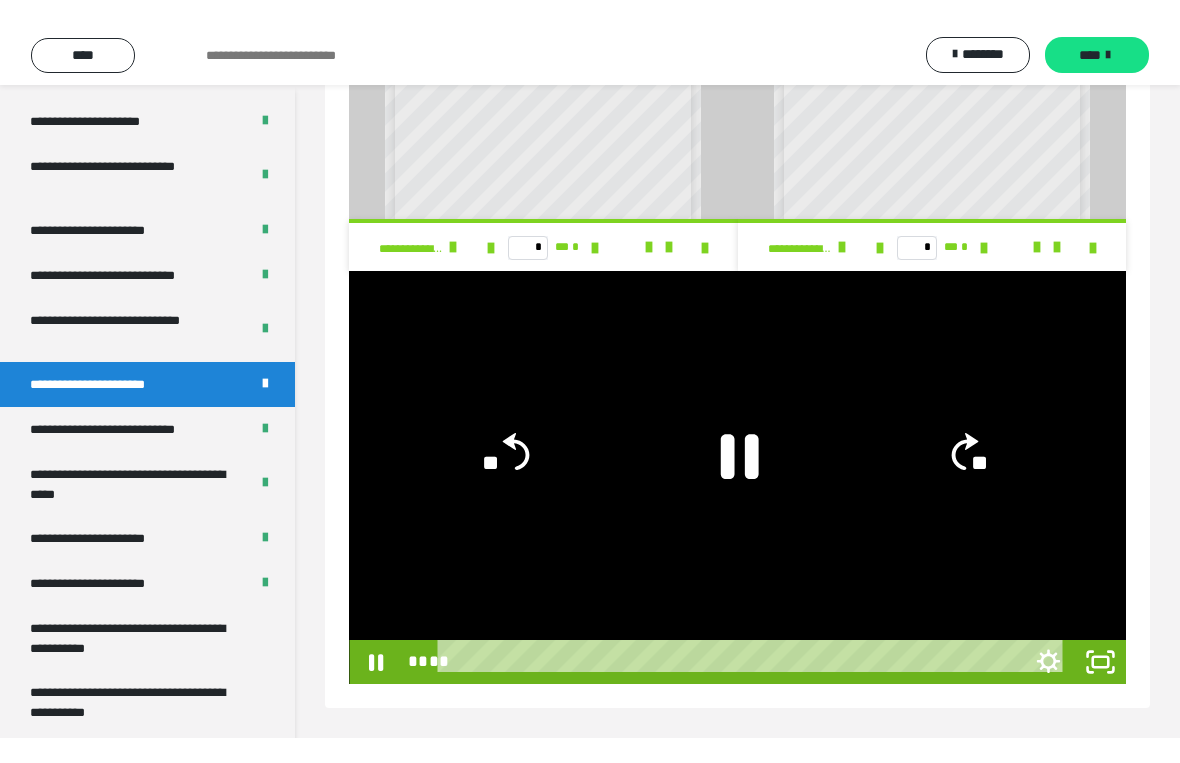 scroll, scrollTop: 24, scrollLeft: 0, axis: vertical 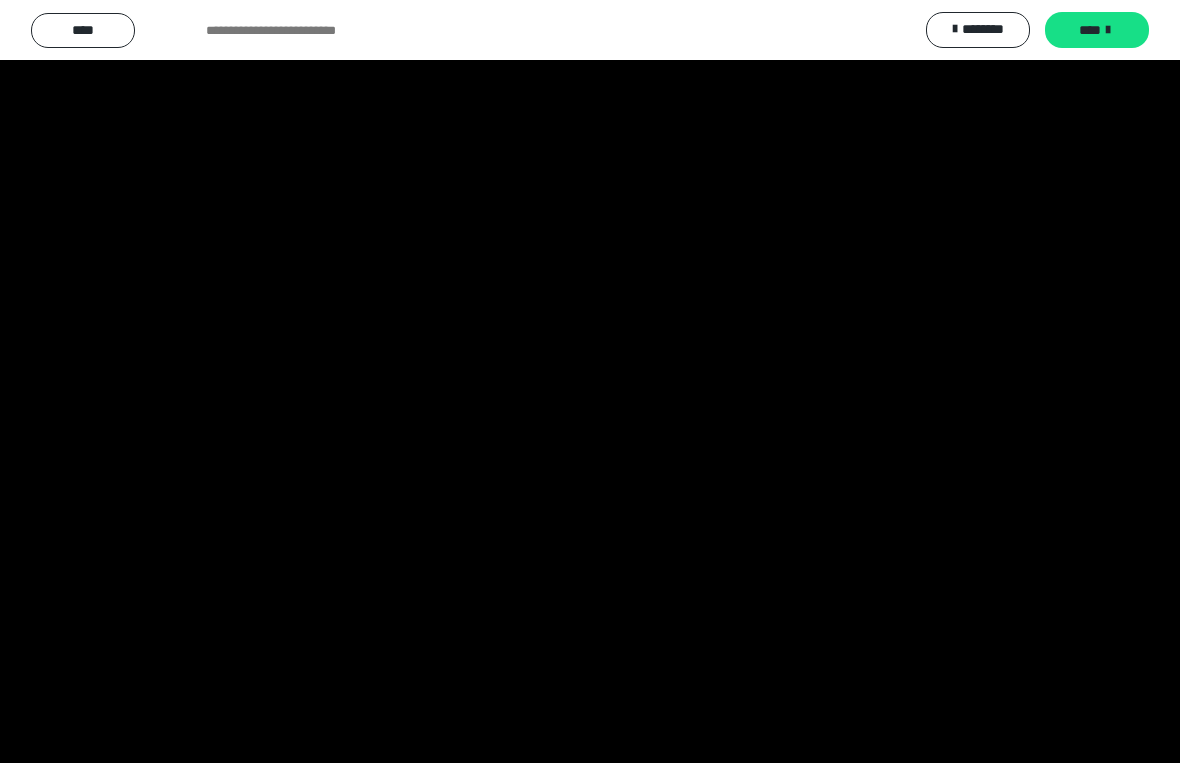 click at bounding box center [590, 381] 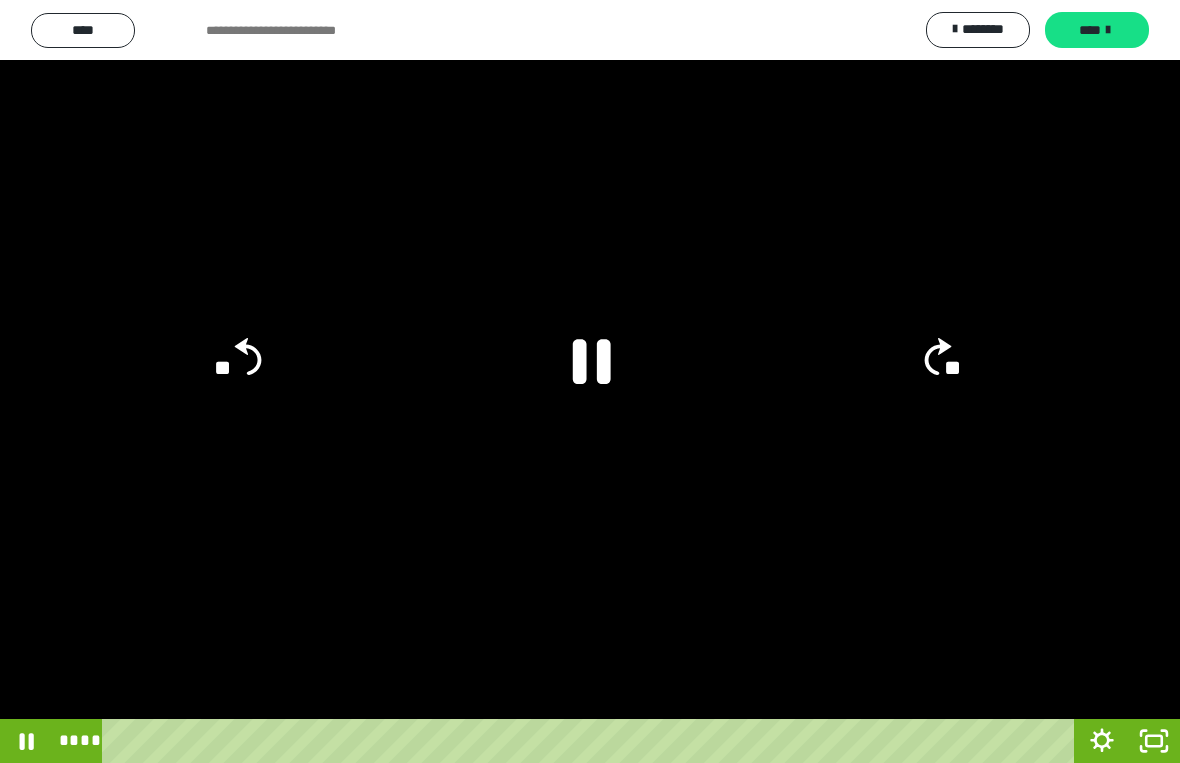 click on "**" 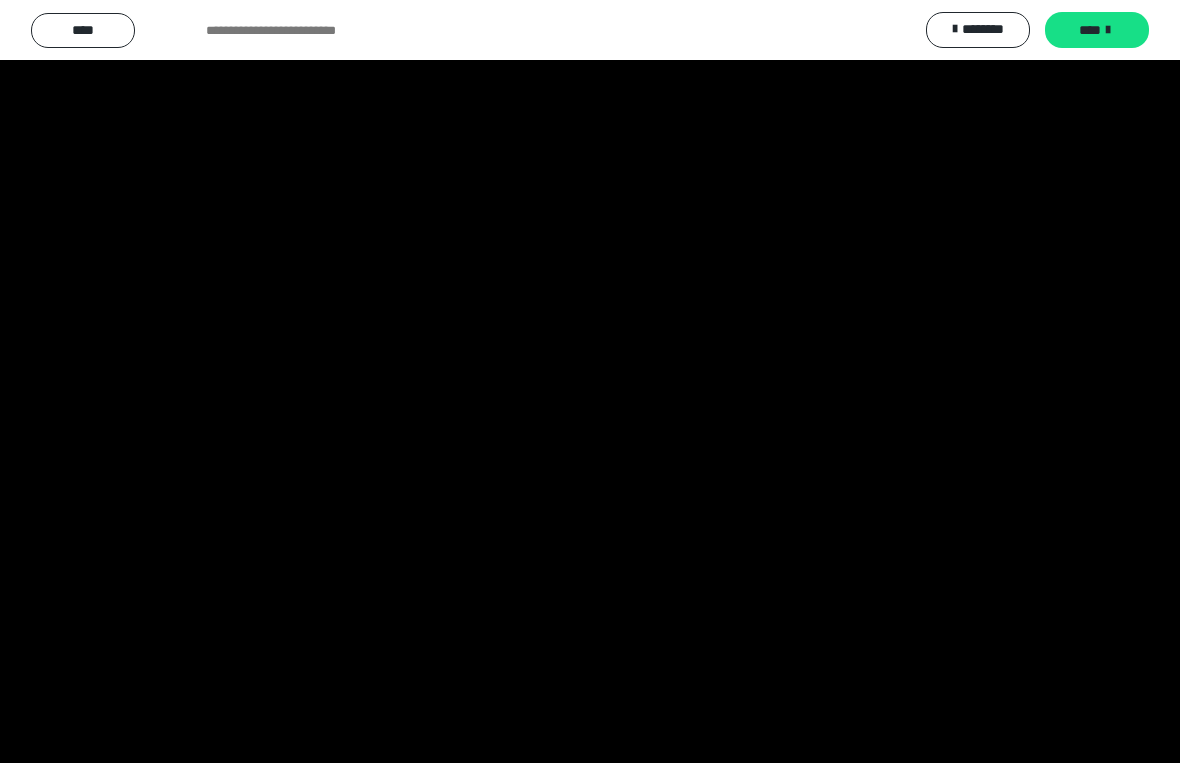 click at bounding box center (590, 381) 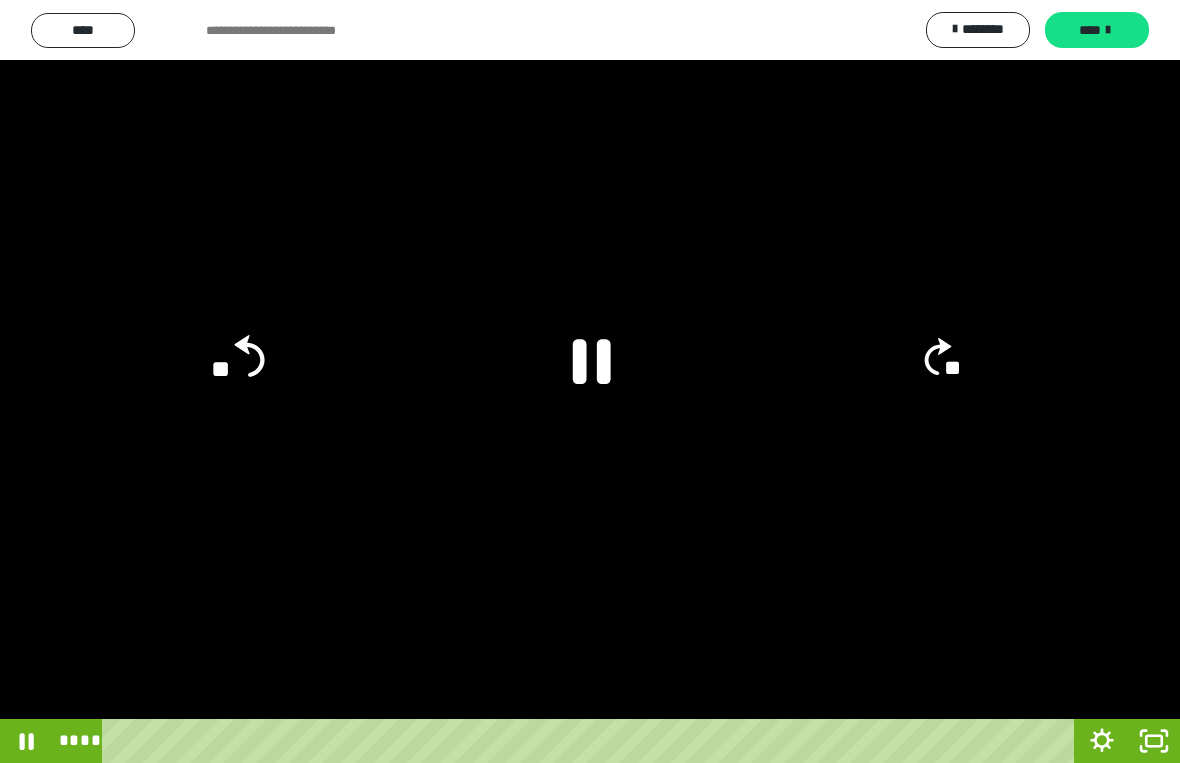 click on "**" 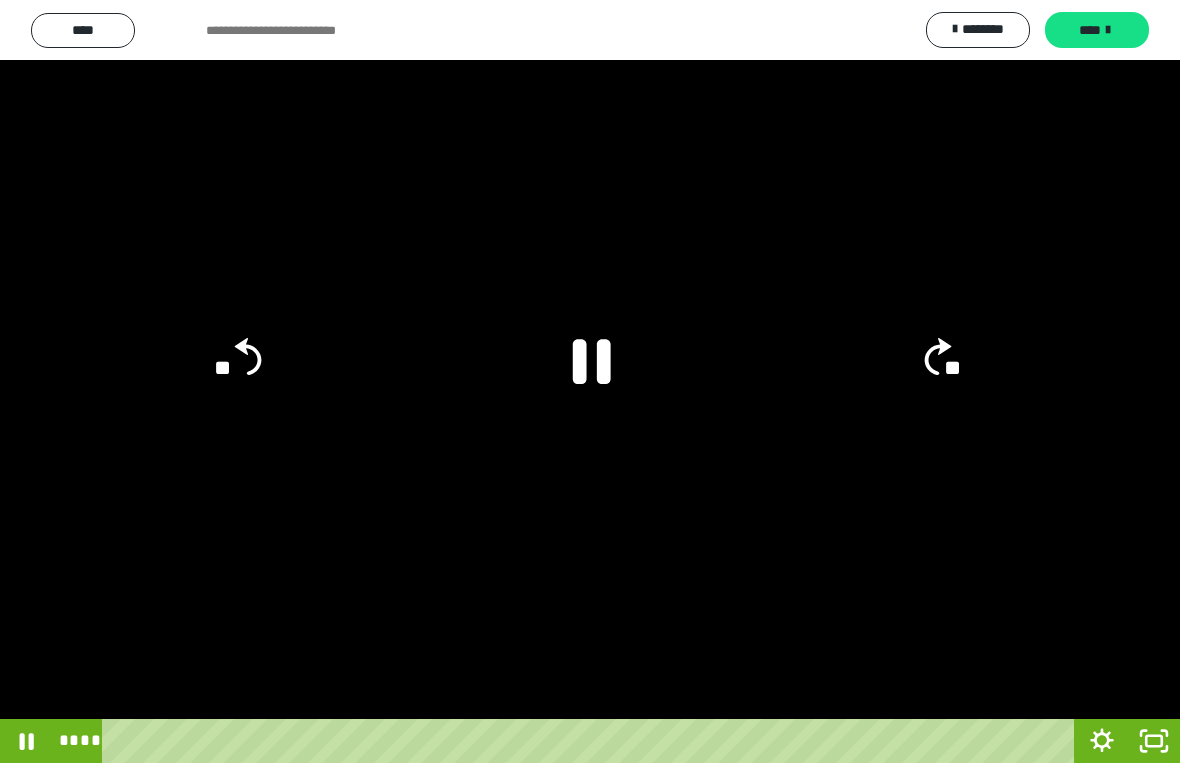 click 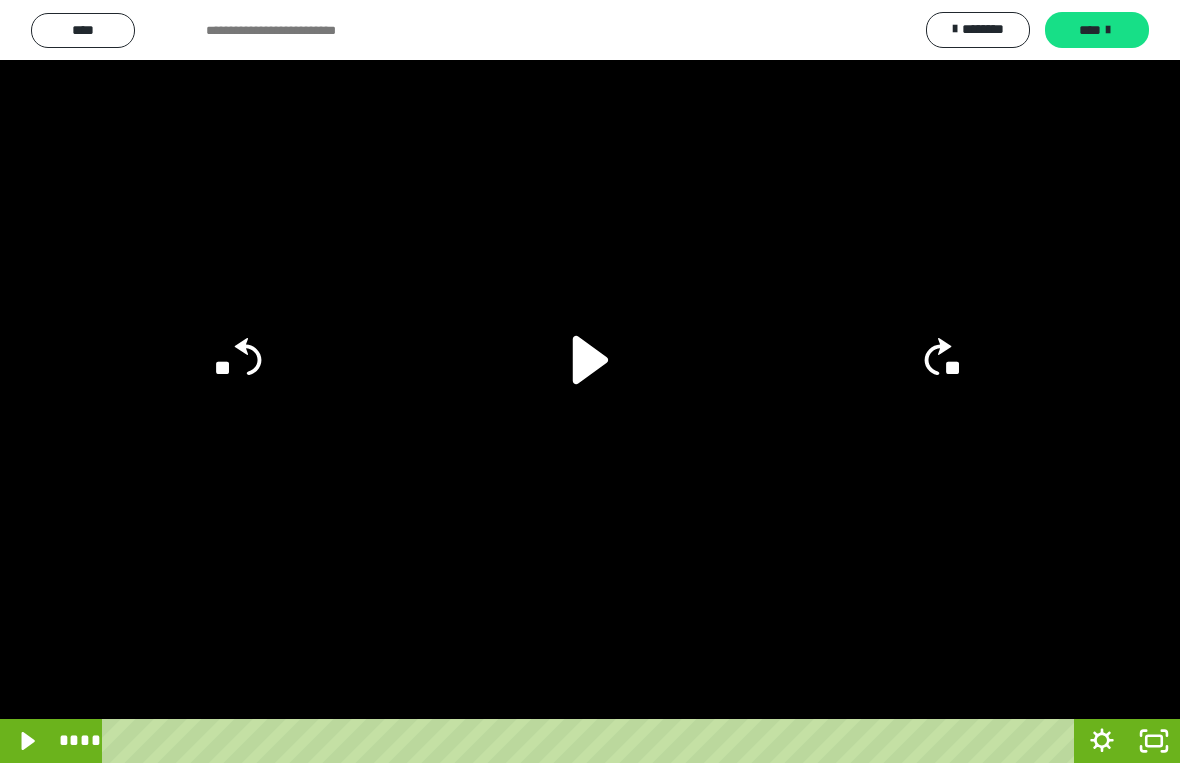click 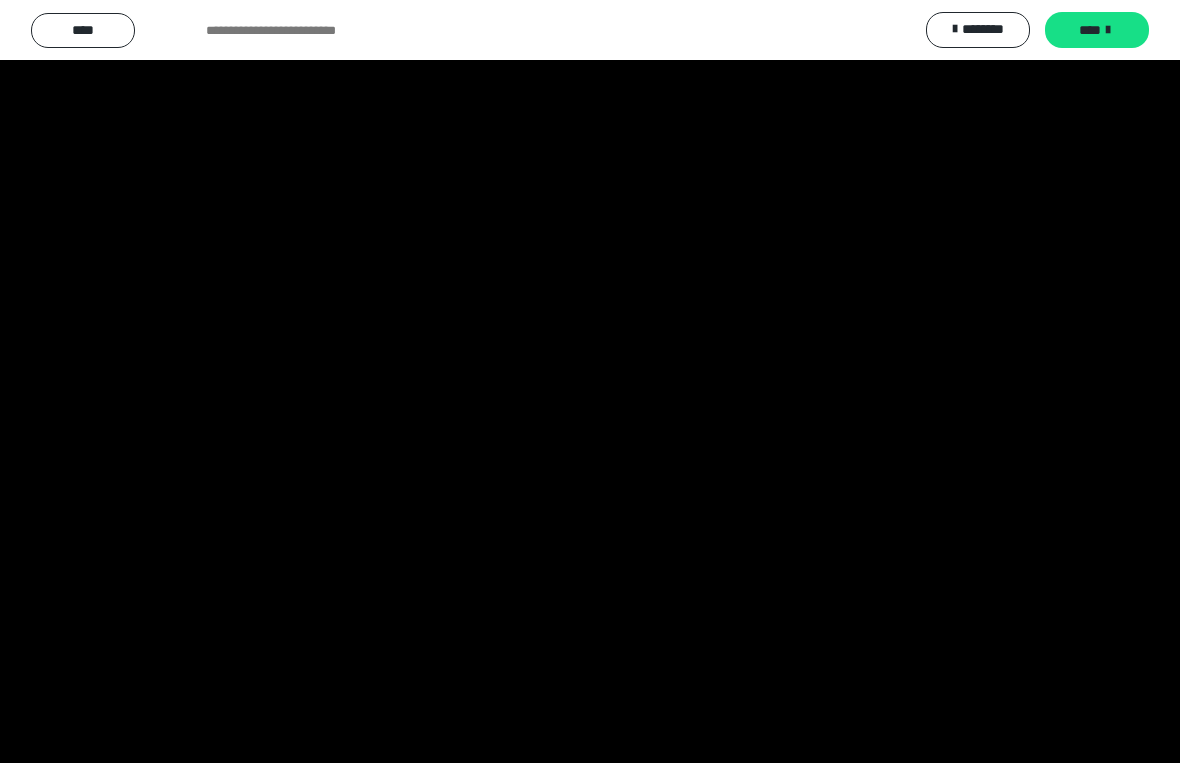 click at bounding box center [590, 381] 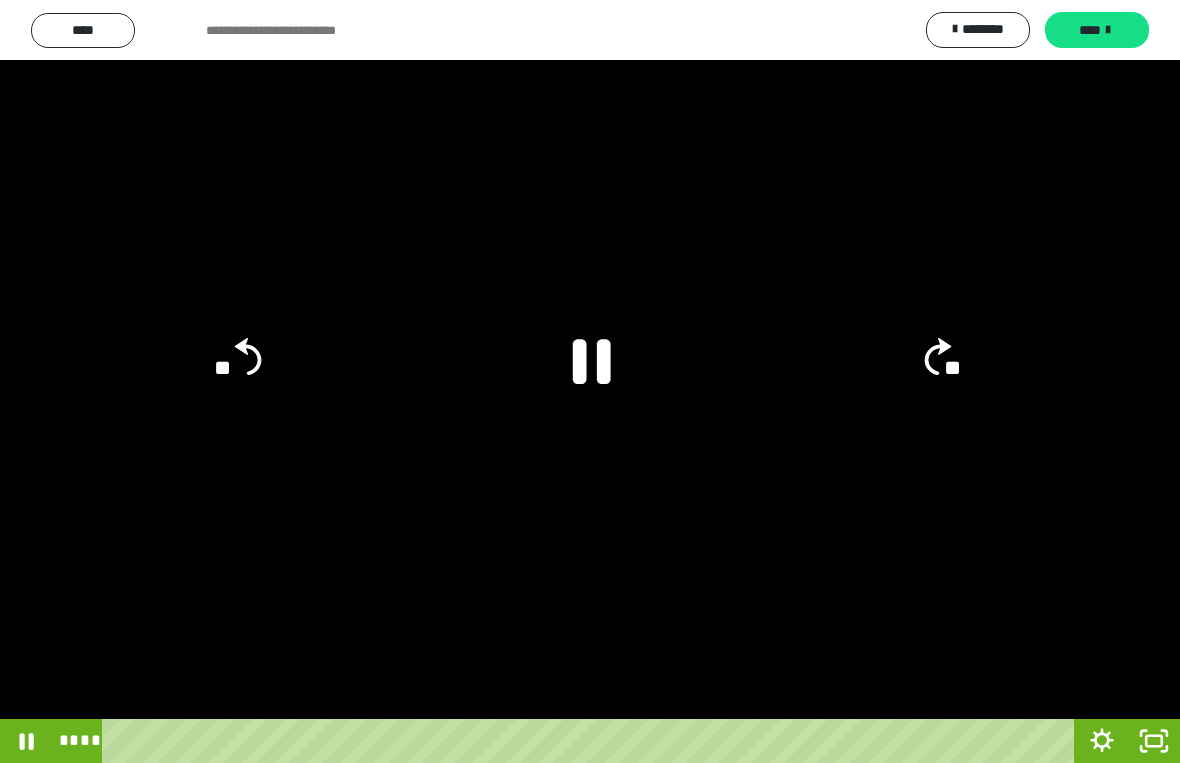 click 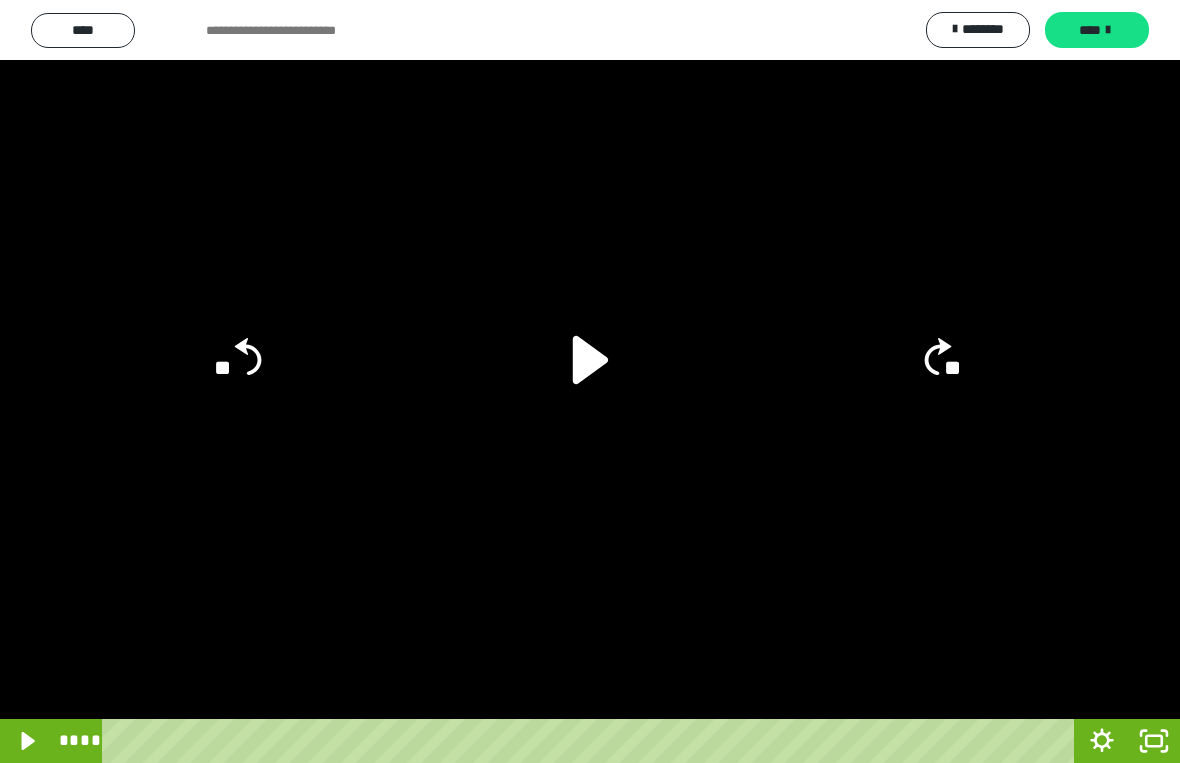 click 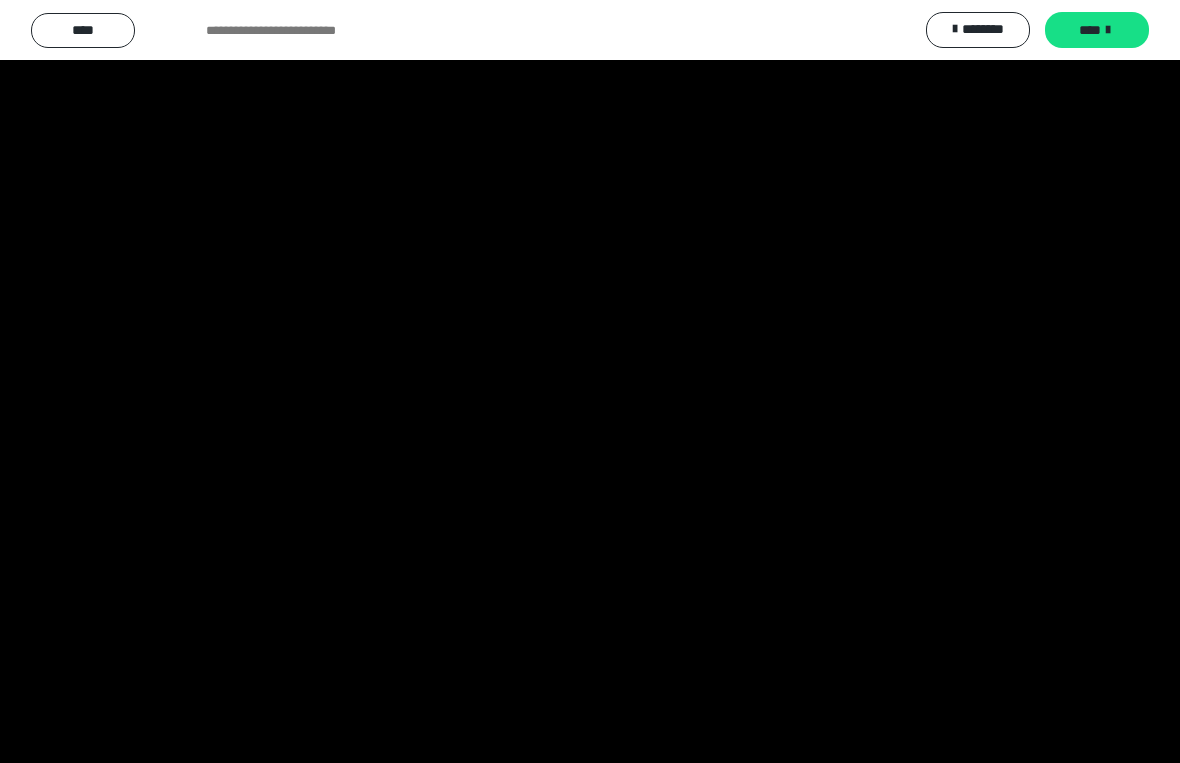 click at bounding box center (590, 381) 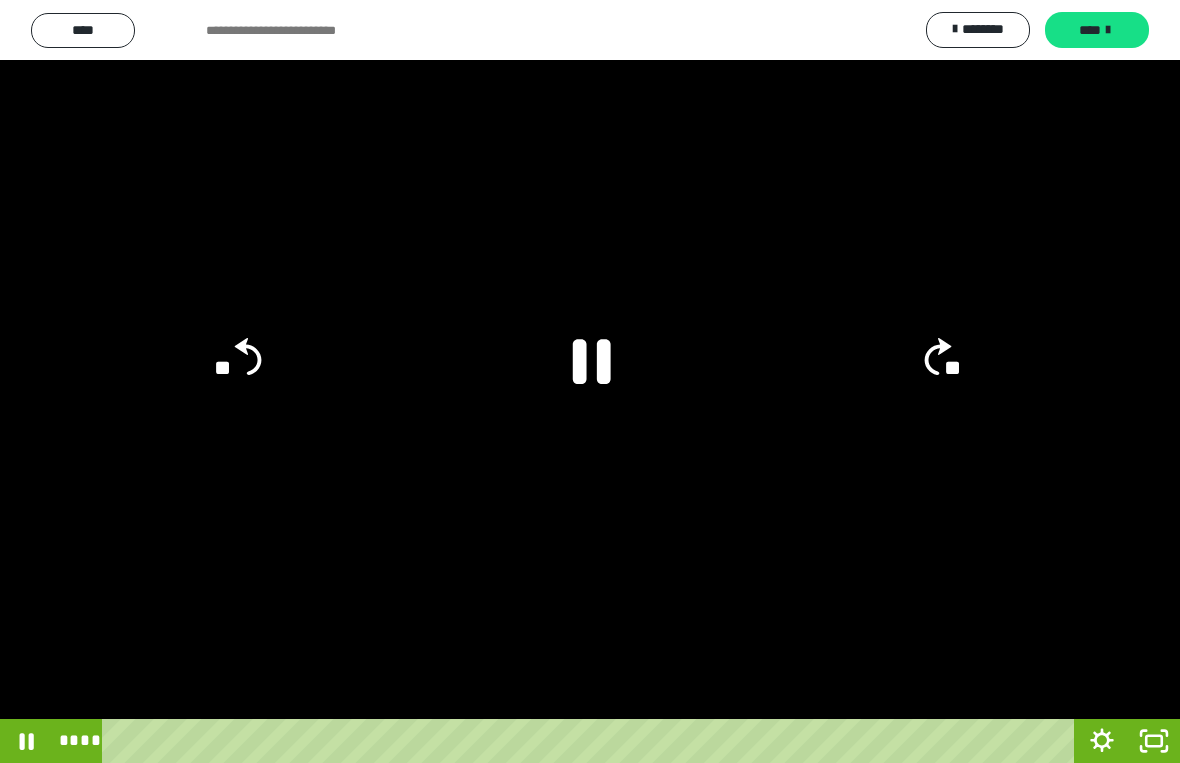 click 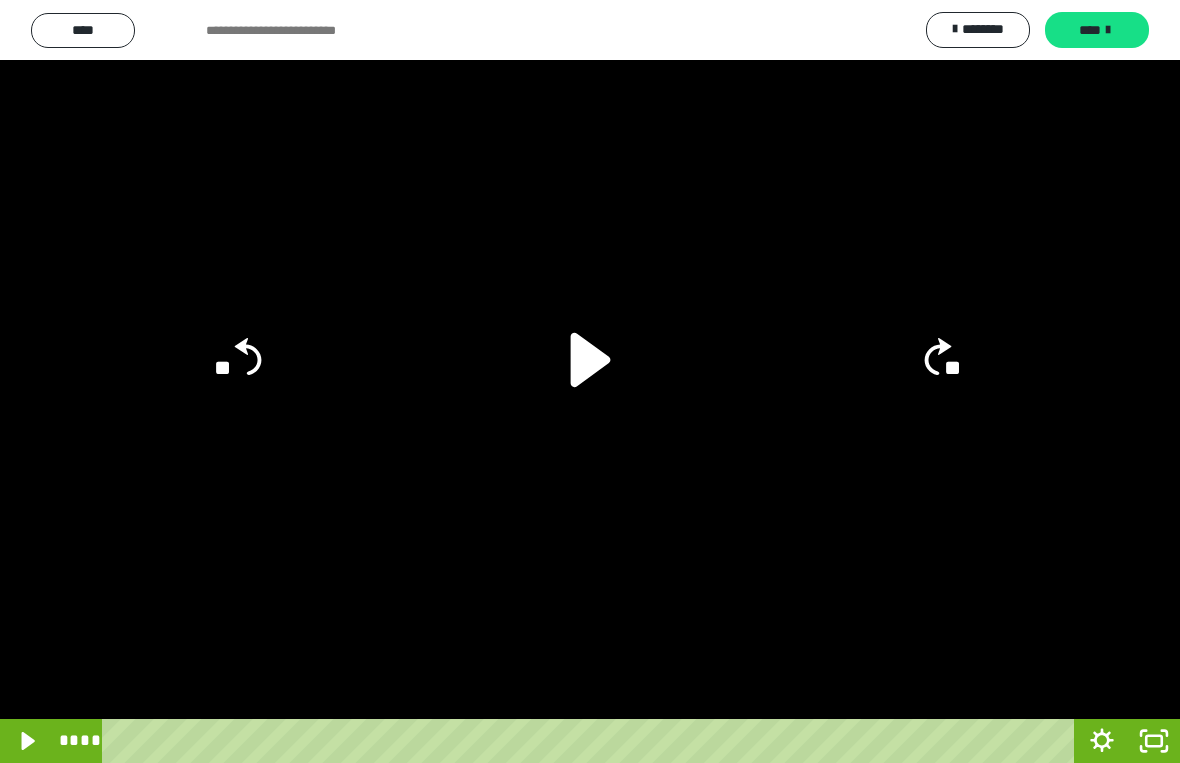 click 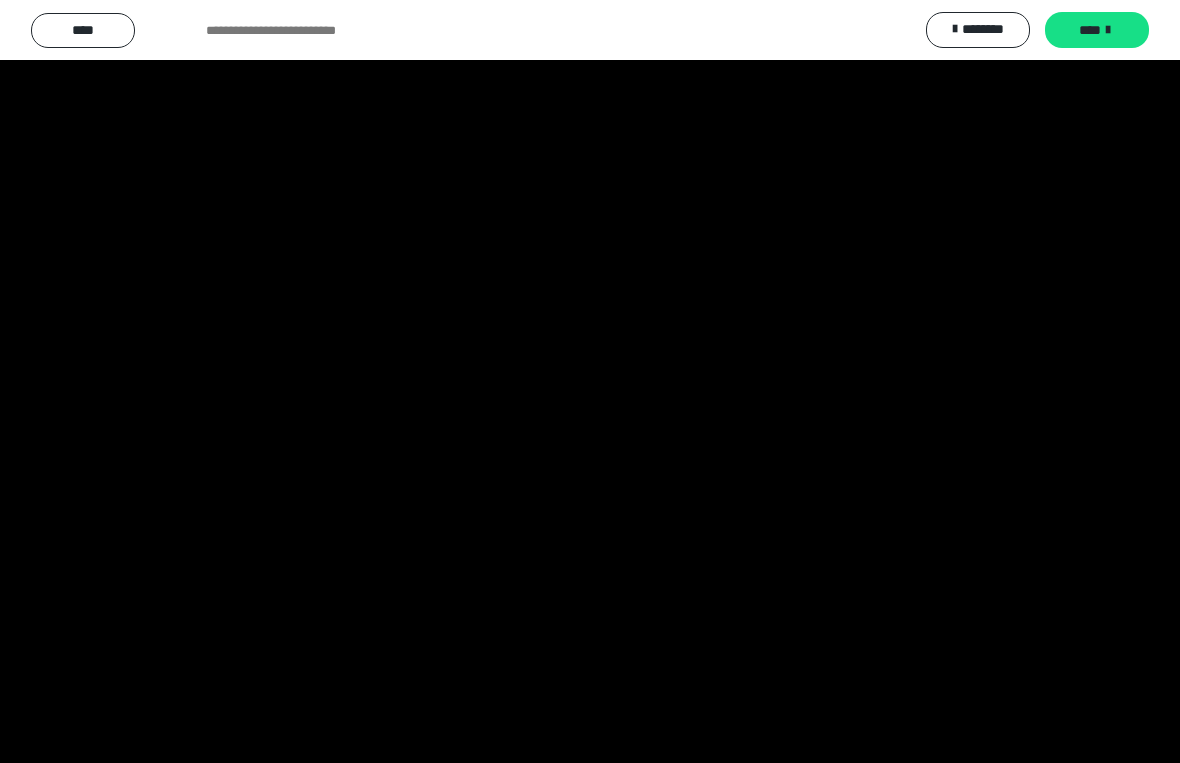 click at bounding box center (590, 381) 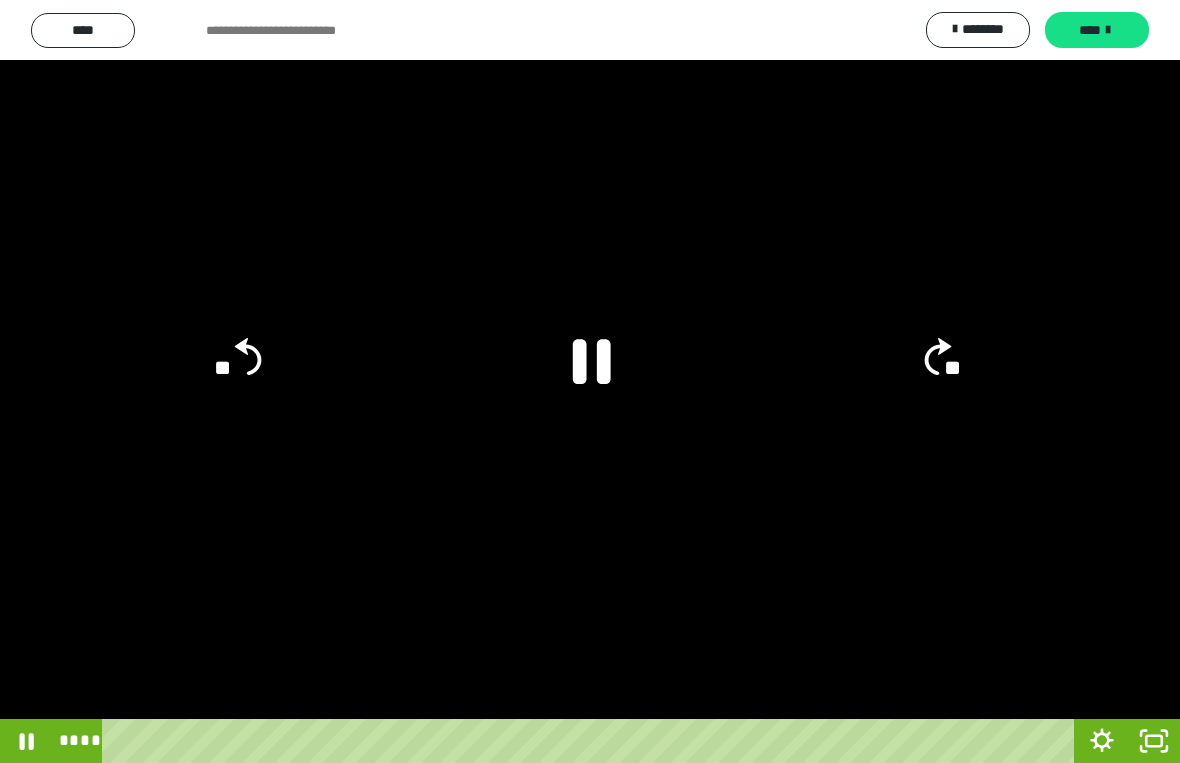 click on "**" 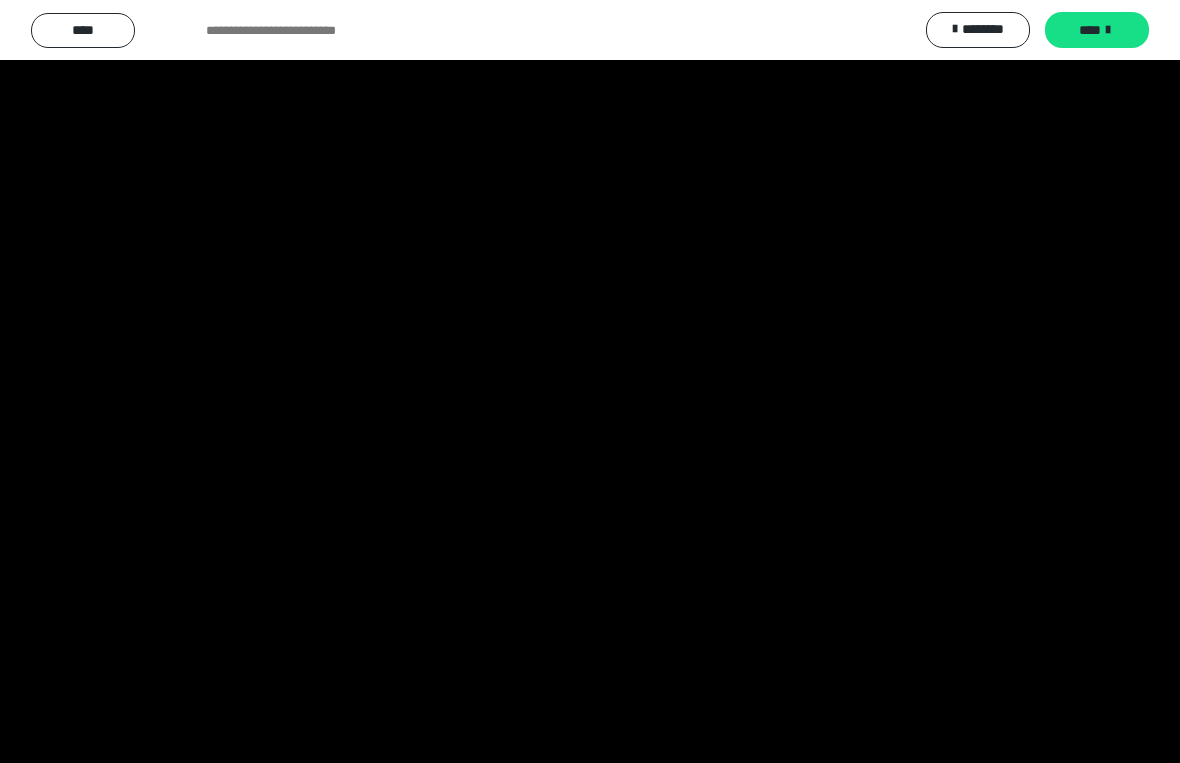 click at bounding box center (590, 381) 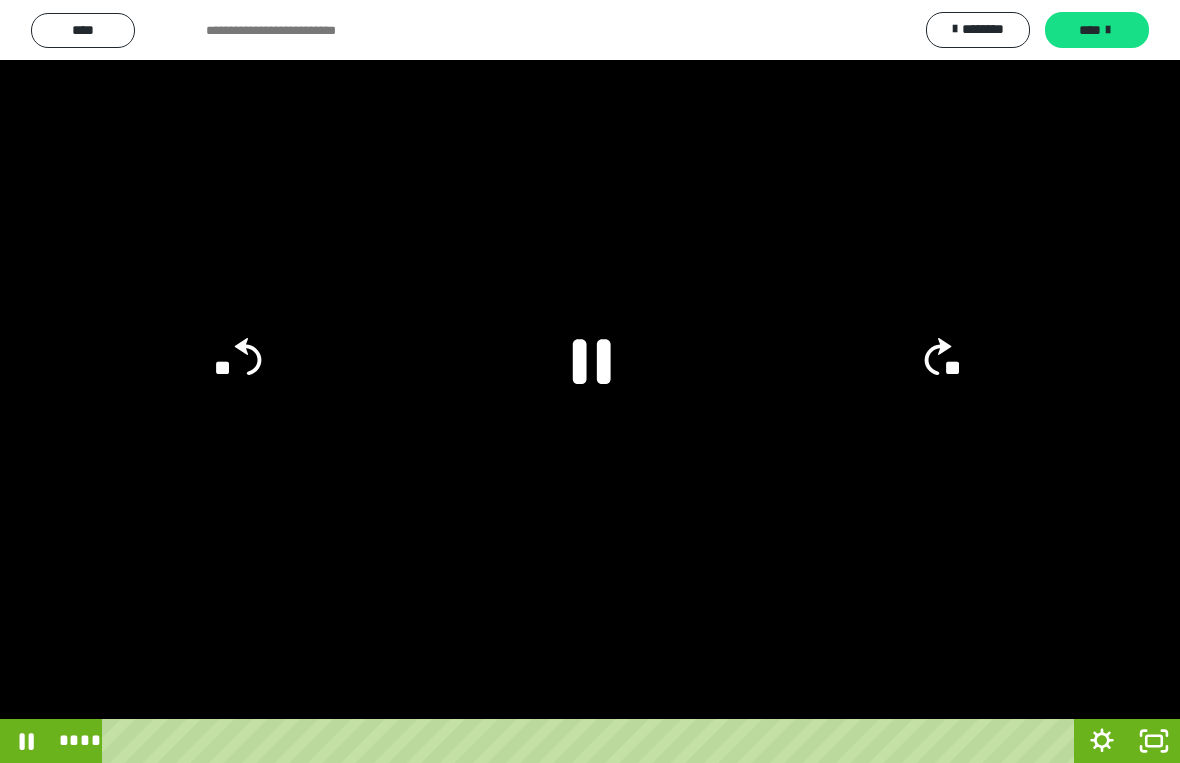 click 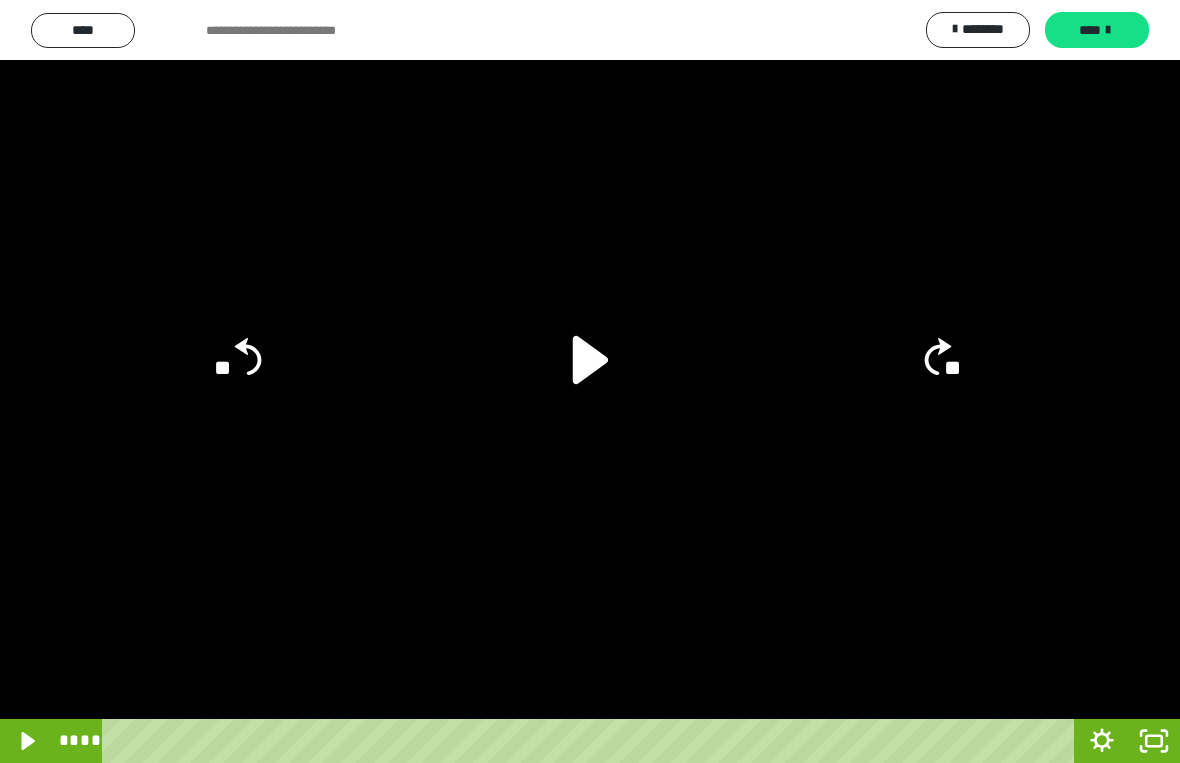 click 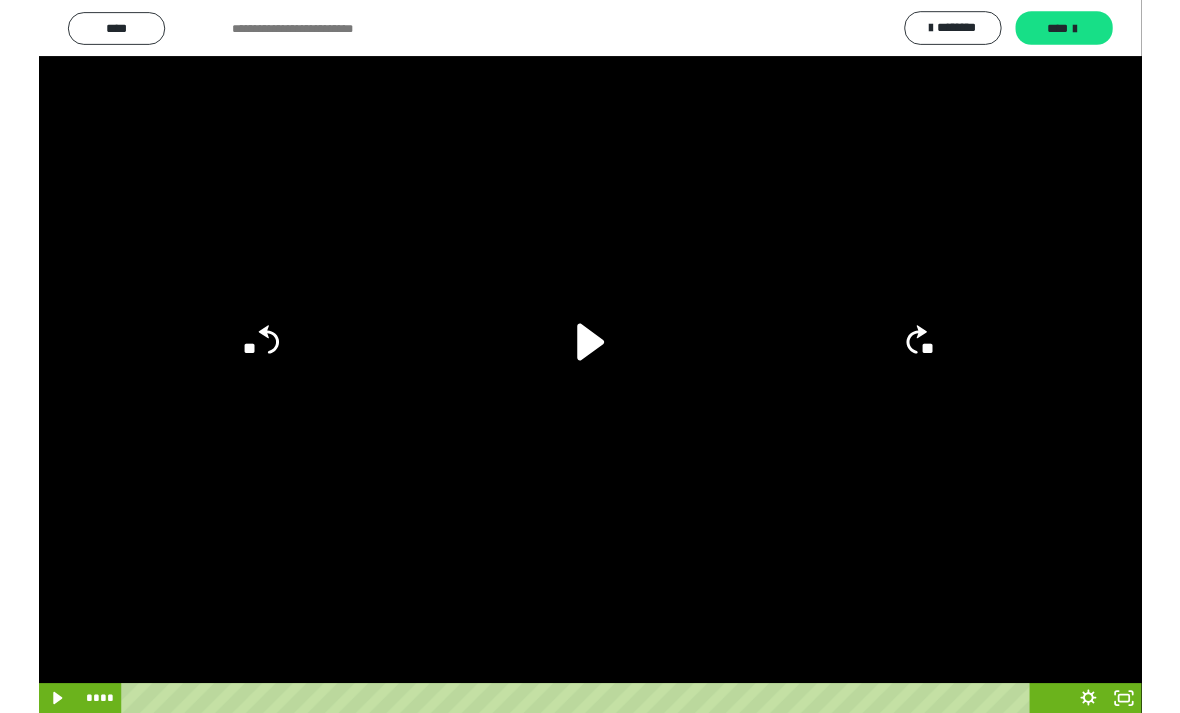 scroll, scrollTop: 1260, scrollLeft: 0, axis: vertical 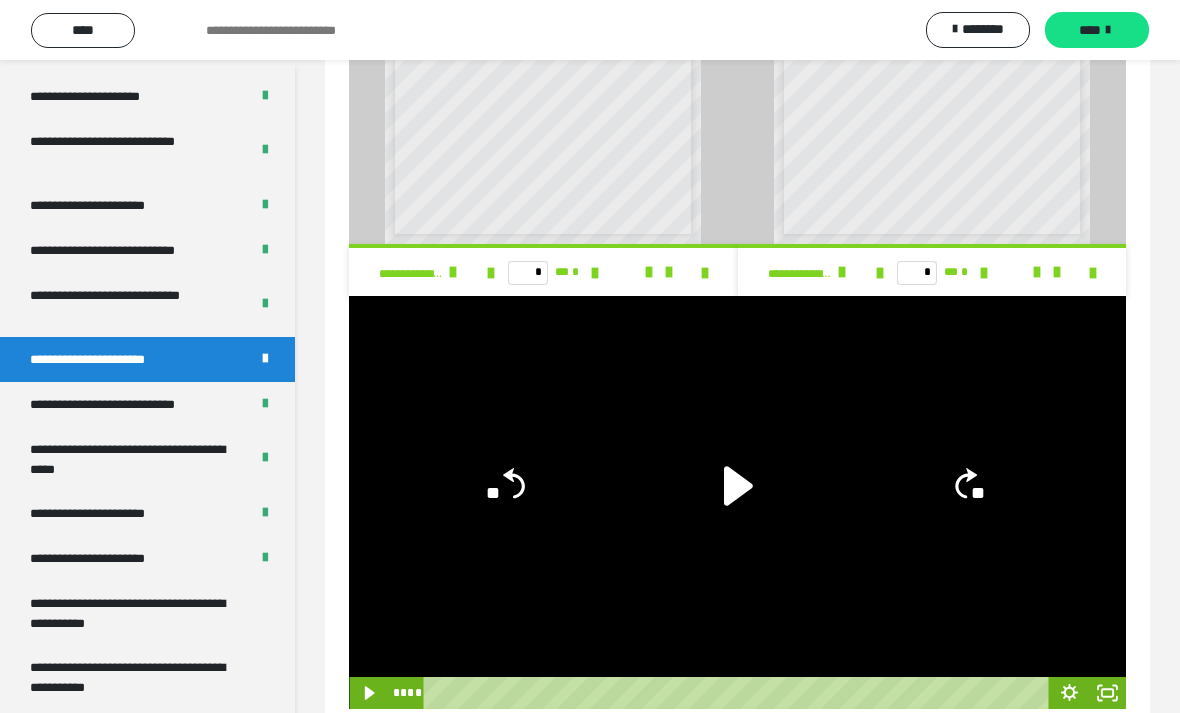 click 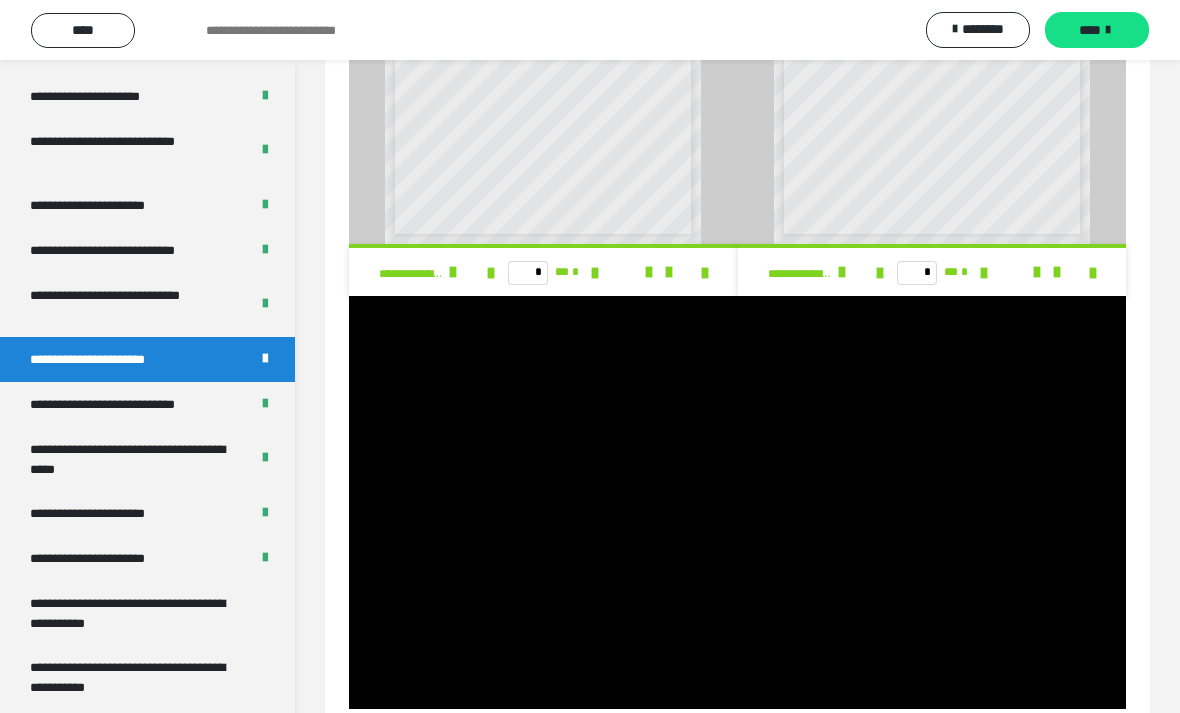 click at bounding box center [737, 502] 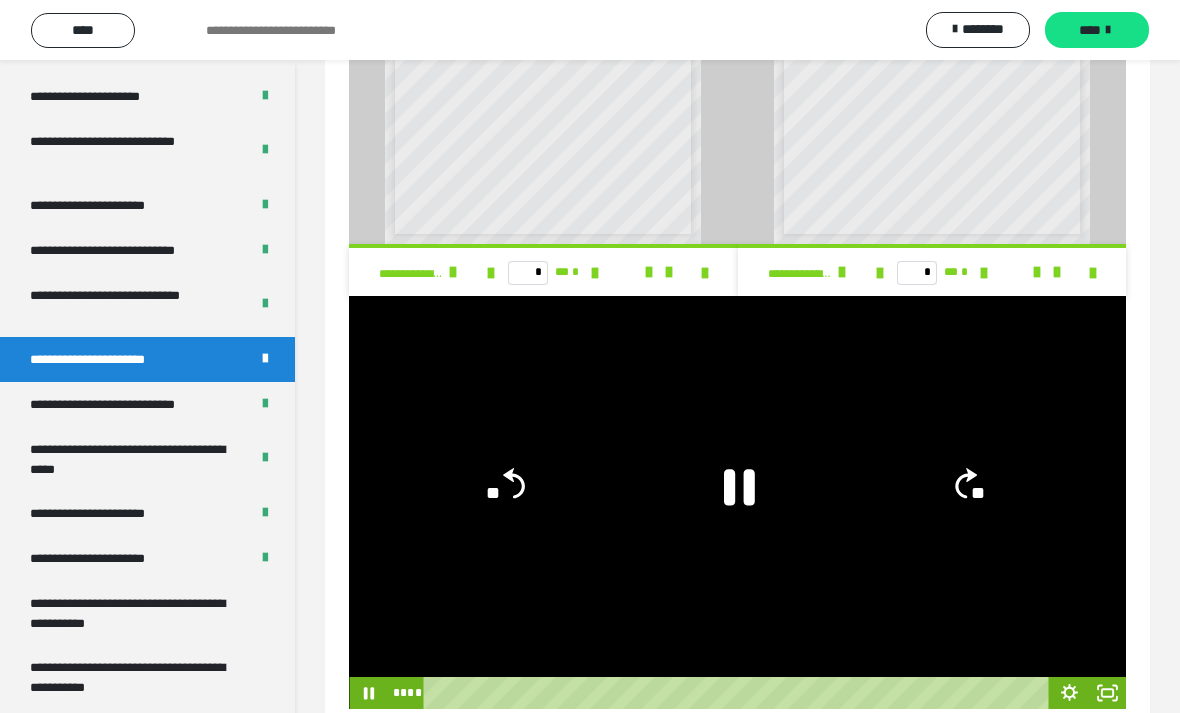 click 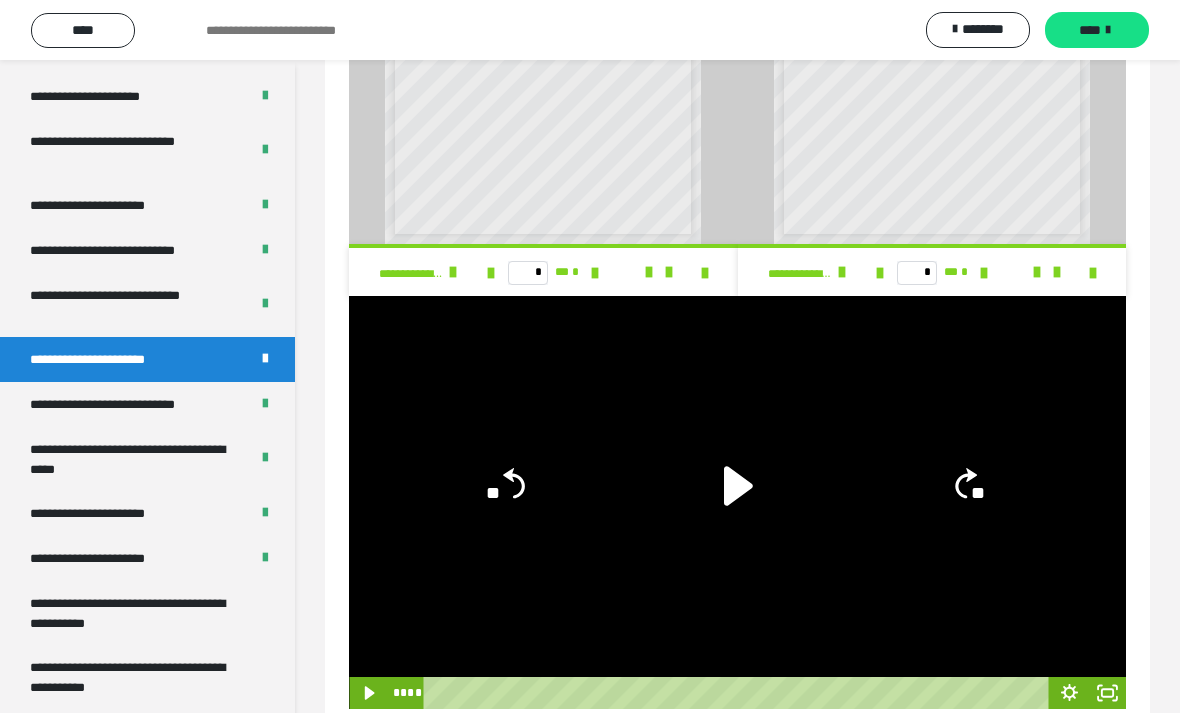 click 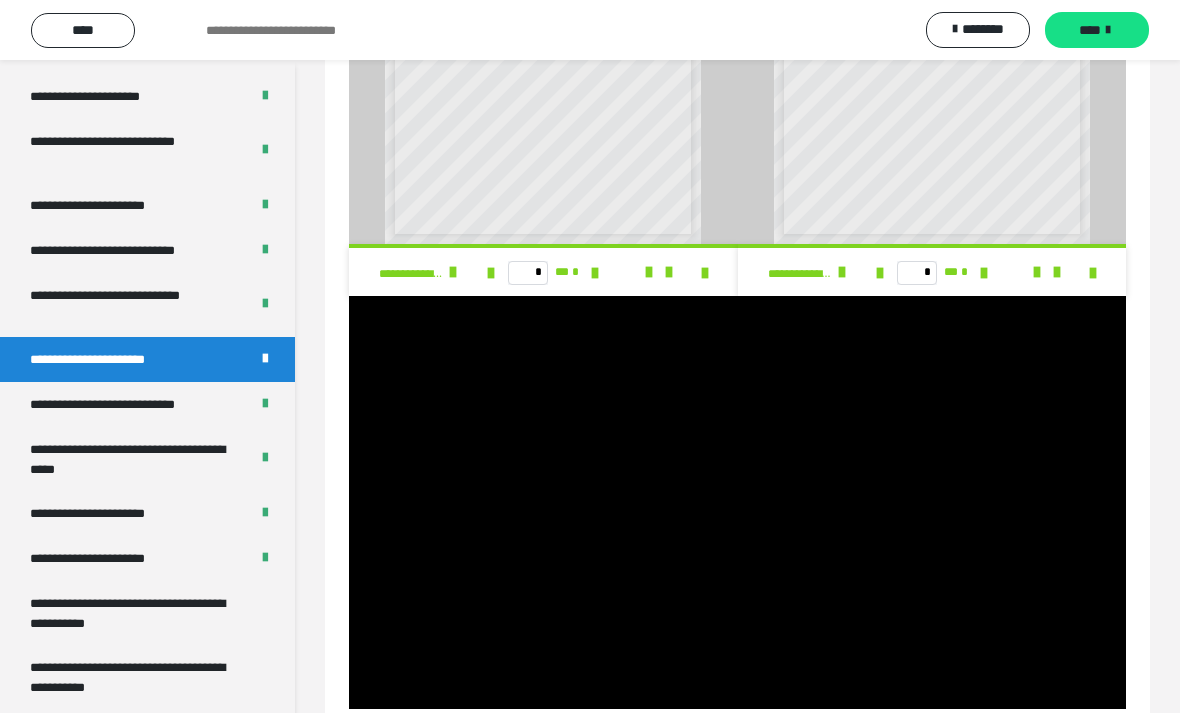 click at bounding box center [737, 502] 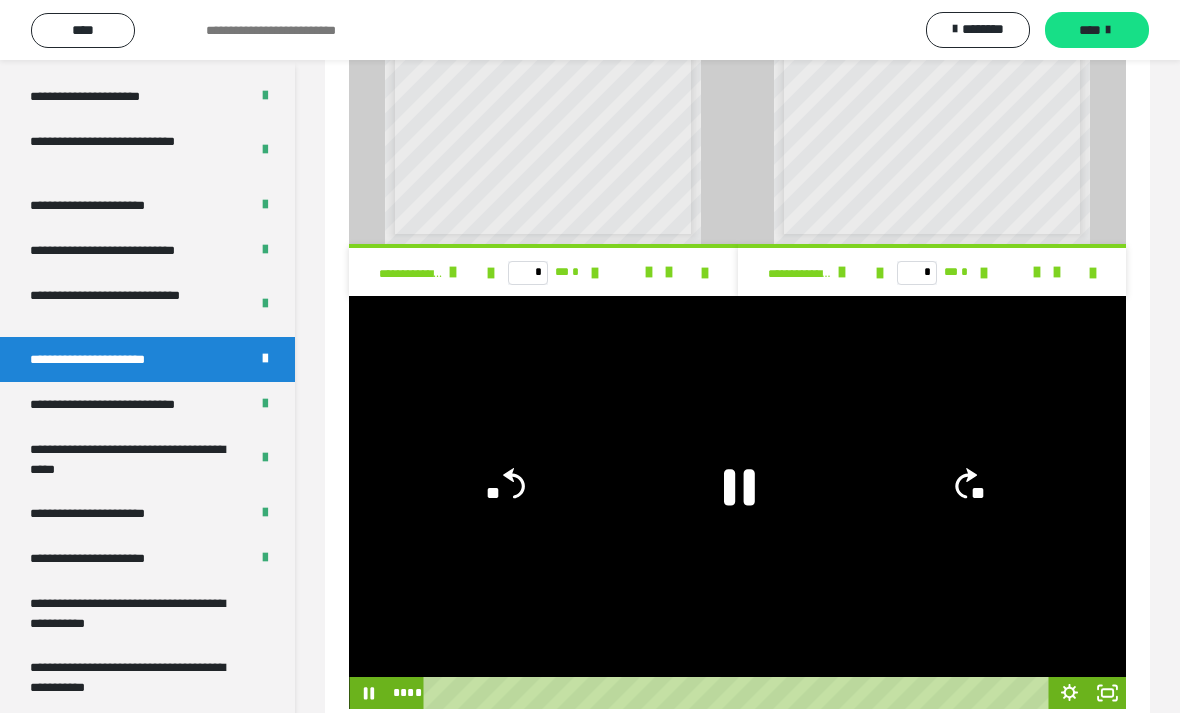 click on "**" 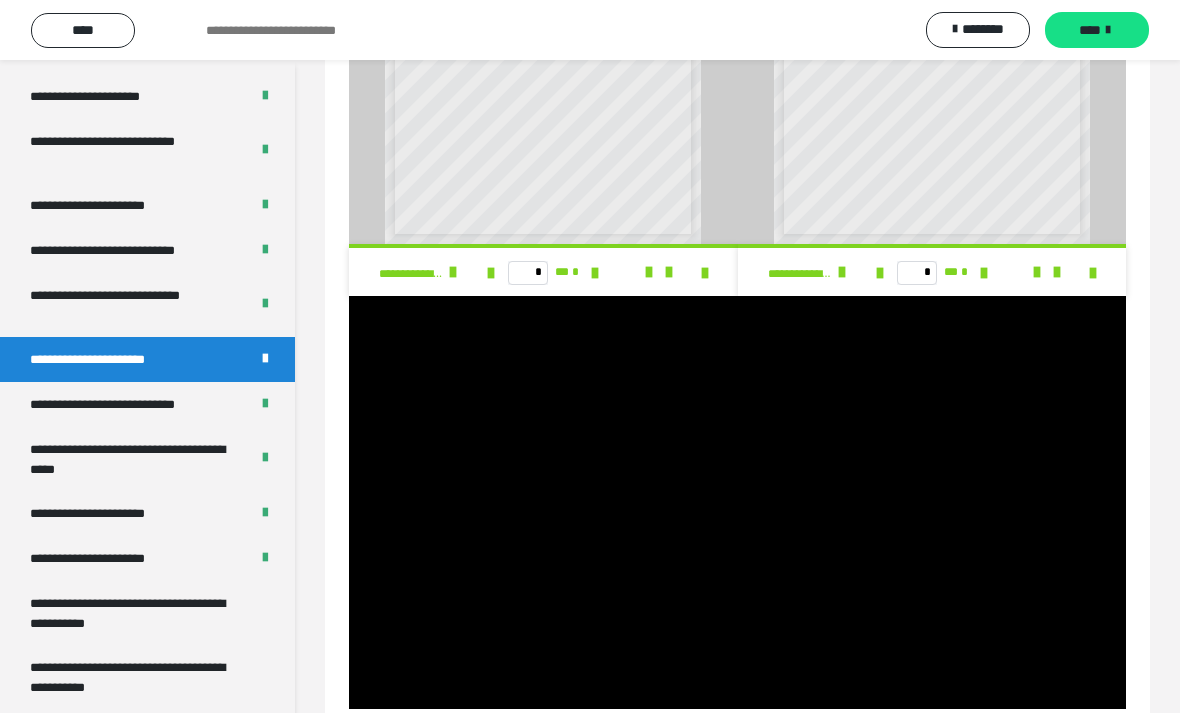 click at bounding box center (737, 502) 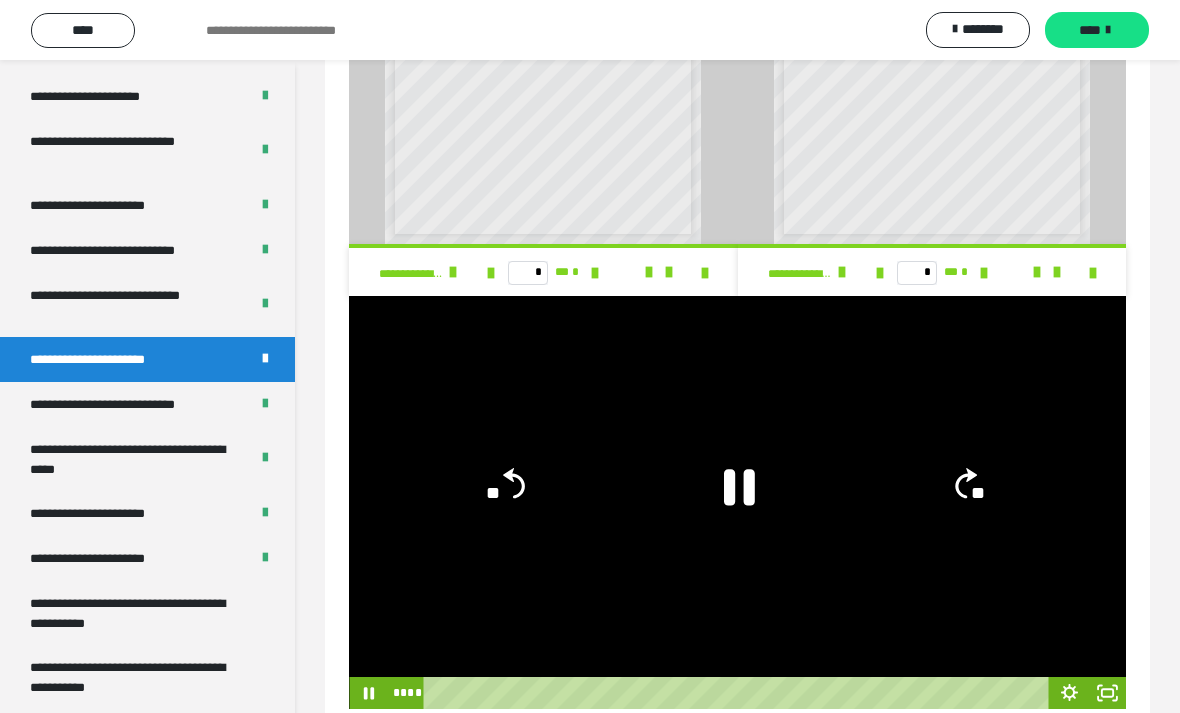 click on "**" 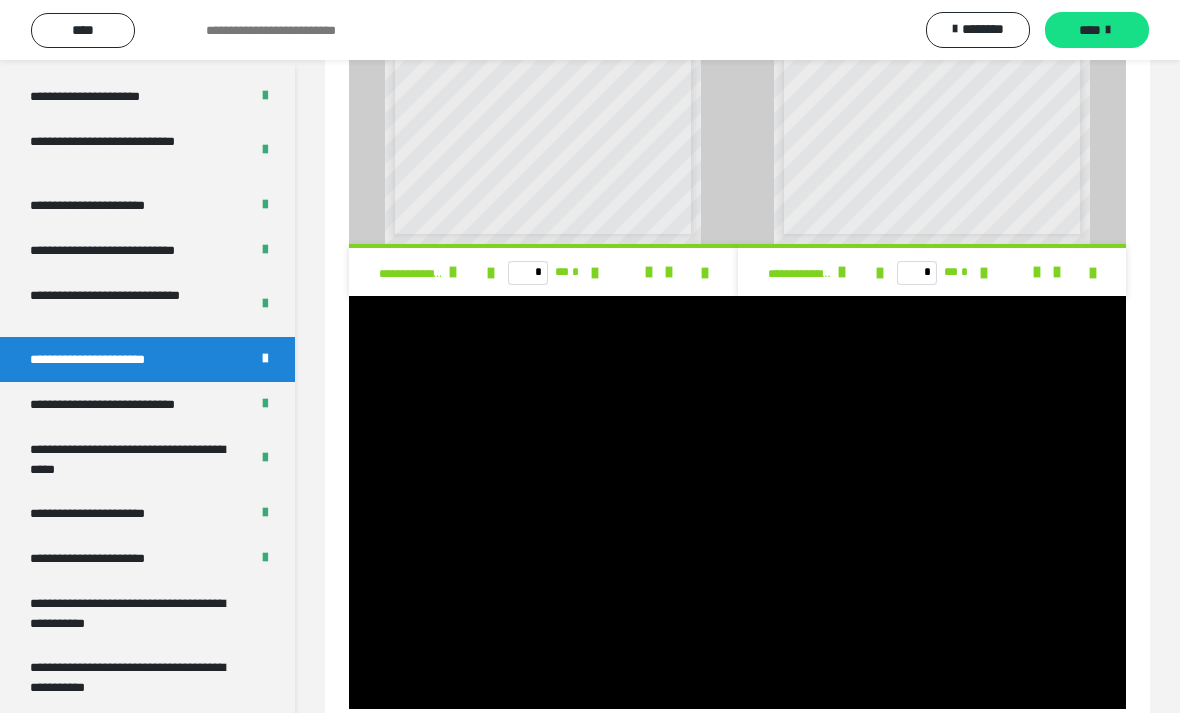 click at bounding box center [737, 502] 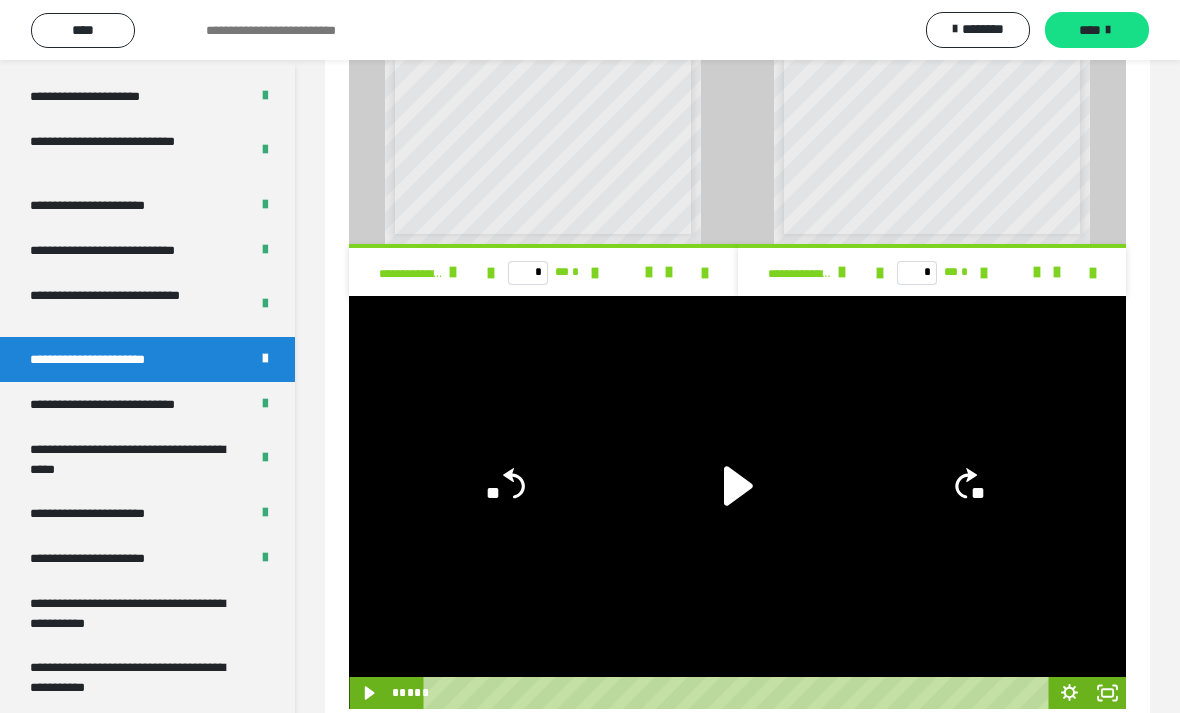 click 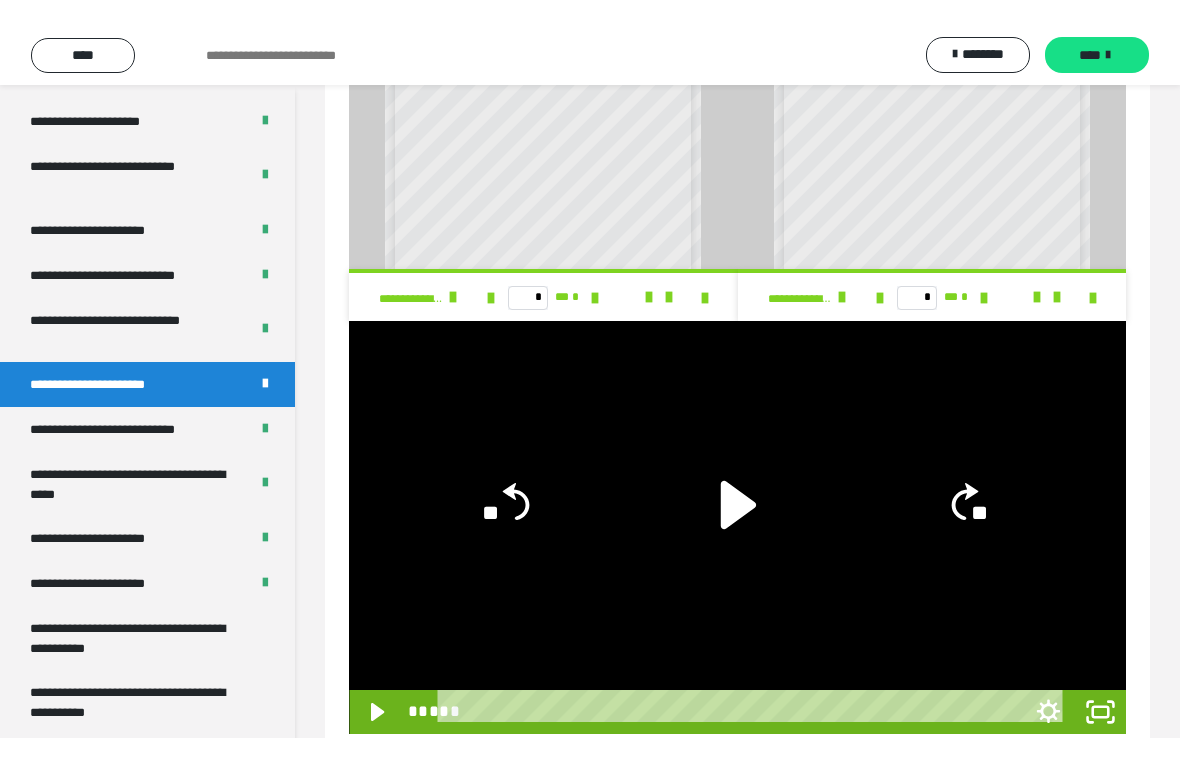 scroll, scrollTop: 24, scrollLeft: 0, axis: vertical 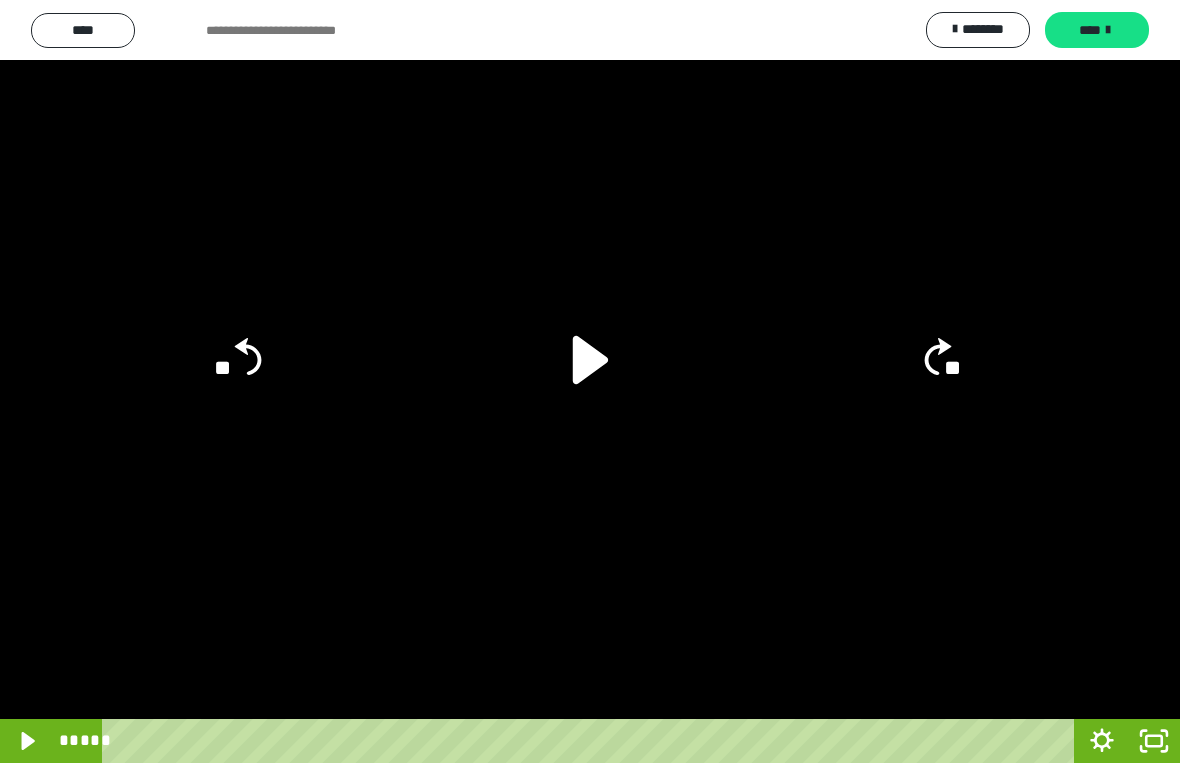 click 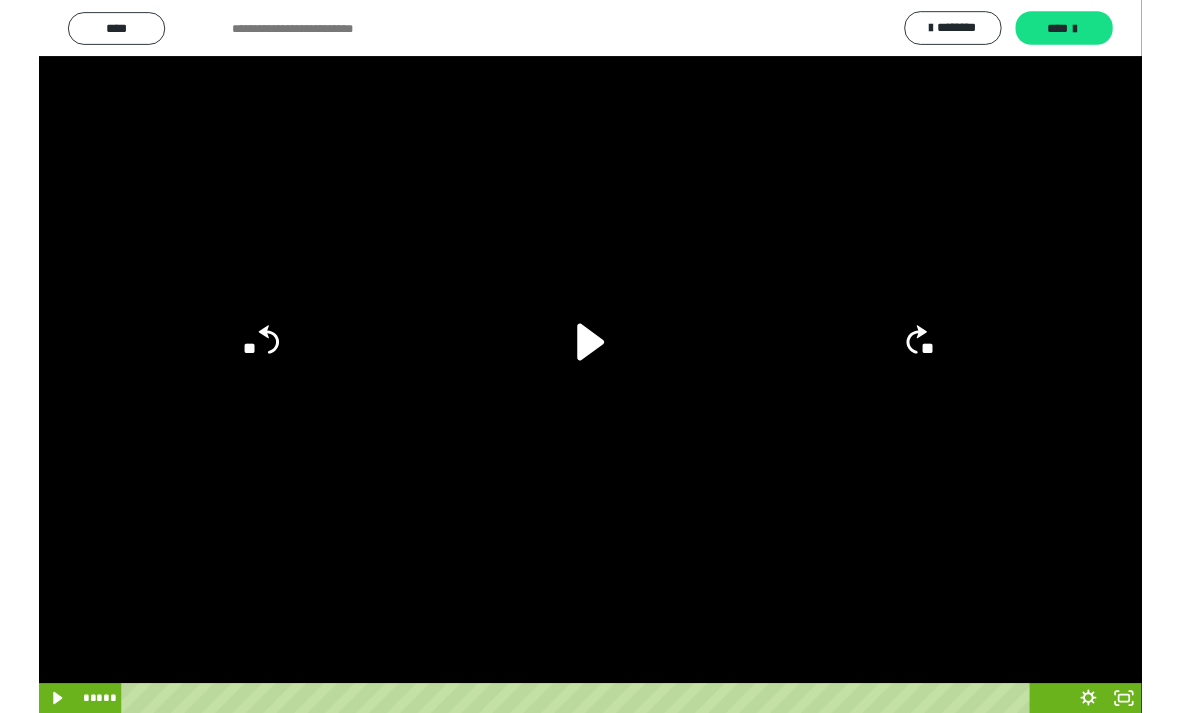 scroll, scrollTop: 1260, scrollLeft: 0, axis: vertical 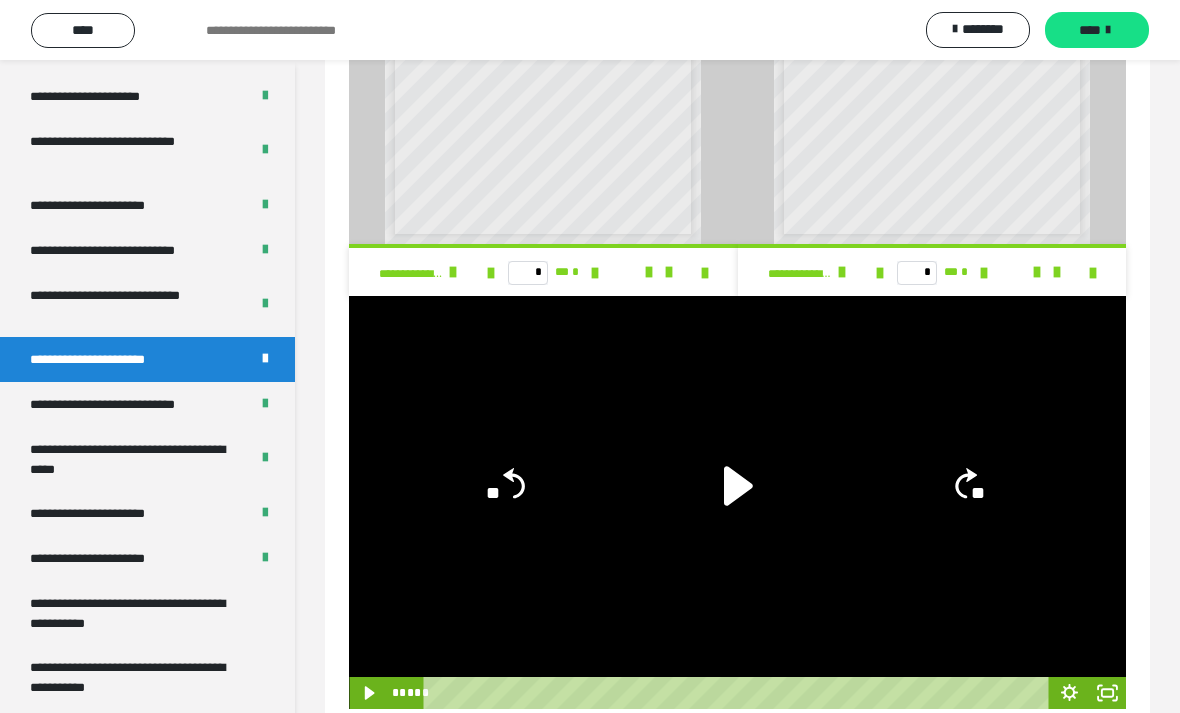 click on "**********" at bounding box center [131, 305] 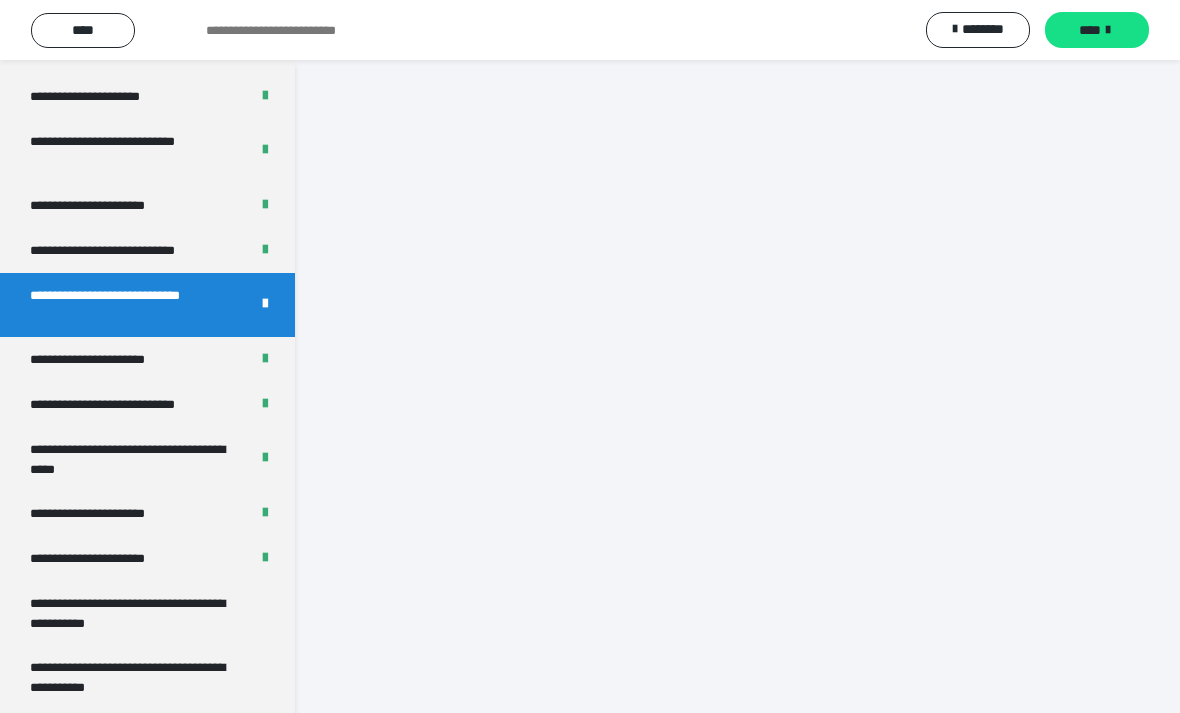 scroll, scrollTop: 124, scrollLeft: 0, axis: vertical 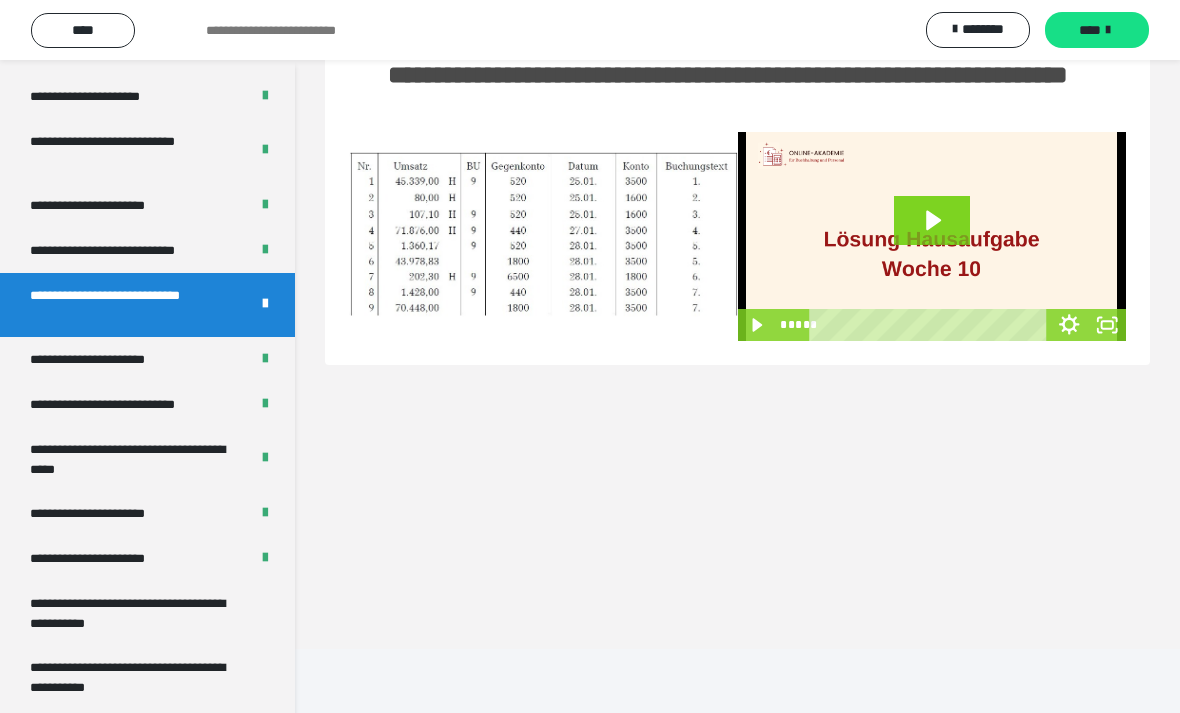 click 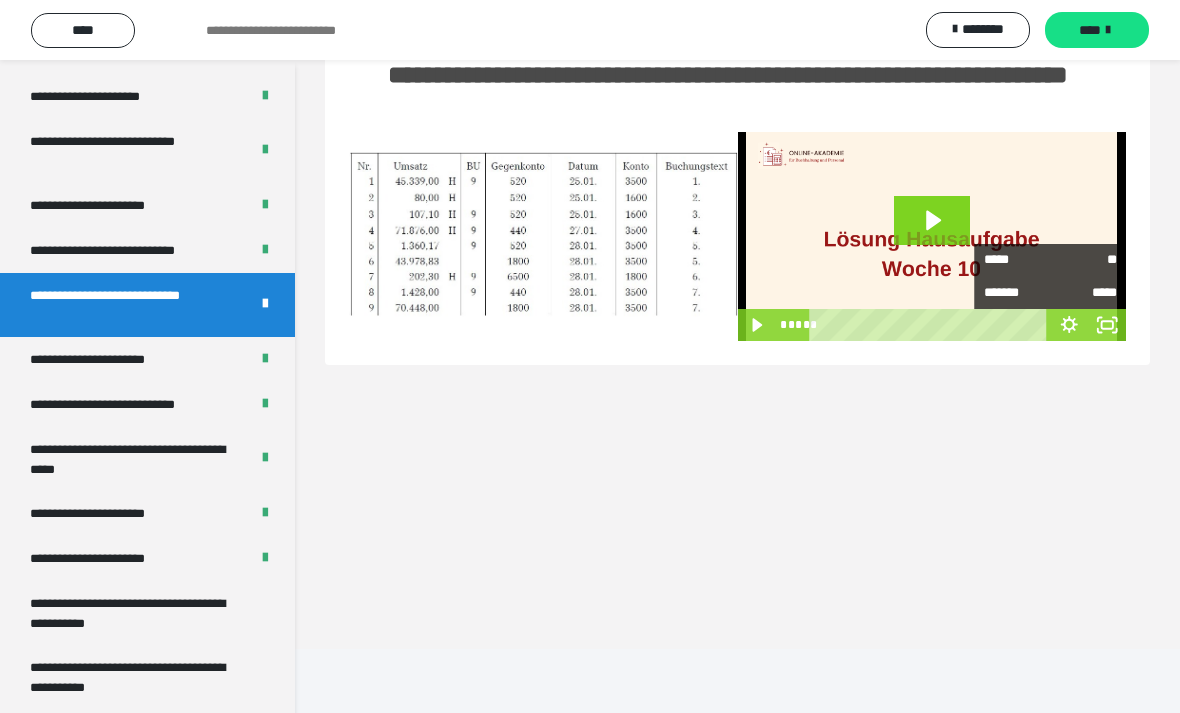 click on "*****" at bounding box center [1017, 260] 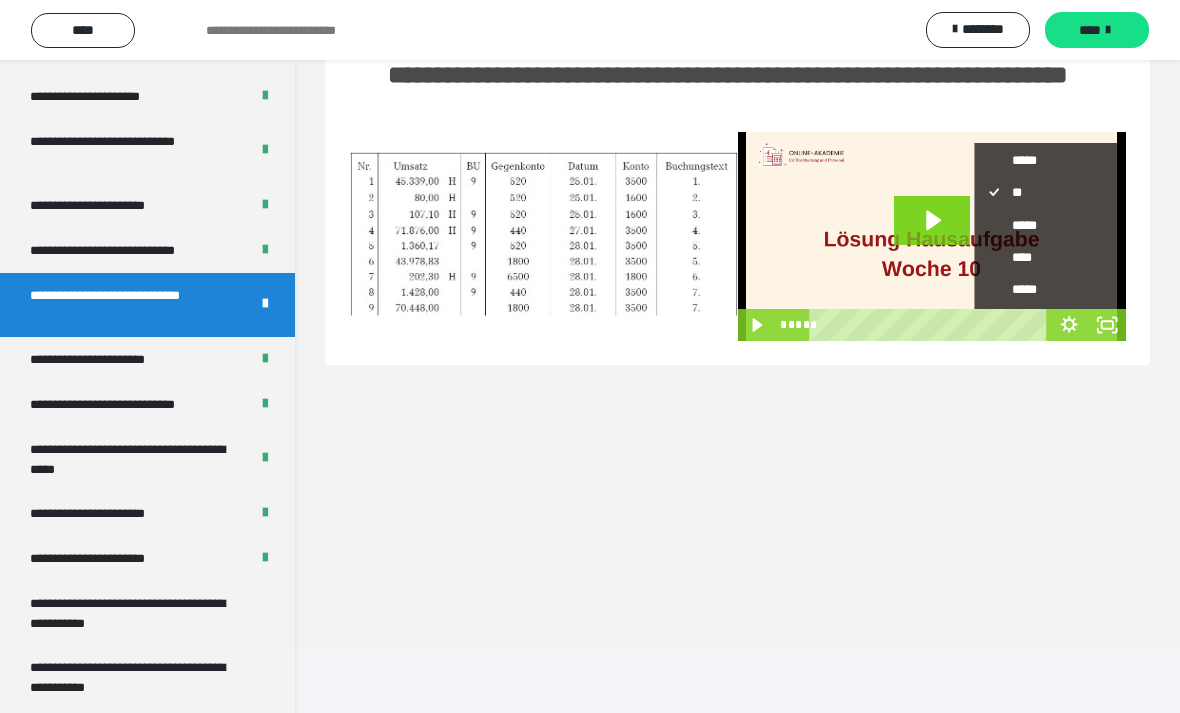 scroll, scrollTop: 69, scrollLeft: 0, axis: vertical 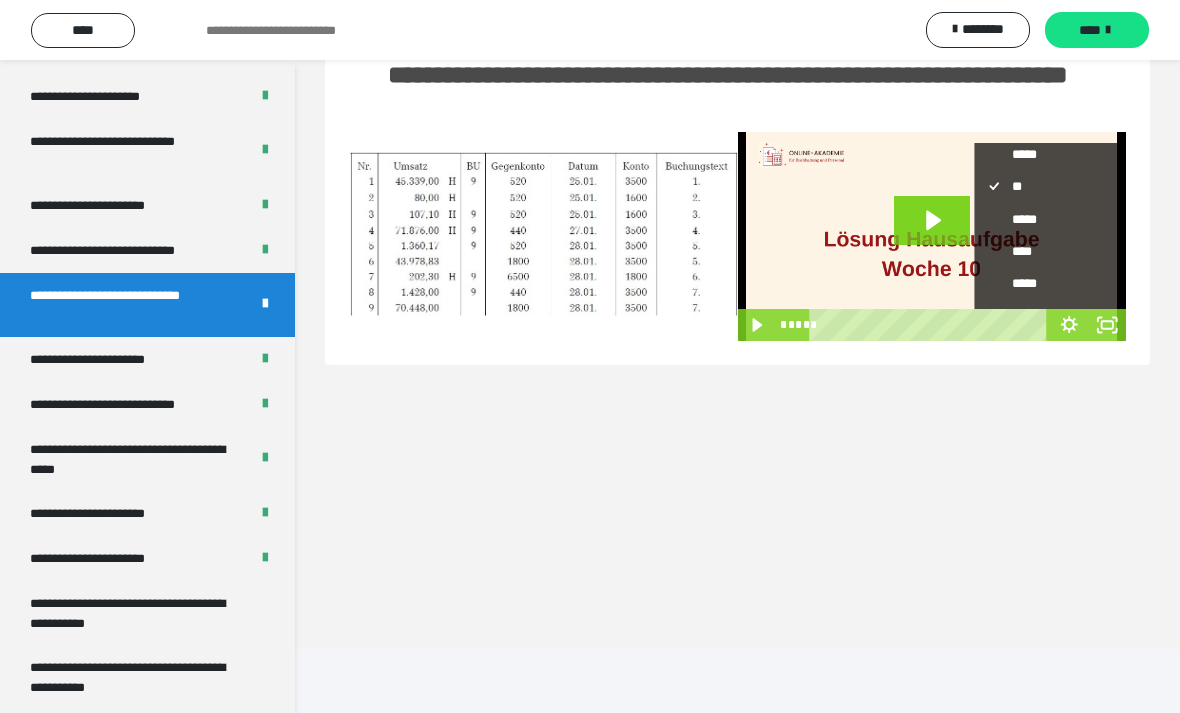 click on "****" at bounding box center [1050, 251] 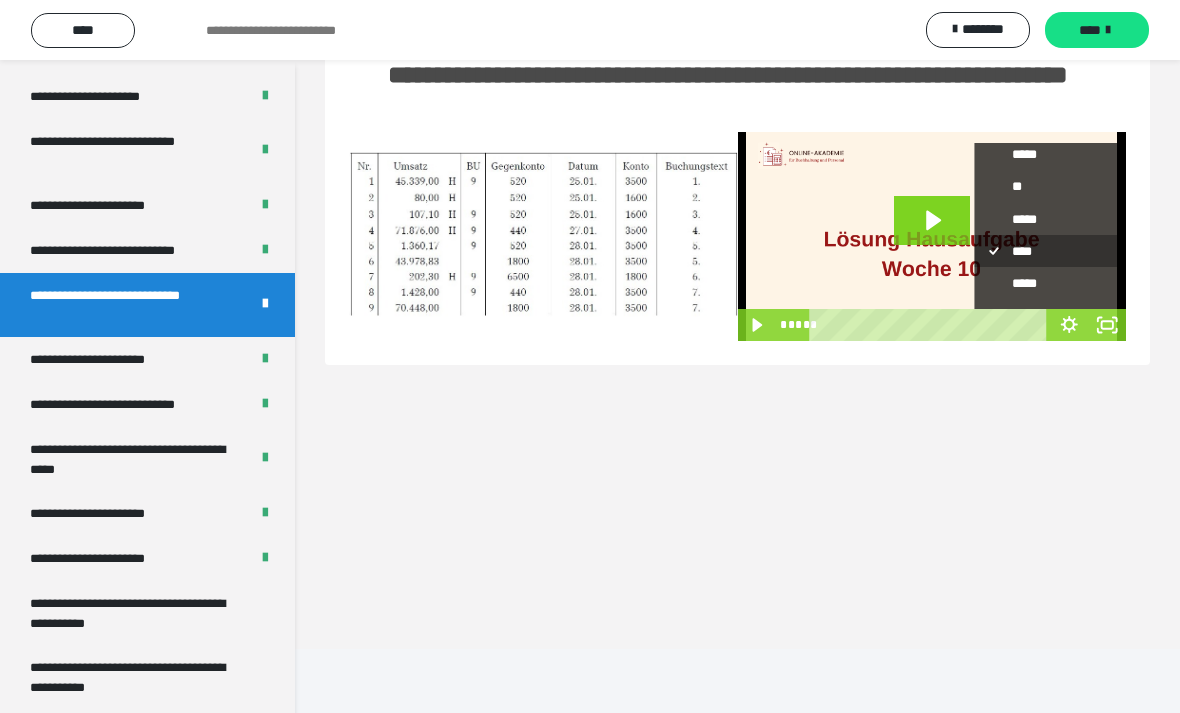 scroll, scrollTop: 0, scrollLeft: 0, axis: both 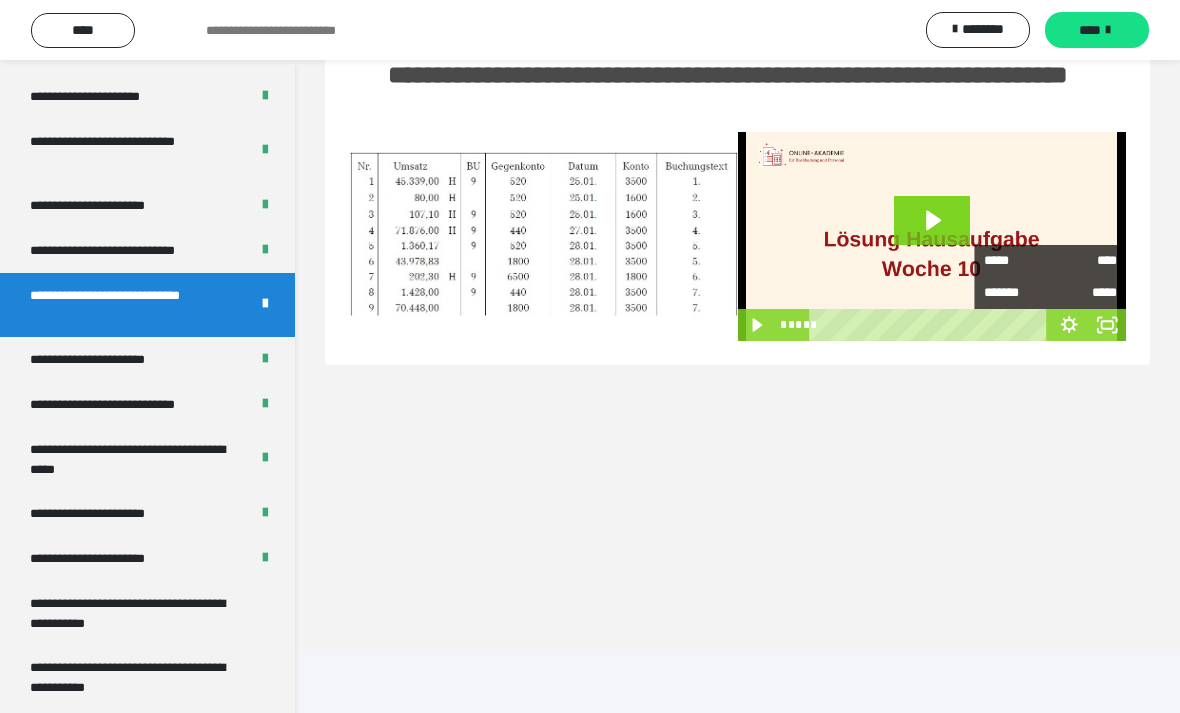 click 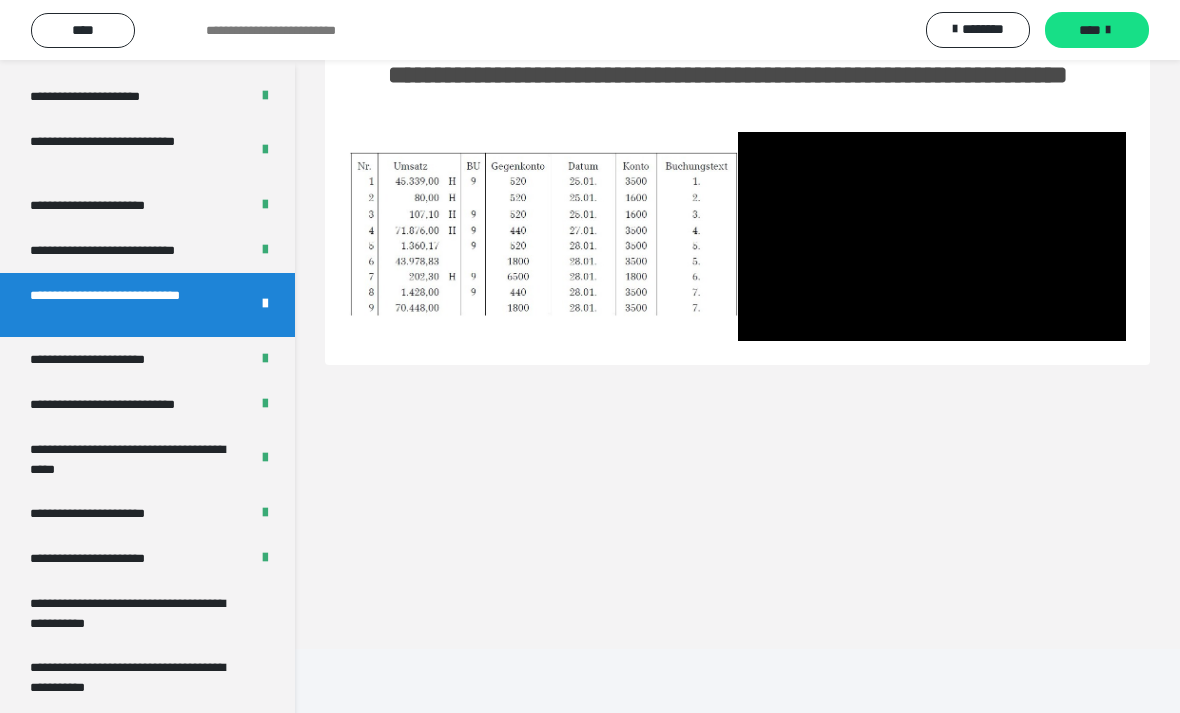 click at bounding box center [932, 236] 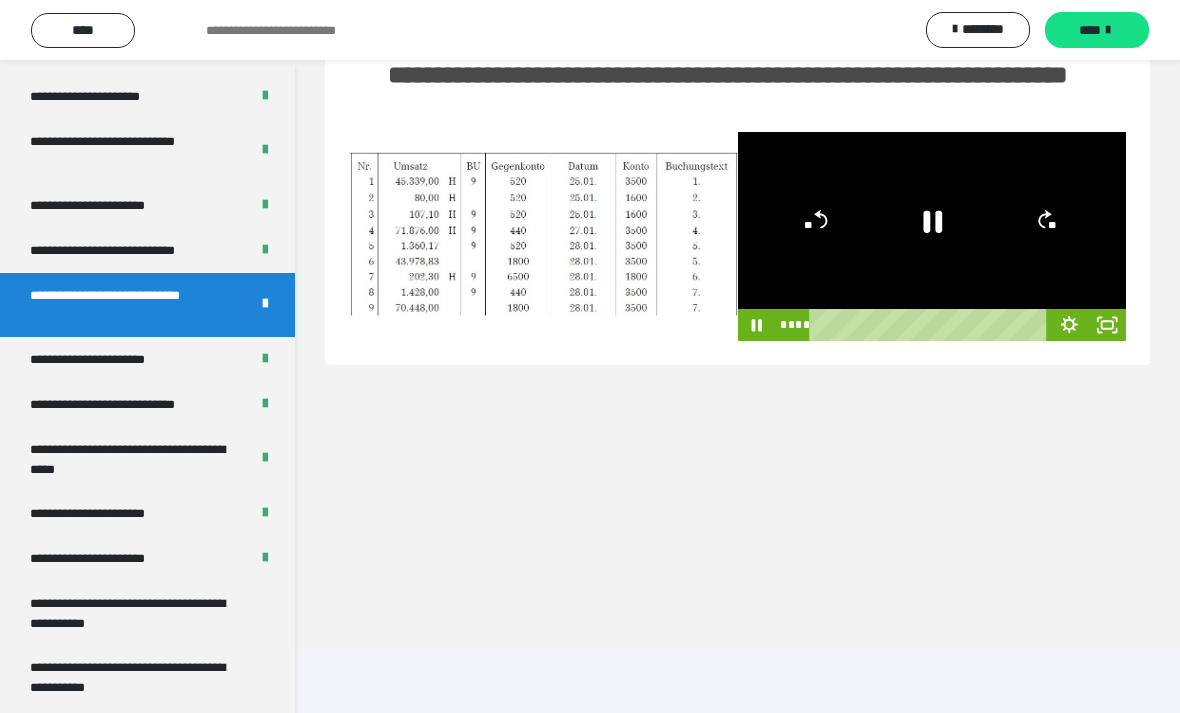 click 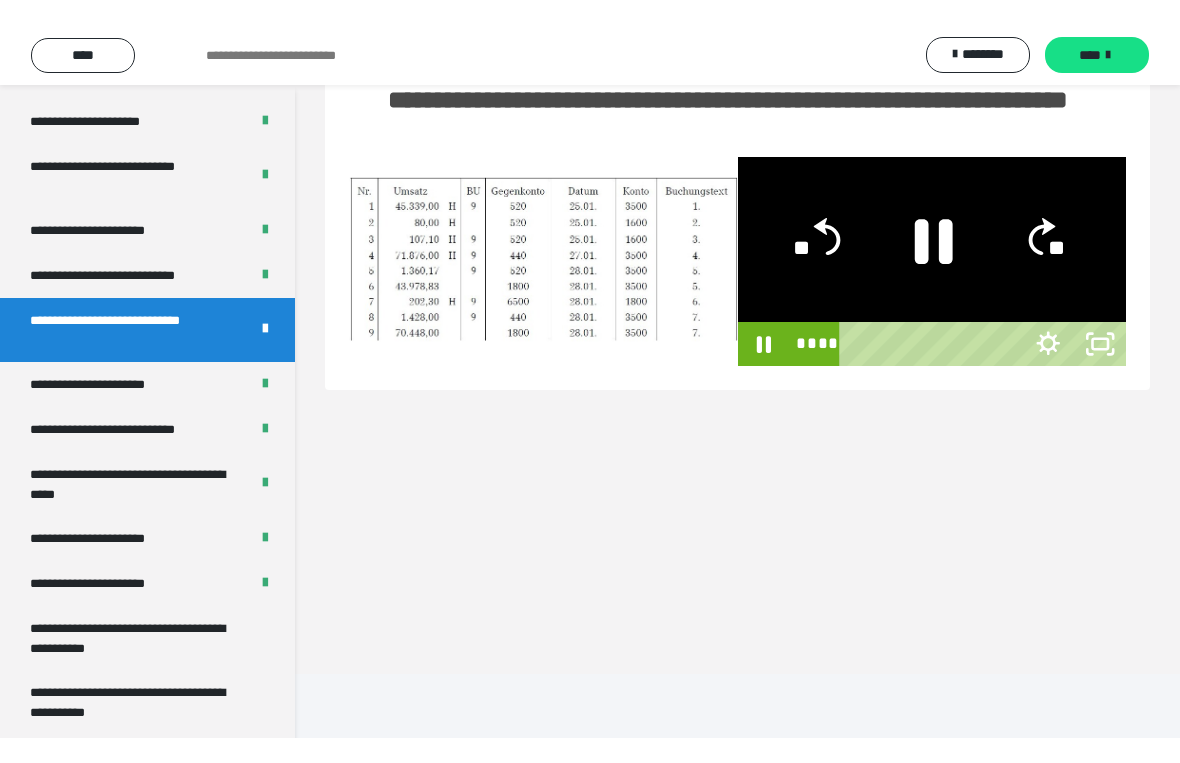 scroll, scrollTop: 24, scrollLeft: 0, axis: vertical 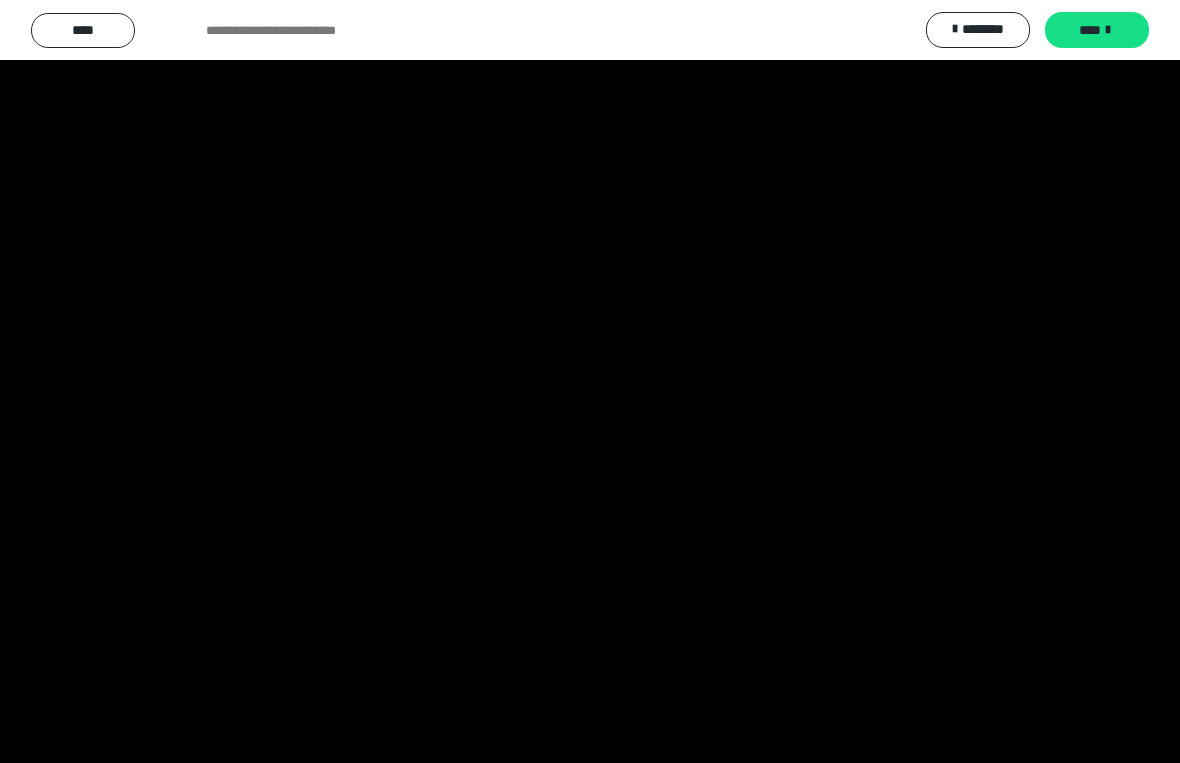 click at bounding box center [590, 381] 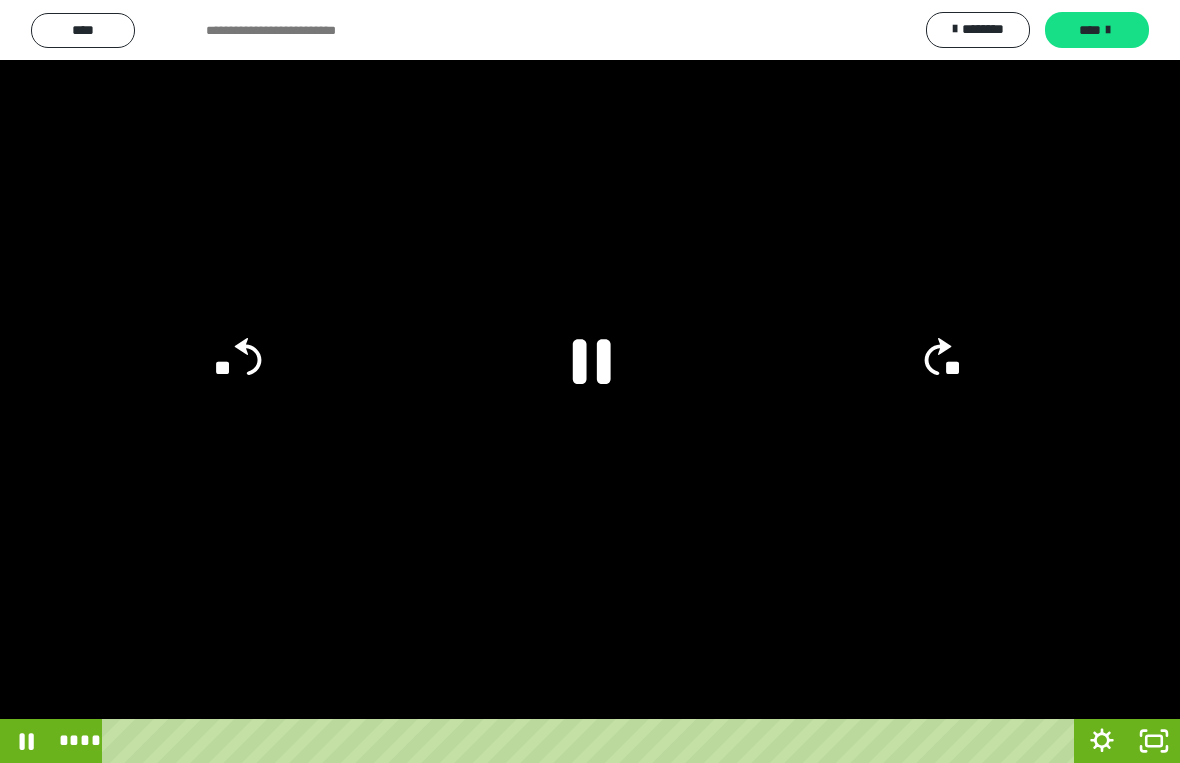 click on "**" 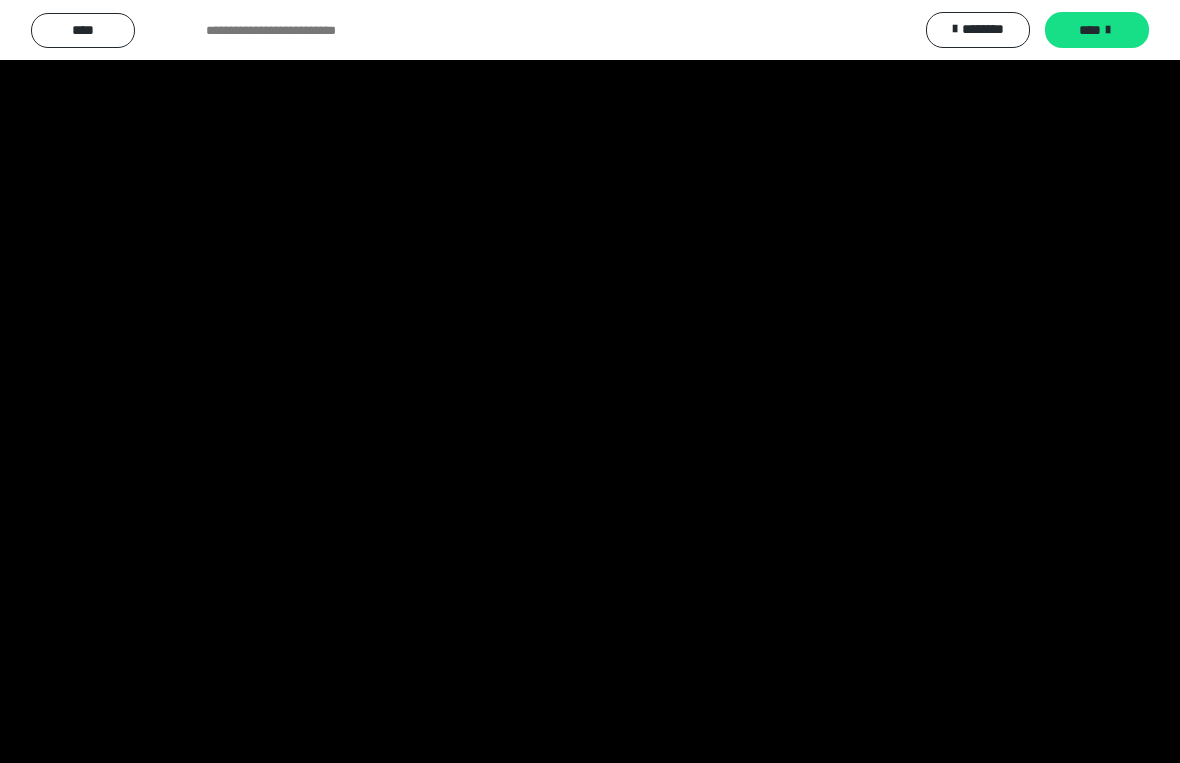 click at bounding box center (590, 381) 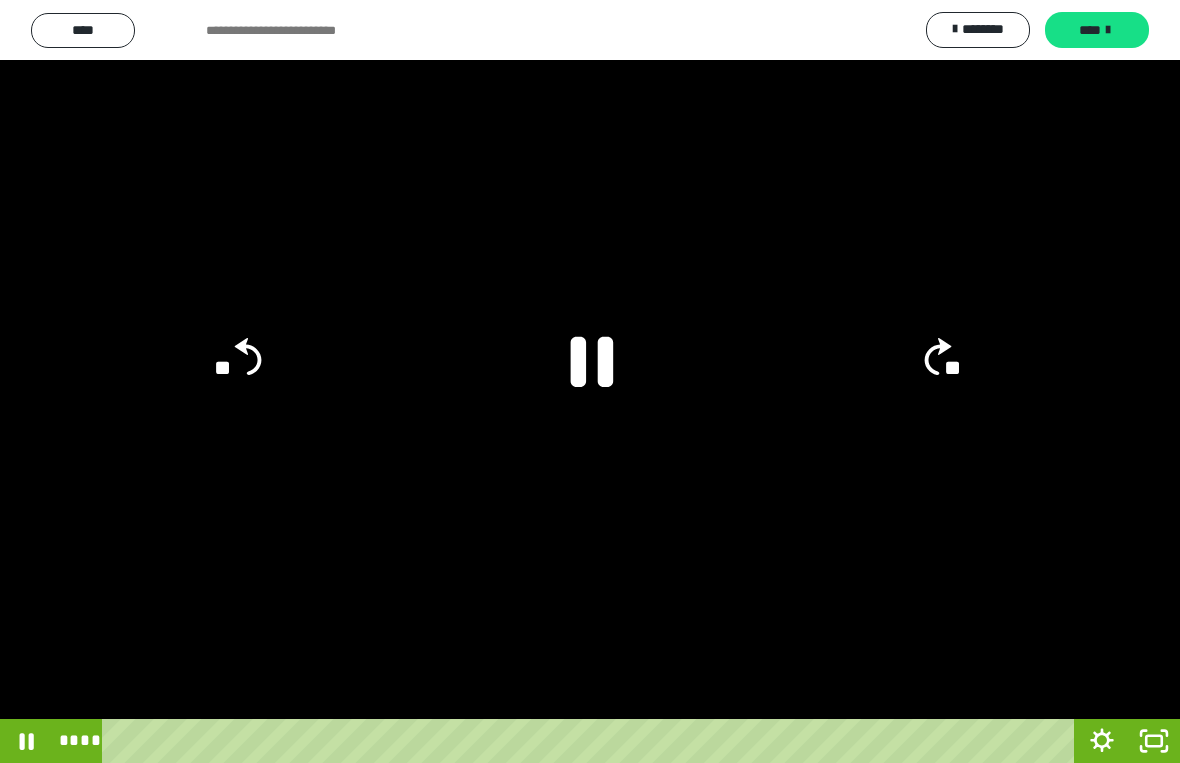 click 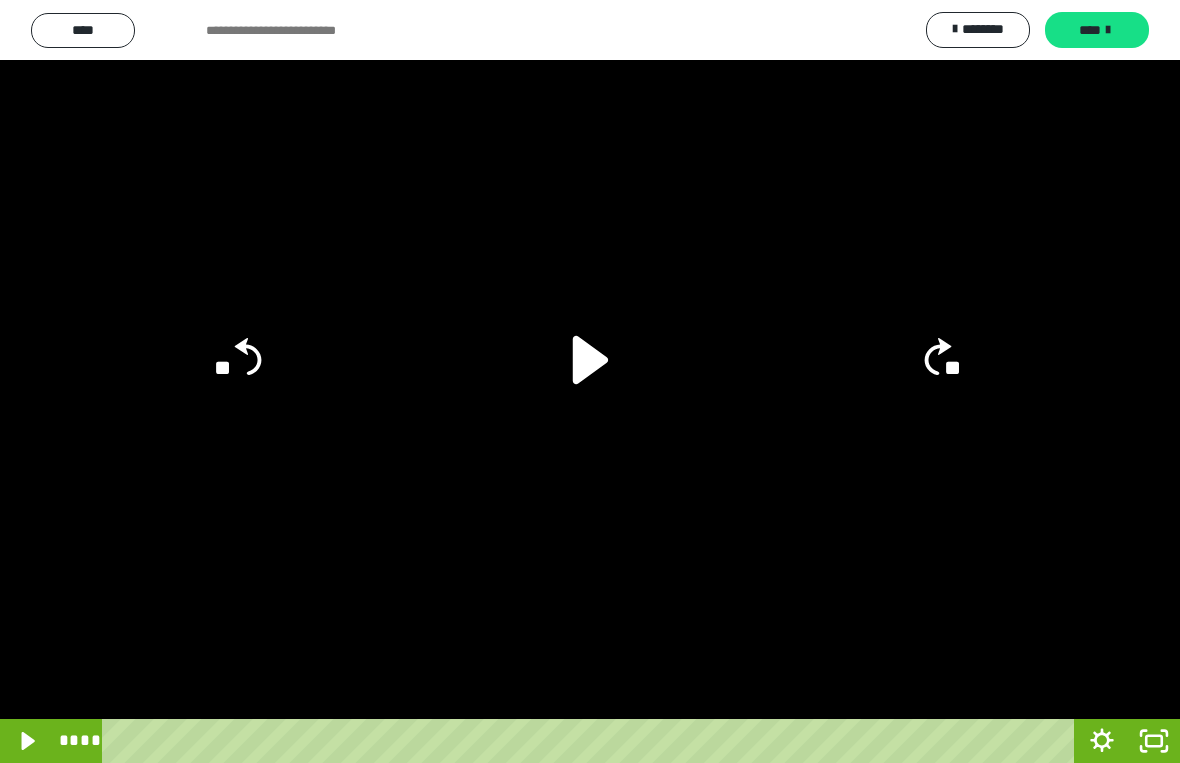click 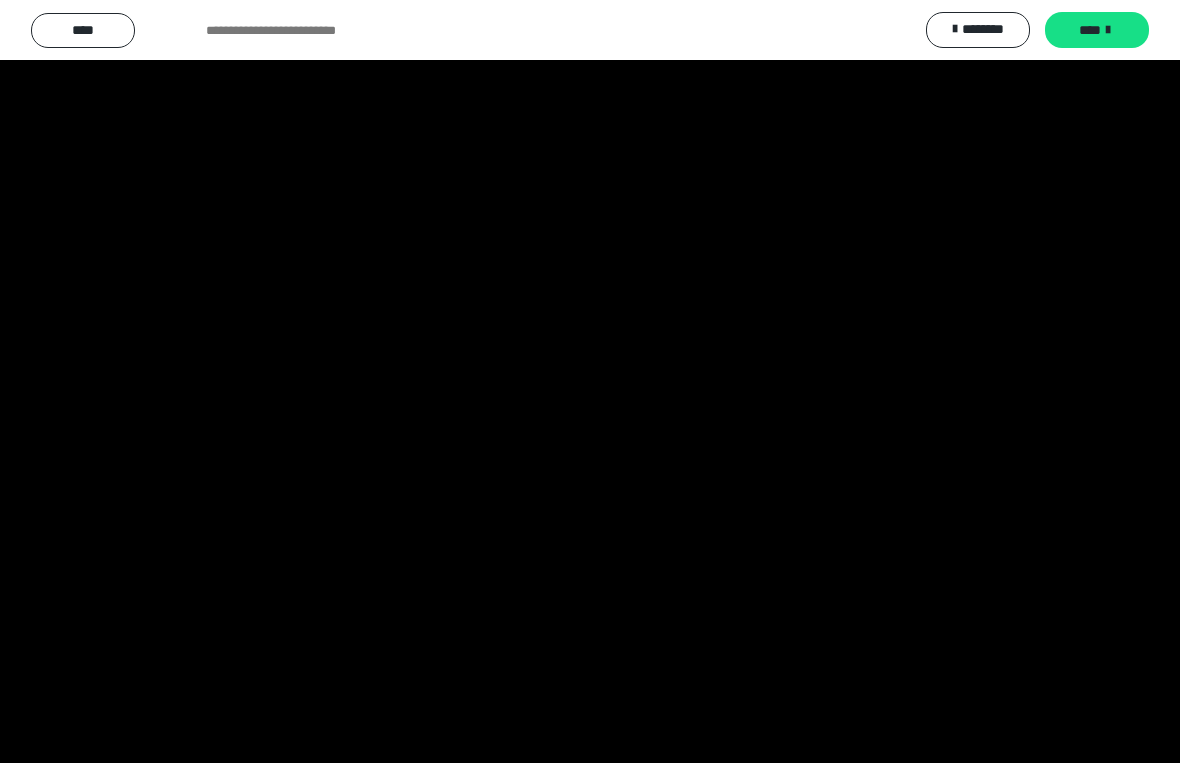 click at bounding box center (590, 381) 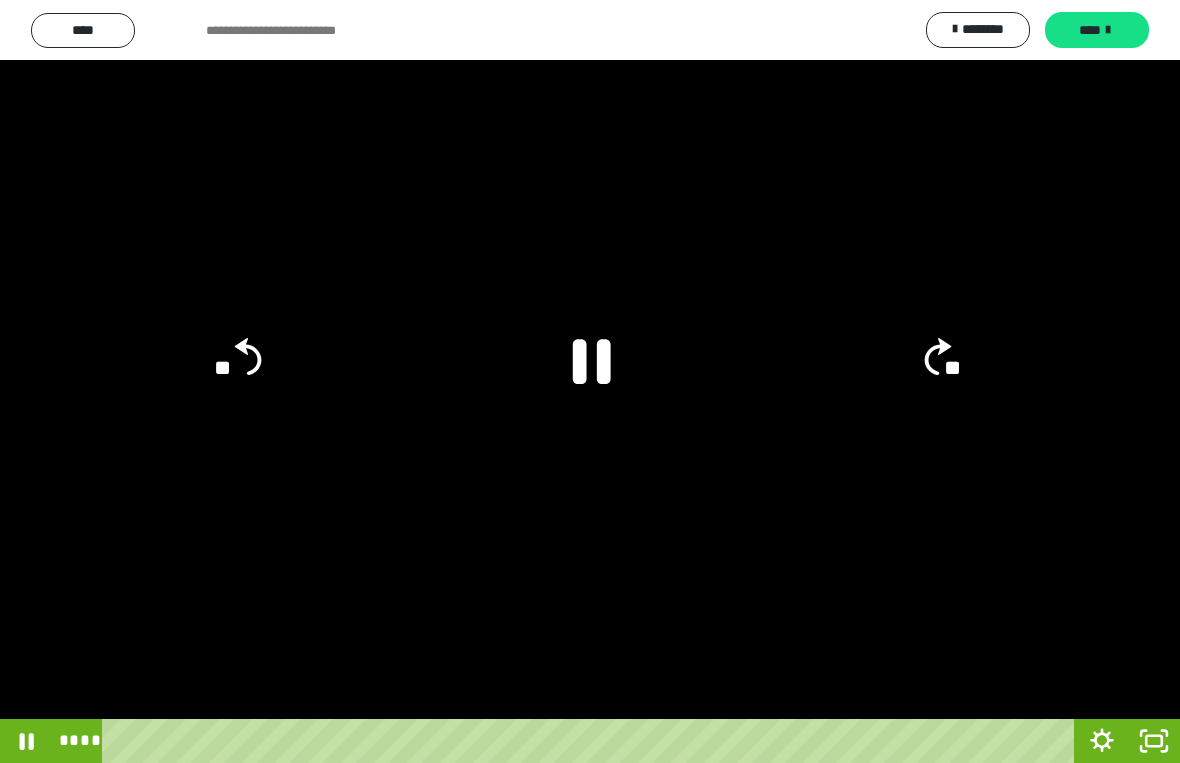 click on "**" 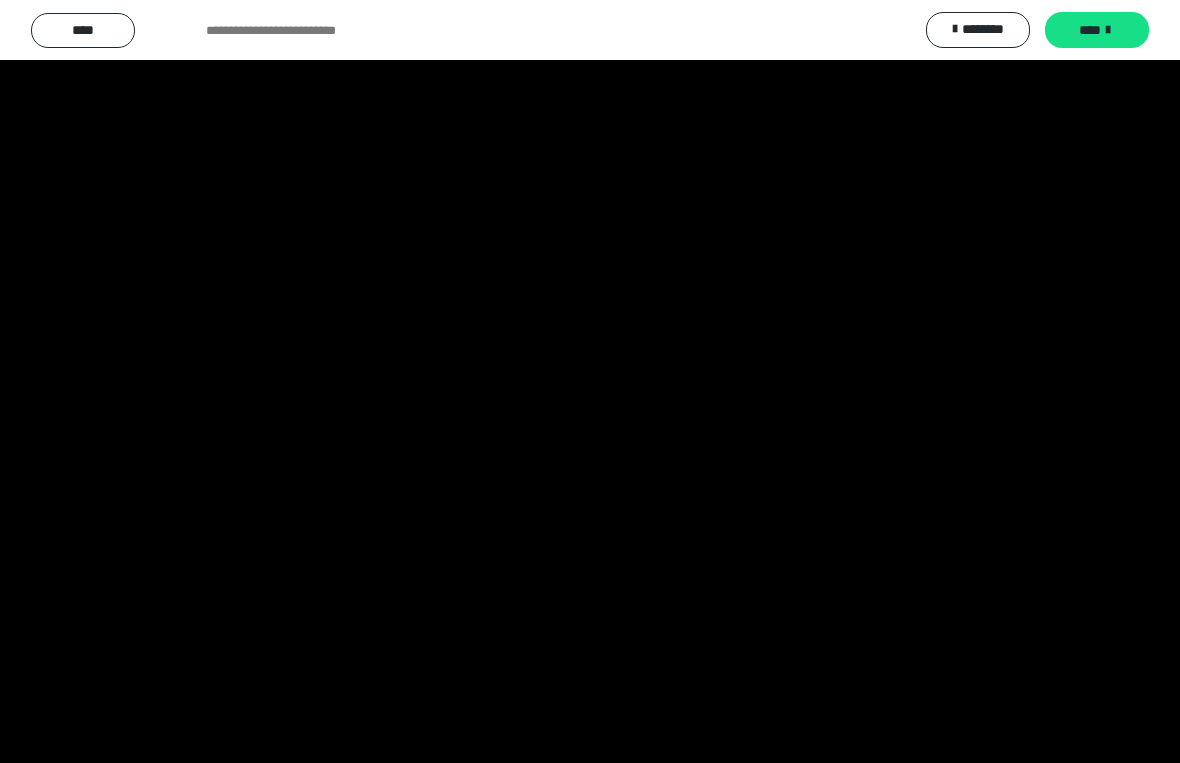 click at bounding box center [590, 381] 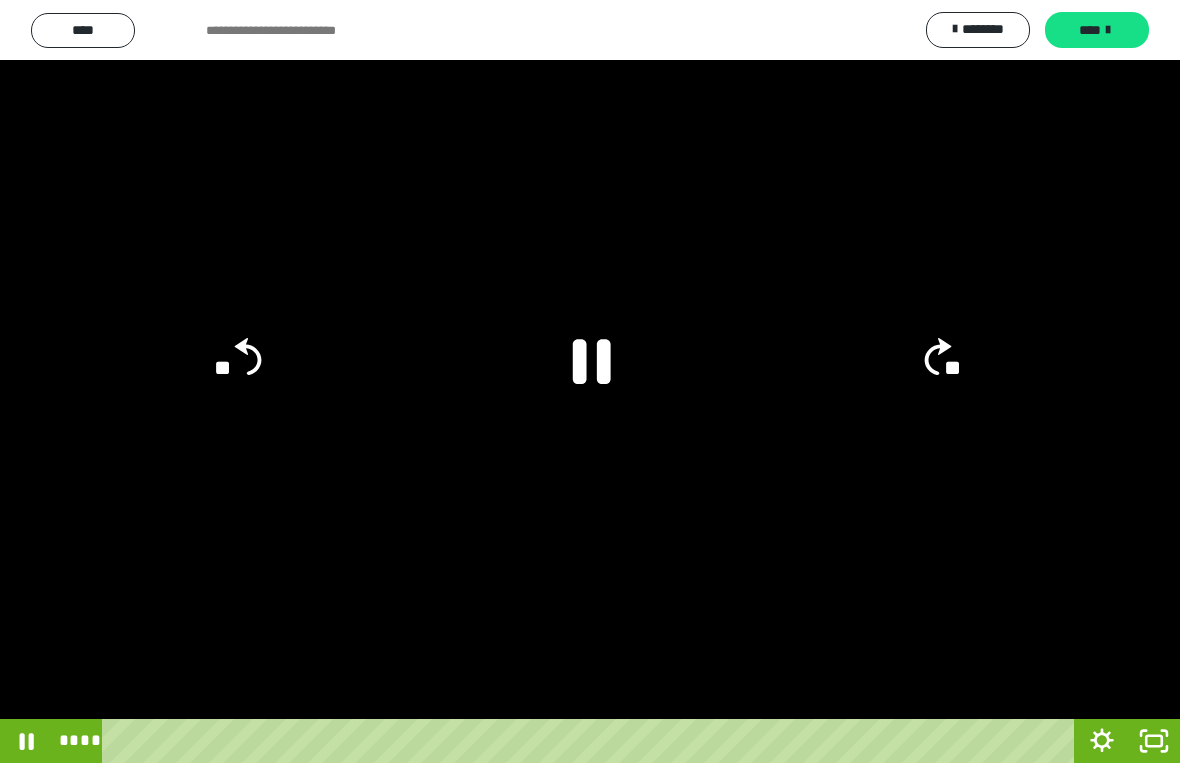 click on "**" 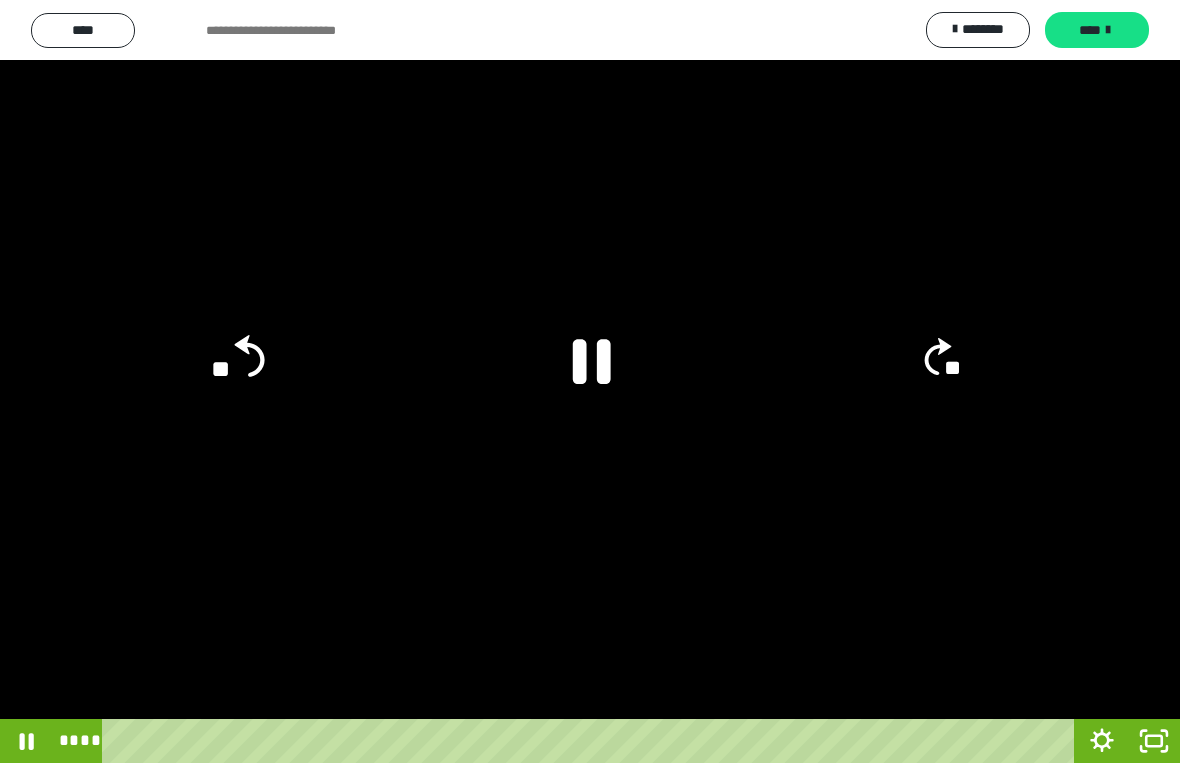 click on "**" 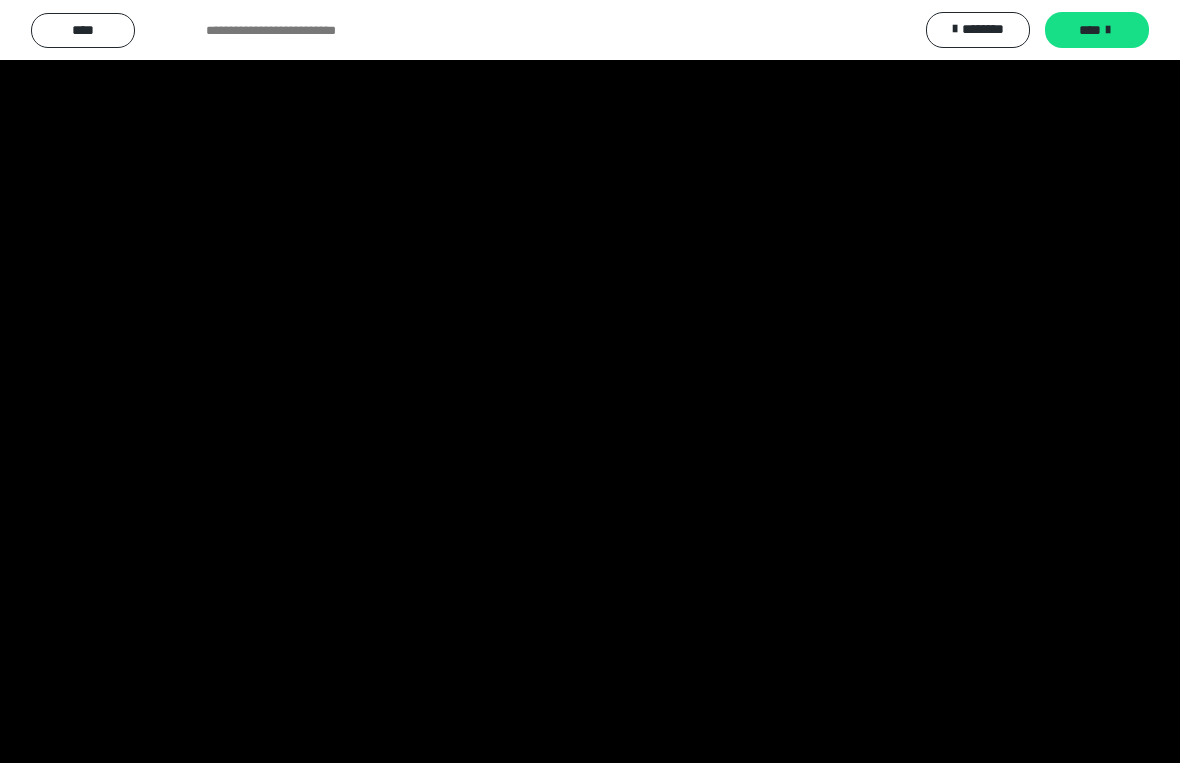 click at bounding box center (590, 381) 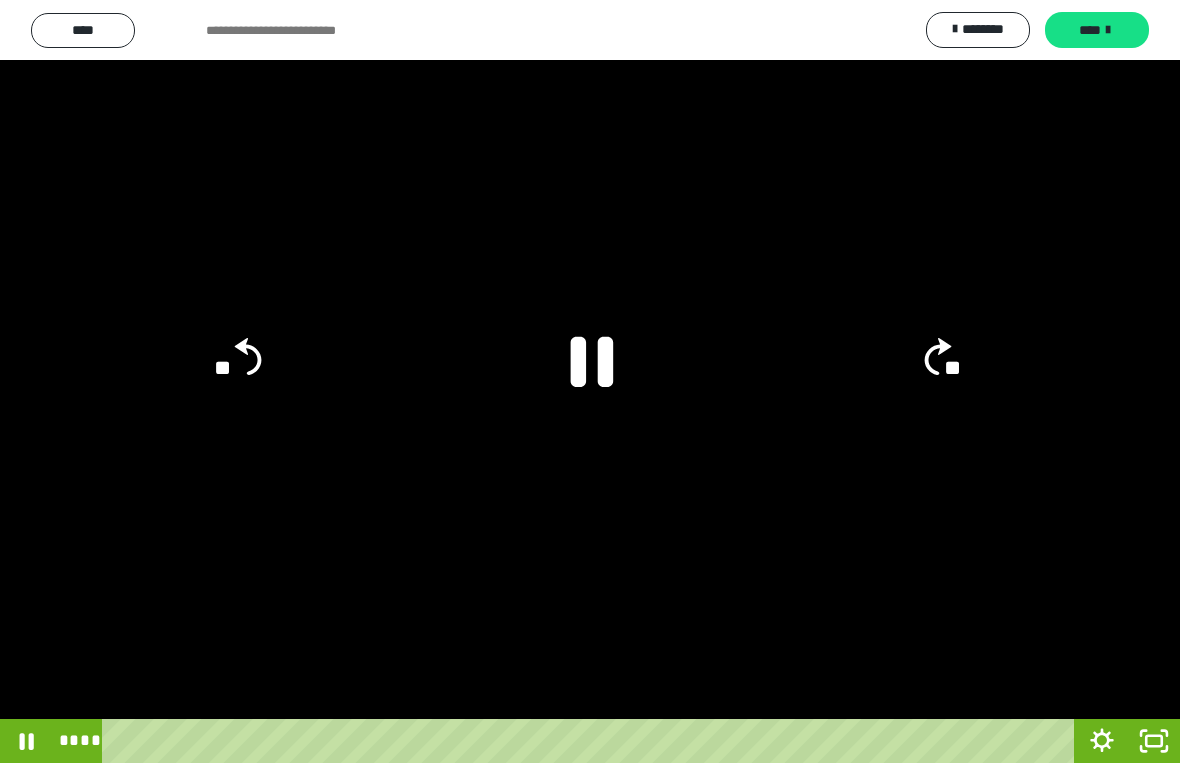 click 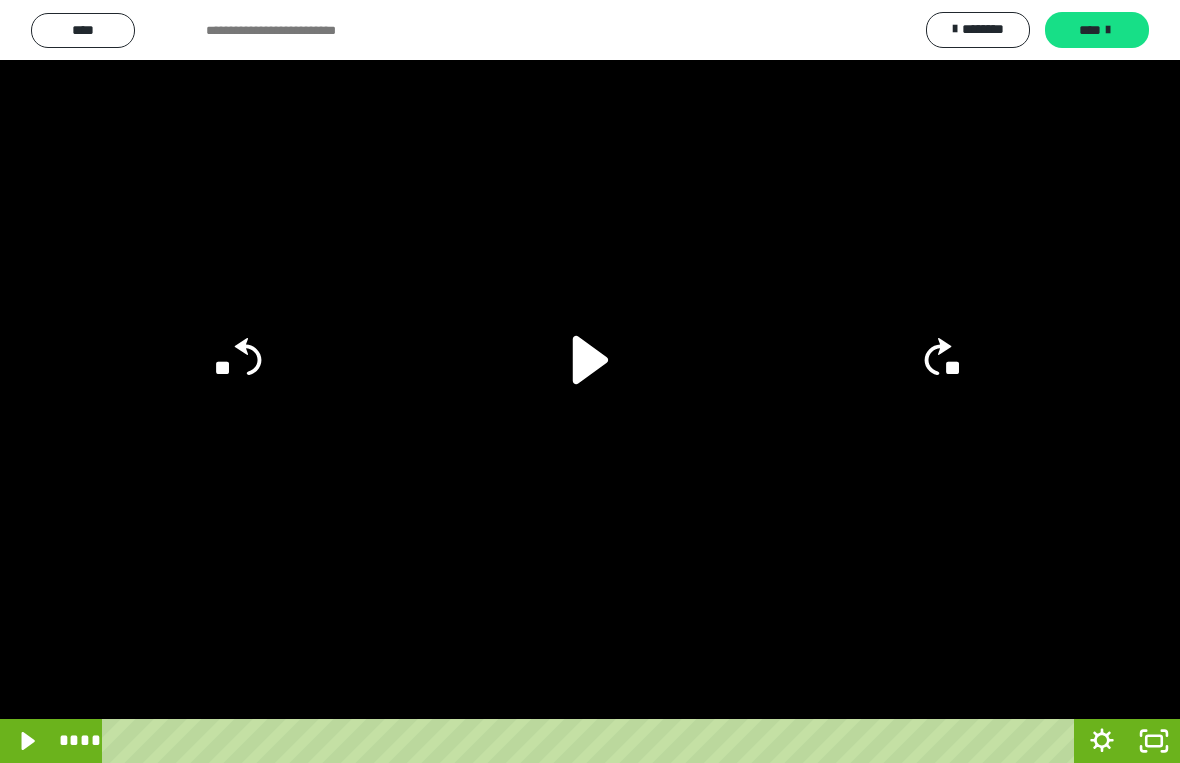 click 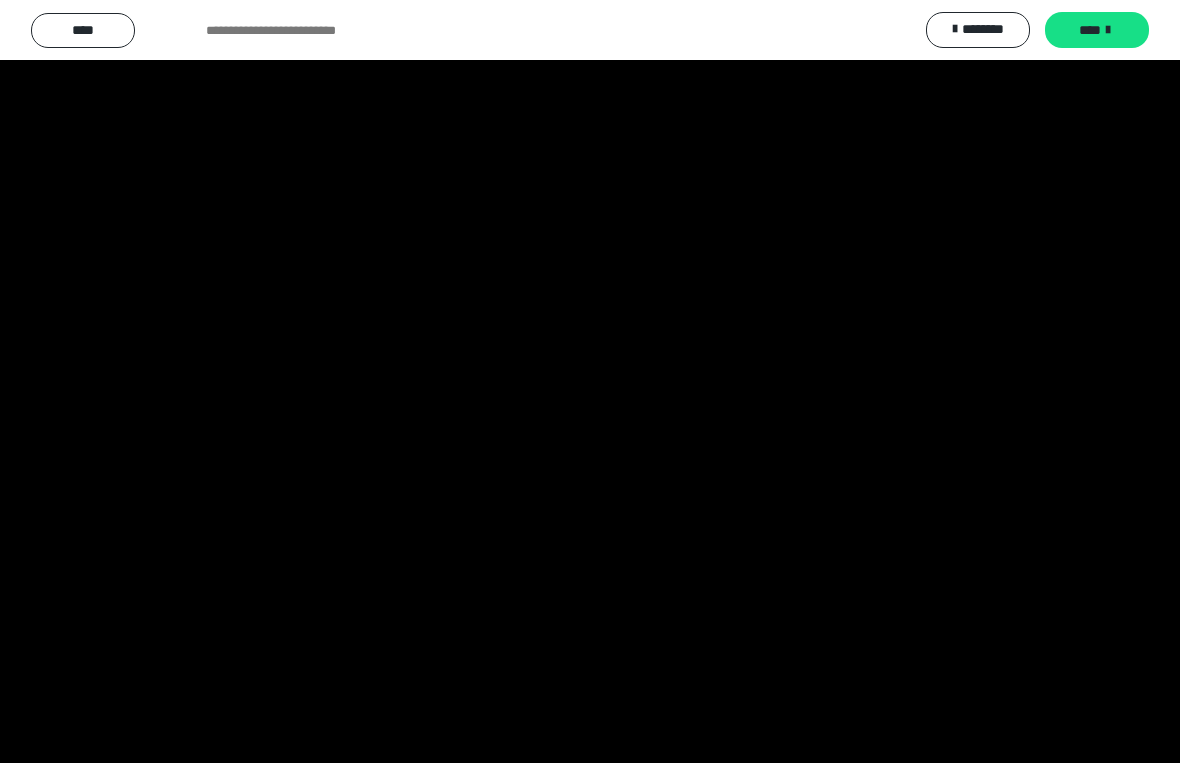 click at bounding box center (590, 381) 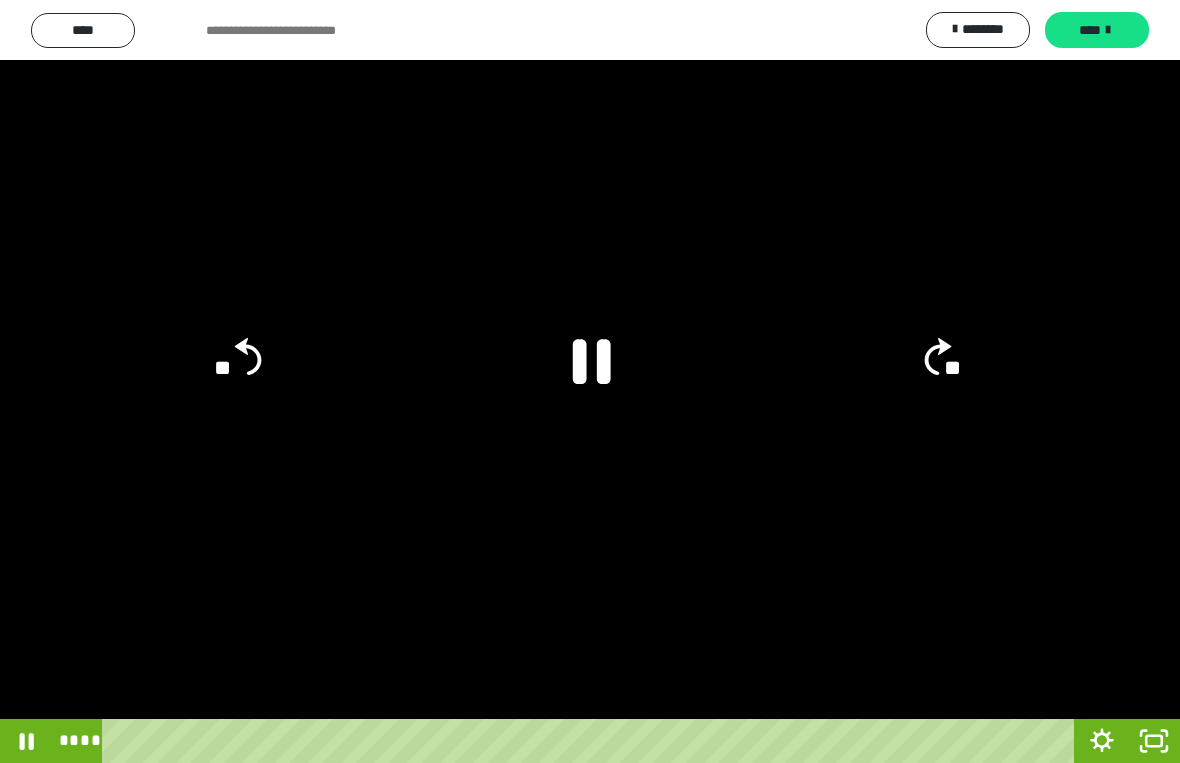 click 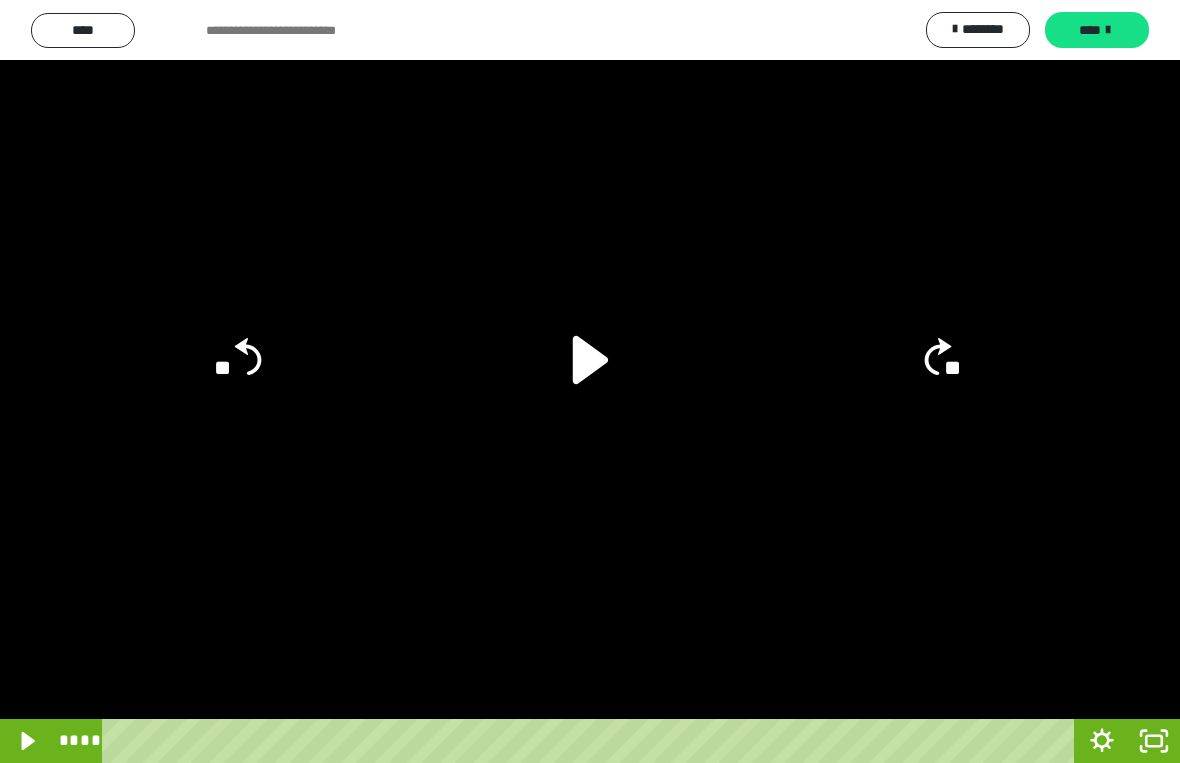click 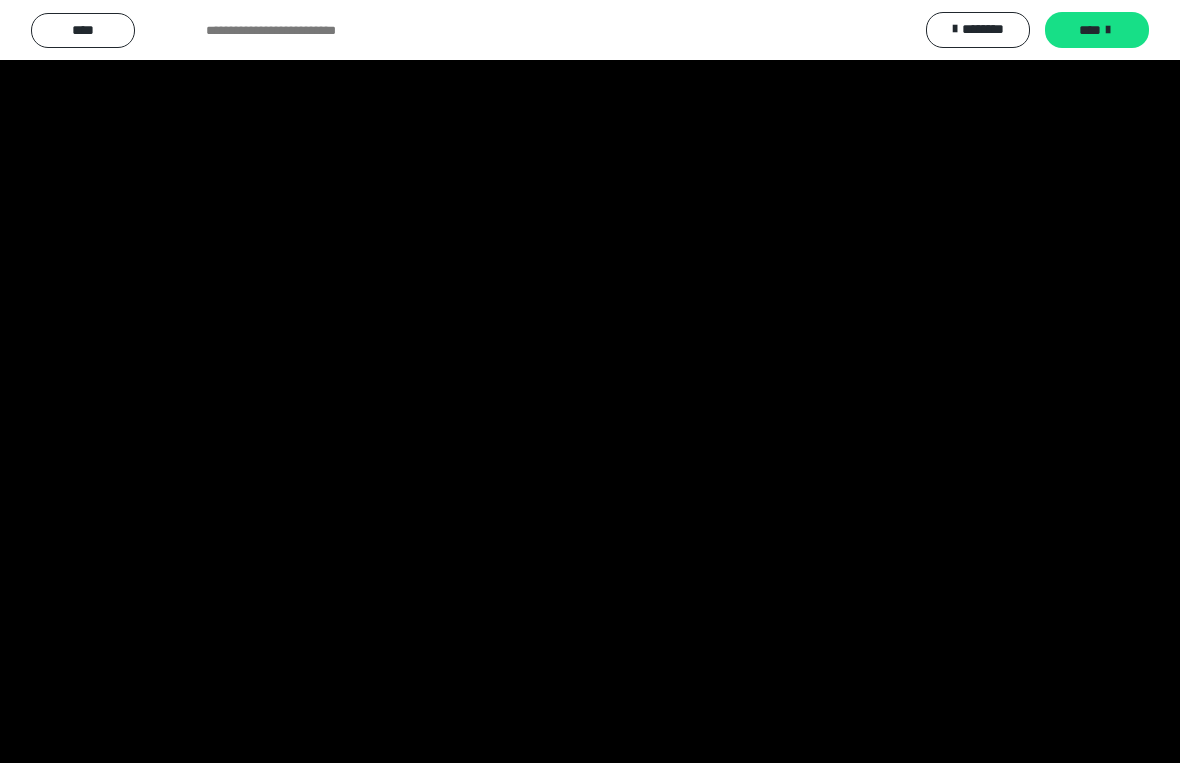click at bounding box center [590, 381] 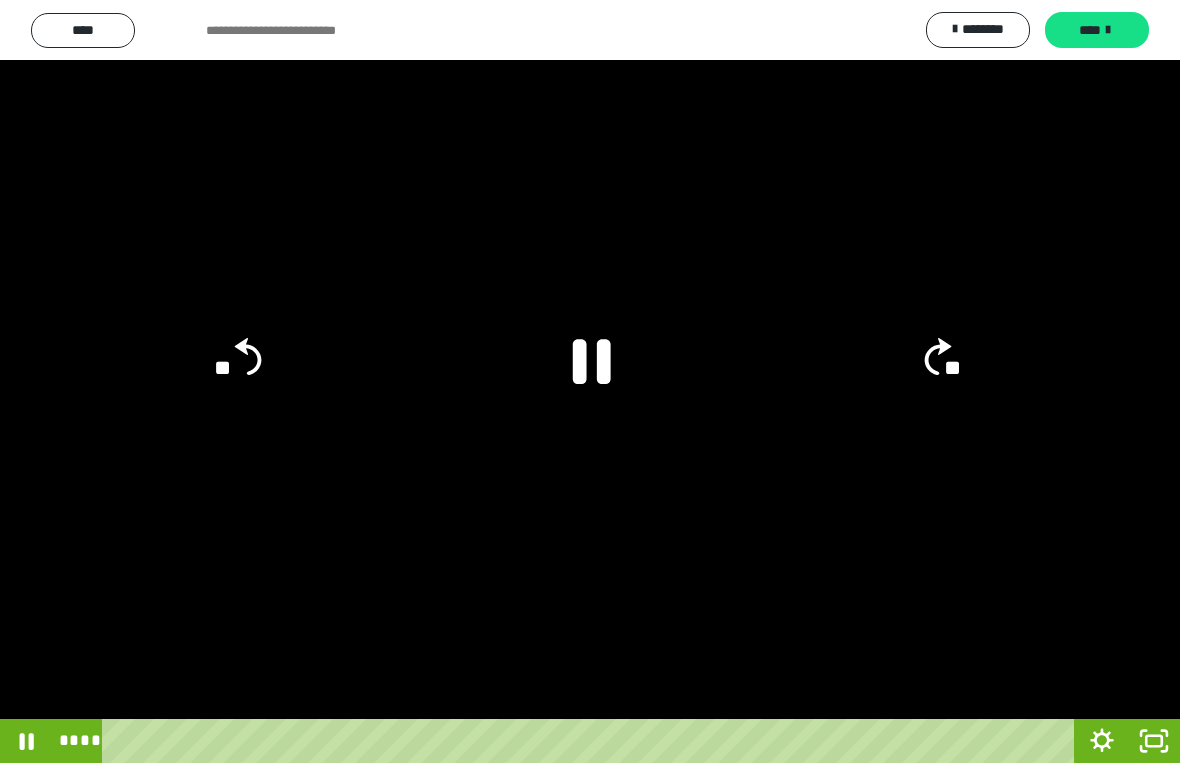 click on "**" 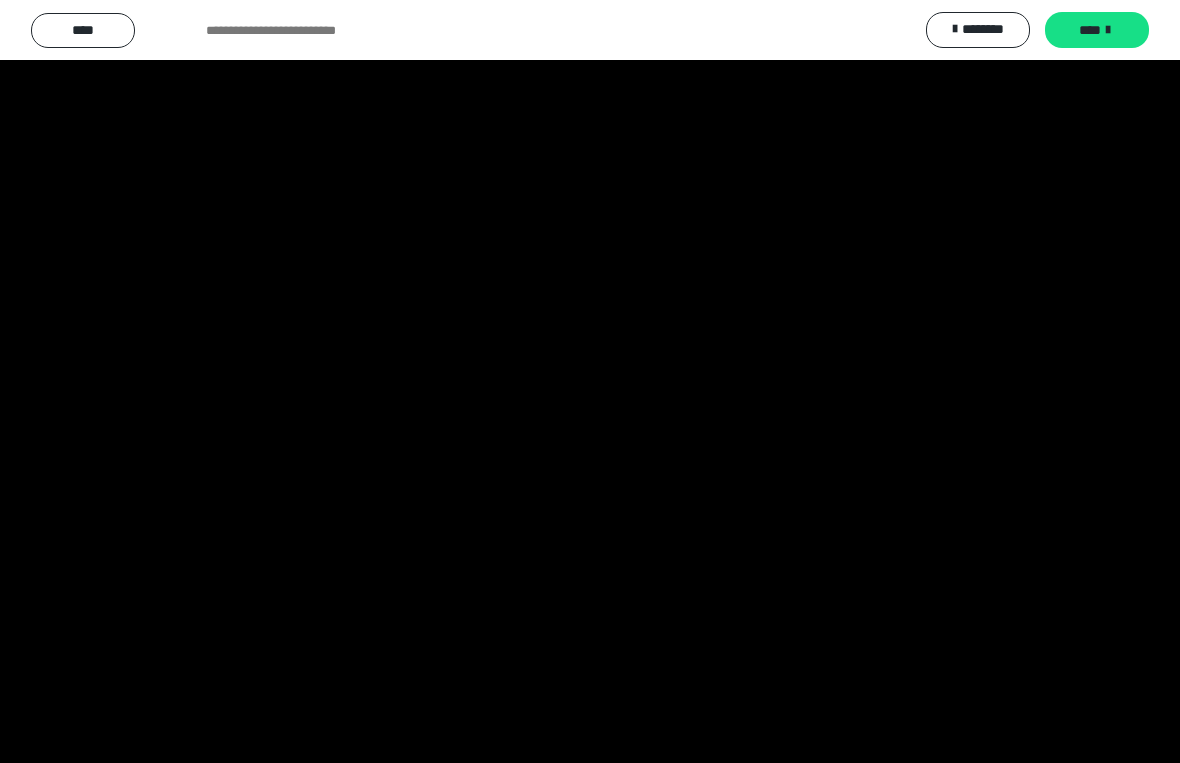 click at bounding box center (590, 381) 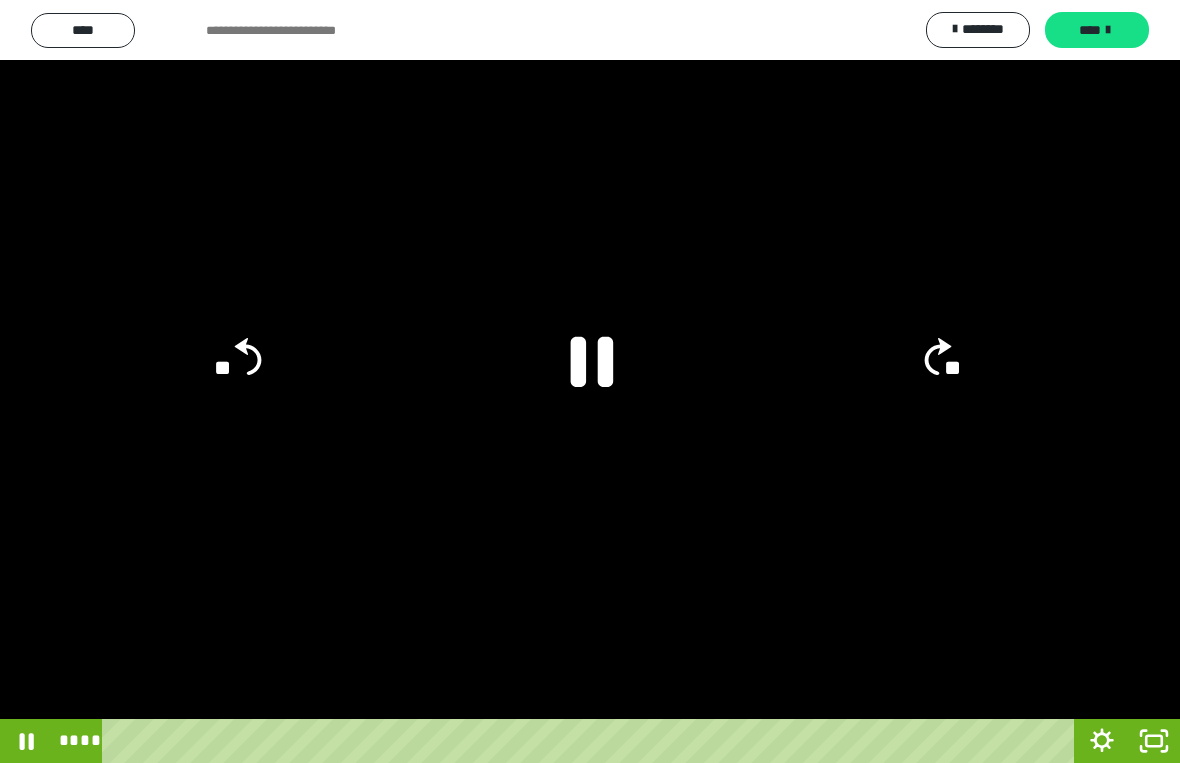 click 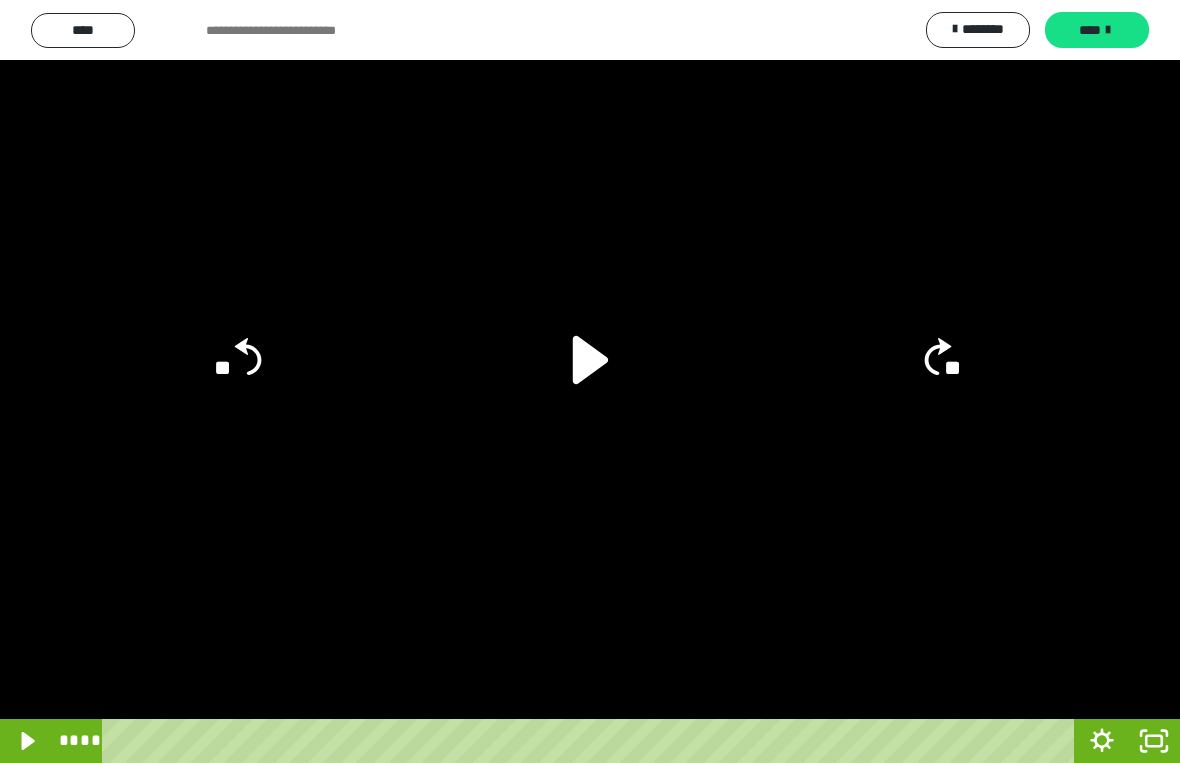 click on "**" 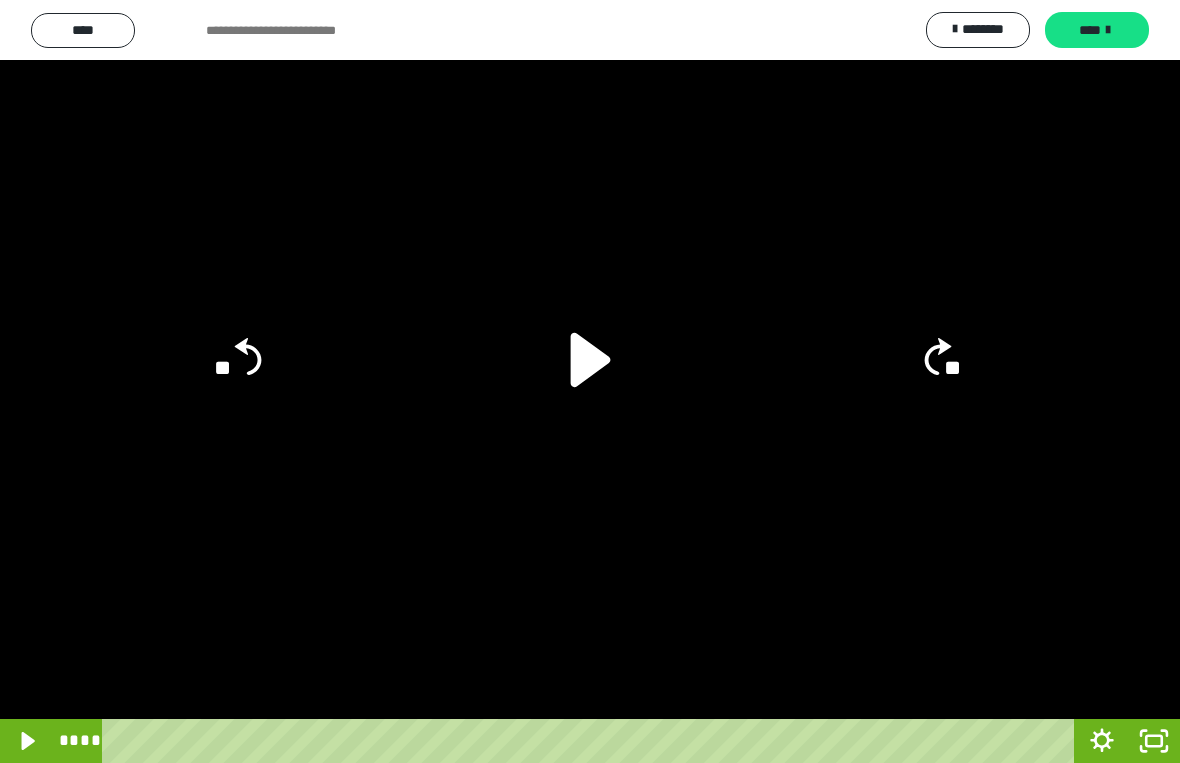 click 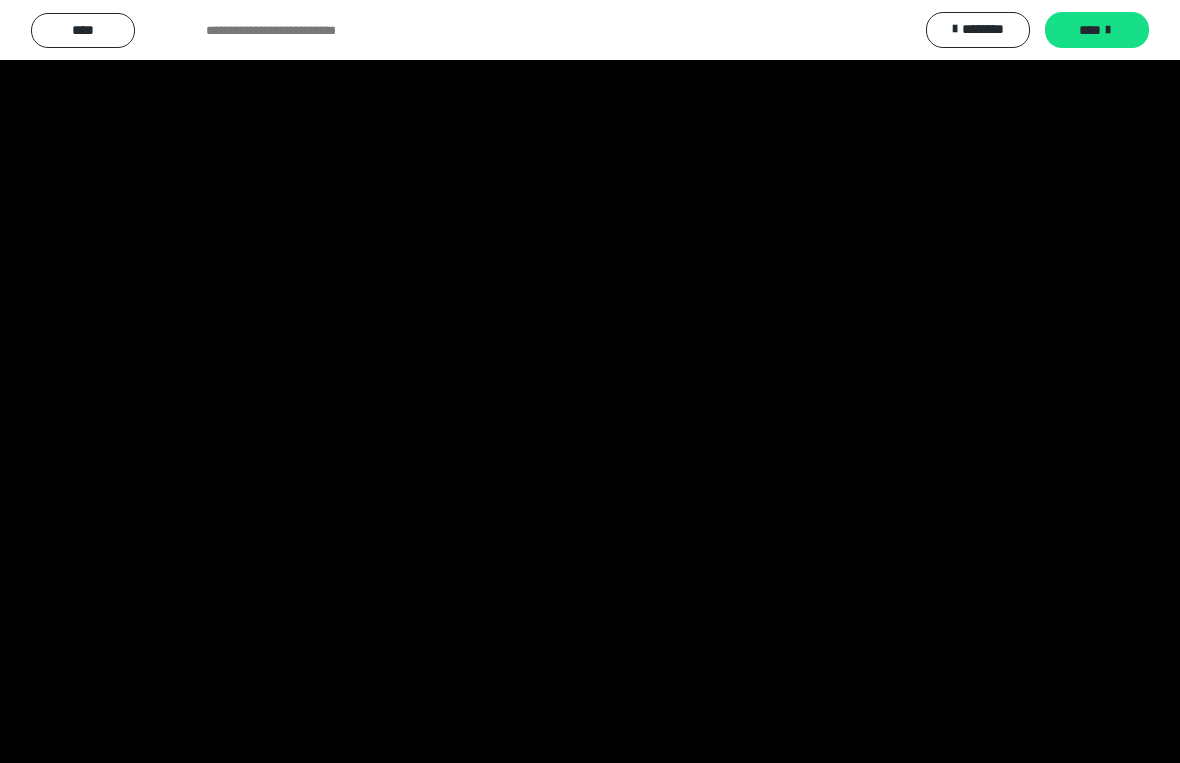 click at bounding box center [590, 381] 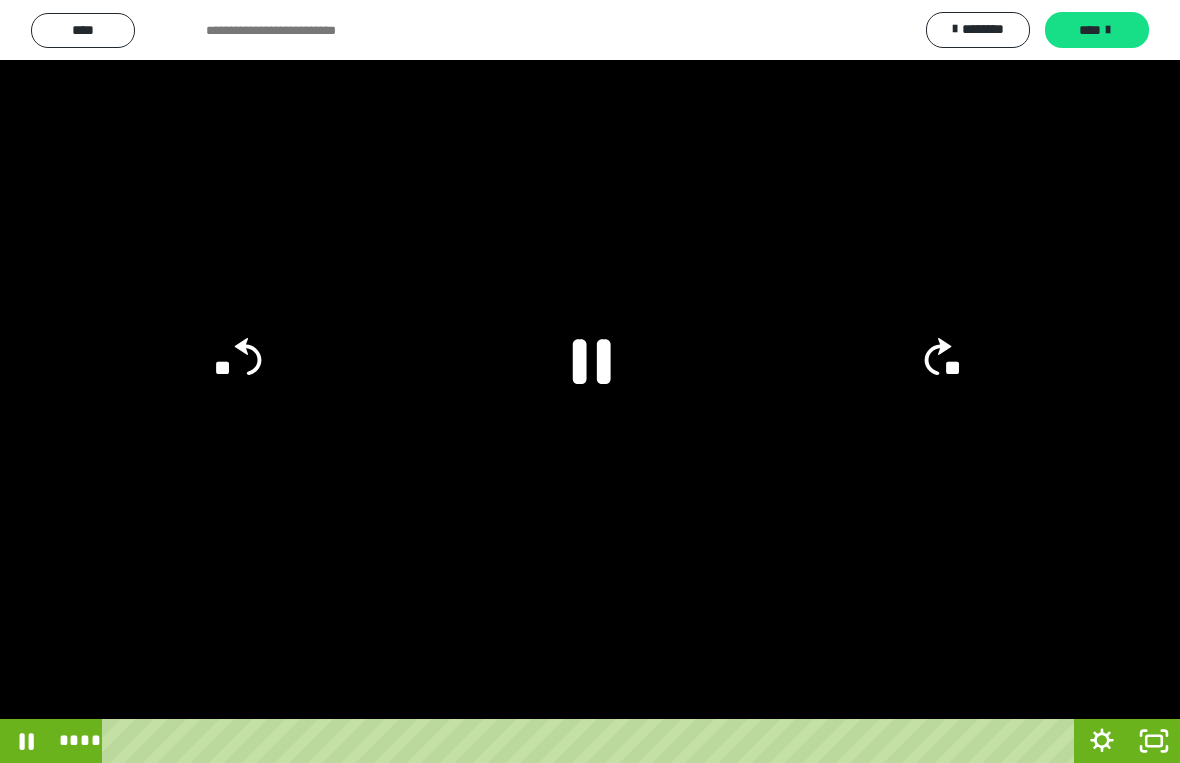 click 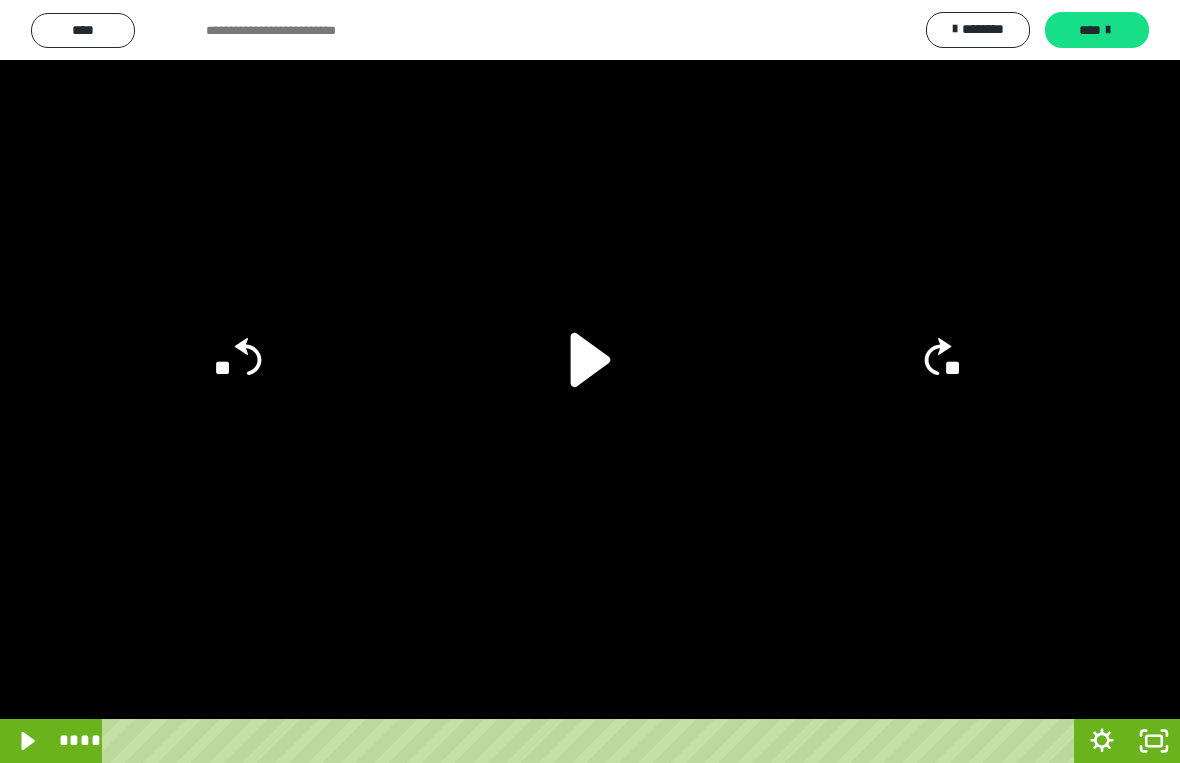 click 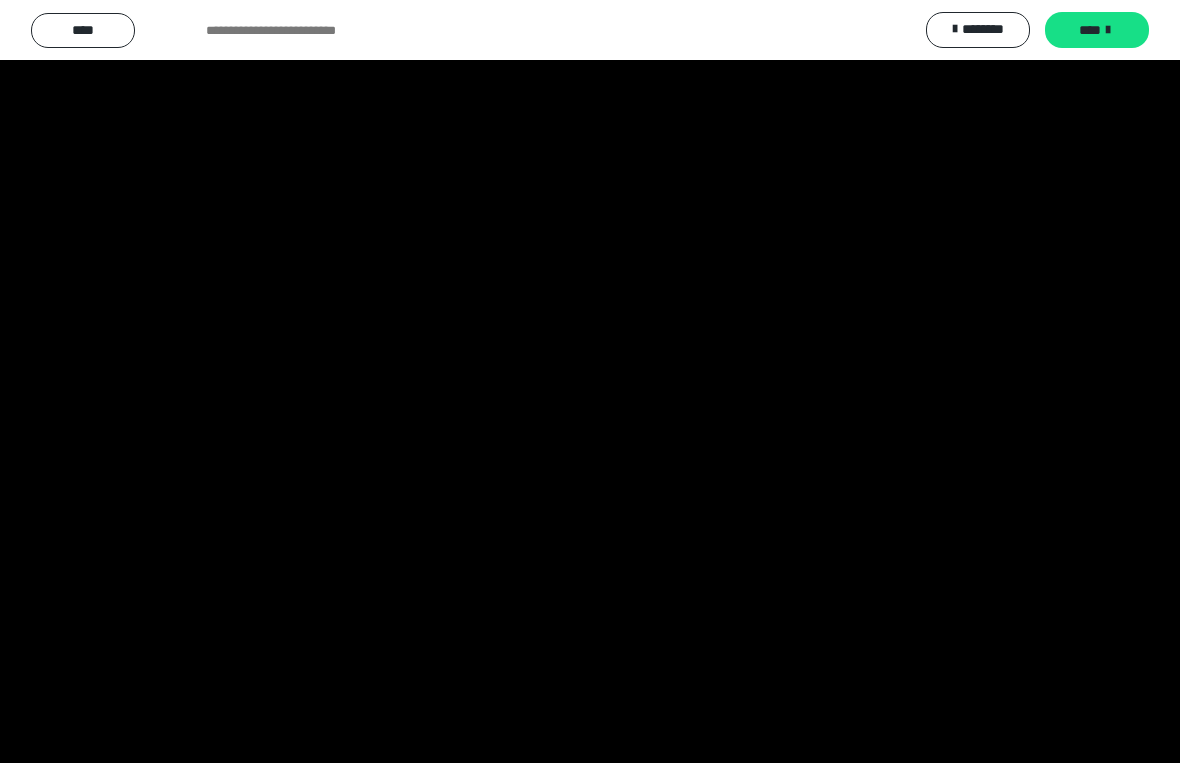 click at bounding box center (590, 381) 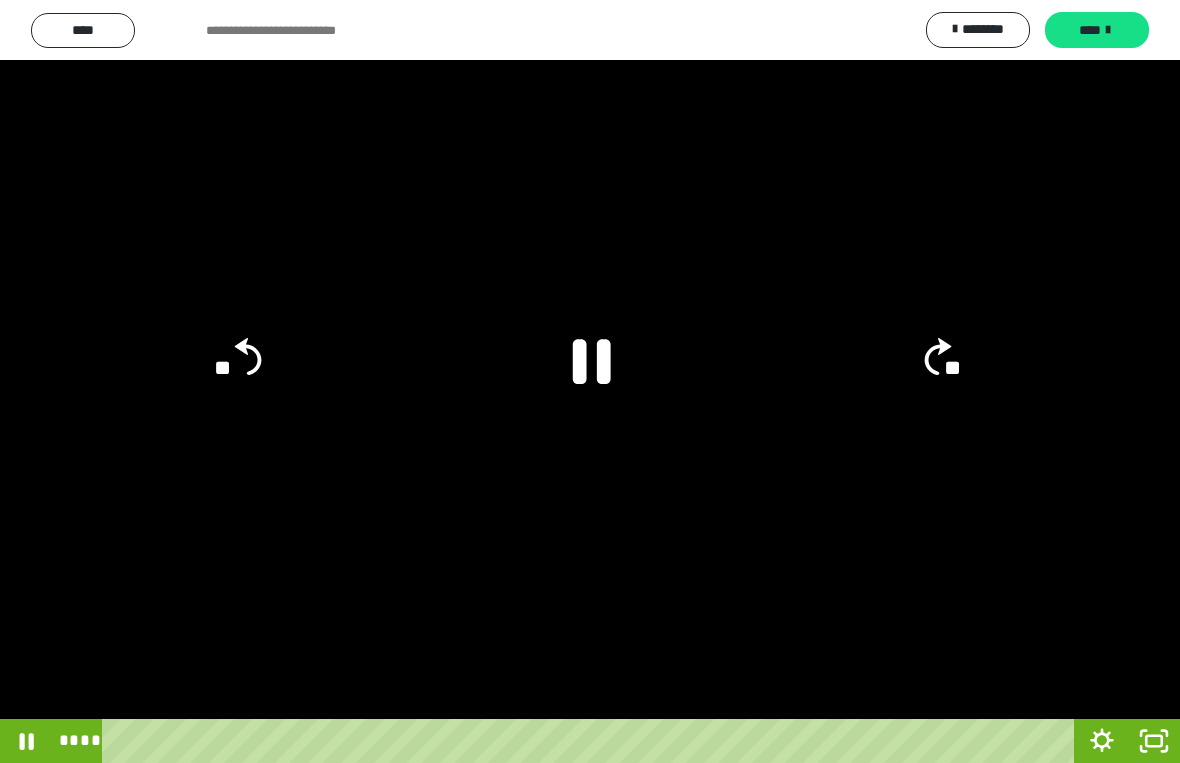 click 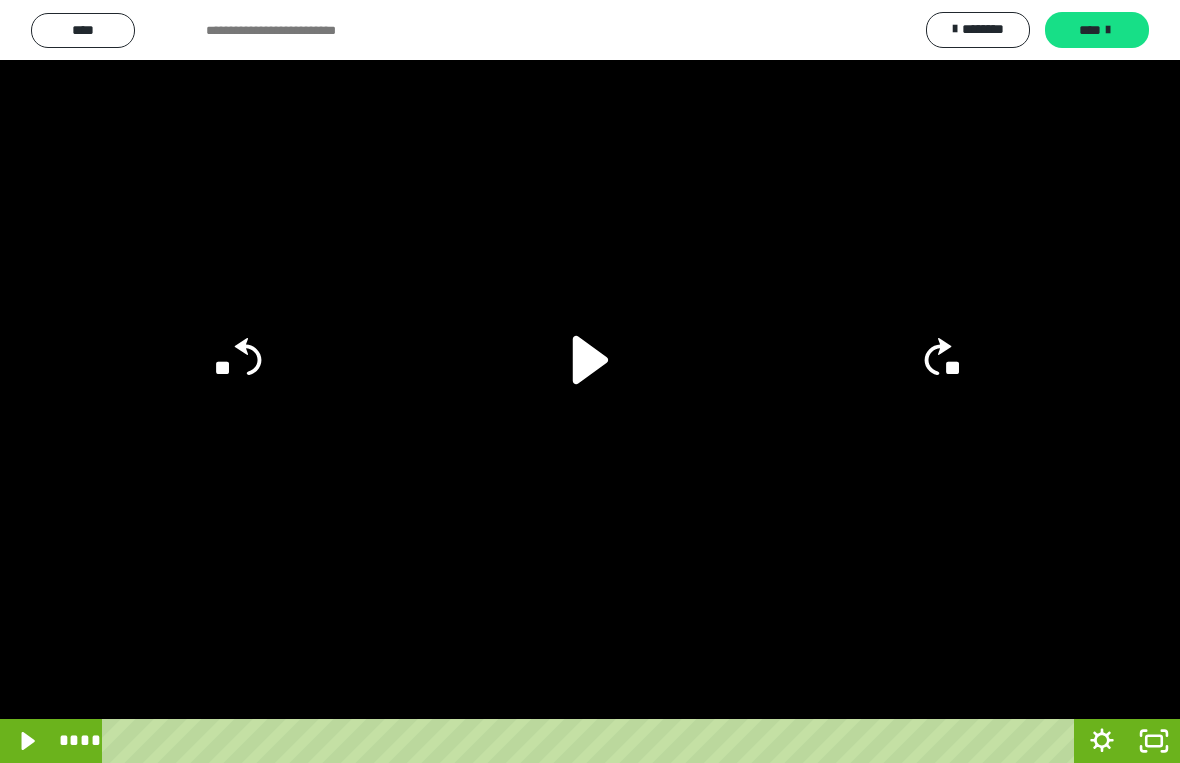 click 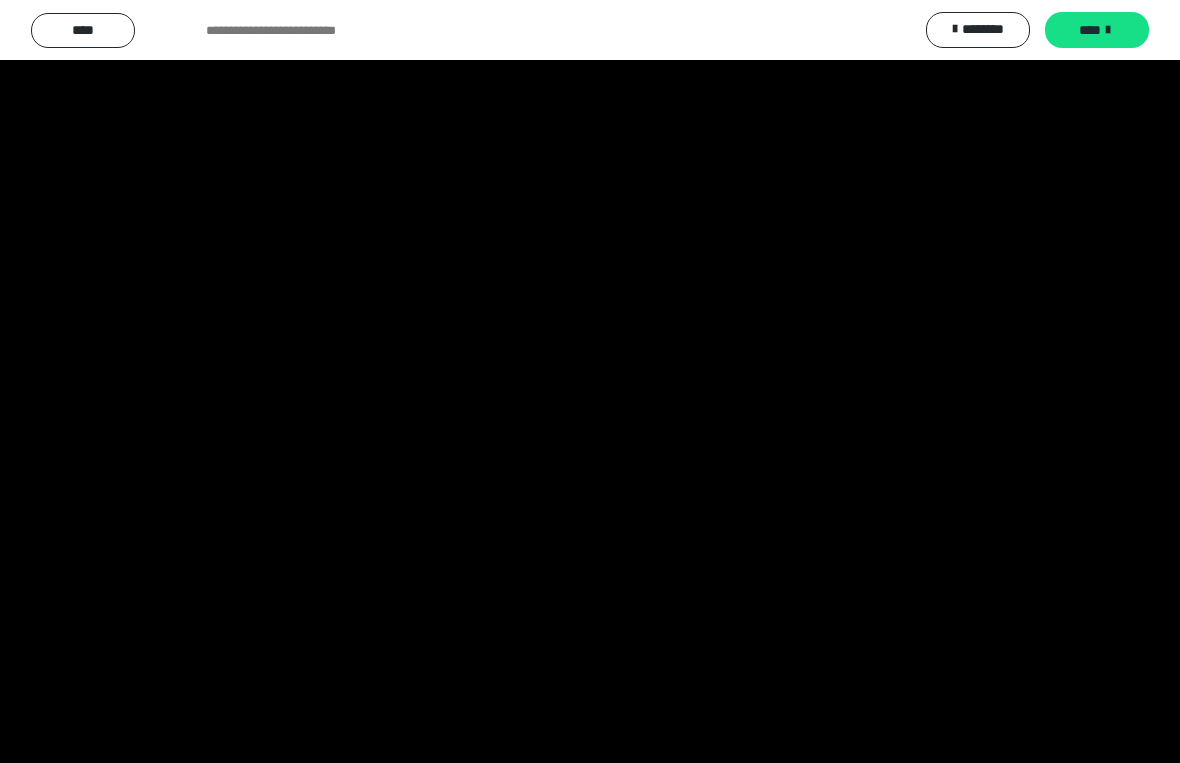 click at bounding box center (590, 381) 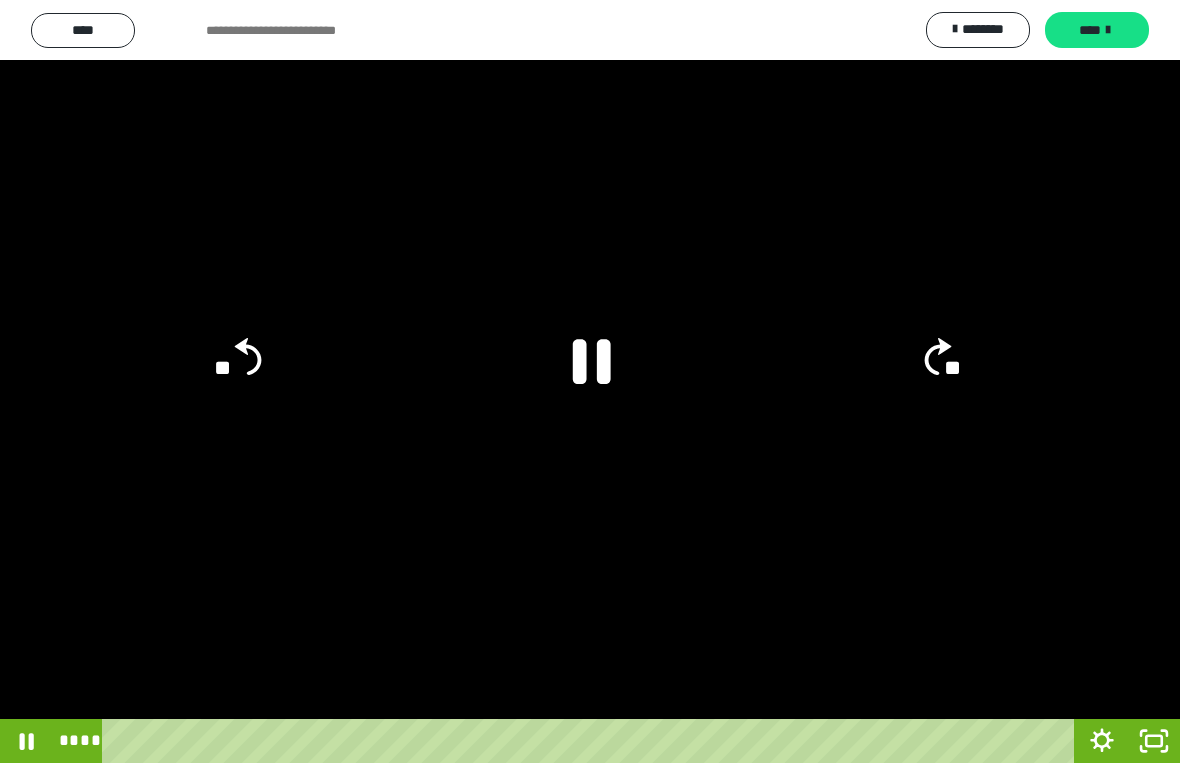 click 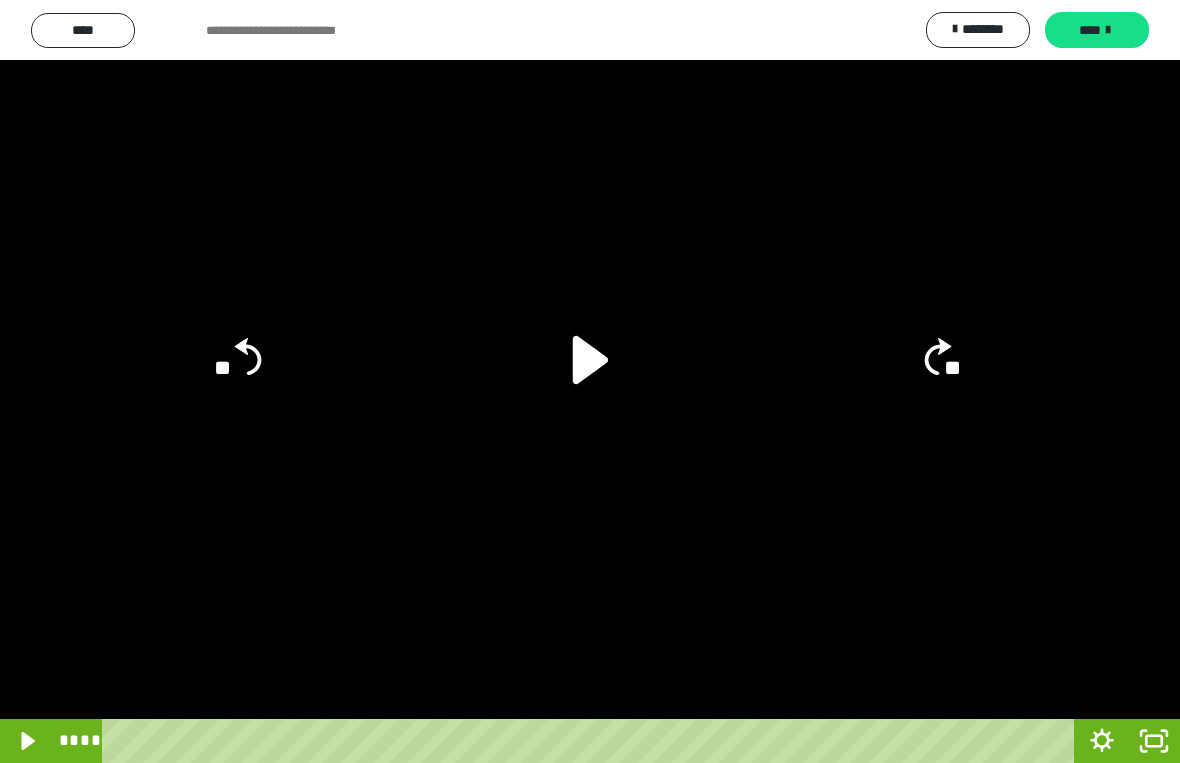 click on "**" 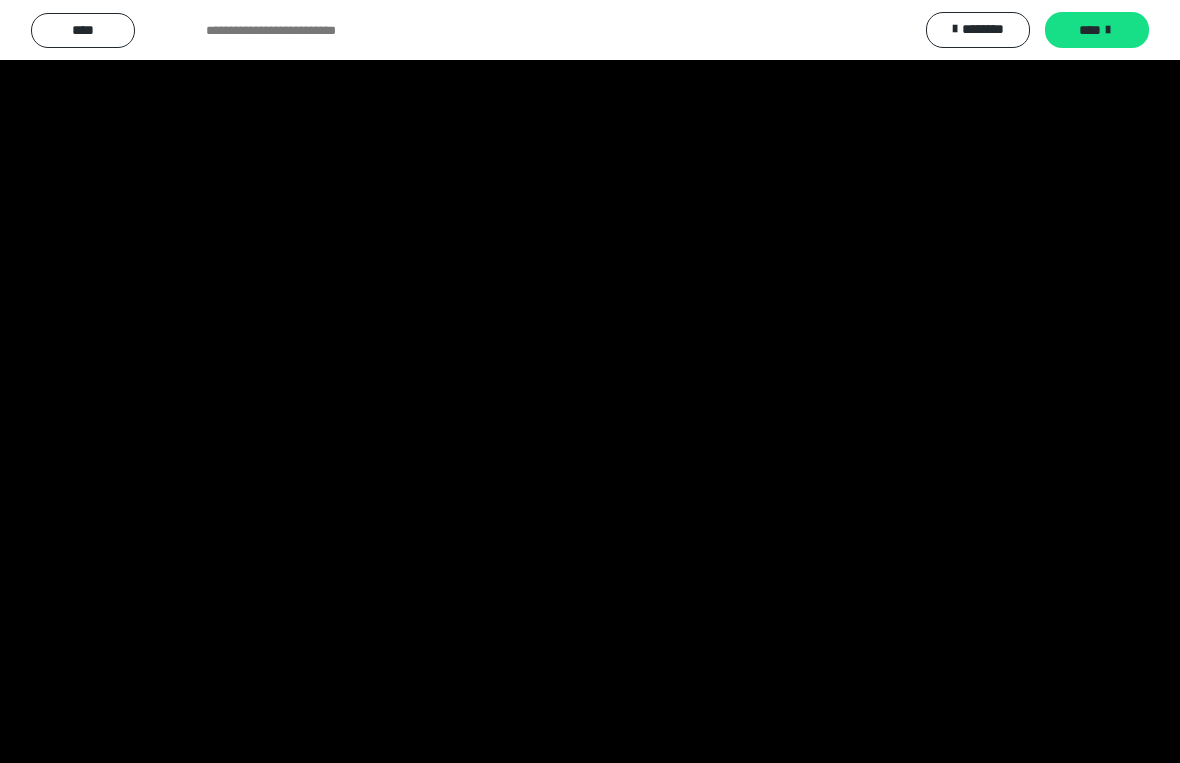 click at bounding box center [590, 381] 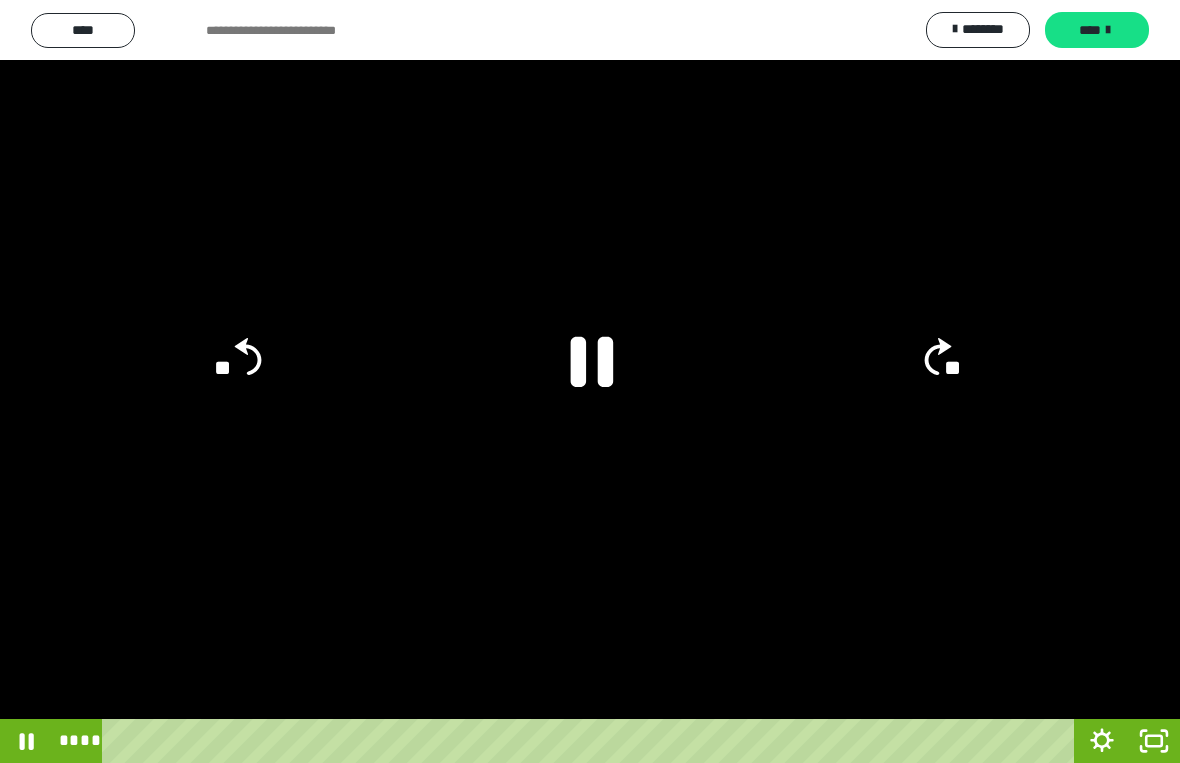 click 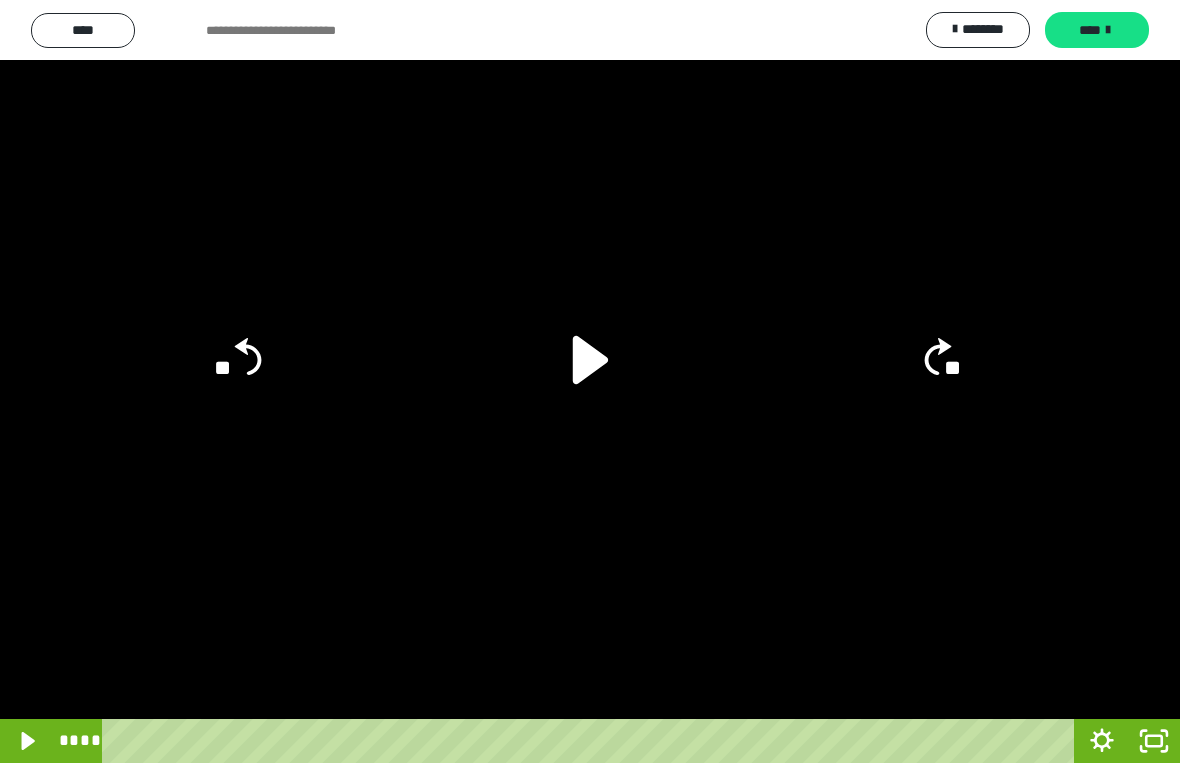 click 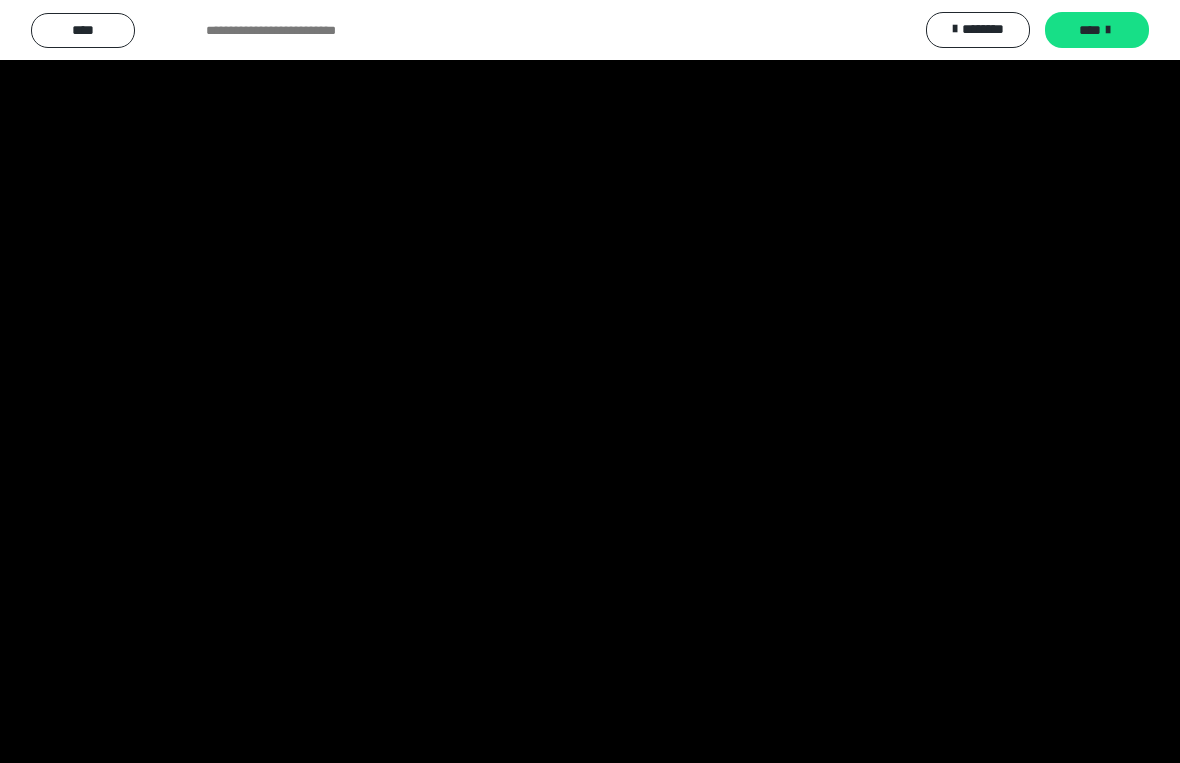 click at bounding box center [590, 381] 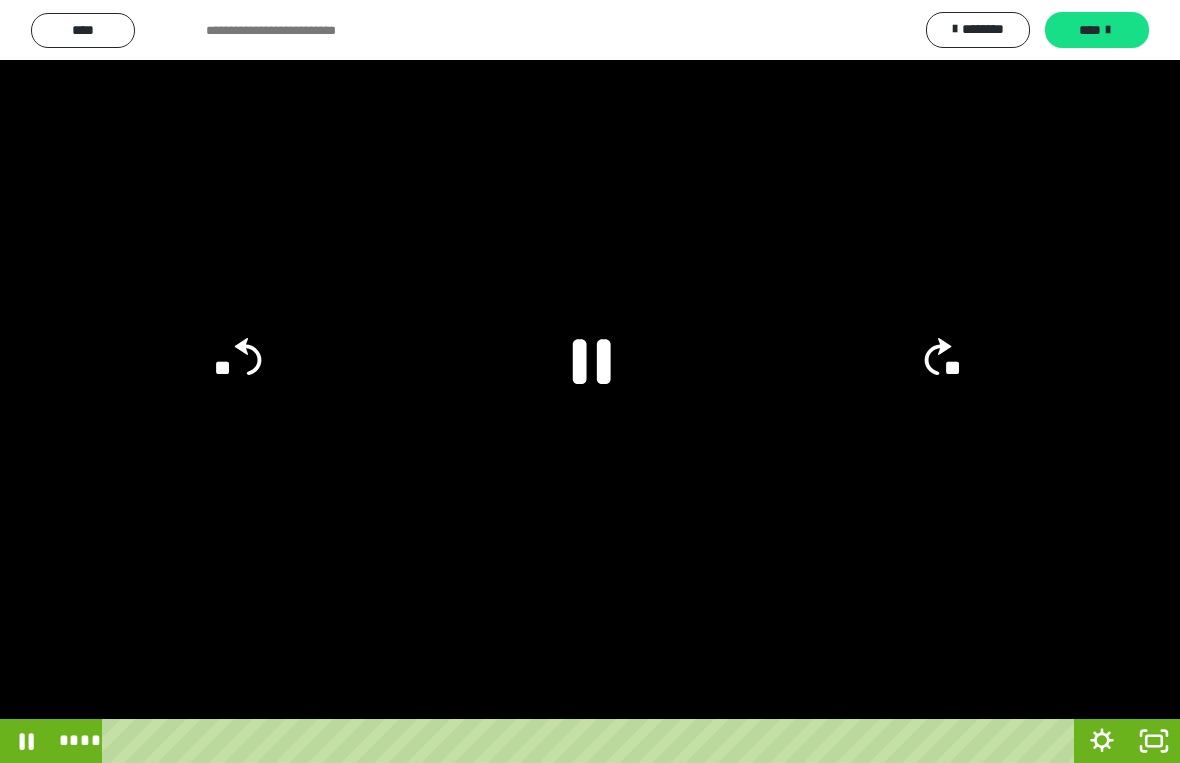 click 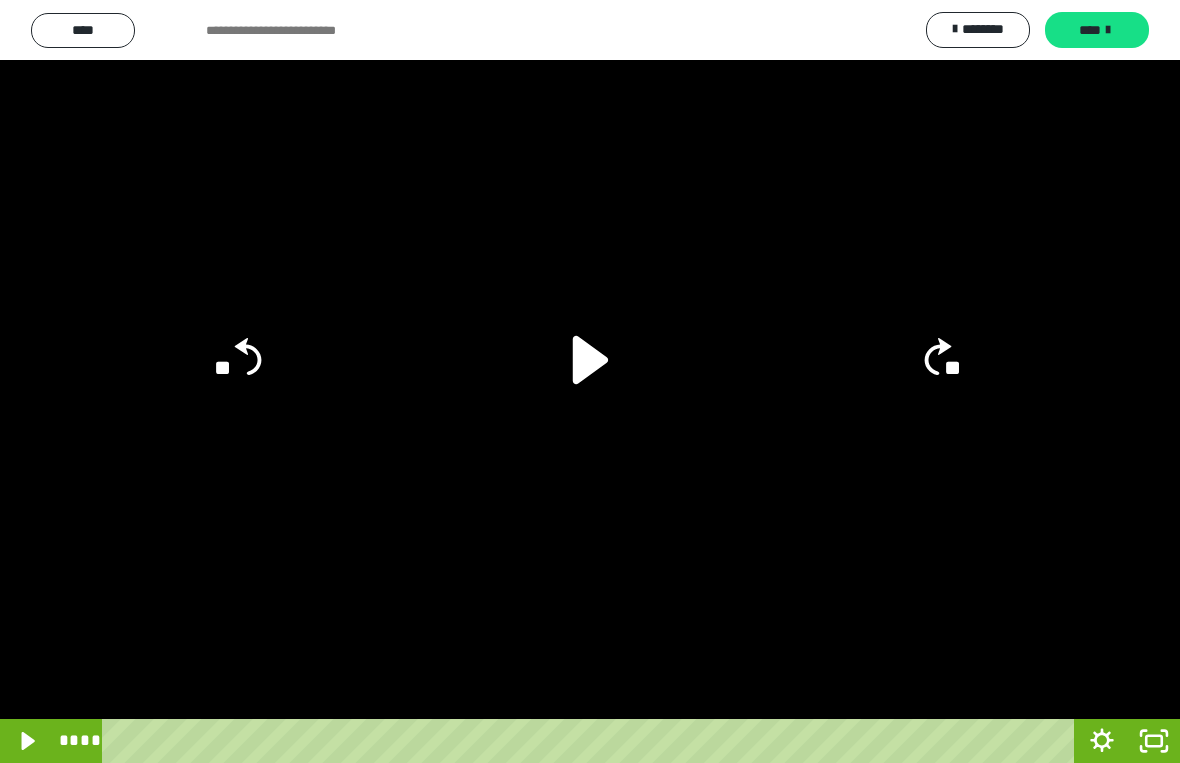 click 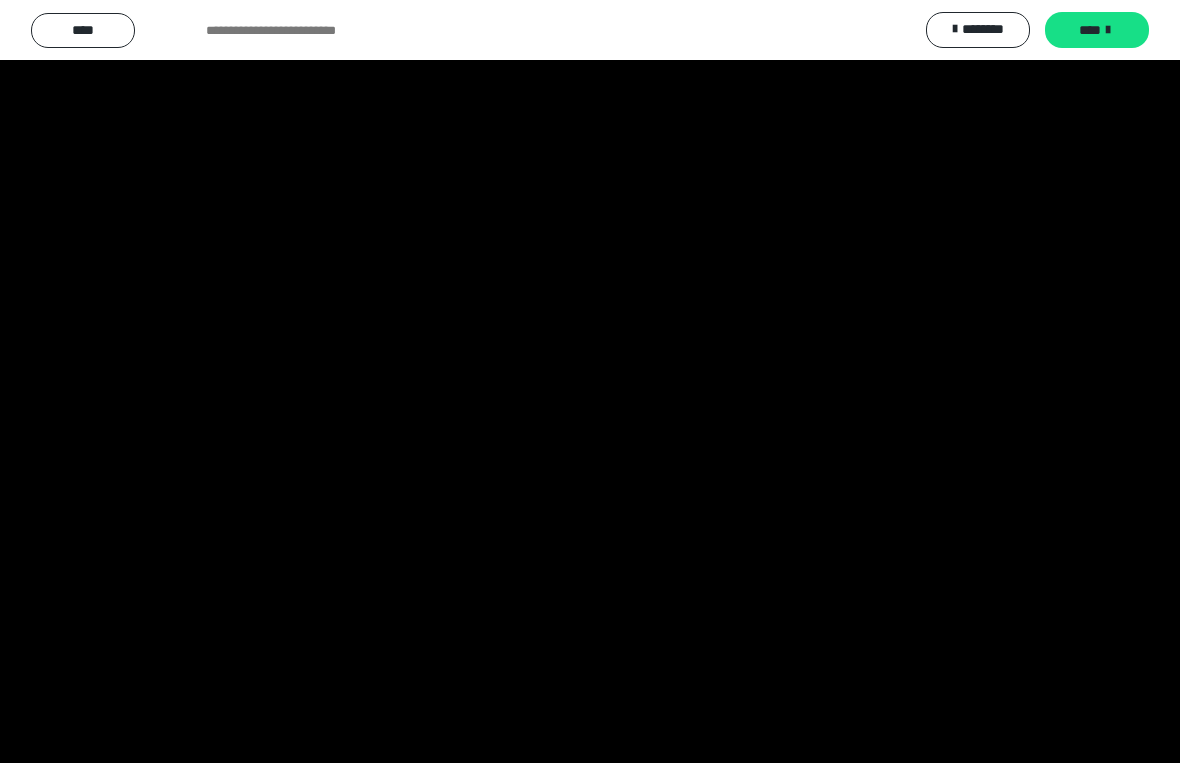 click at bounding box center (590, 381) 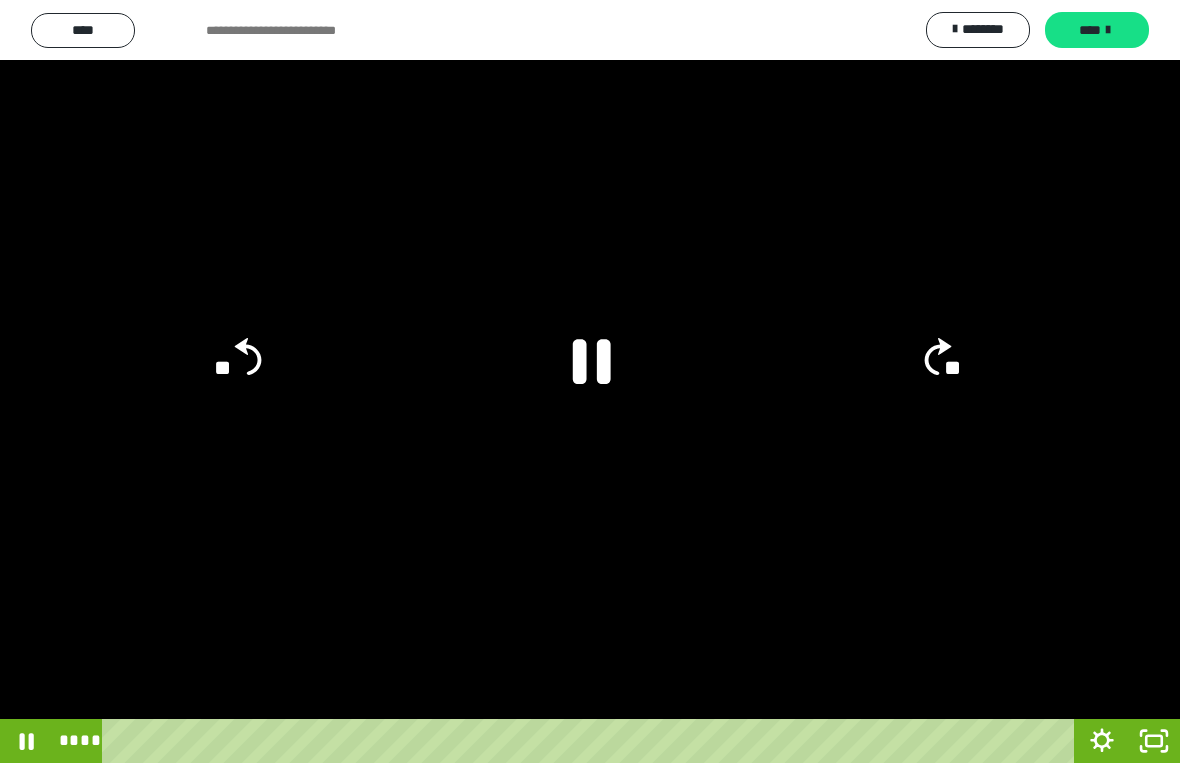 click 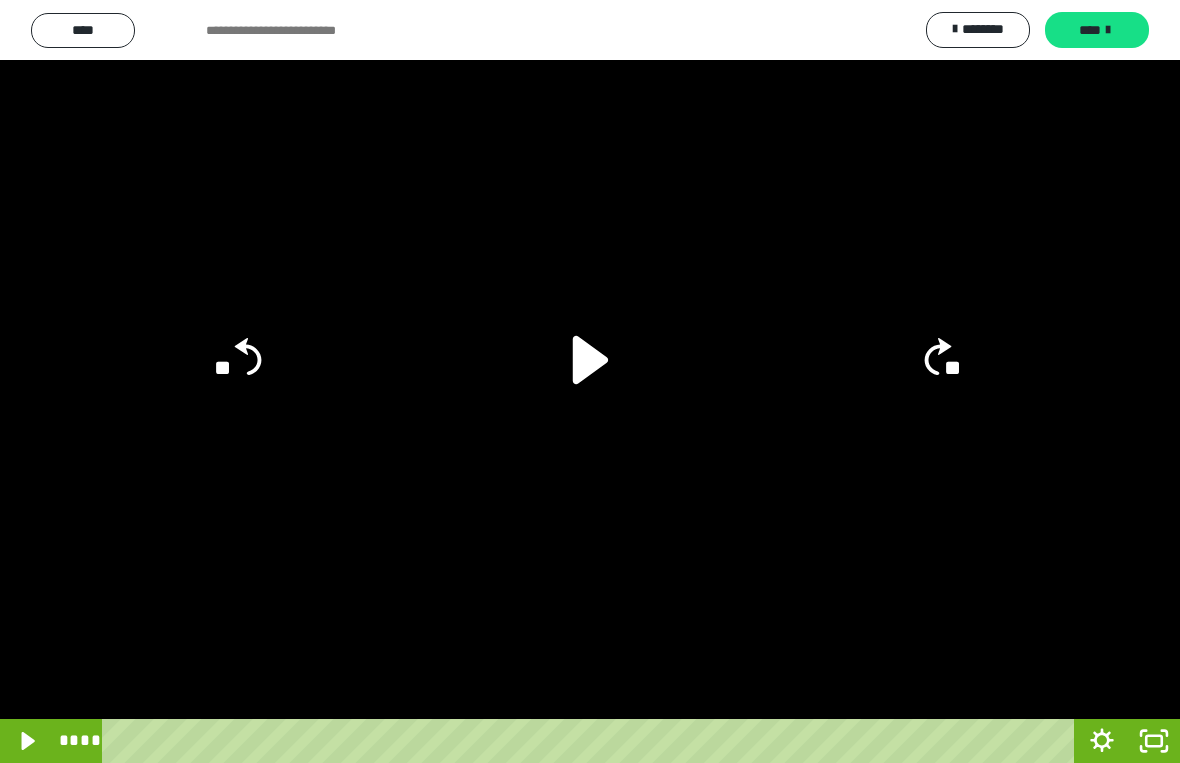click 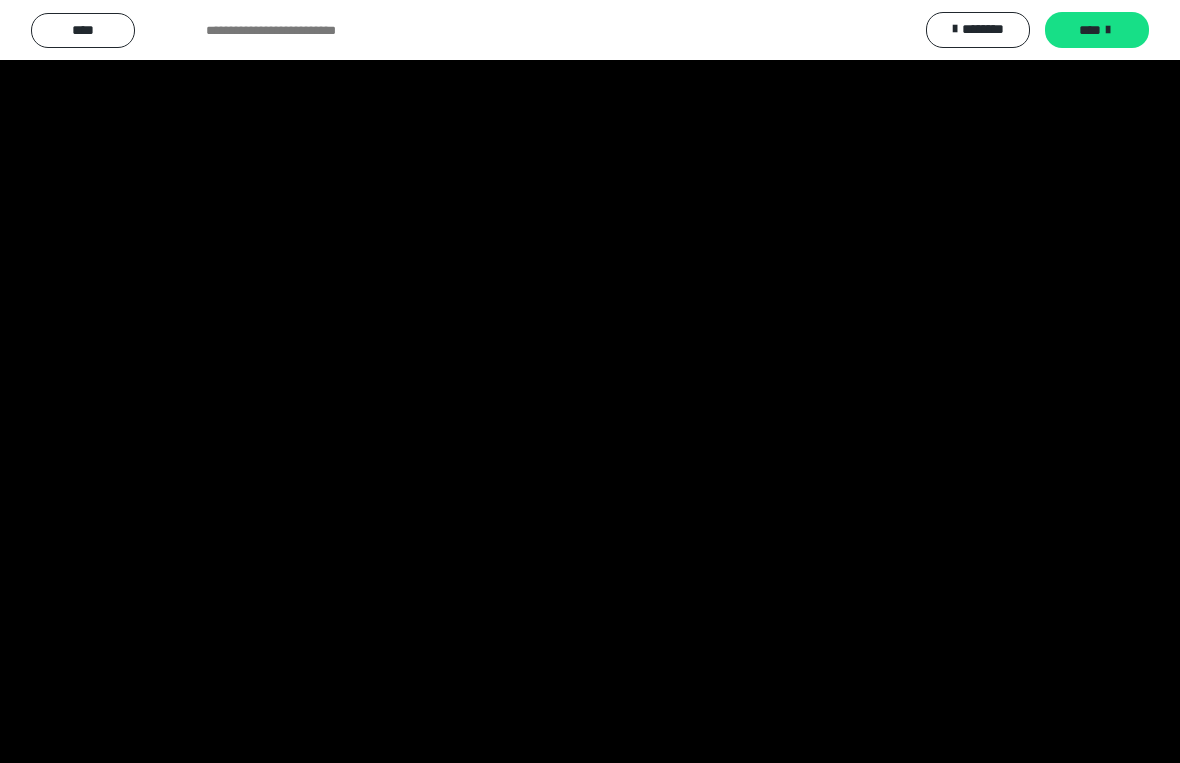 click at bounding box center (590, 381) 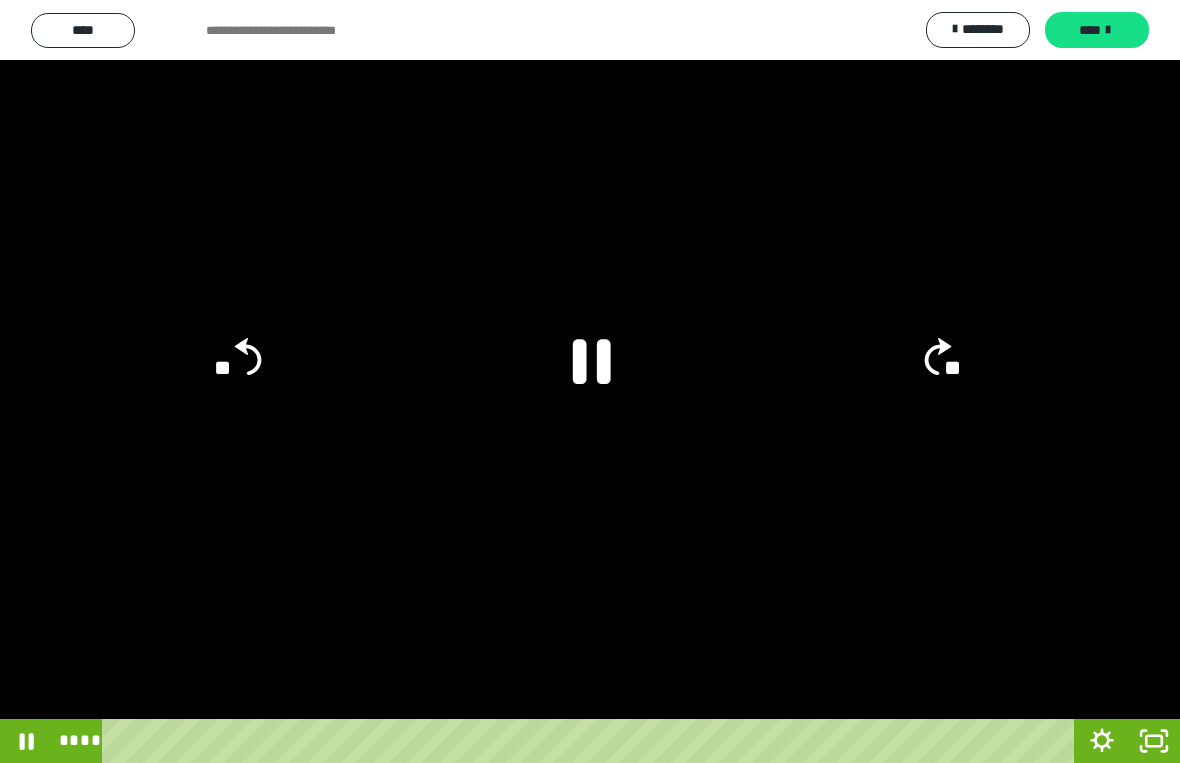 click on "**" 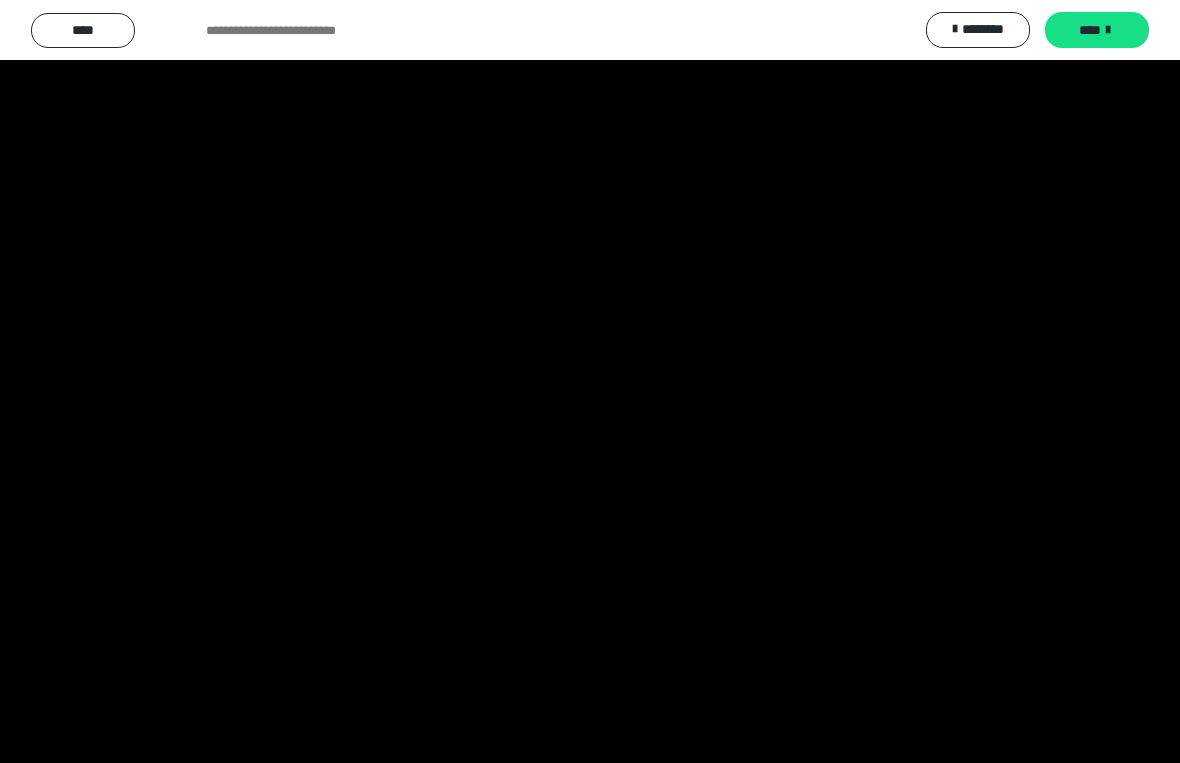 click at bounding box center (590, 381) 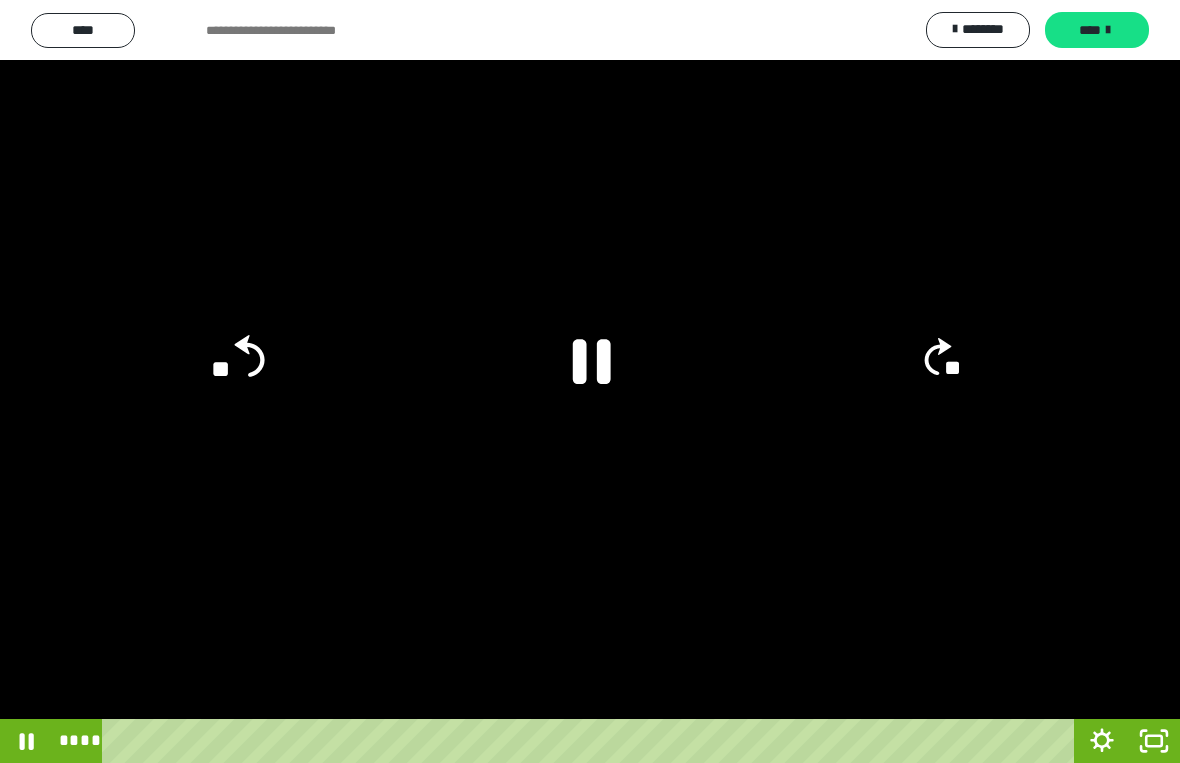 click 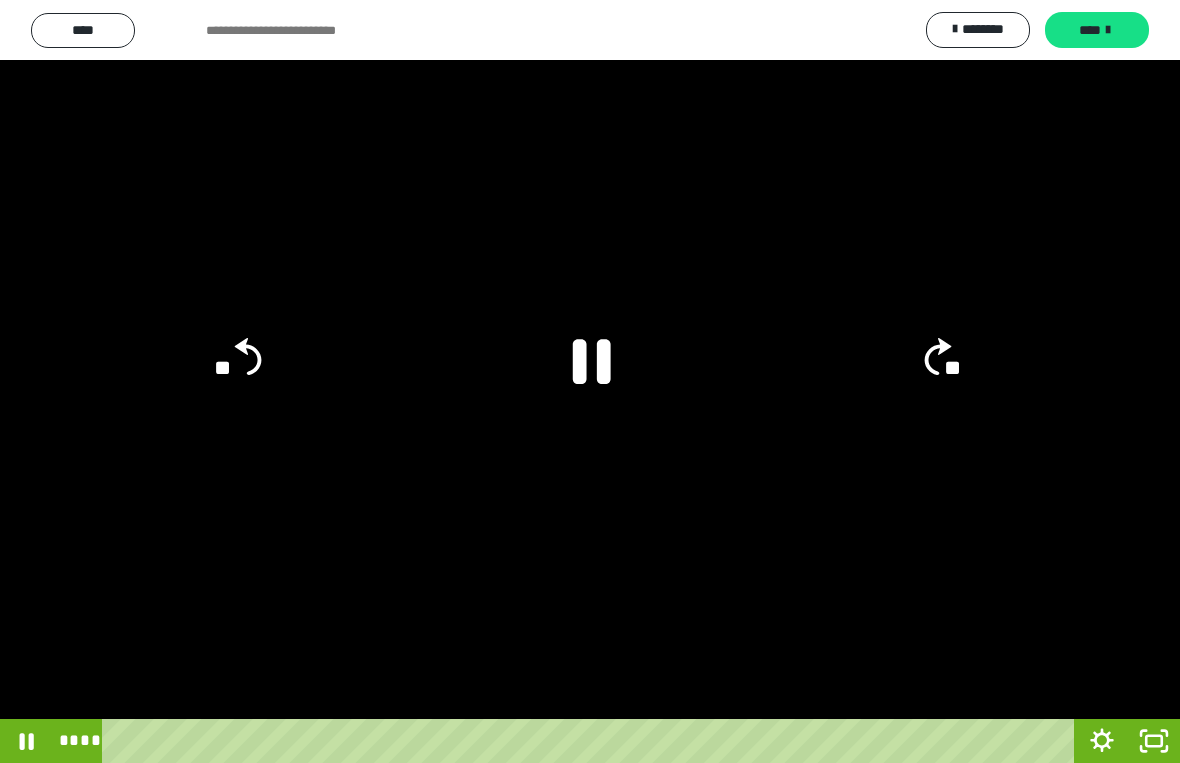 click 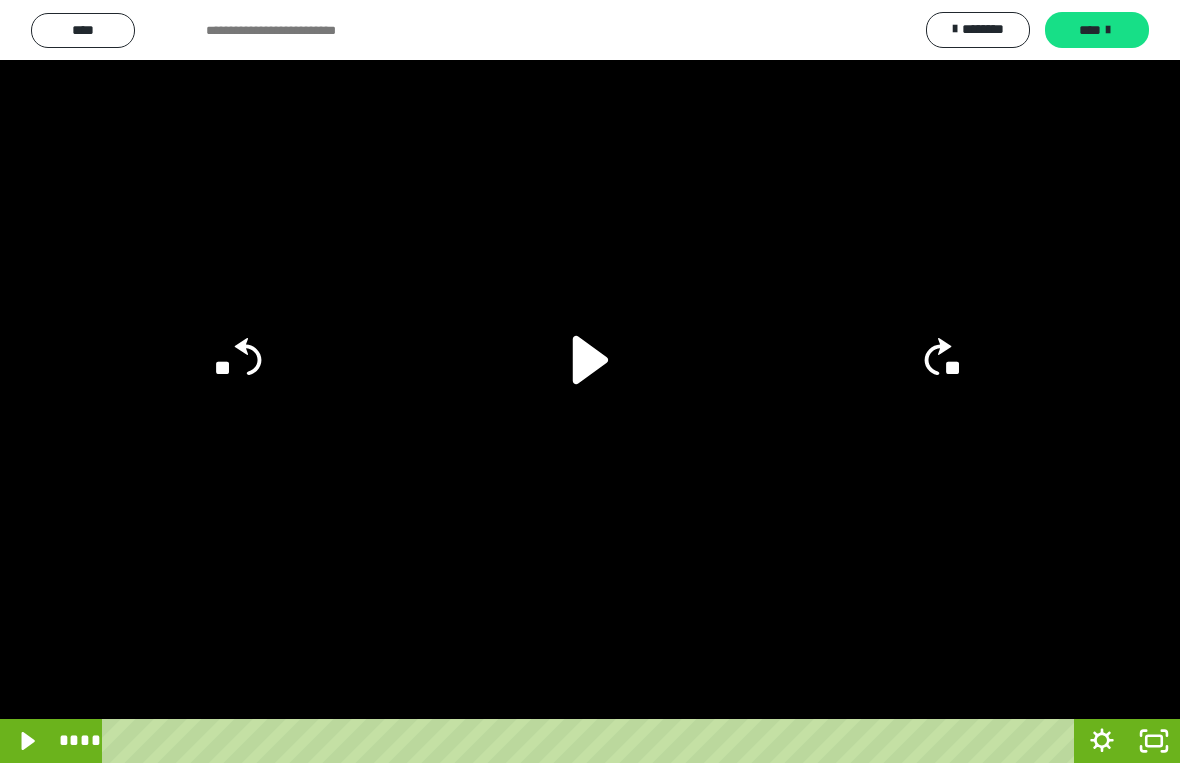 click 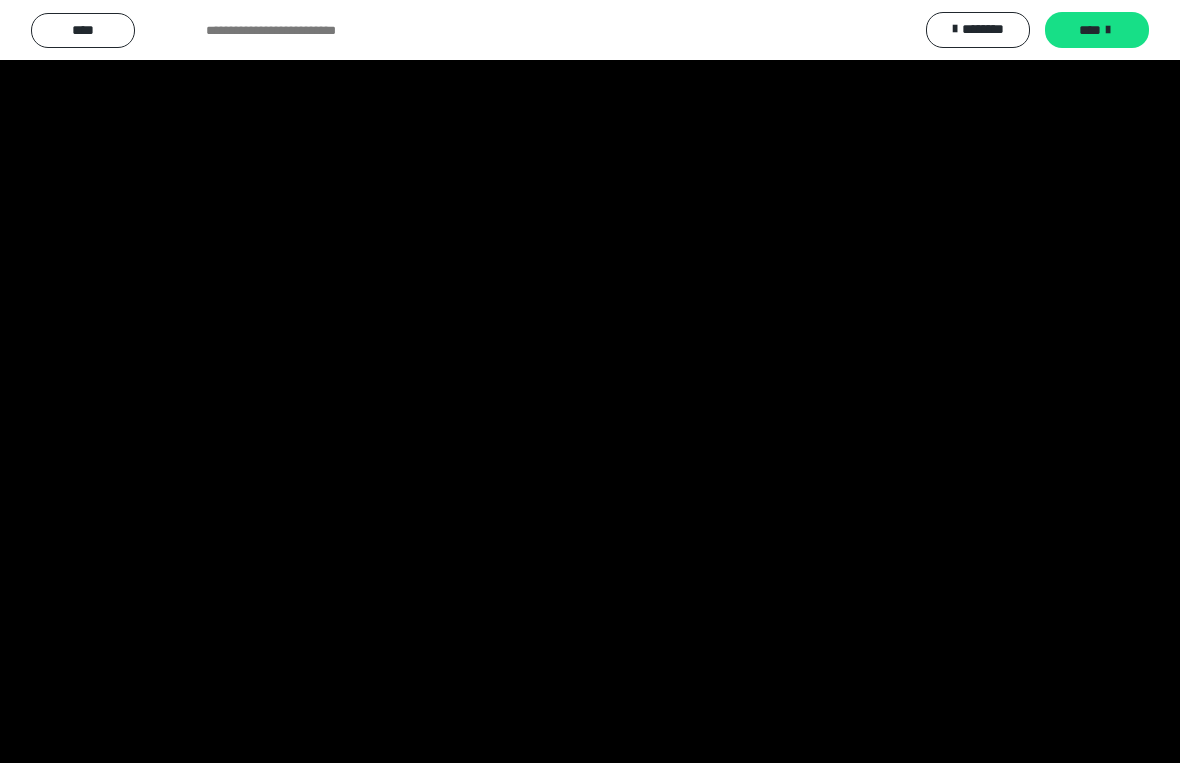 click at bounding box center [590, 381] 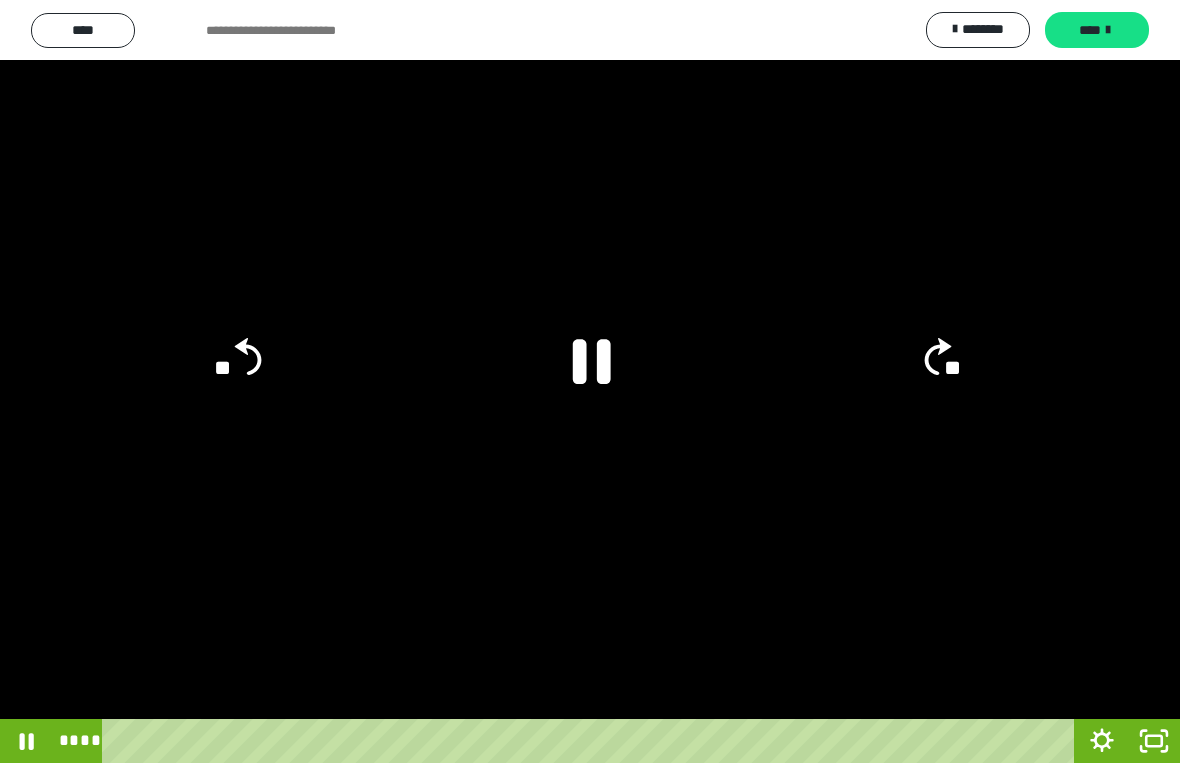 click on "**" 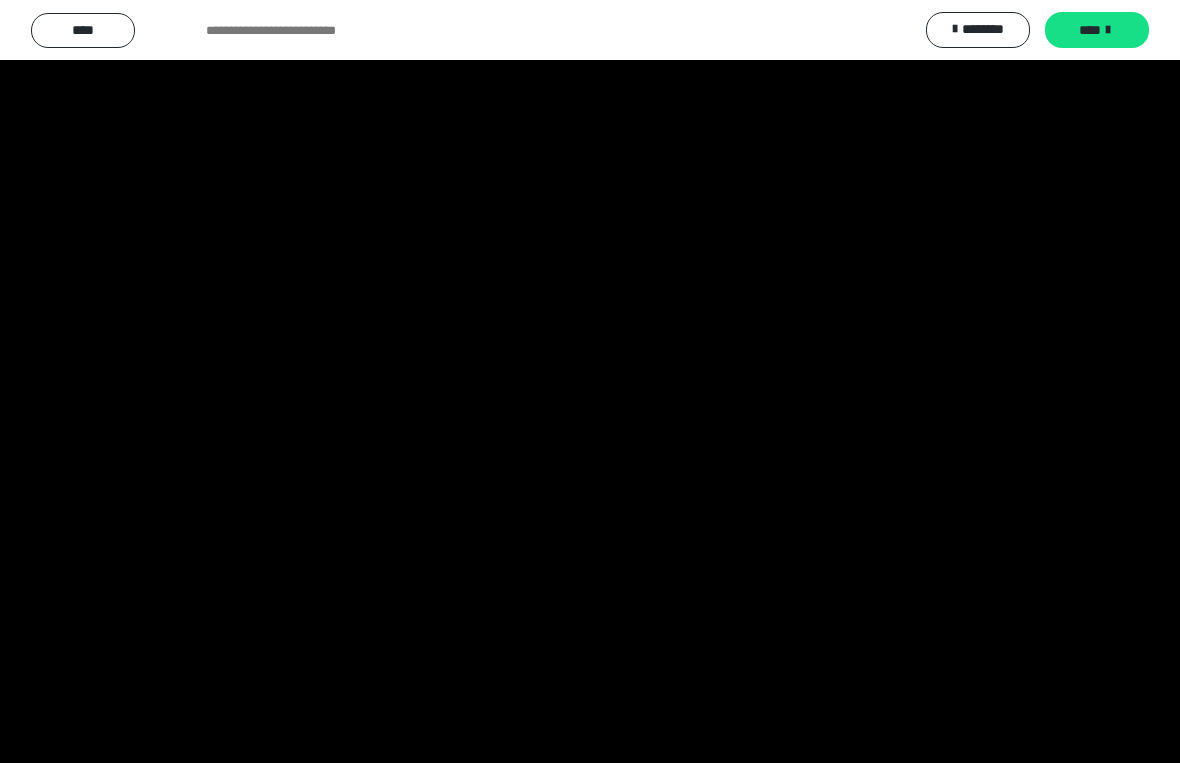 click at bounding box center [590, 381] 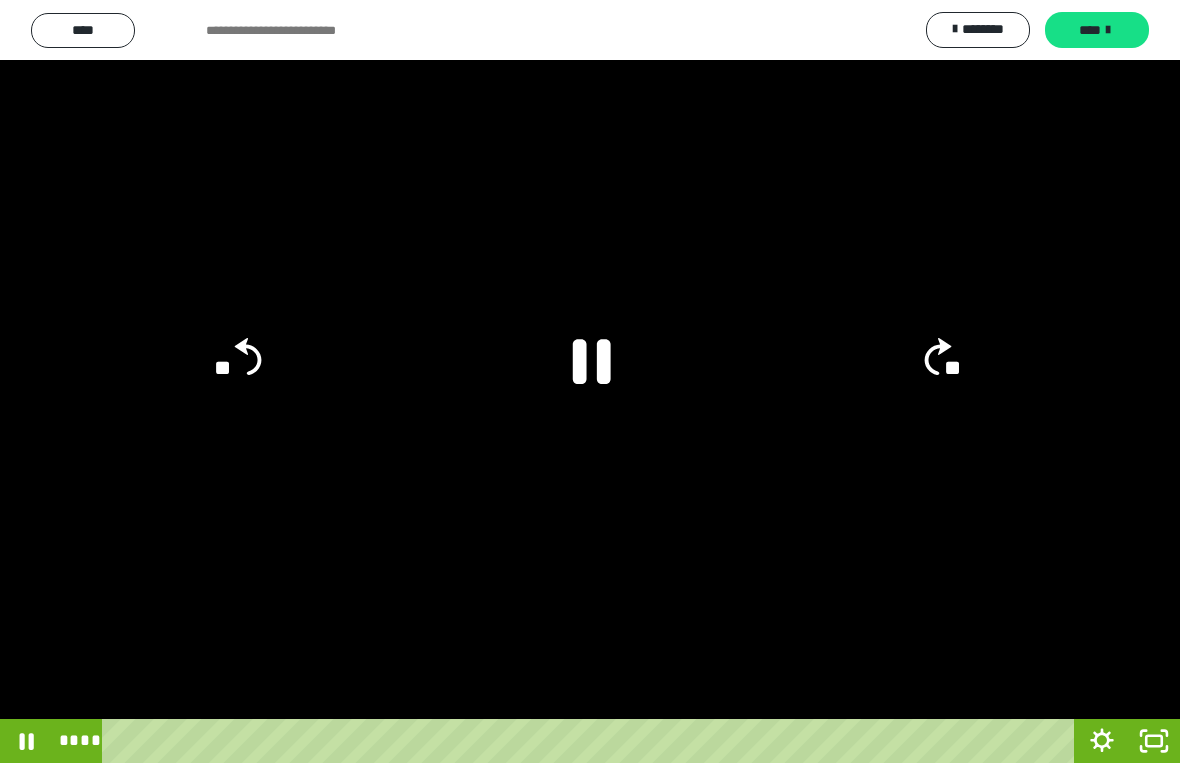 click 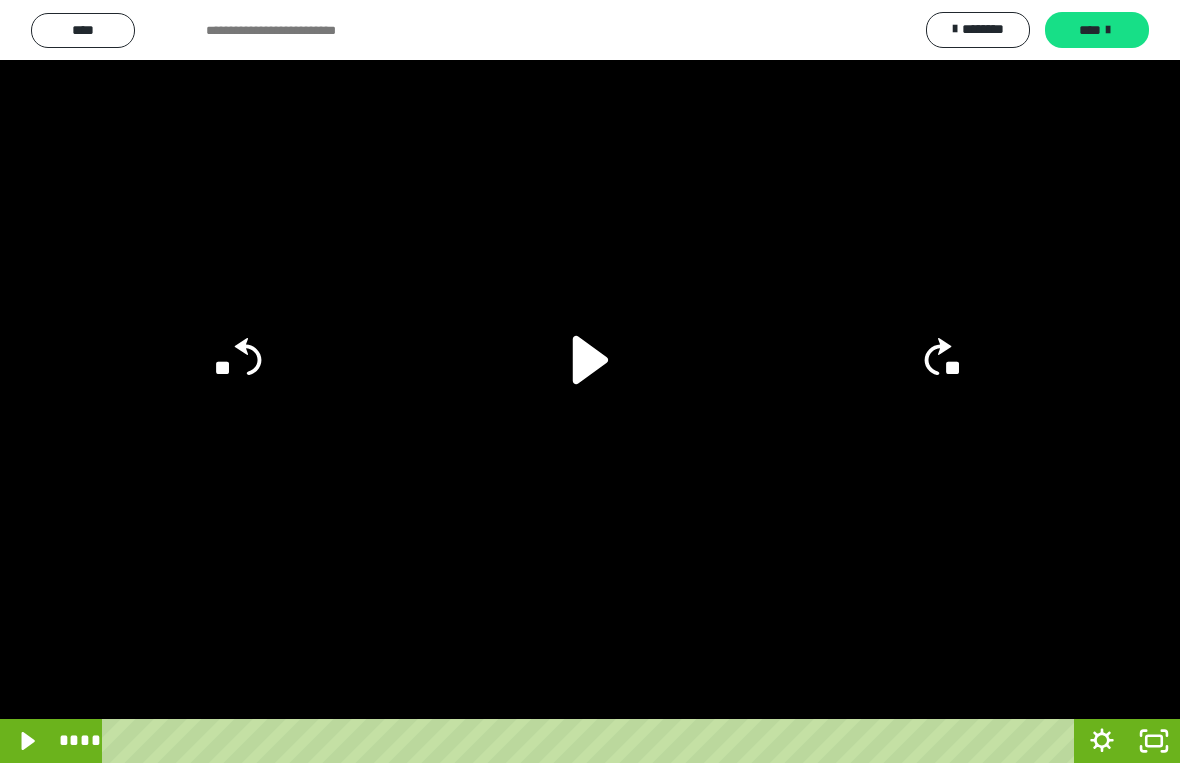 click 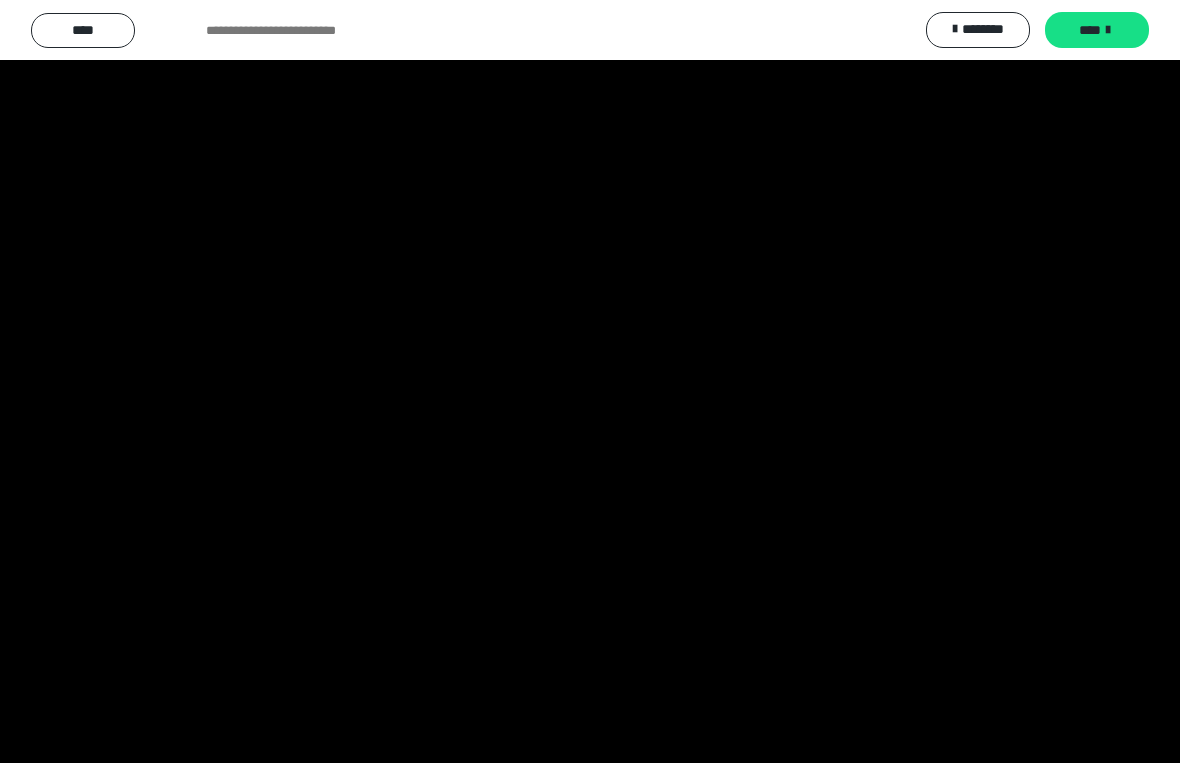 click at bounding box center [590, 381] 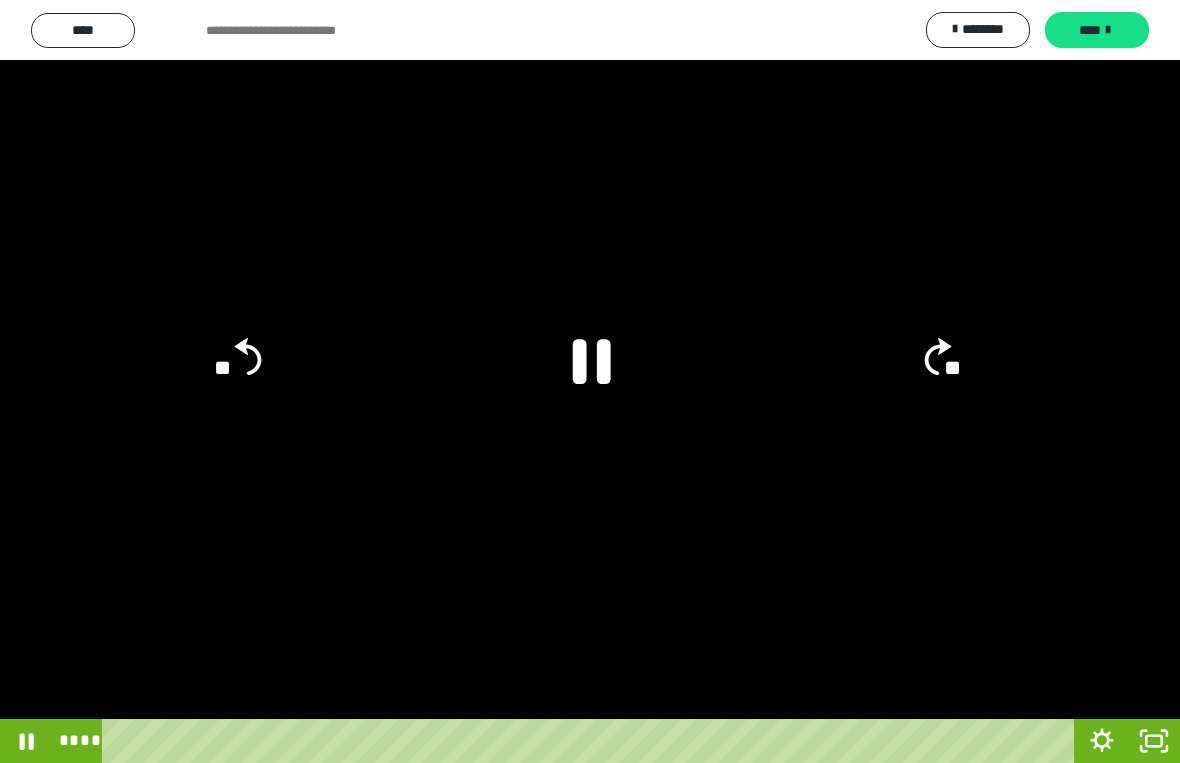 click on "**" 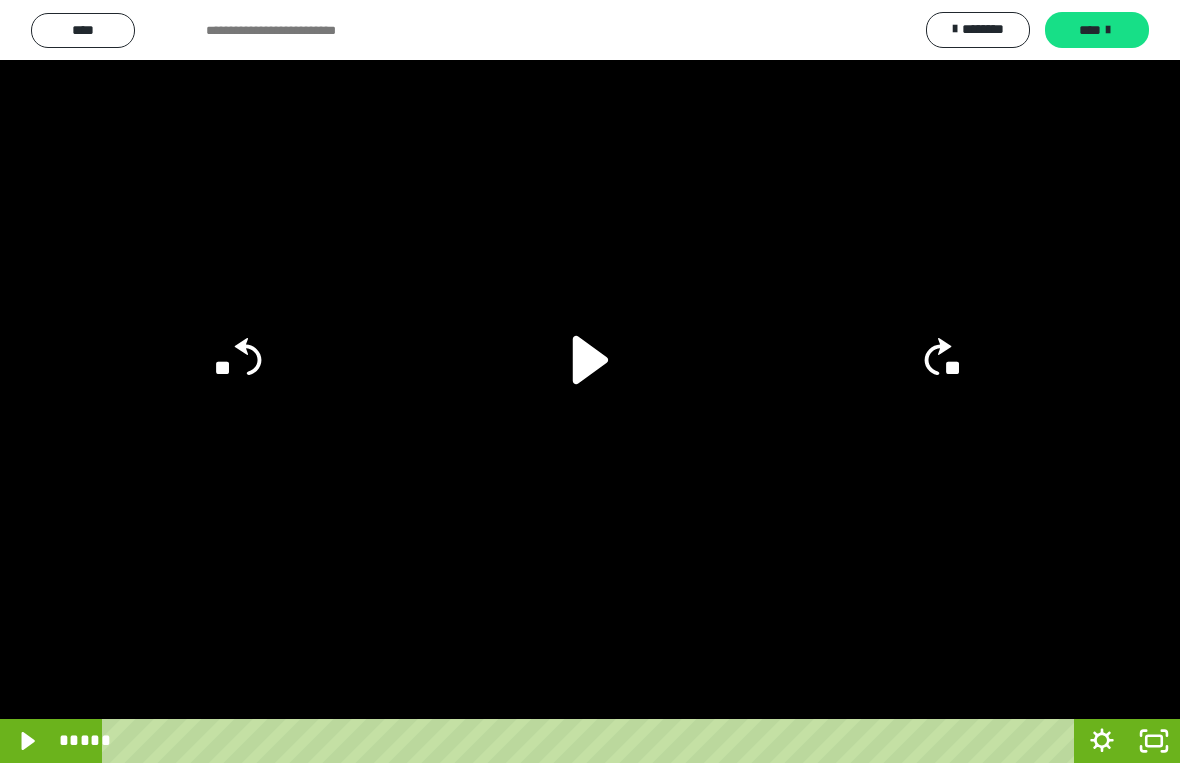 click 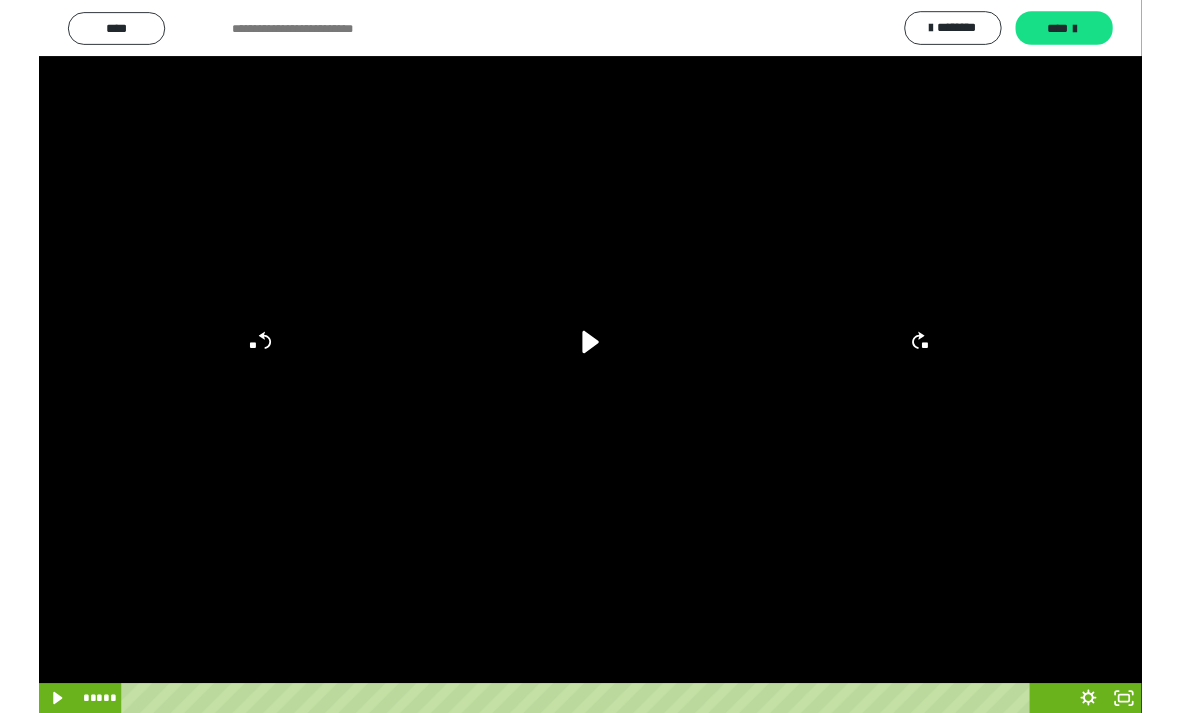 scroll, scrollTop: 74, scrollLeft: 0, axis: vertical 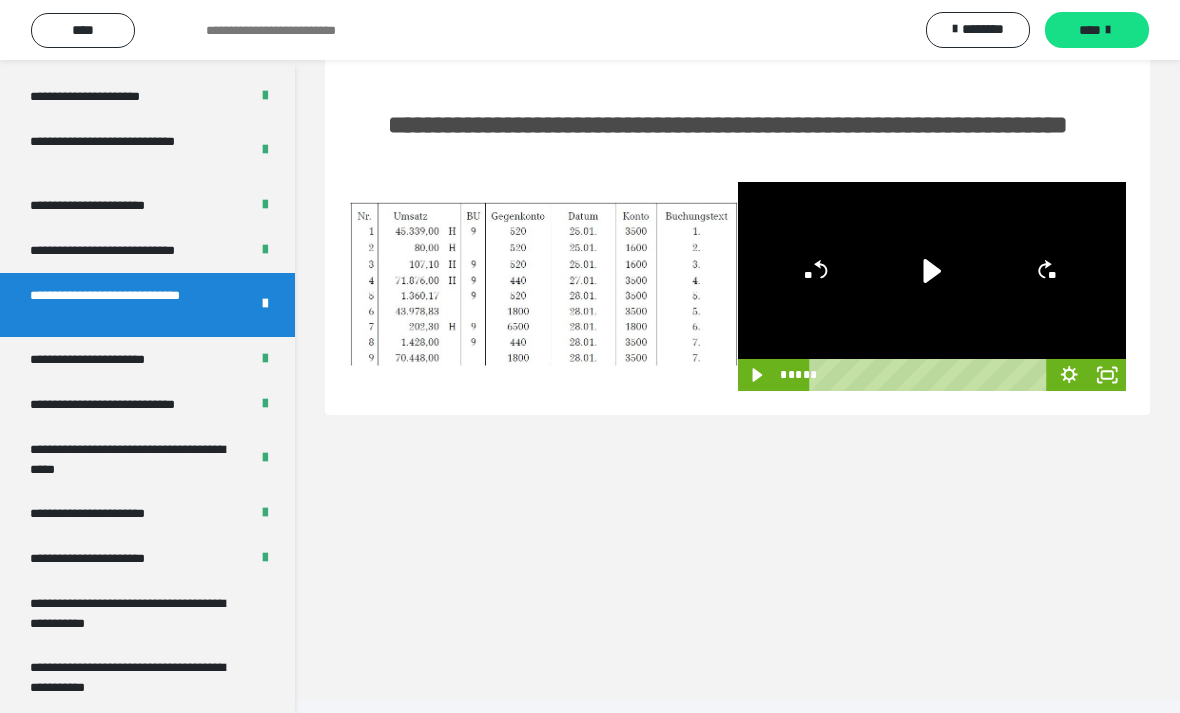 click on "**********" at bounding box center (109, 359) 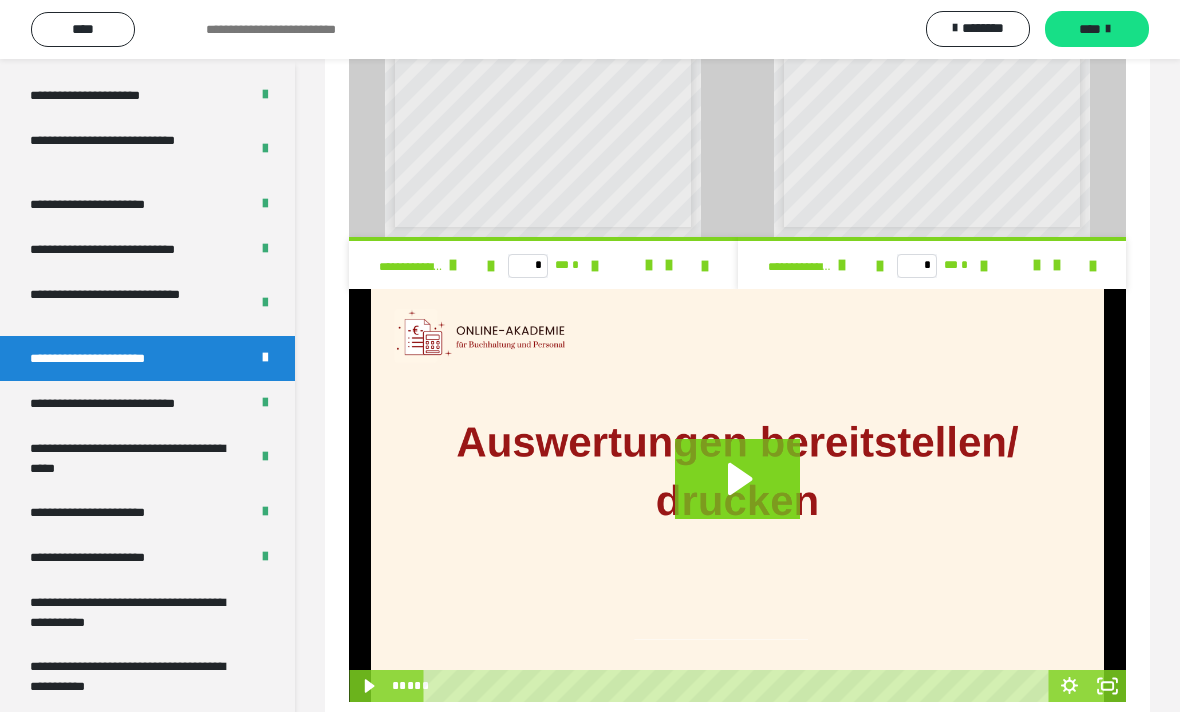 scroll, scrollTop: 1270, scrollLeft: 0, axis: vertical 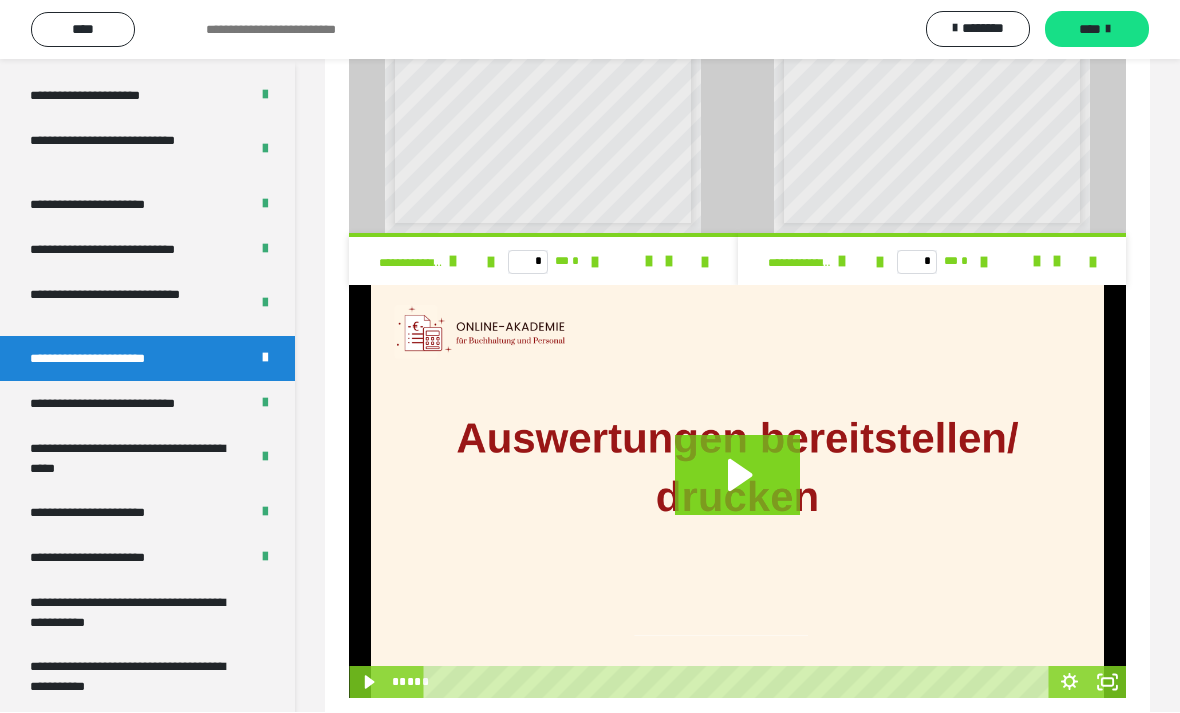 click 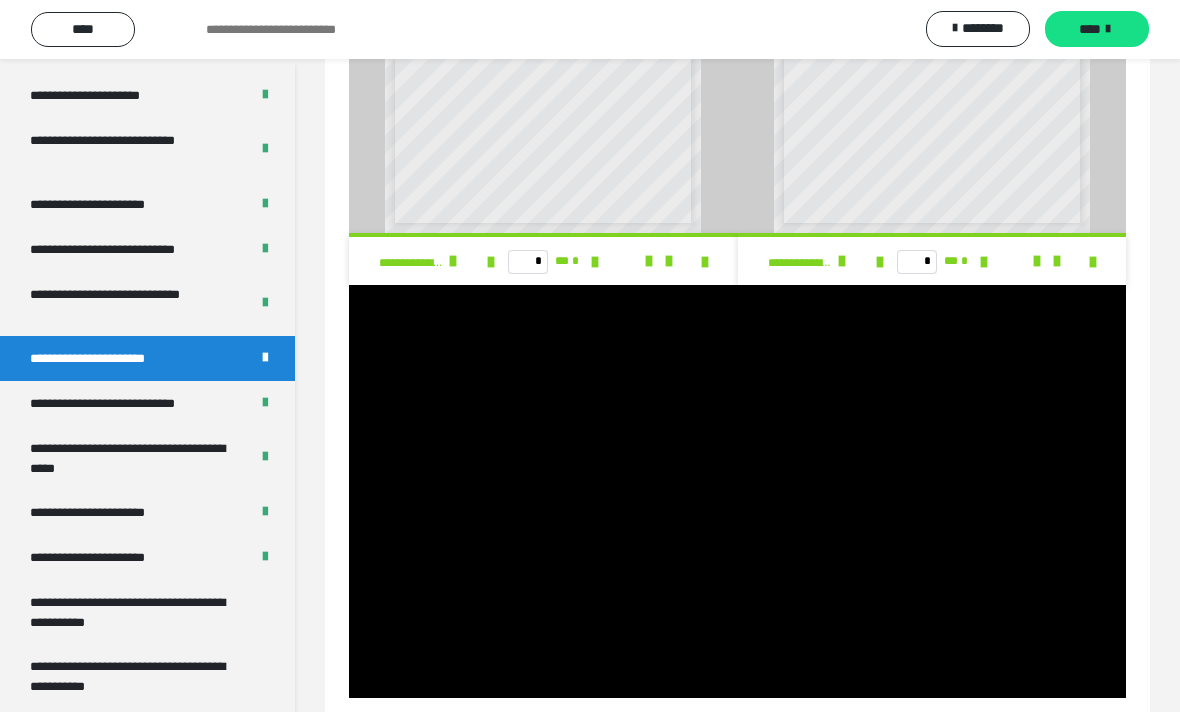 click 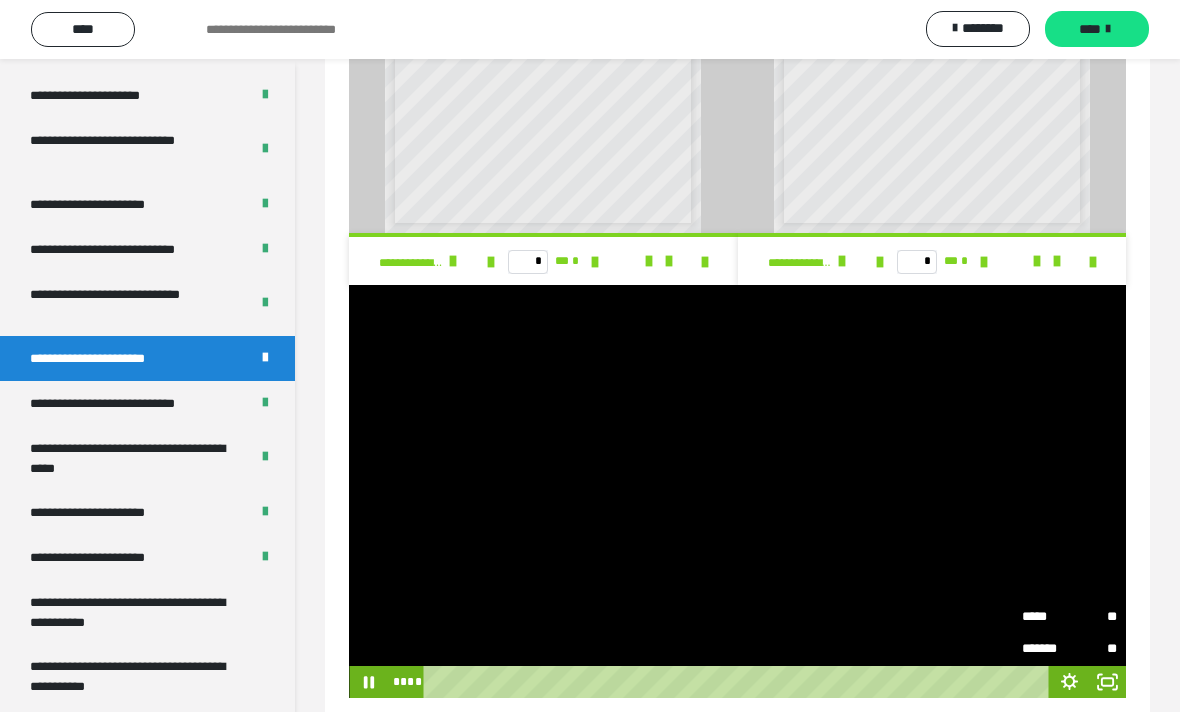 click 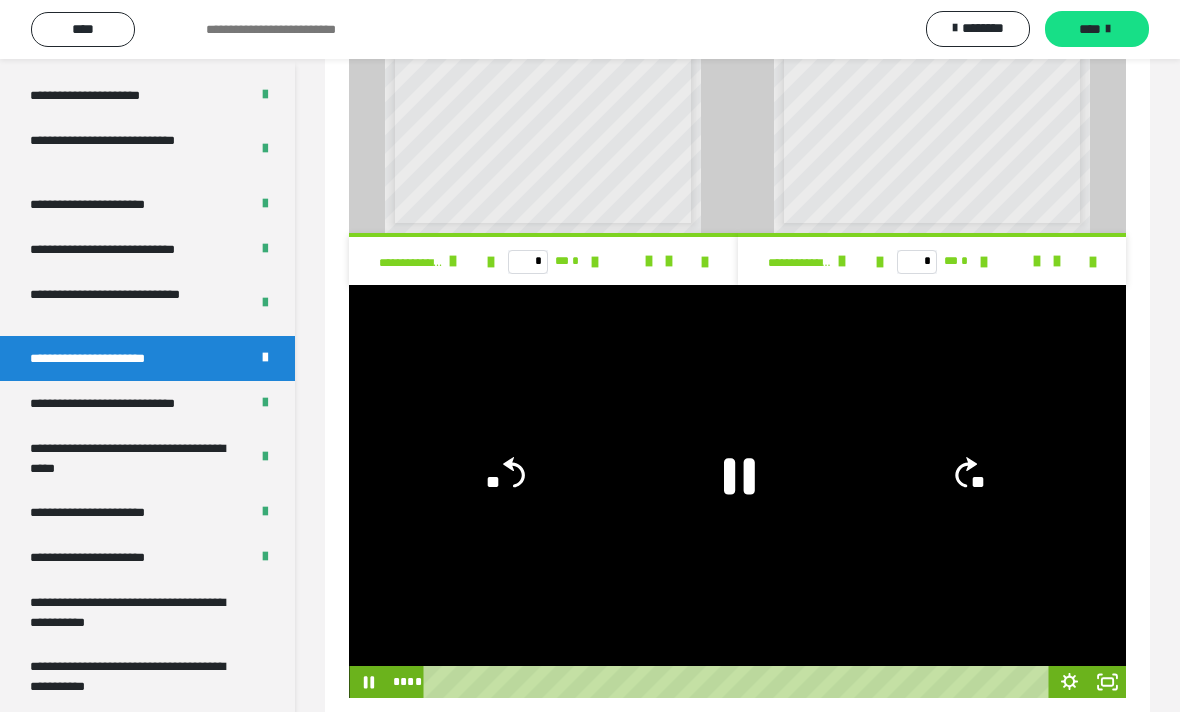 click 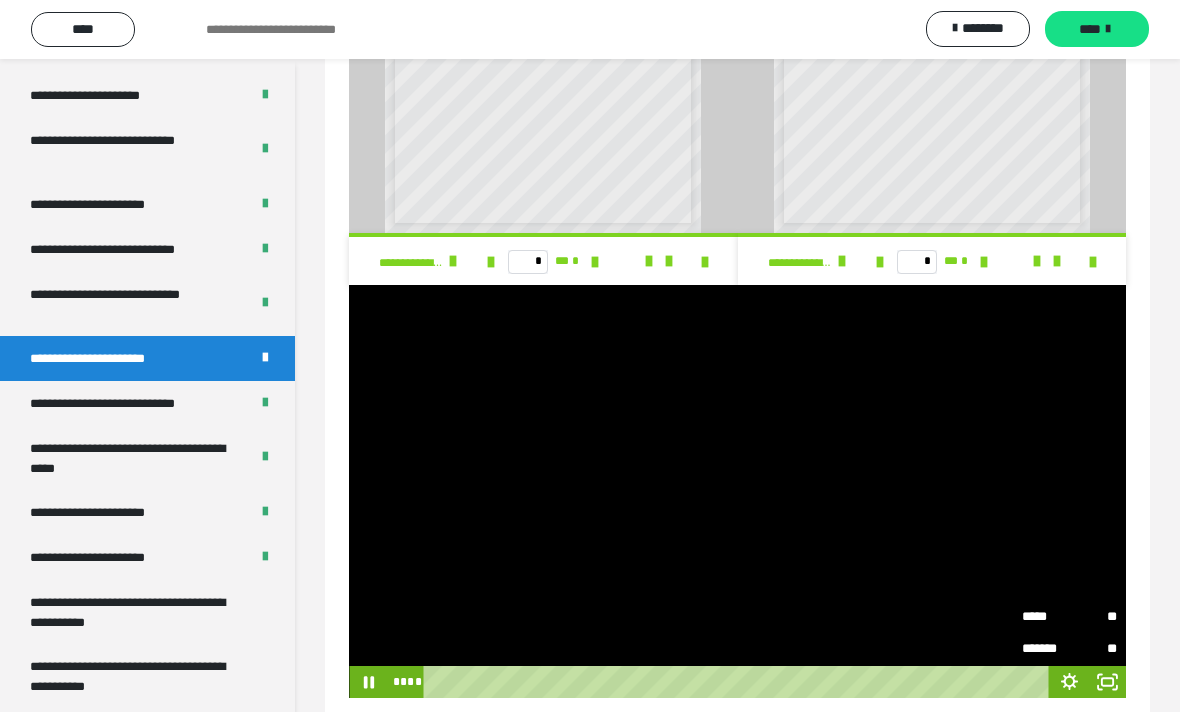 click on "*****" at bounding box center (1046, 612) 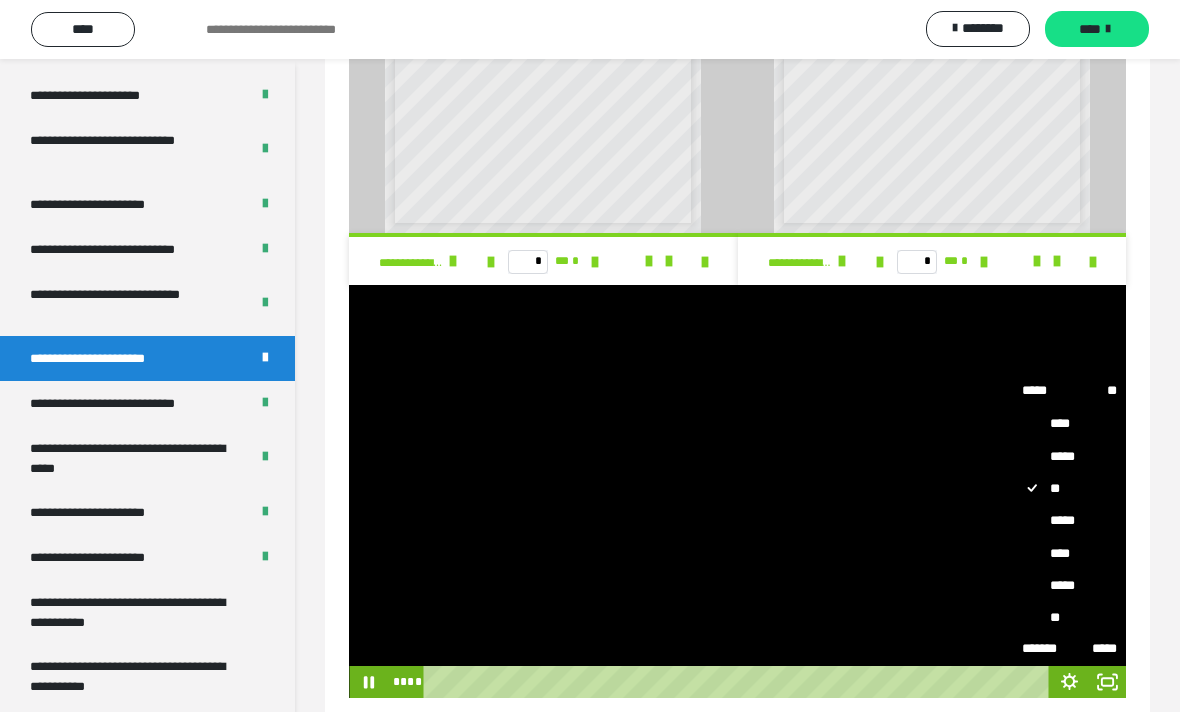 click on "****" at bounding box center [1069, 554] 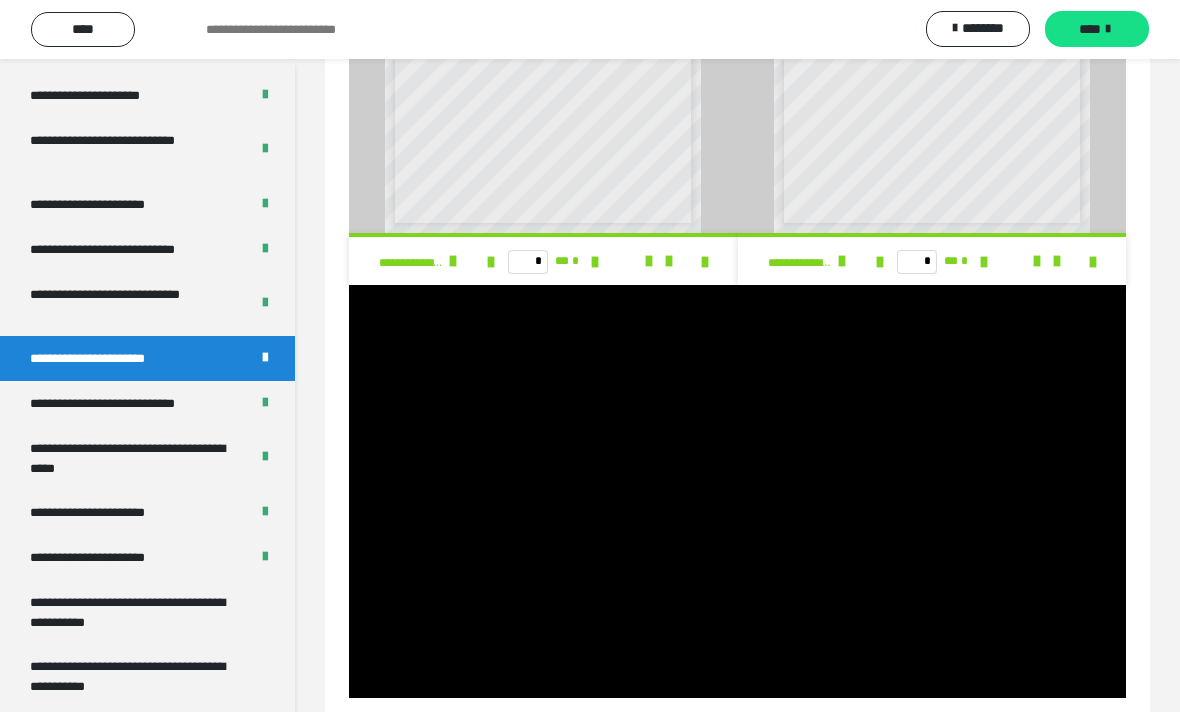 click at bounding box center [737, 492] 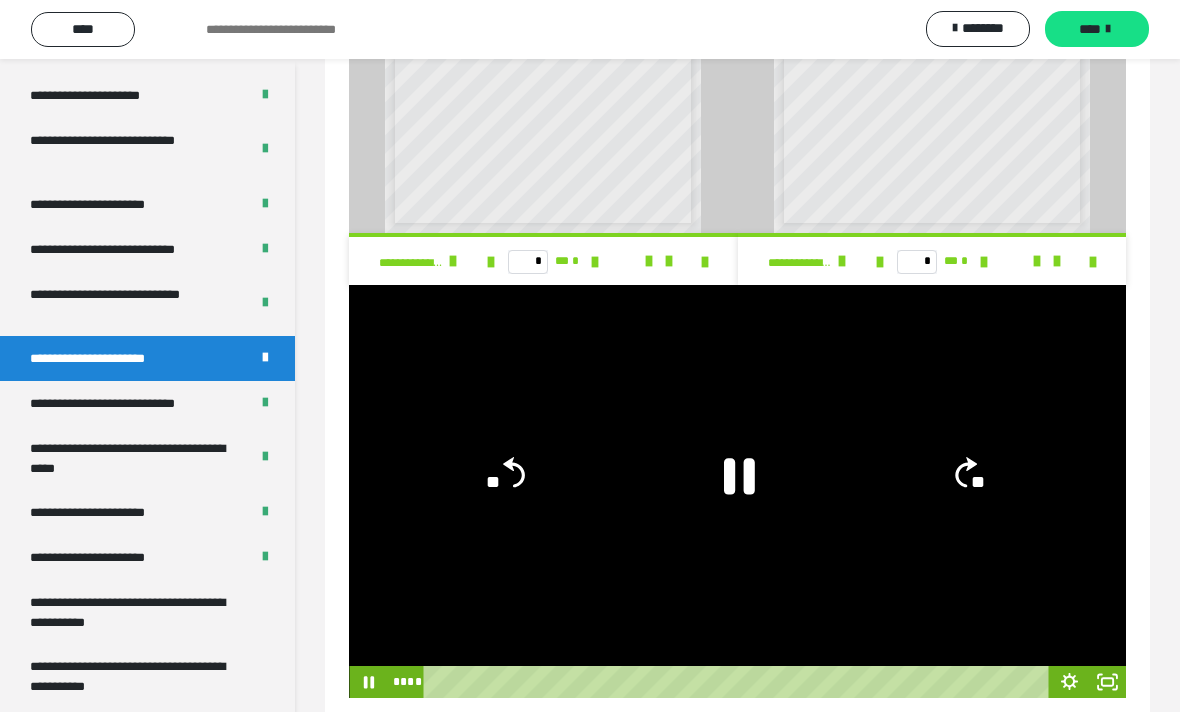 click 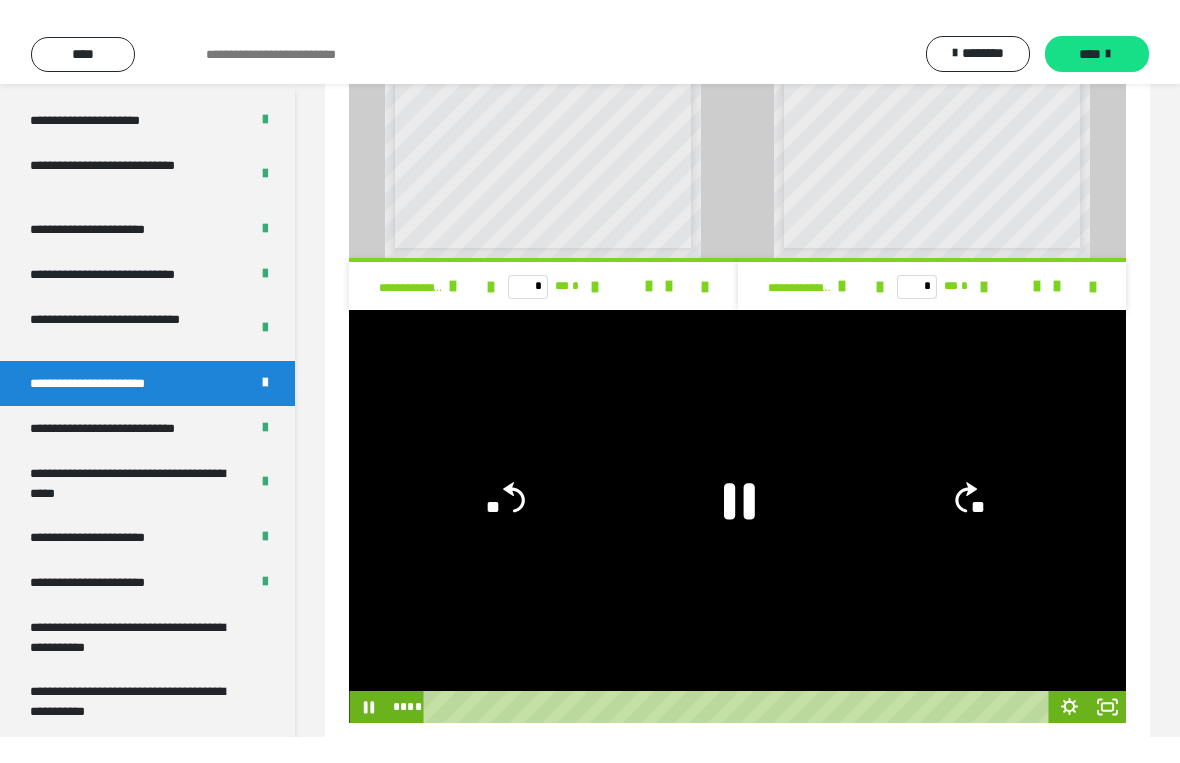 scroll, scrollTop: 24, scrollLeft: 0, axis: vertical 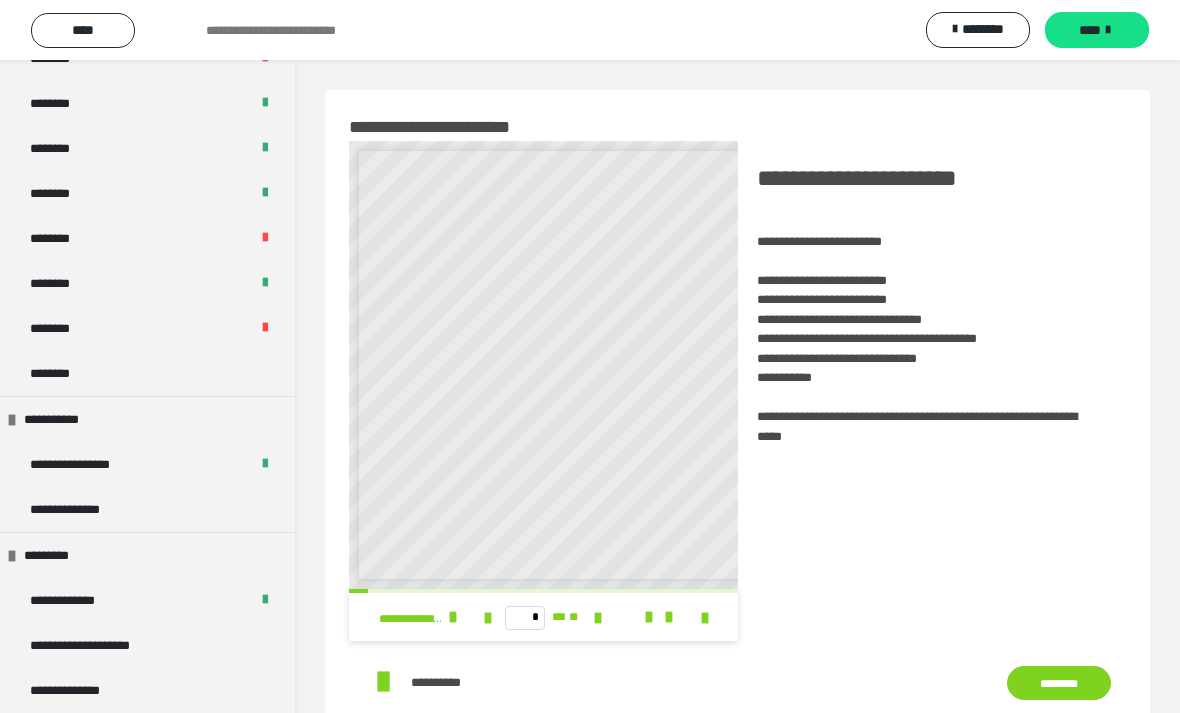 click at bounding box center [453, 617] 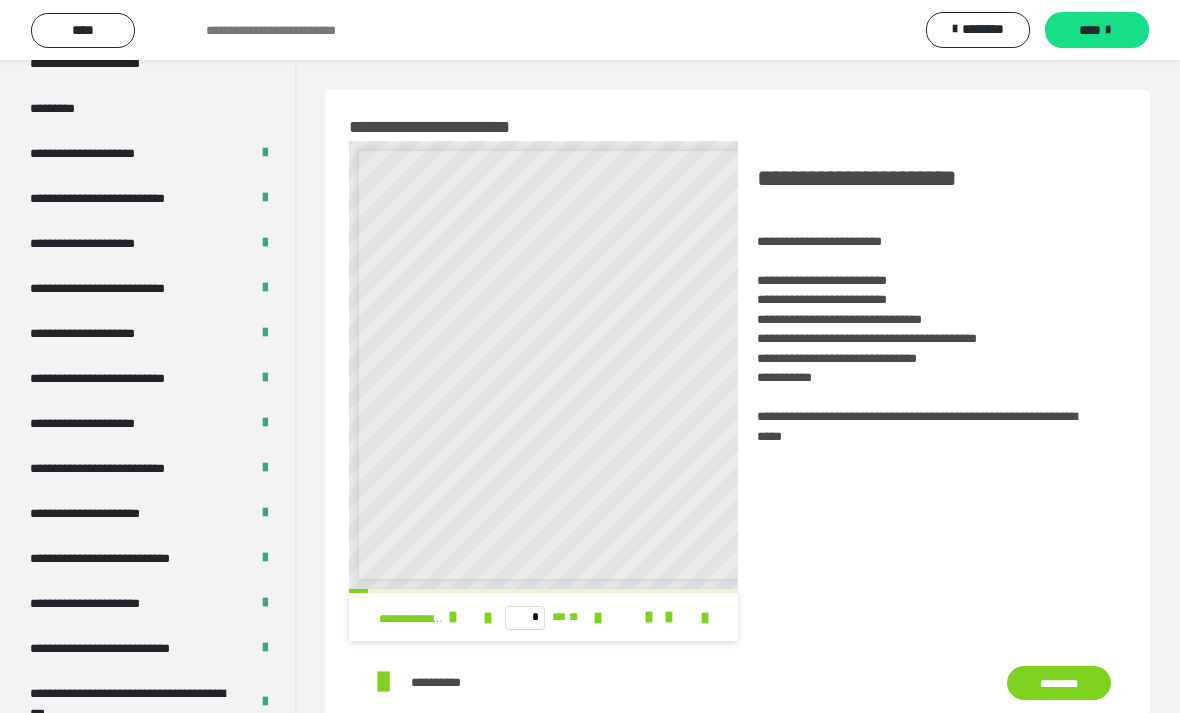 scroll, scrollTop: 2642, scrollLeft: 0, axis: vertical 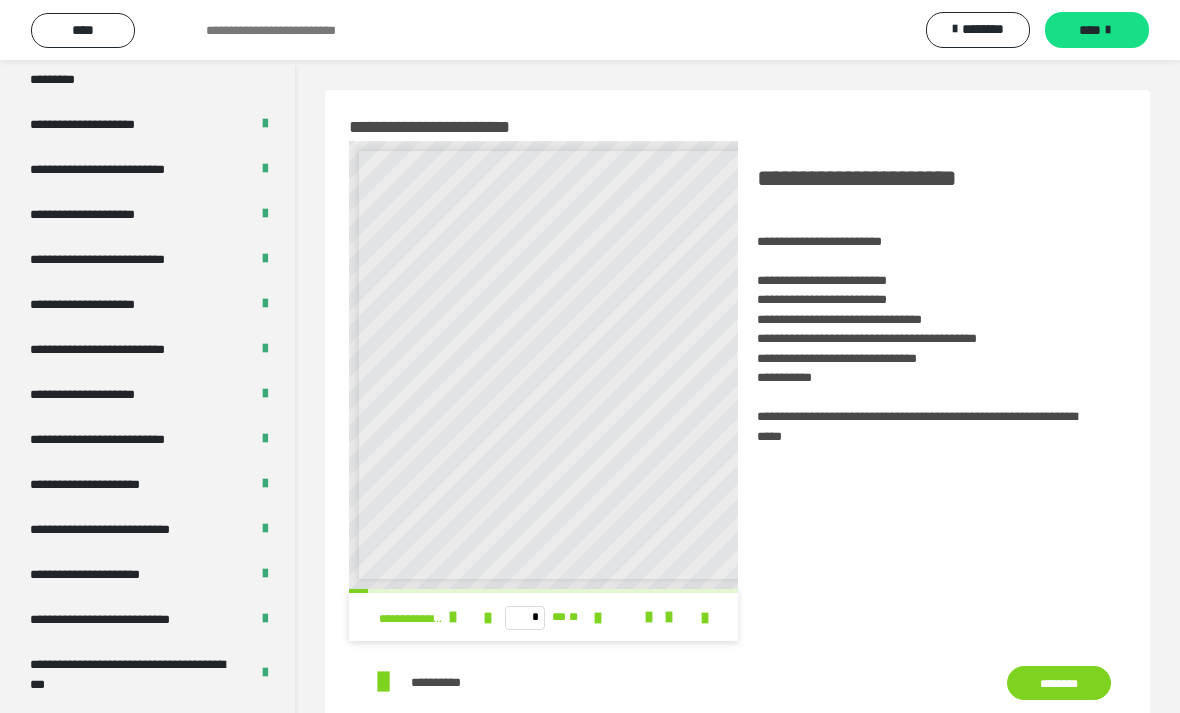 click on "**********" at bounding box center [127, 439] 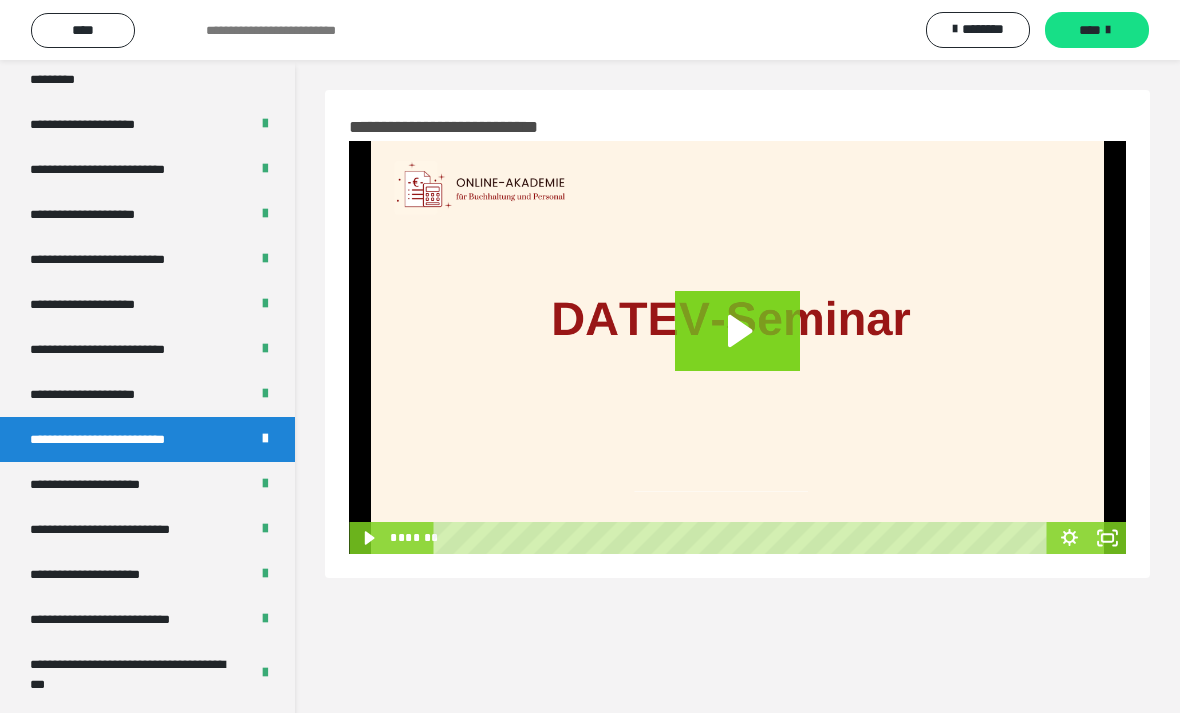 click on "**********" at bounding box center (129, 529) 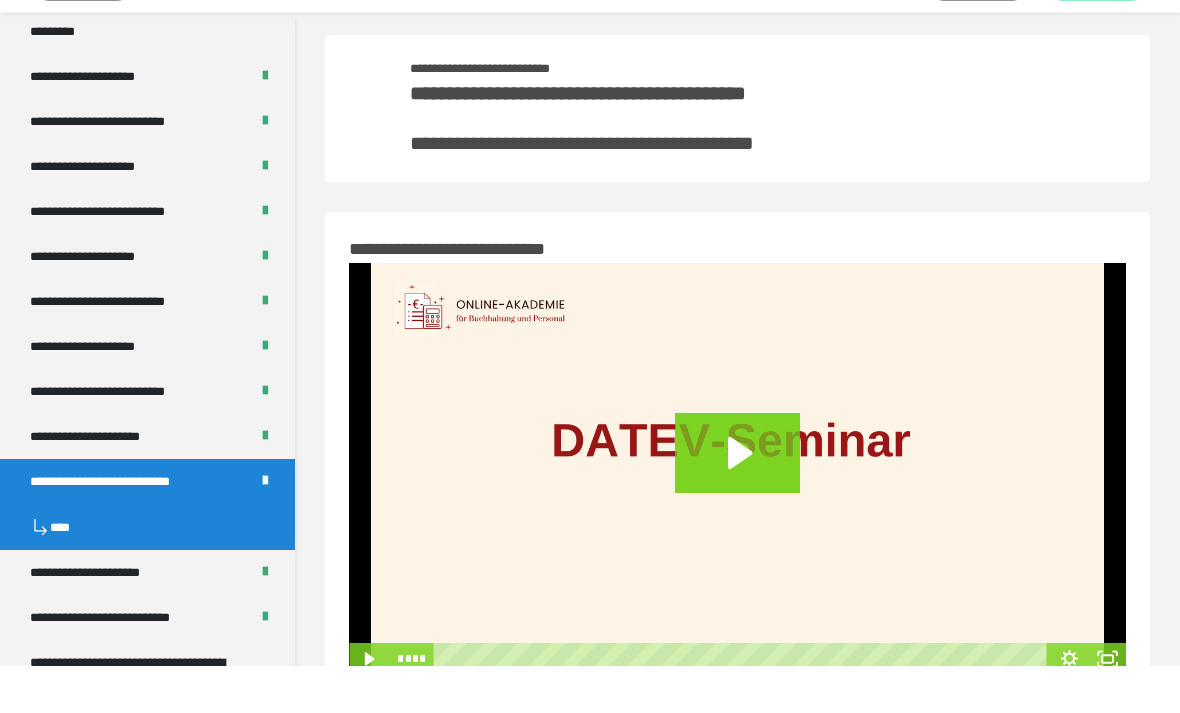 scroll, scrollTop: 120, scrollLeft: 0, axis: vertical 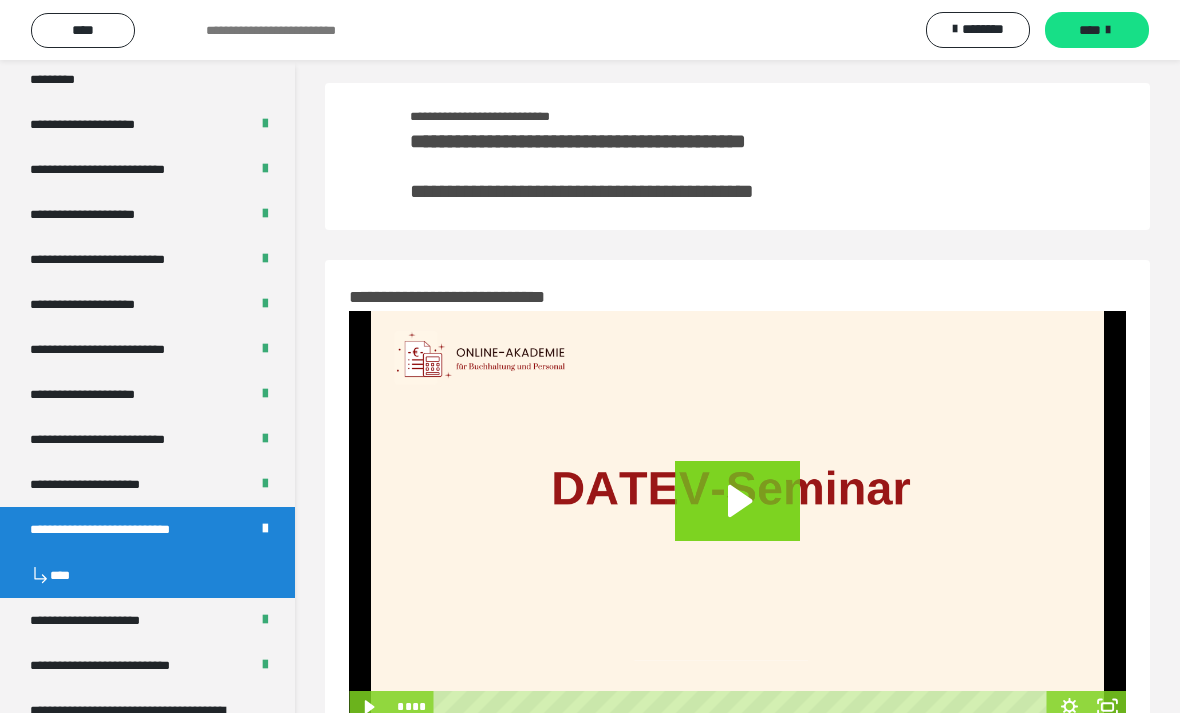 click on "**********" at bounding box center [107, 620] 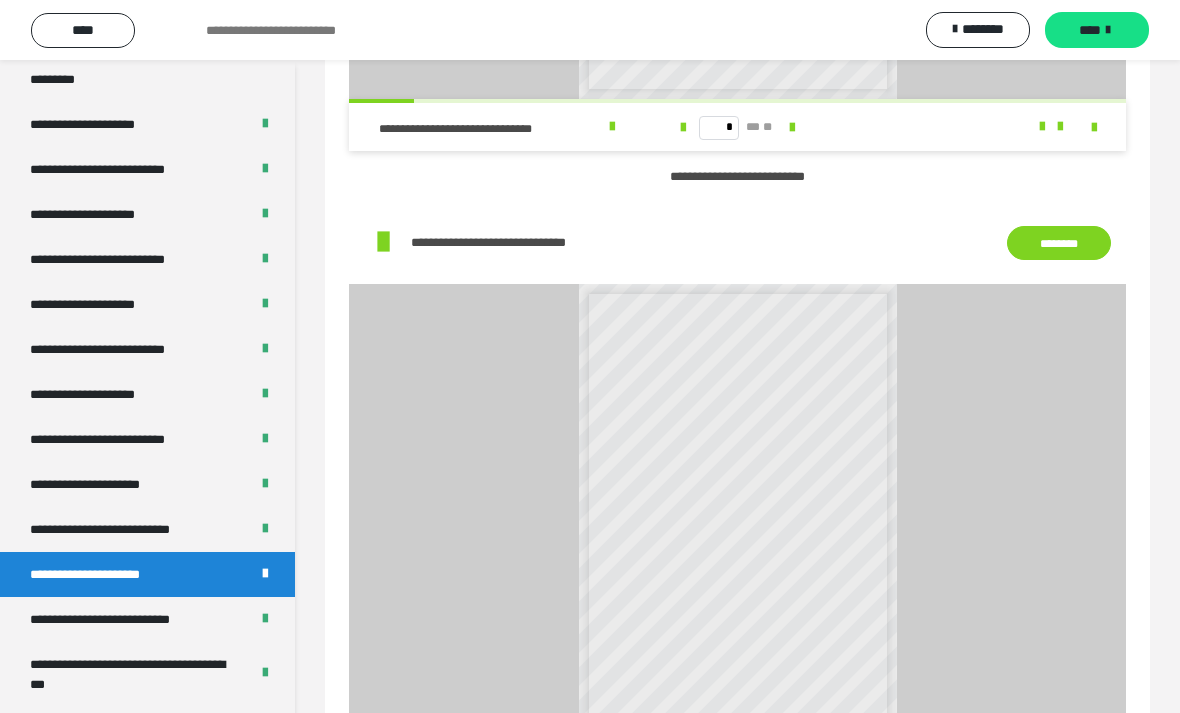 scroll, scrollTop: 1184, scrollLeft: 0, axis: vertical 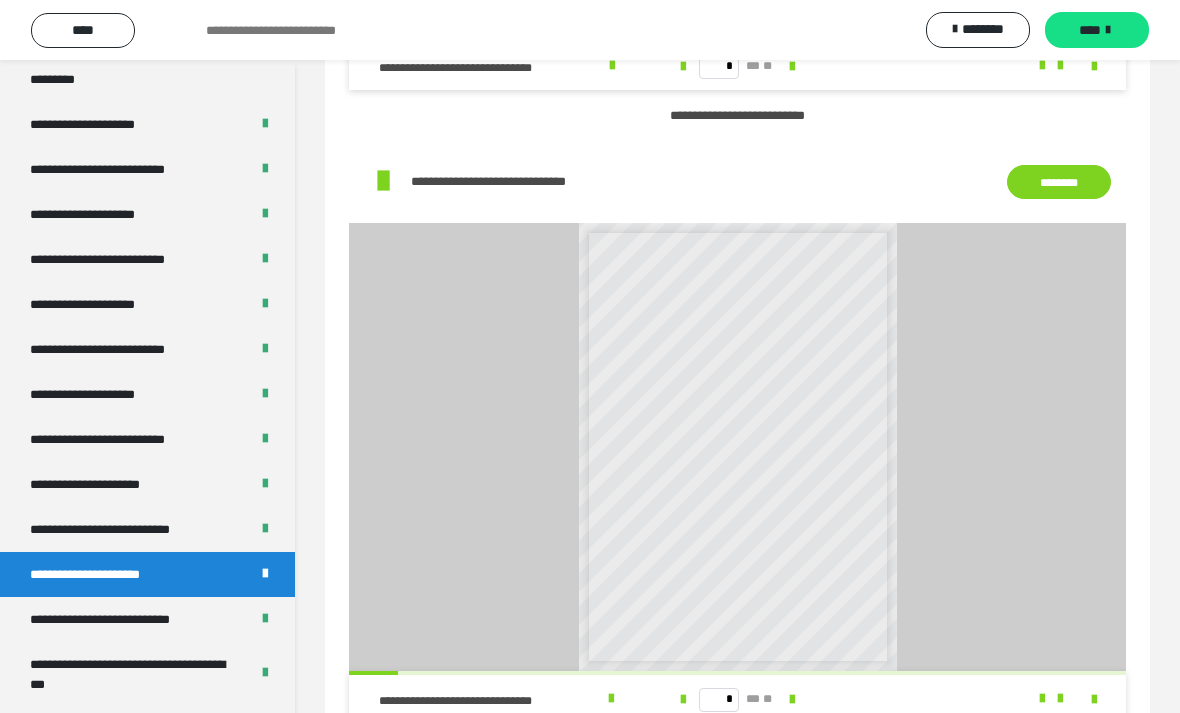 click on "**********" at bounding box center [127, 619] 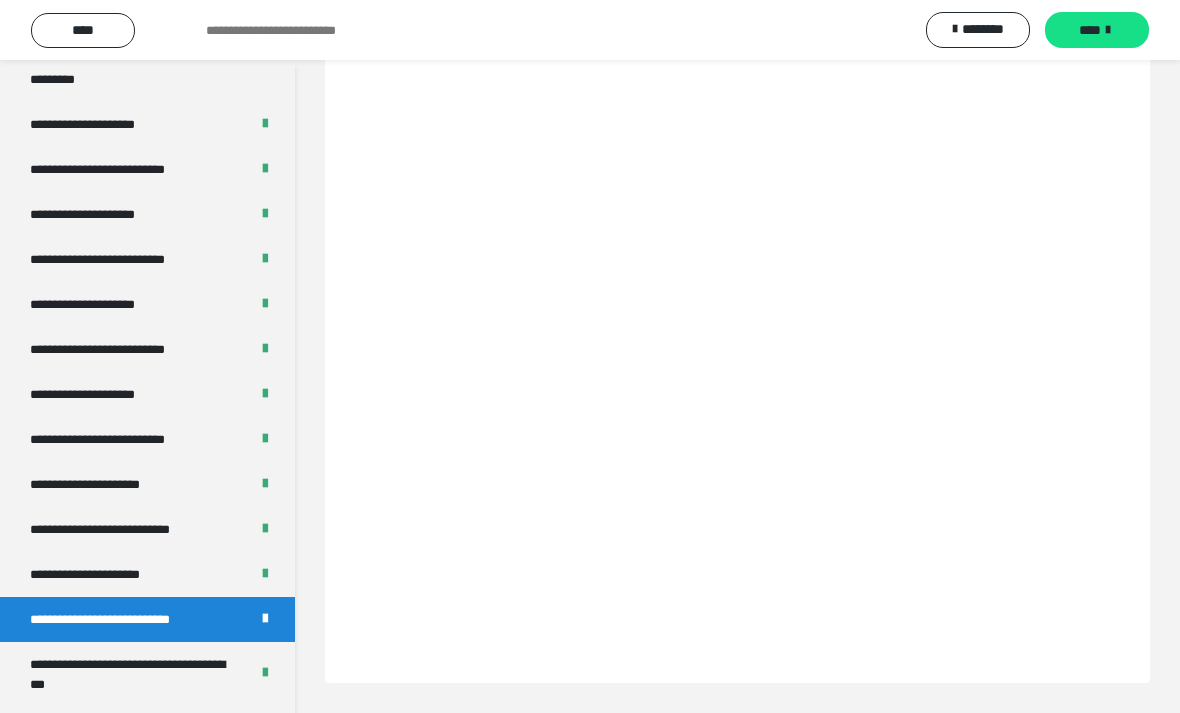 scroll, scrollTop: 60, scrollLeft: 0, axis: vertical 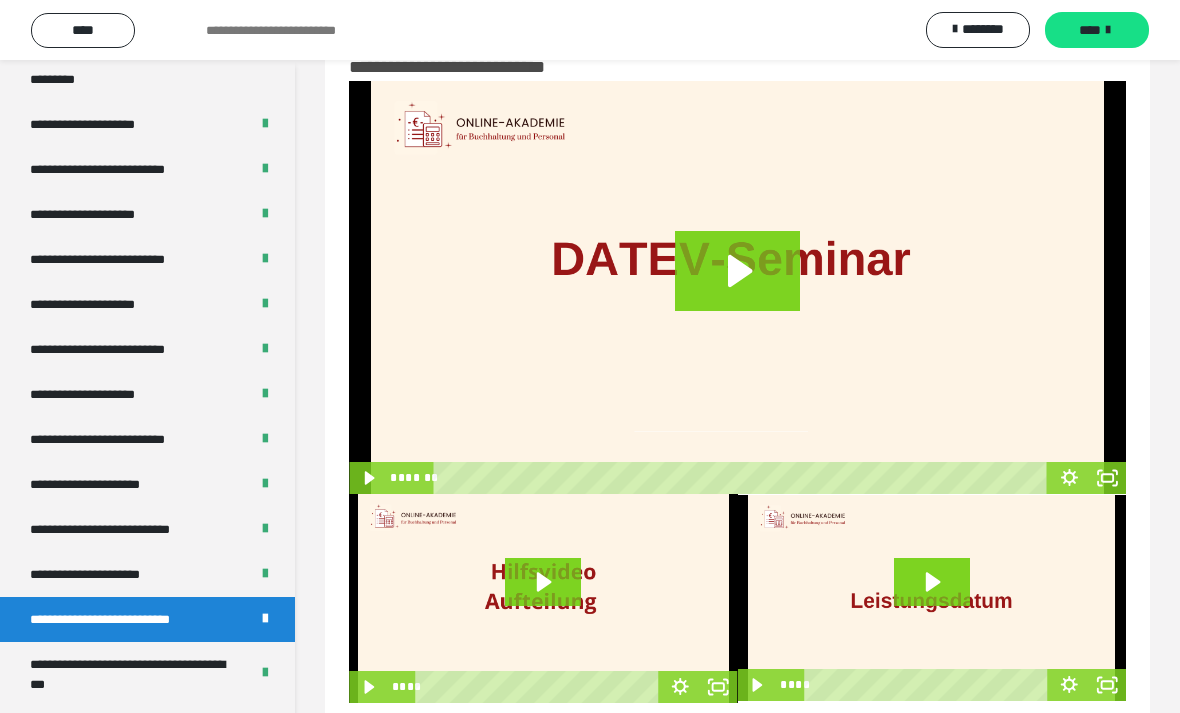 click on "**********" at bounding box center [147, 574] 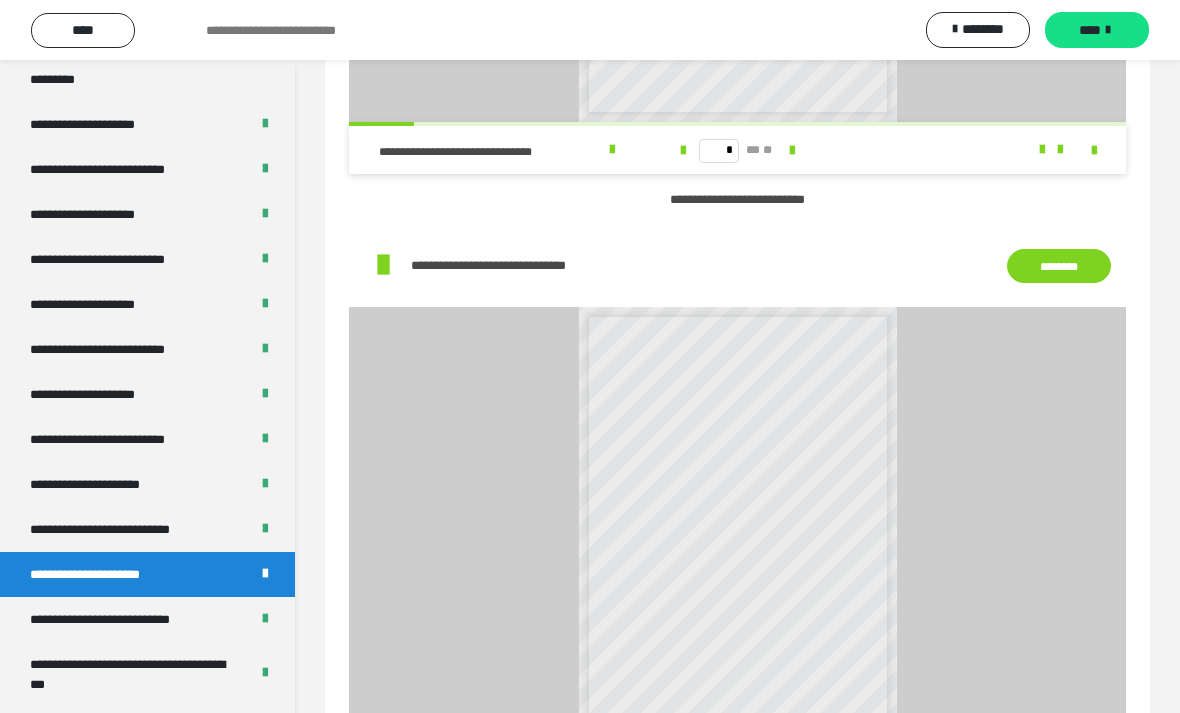 scroll, scrollTop: 1184, scrollLeft: 0, axis: vertical 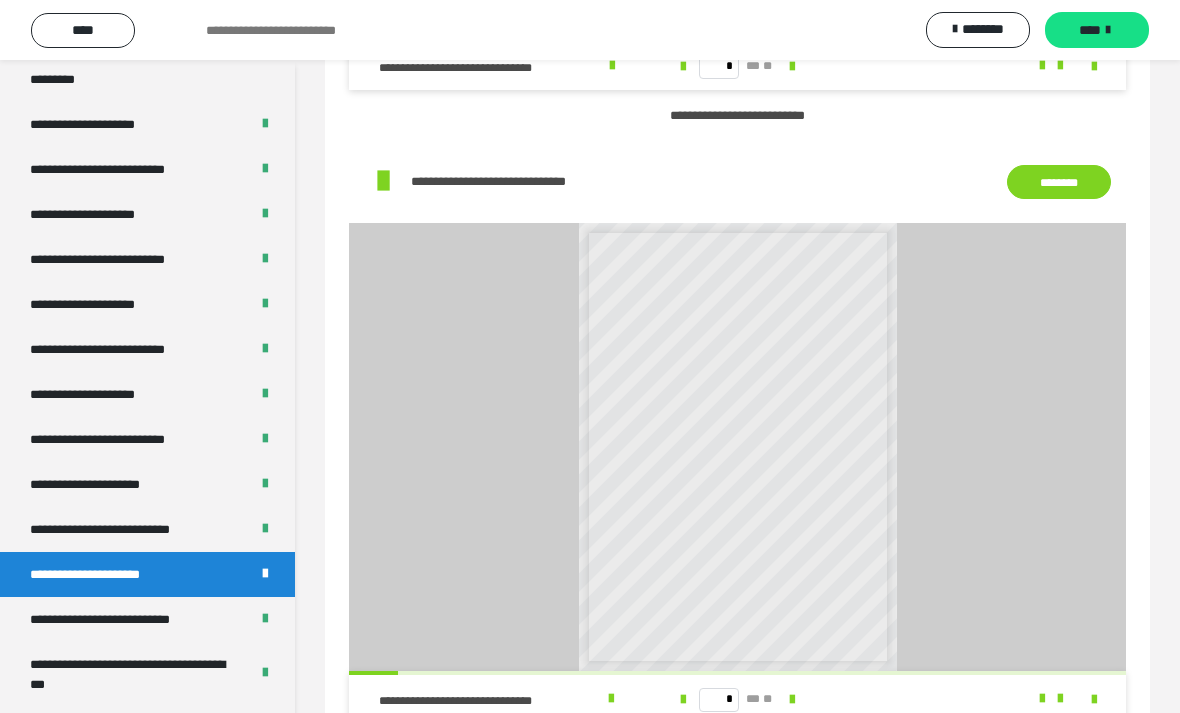 click at bounding box center (611, 699) 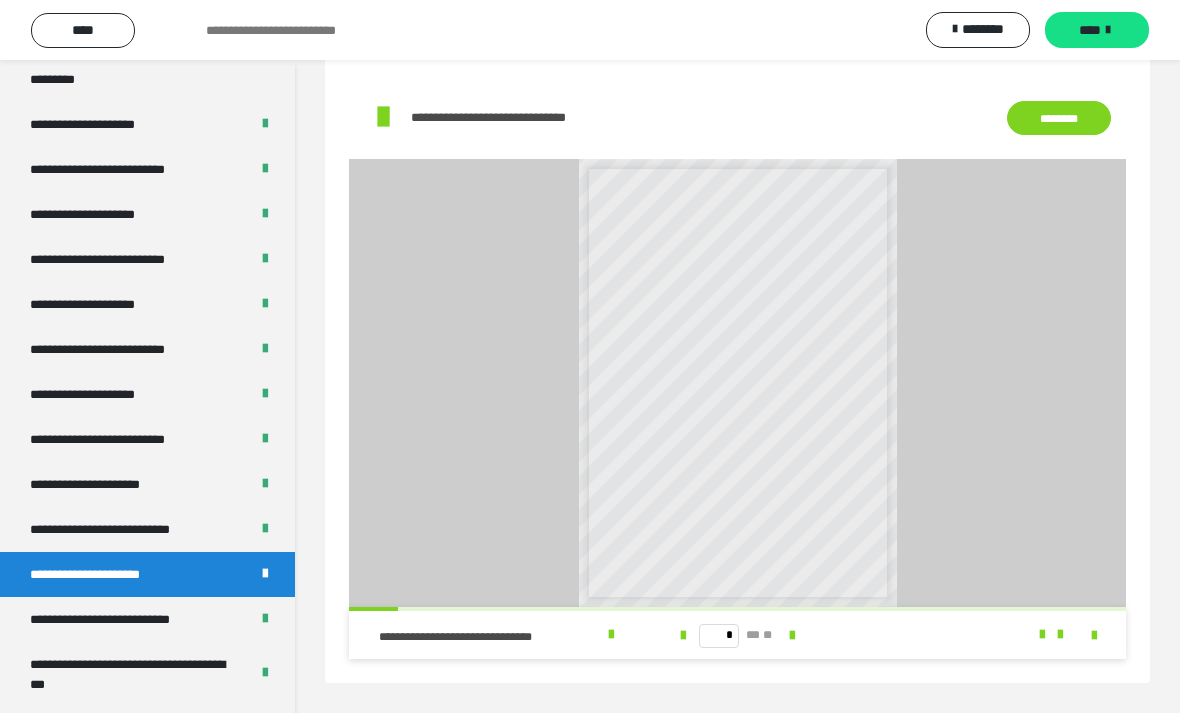 click on "**********" at bounding box center [127, 619] 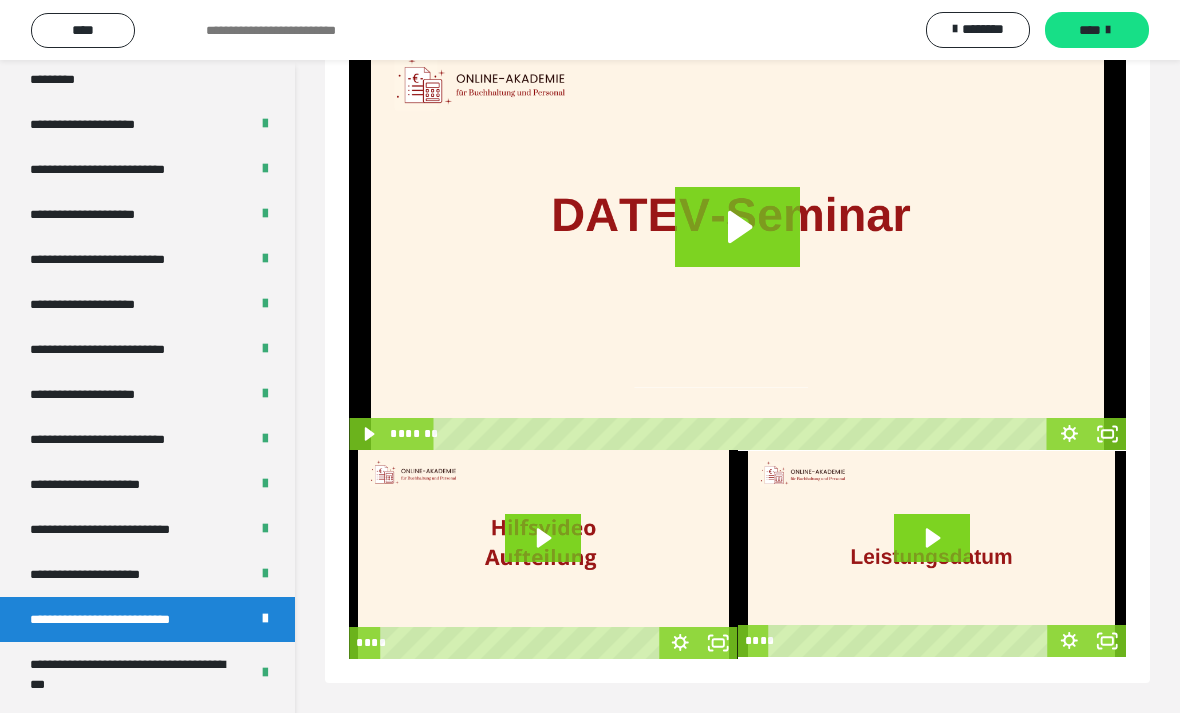 scroll, scrollTop: 124, scrollLeft: 0, axis: vertical 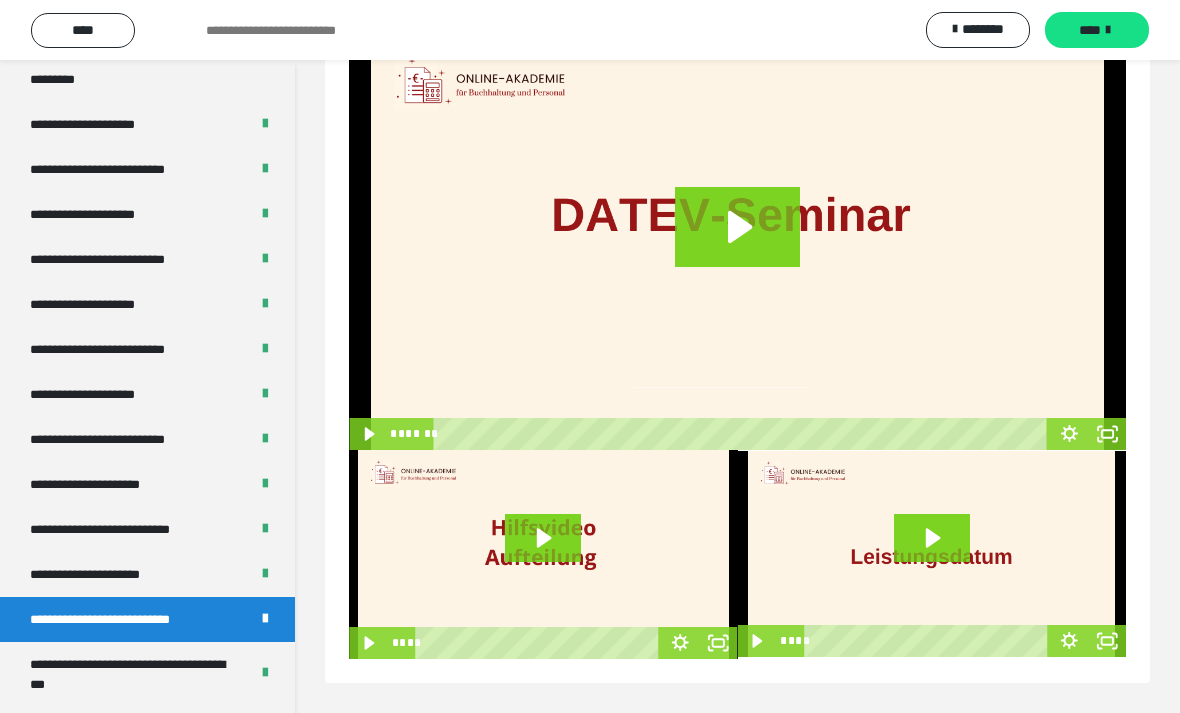 click on "**********" at bounding box center [131, 674] 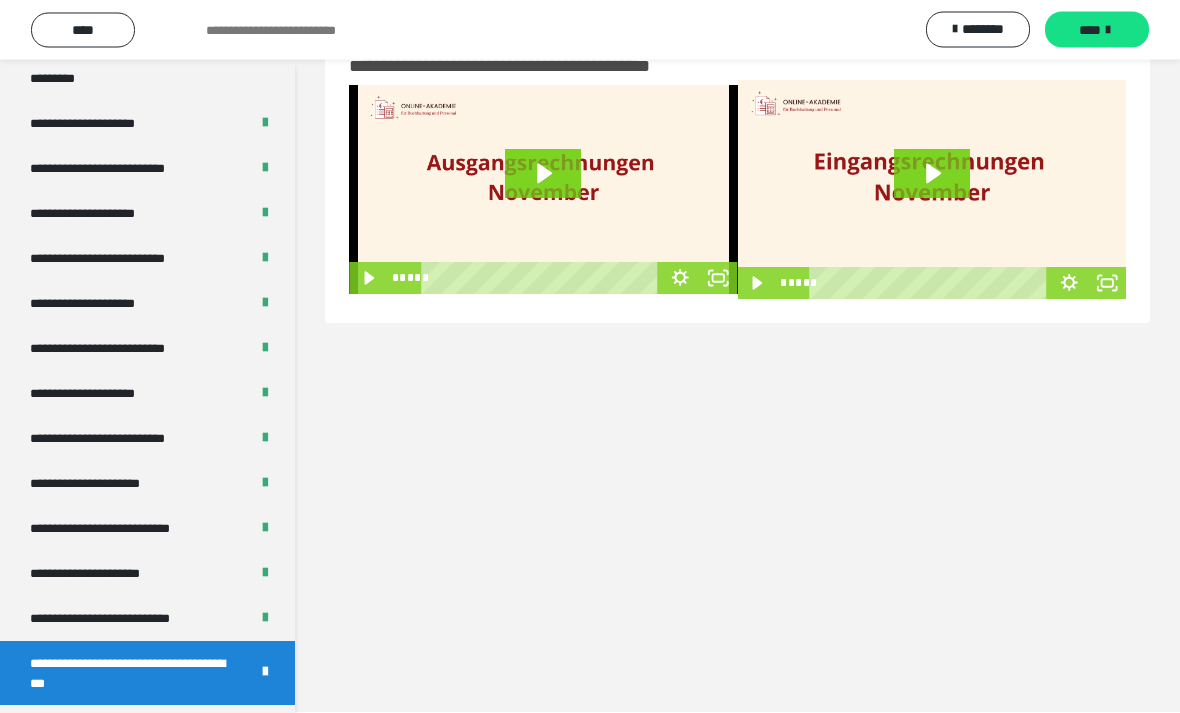 scroll, scrollTop: 0, scrollLeft: 0, axis: both 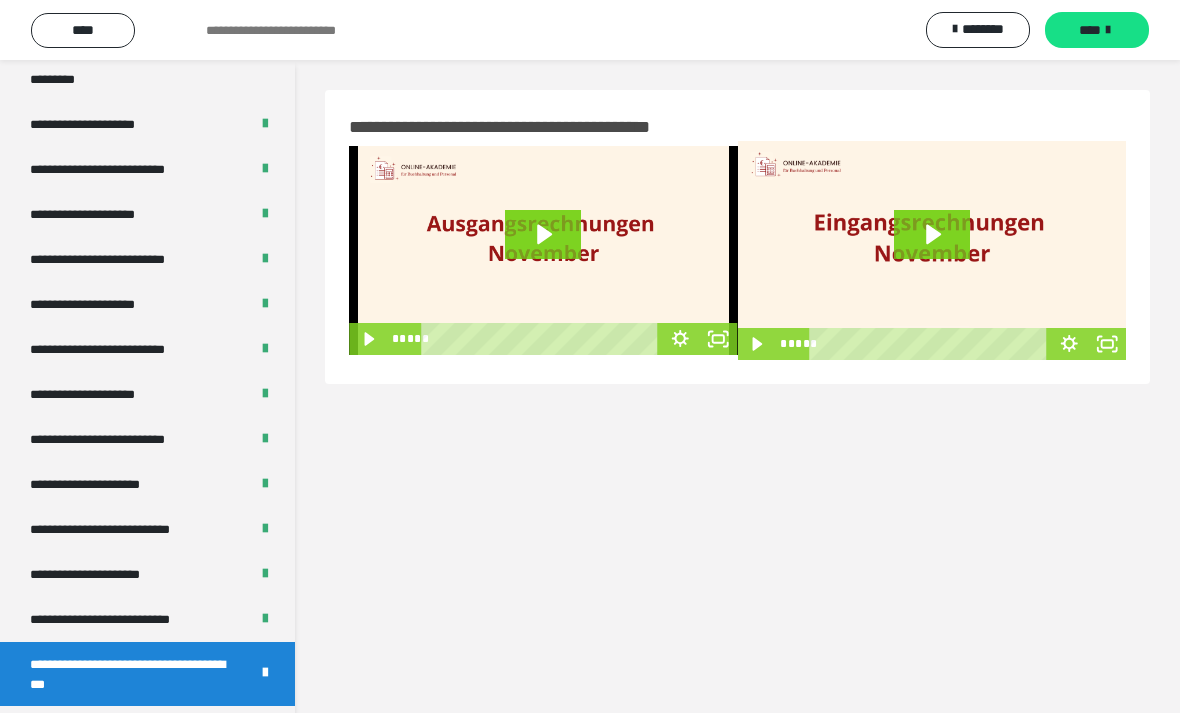 click 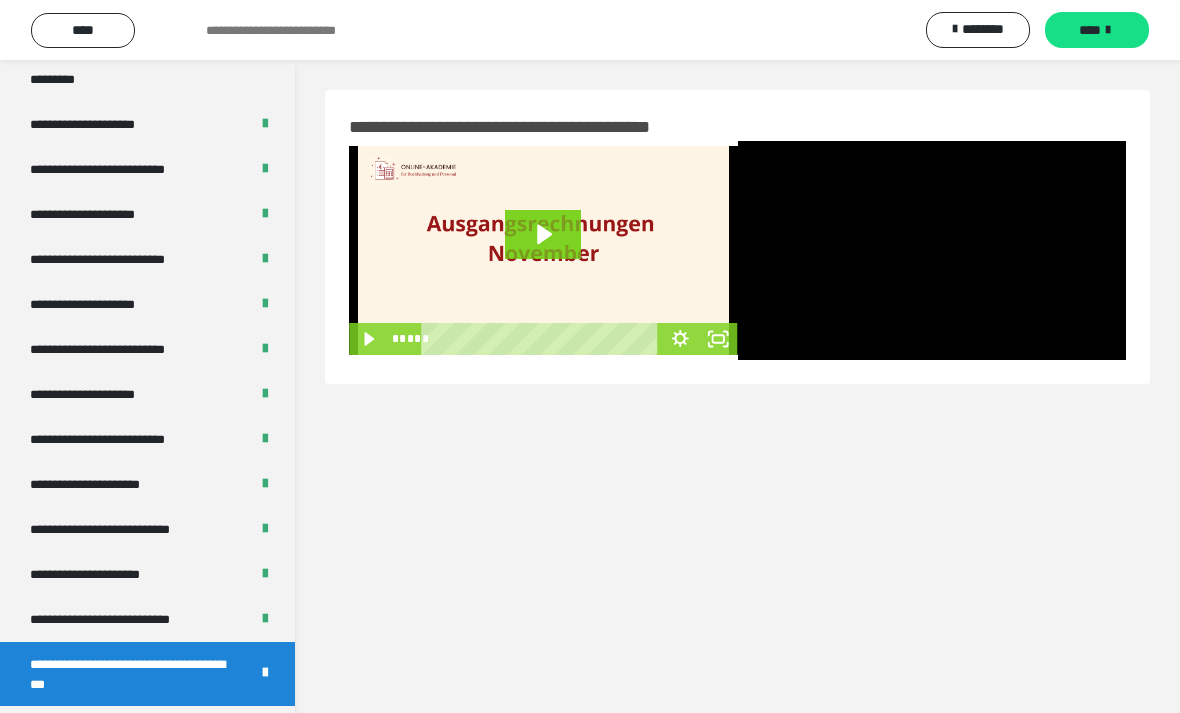 click at bounding box center [932, 250] 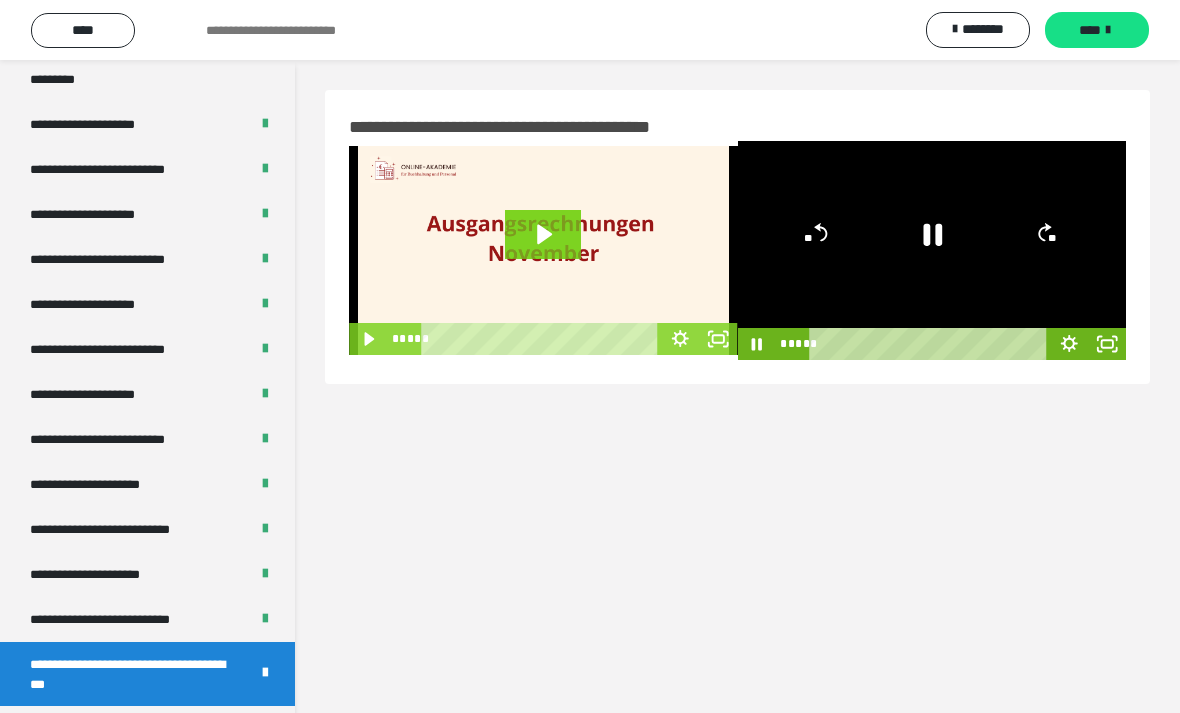 click 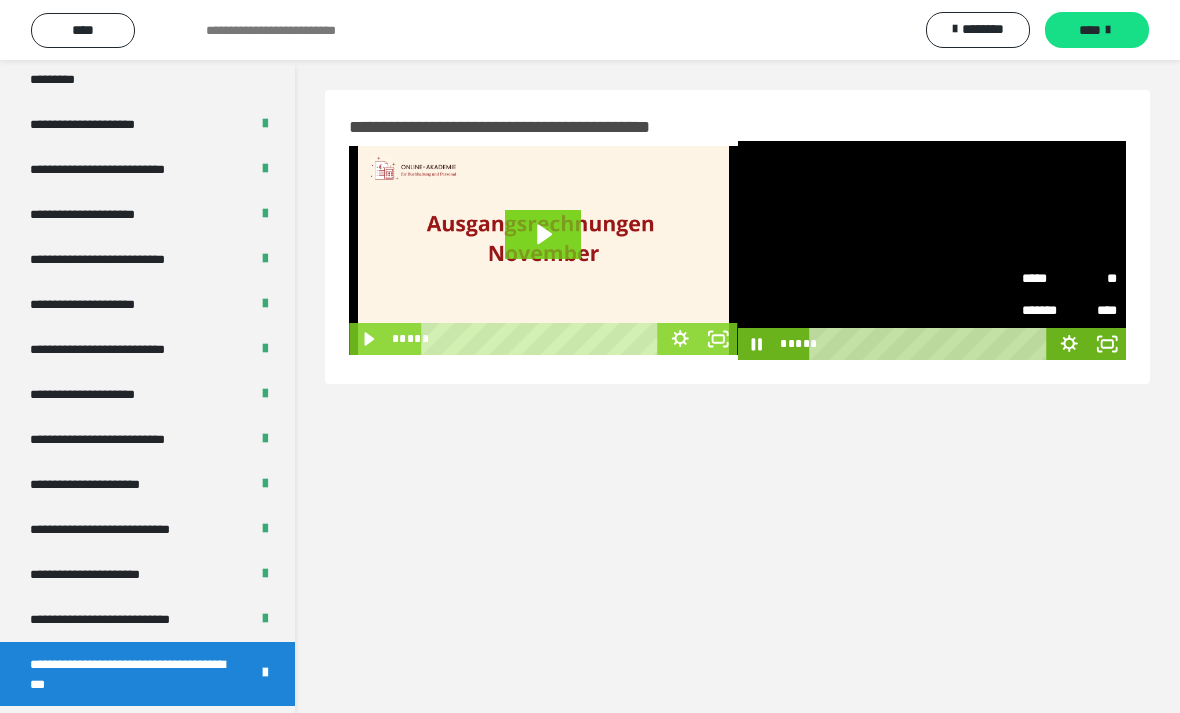 click on "*****" at bounding box center (1046, 277) 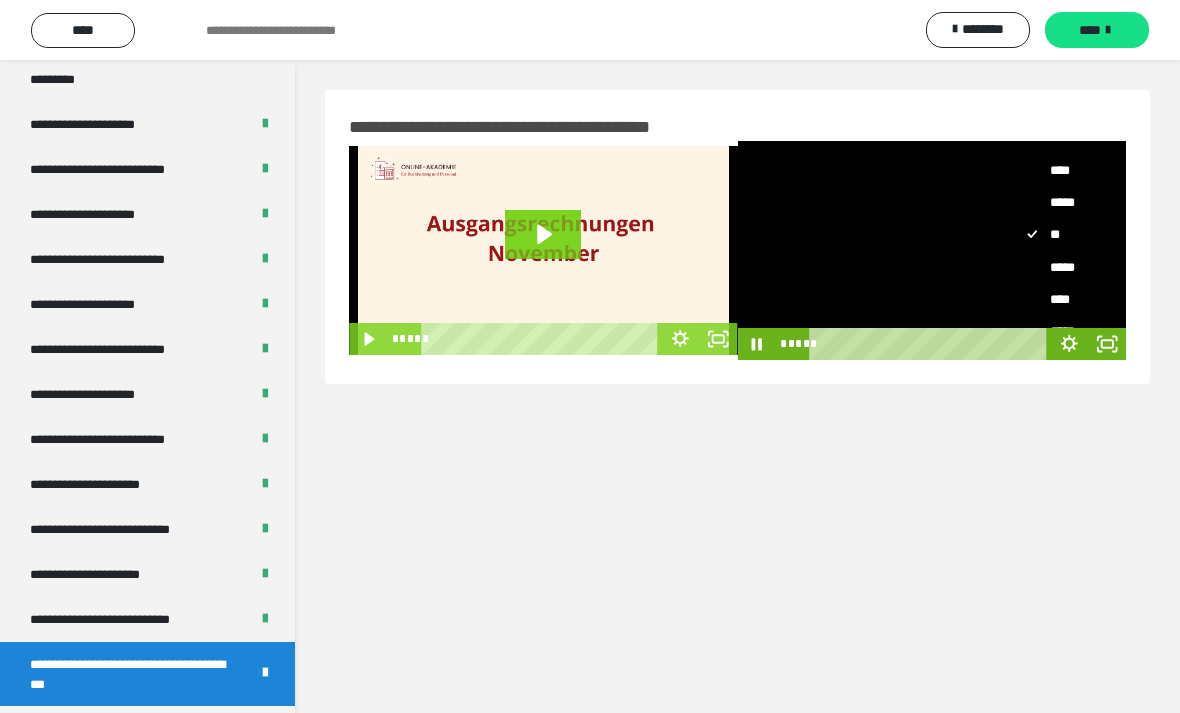 scroll, scrollTop: 37, scrollLeft: 0, axis: vertical 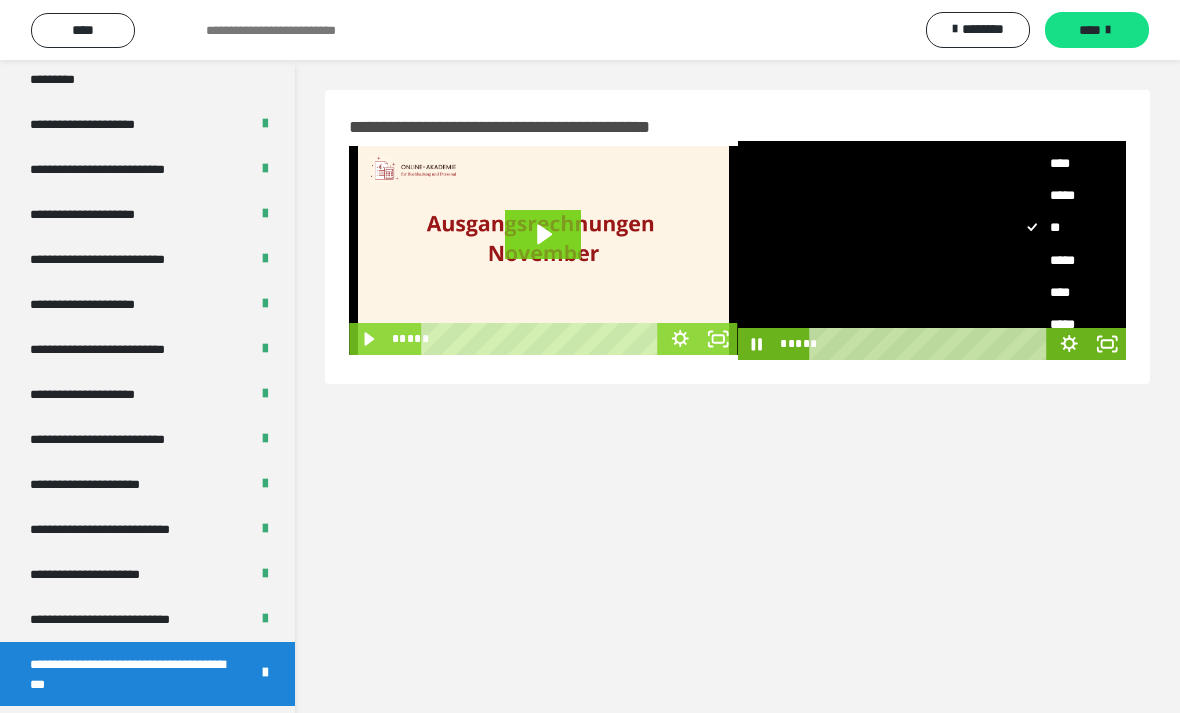 click on "****" at bounding box center (1069, 292) 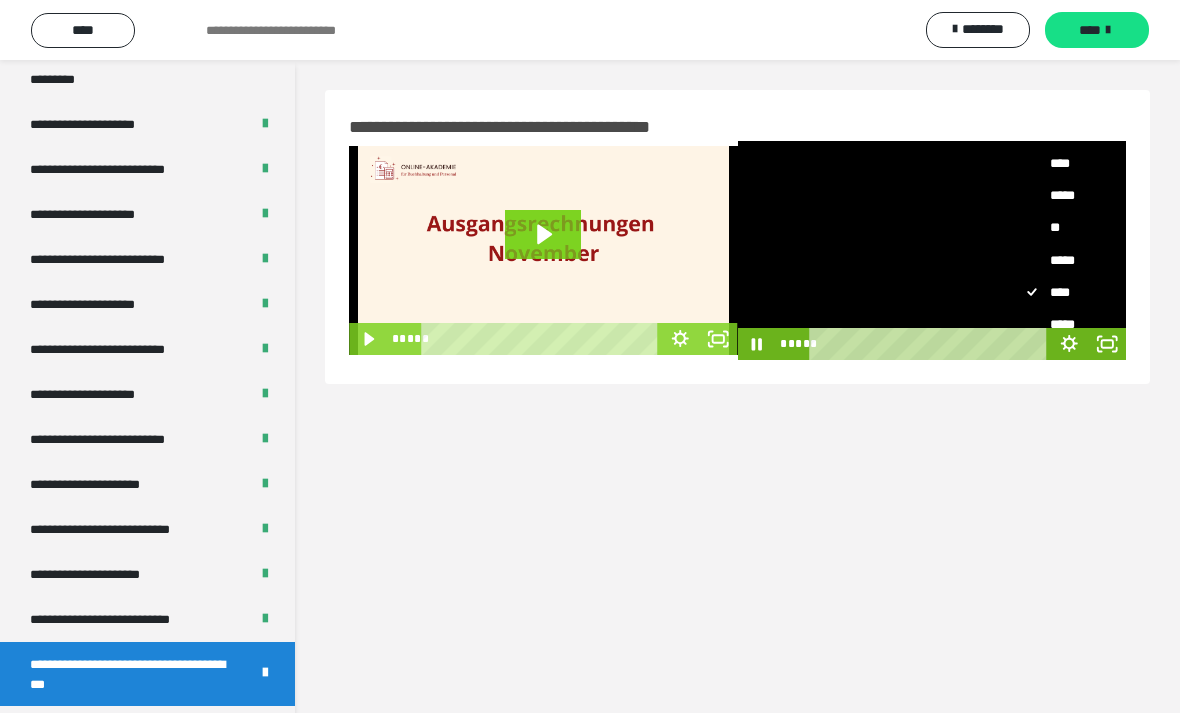 scroll, scrollTop: 0, scrollLeft: 0, axis: both 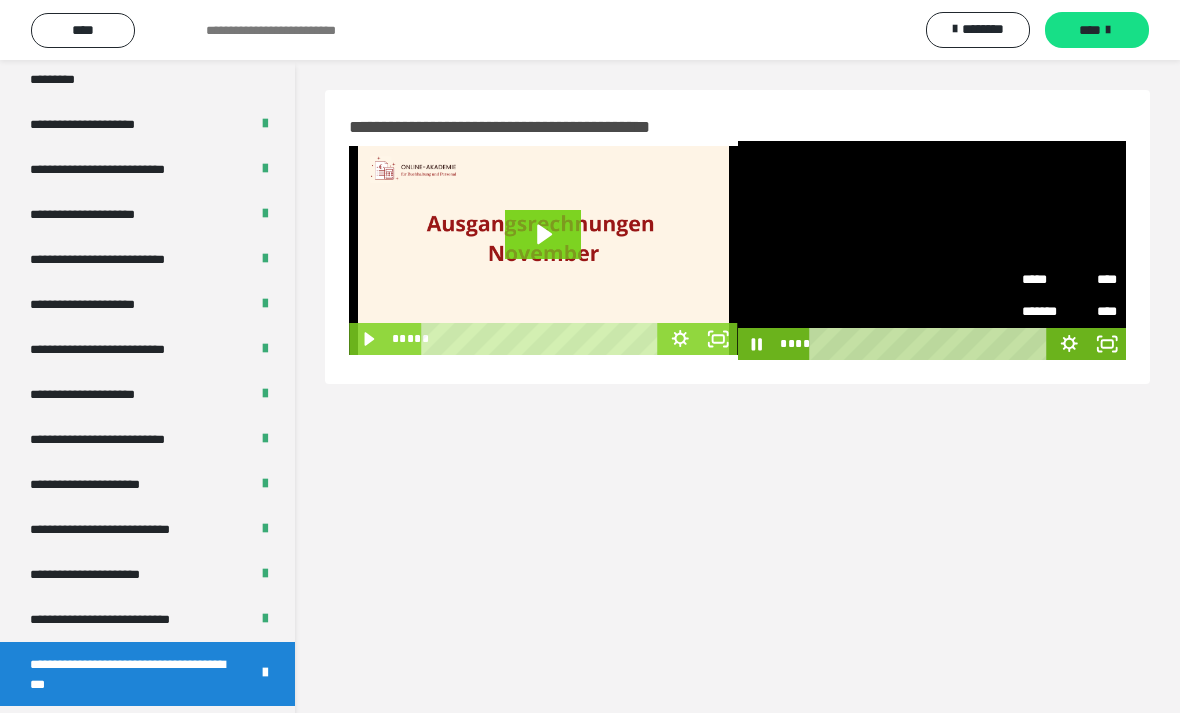 click at bounding box center (932, 250) 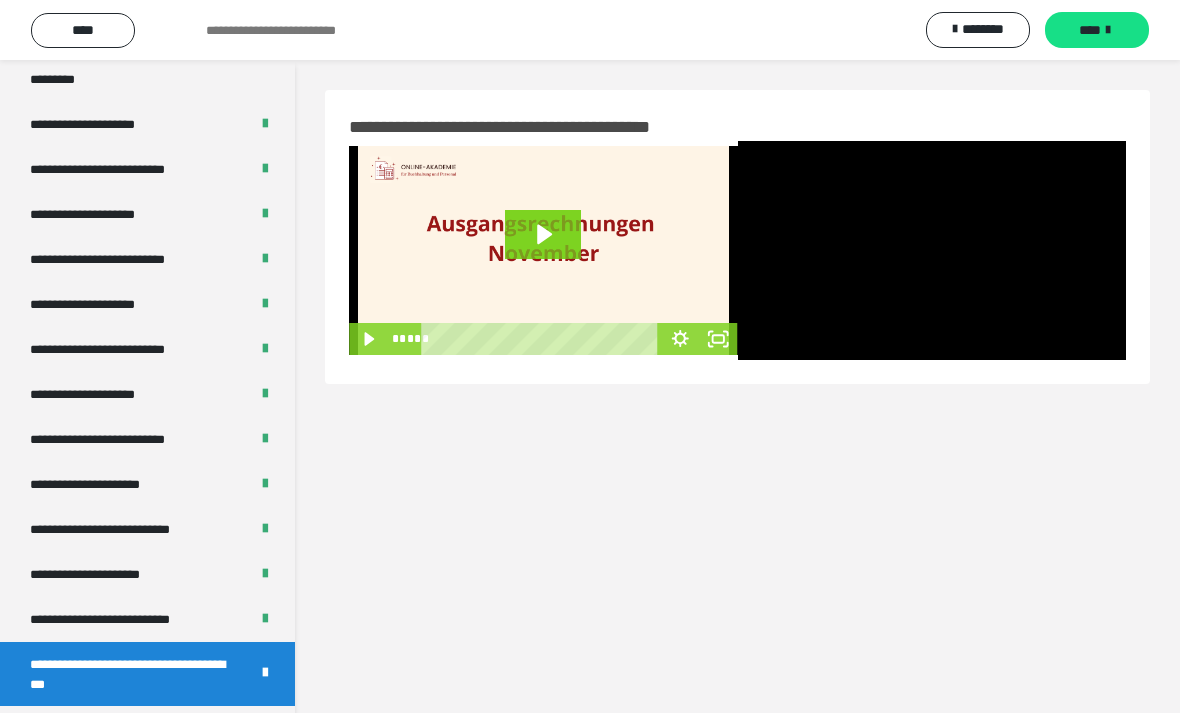 click at bounding box center [932, 250] 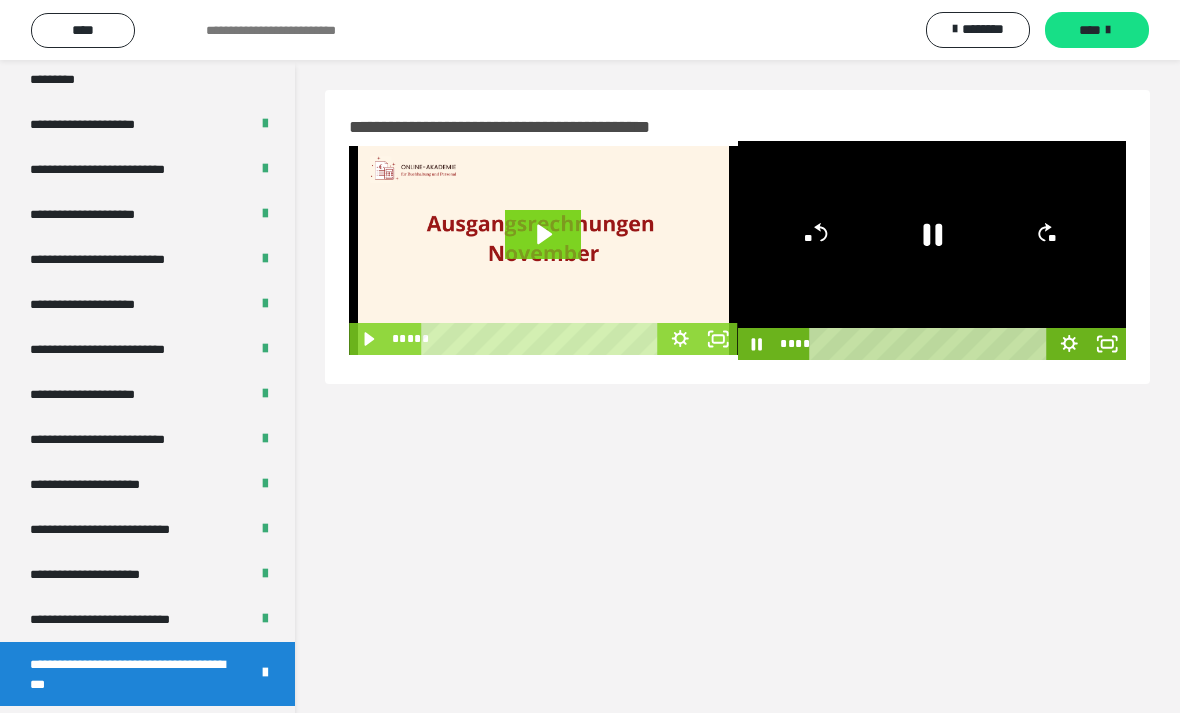 click 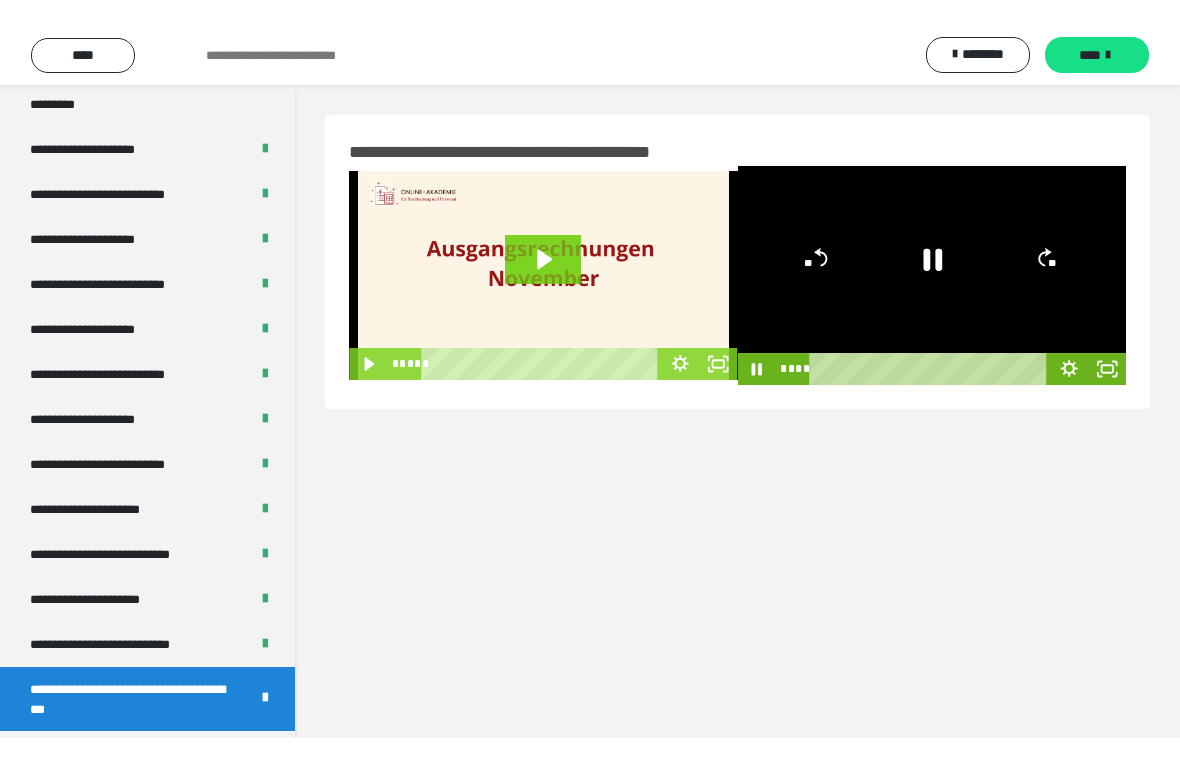 scroll, scrollTop: 24, scrollLeft: 0, axis: vertical 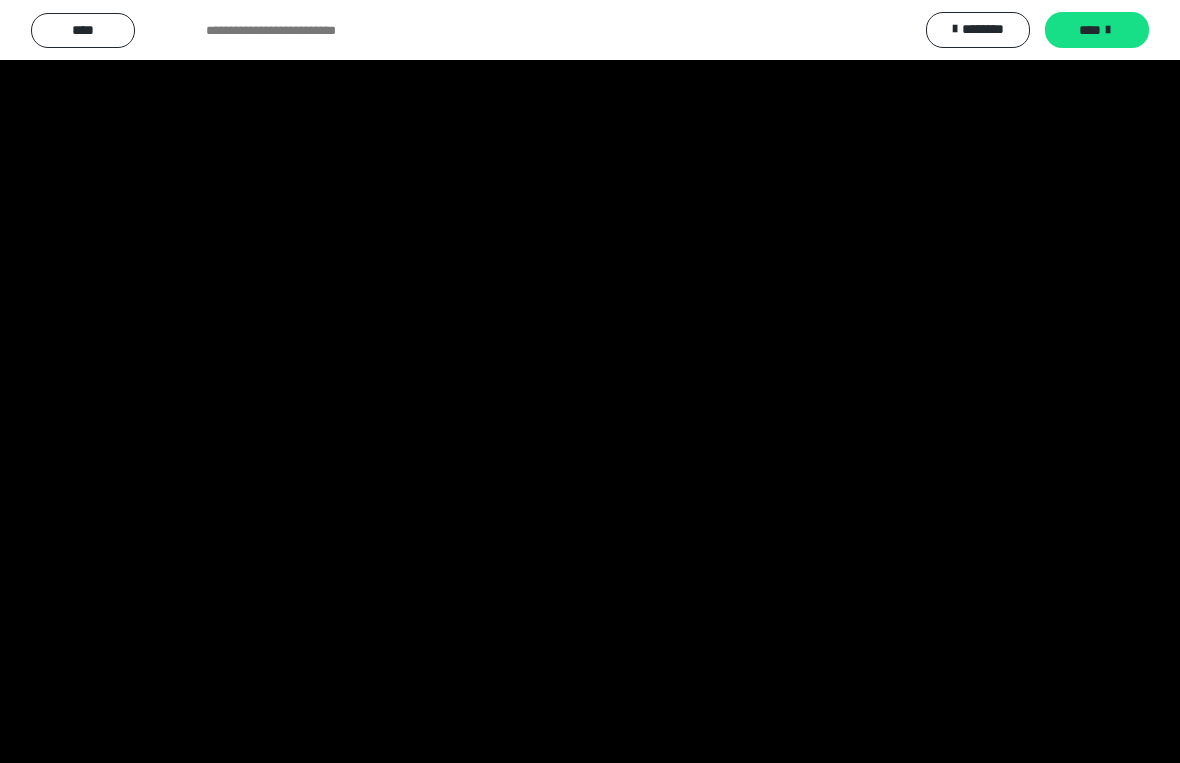 click at bounding box center [590, 381] 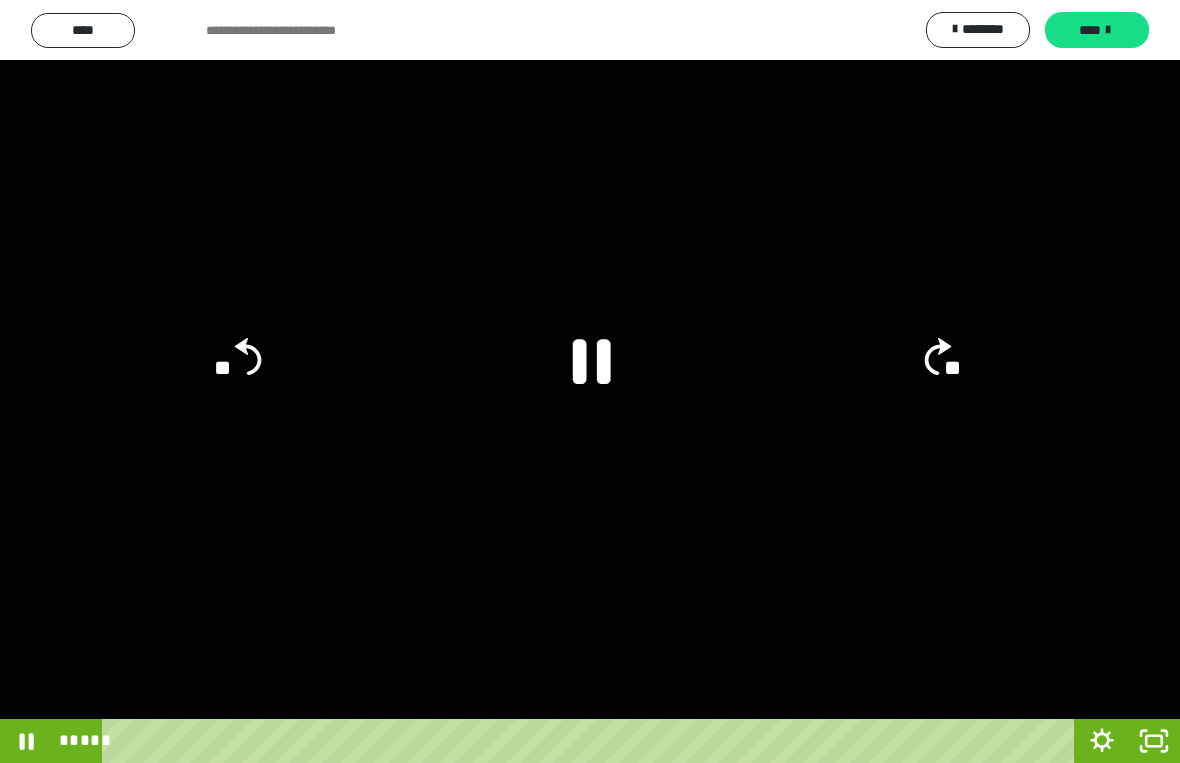 click 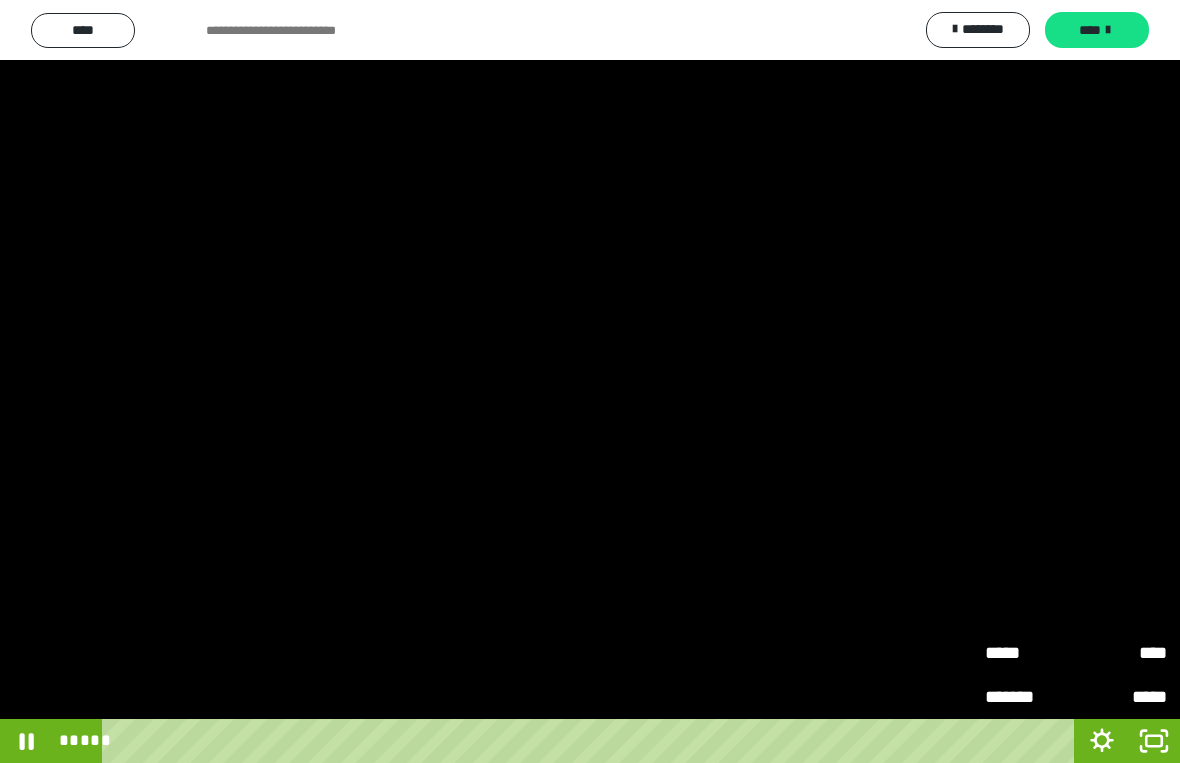 click on "****" at bounding box center [1121, 653] 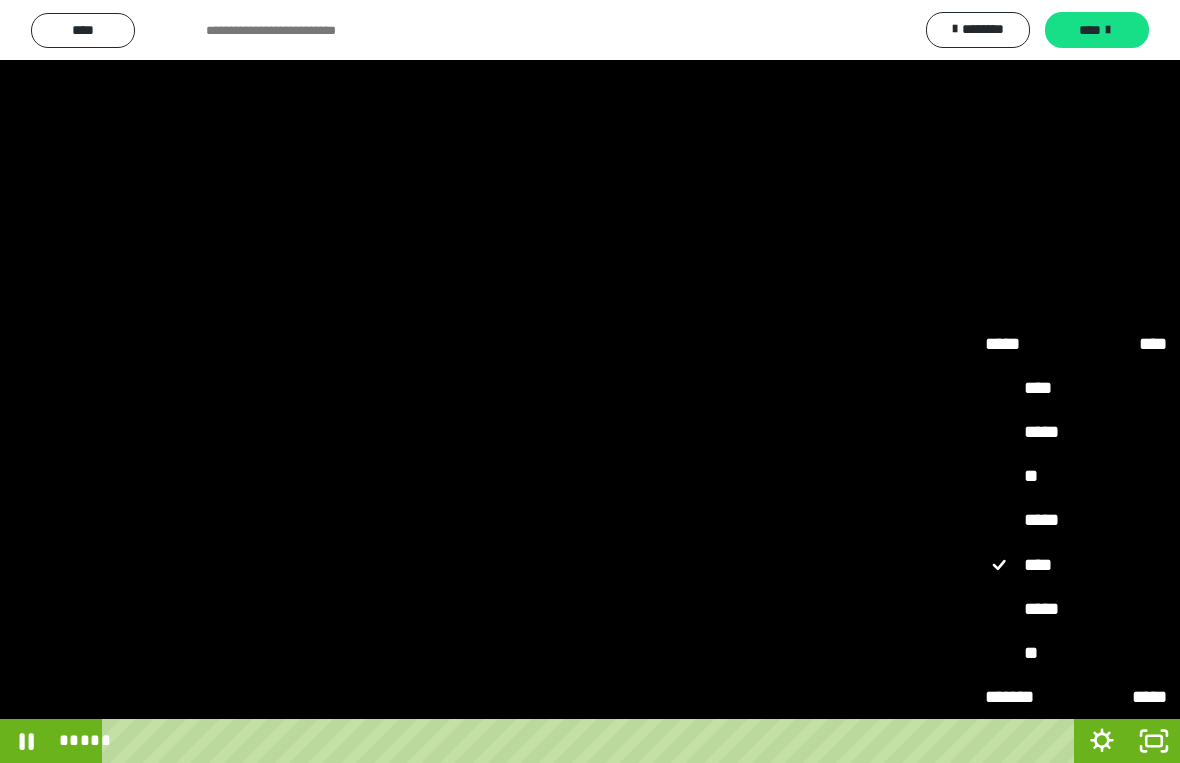 click on "**" at bounding box center (1076, 476) 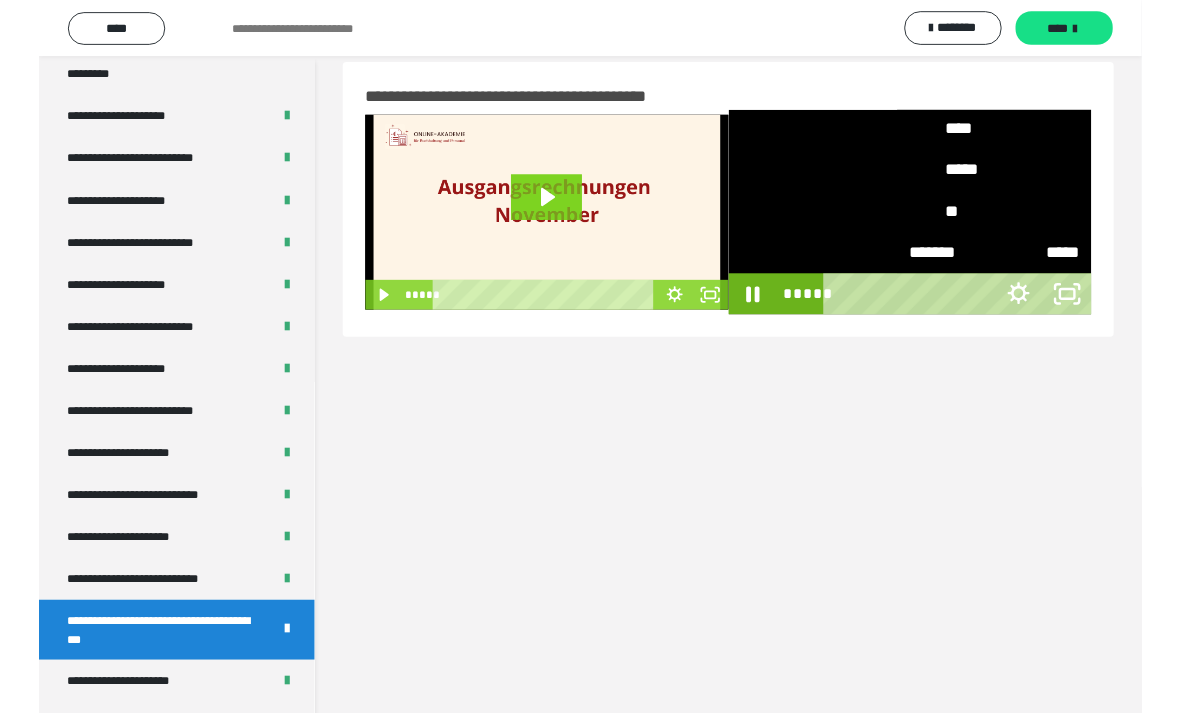 scroll, scrollTop: 0, scrollLeft: 0, axis: both 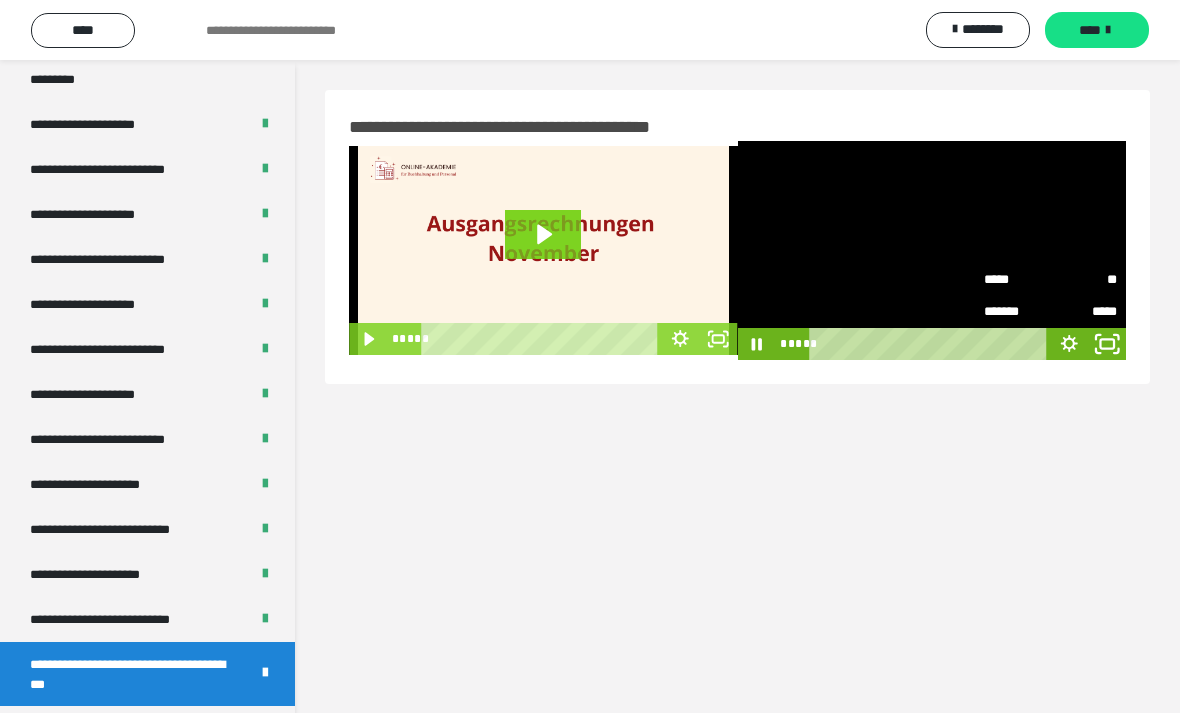 click 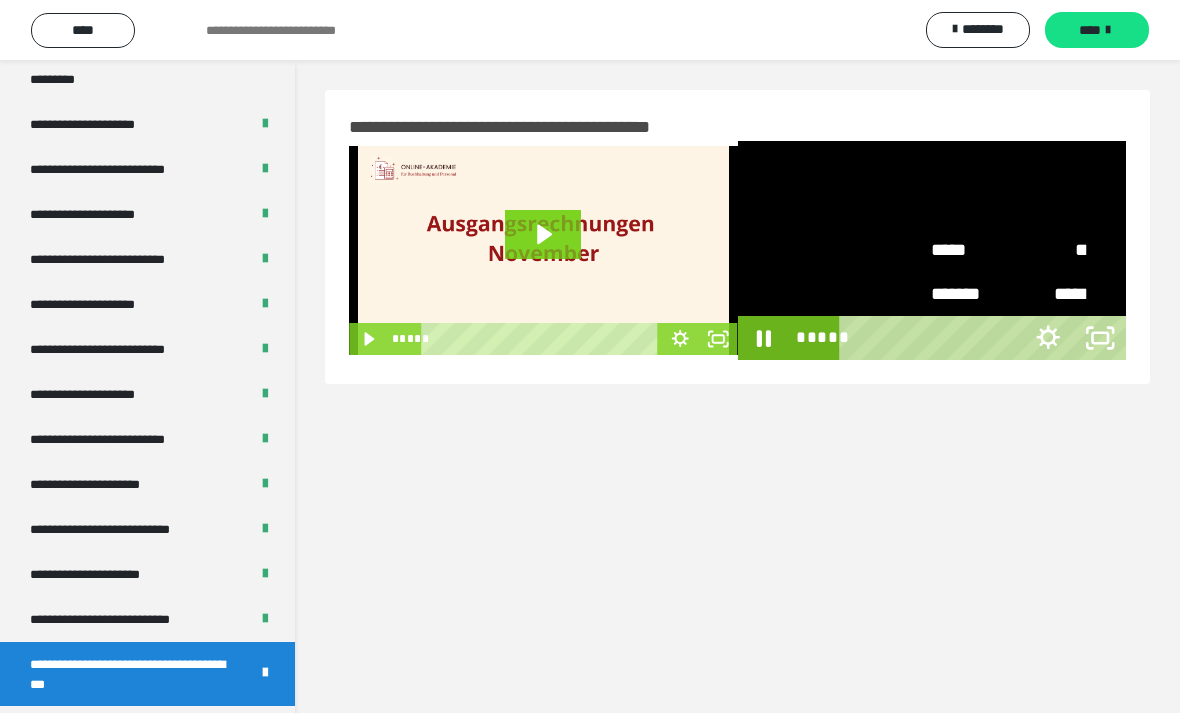 scroll, scrollTop: 24, scrollLeft: 0, axis: vertical 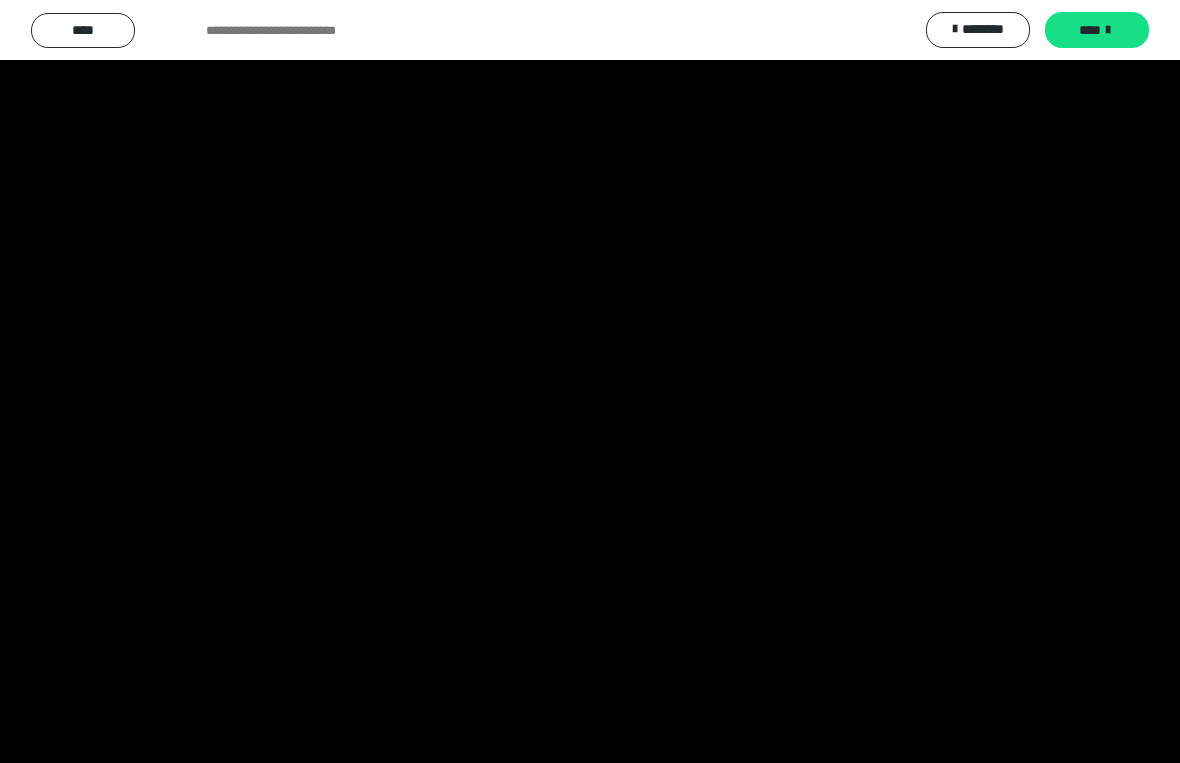click at bounding box center [590, 381] 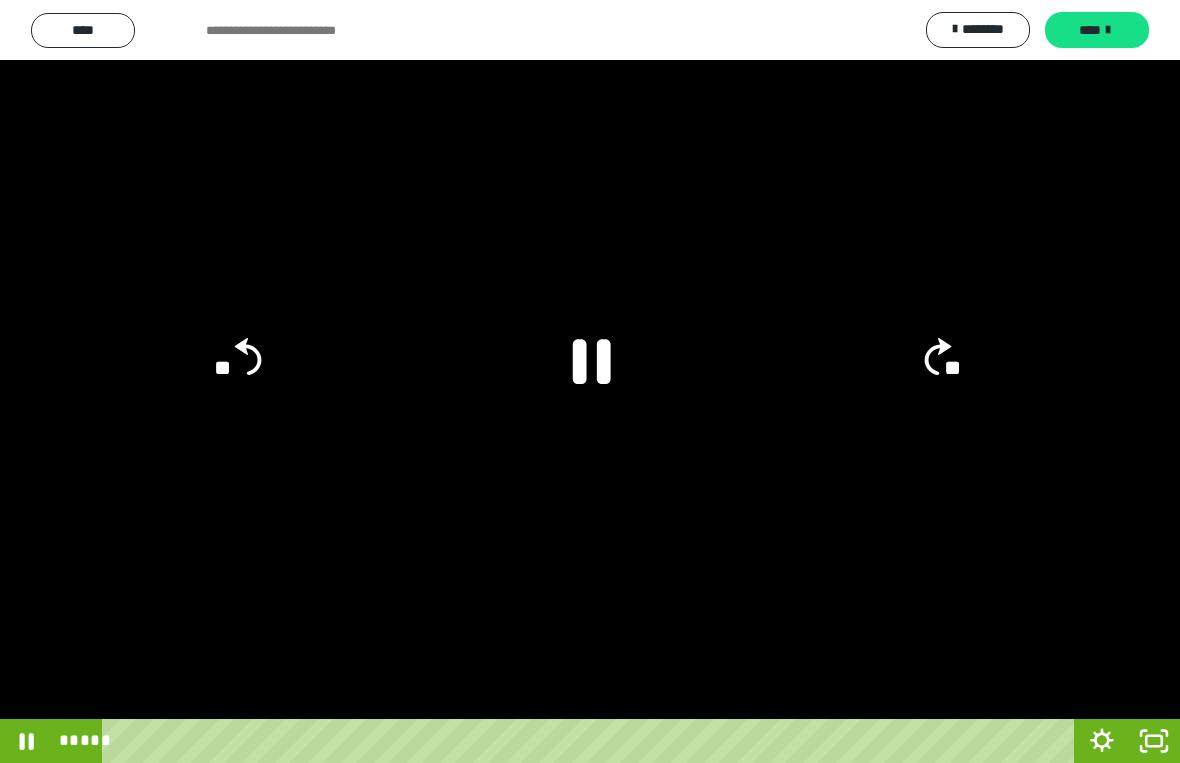 click 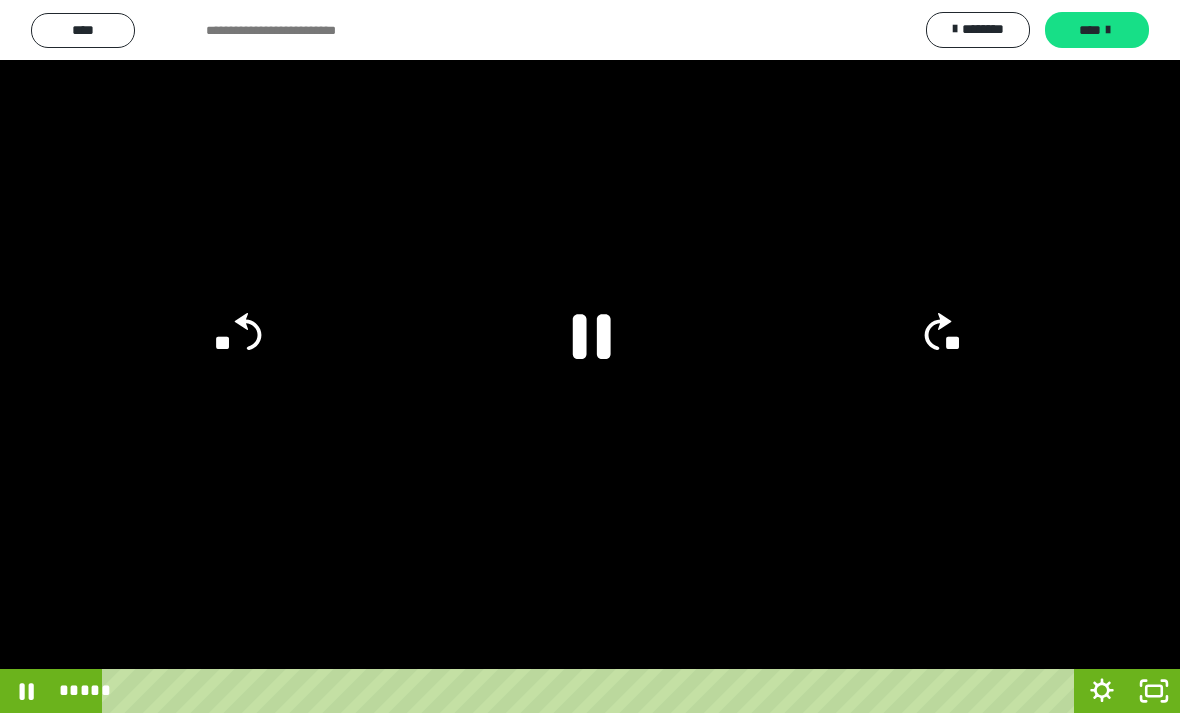 scroll, scrollTop: 0, scrollLeft: 0, axis: both 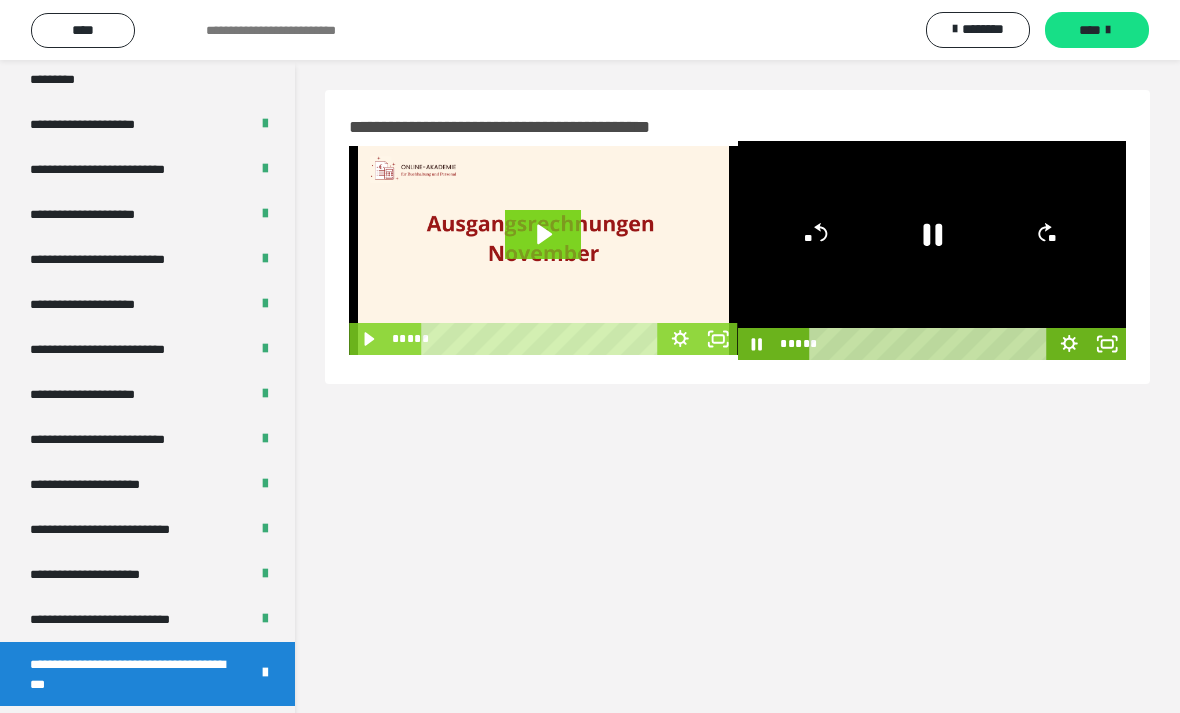click 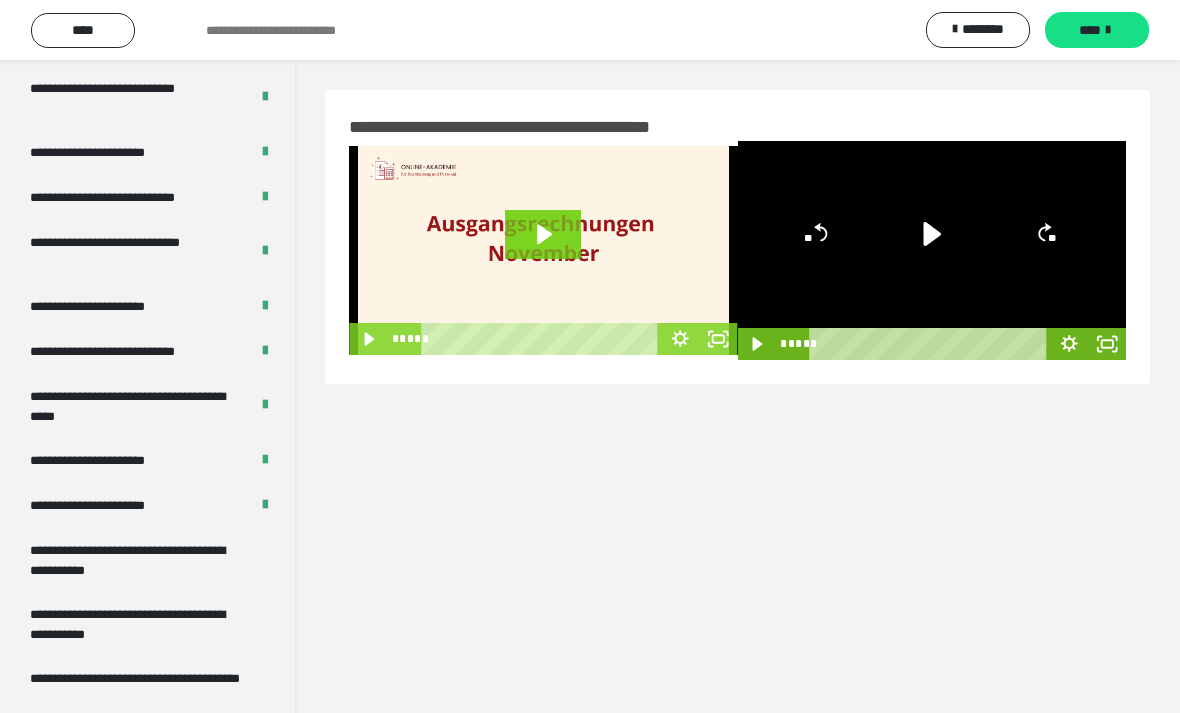 scroll, scrollTop: 3655, scrollLeft: 0, axis: vertical 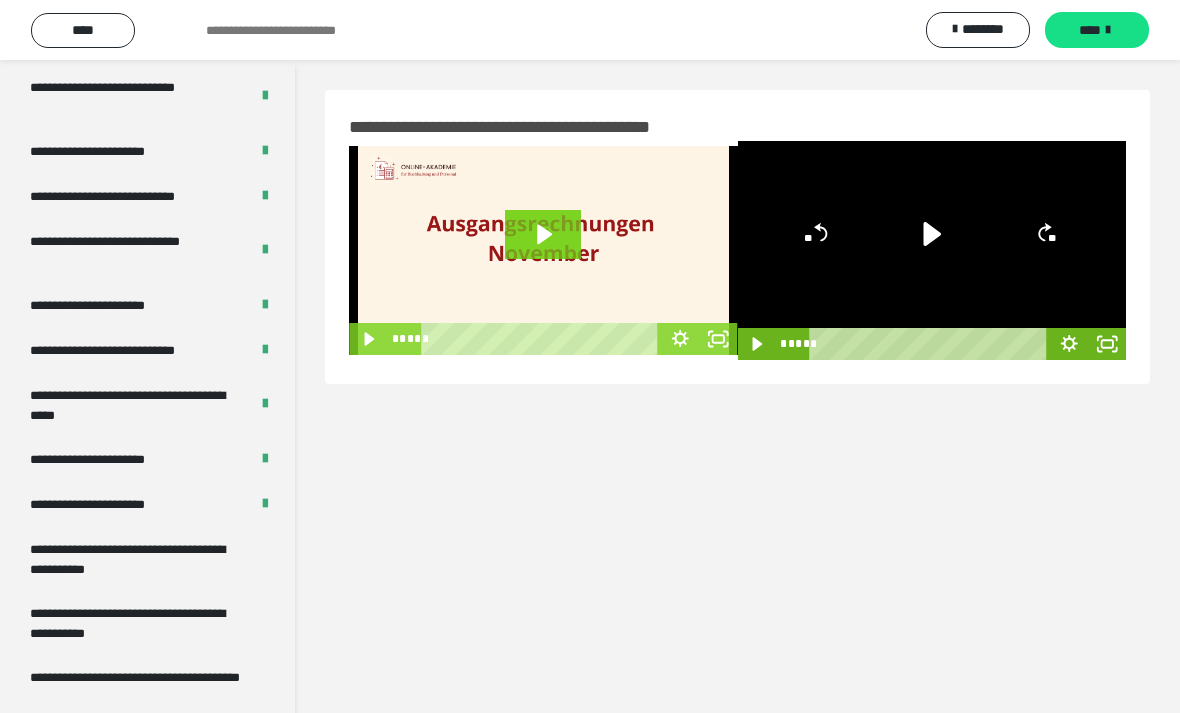 click on "**********" at bounding box center (111, 504) 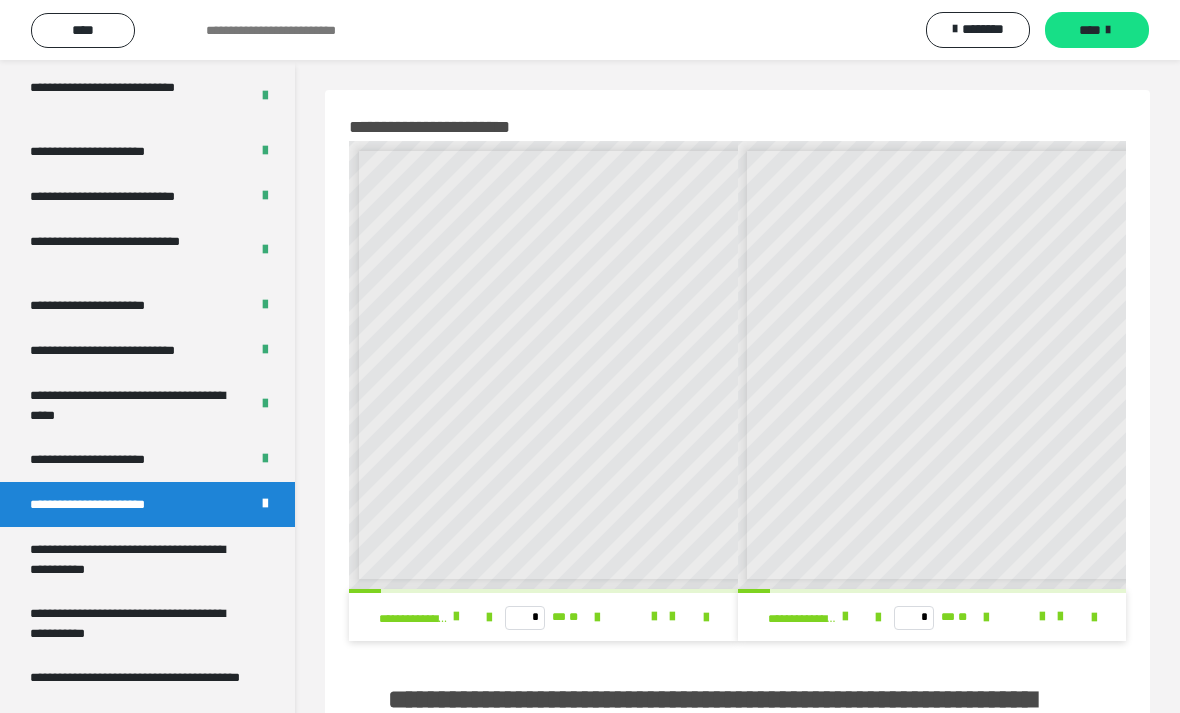click on "**********" at bounding box center [139, 559] 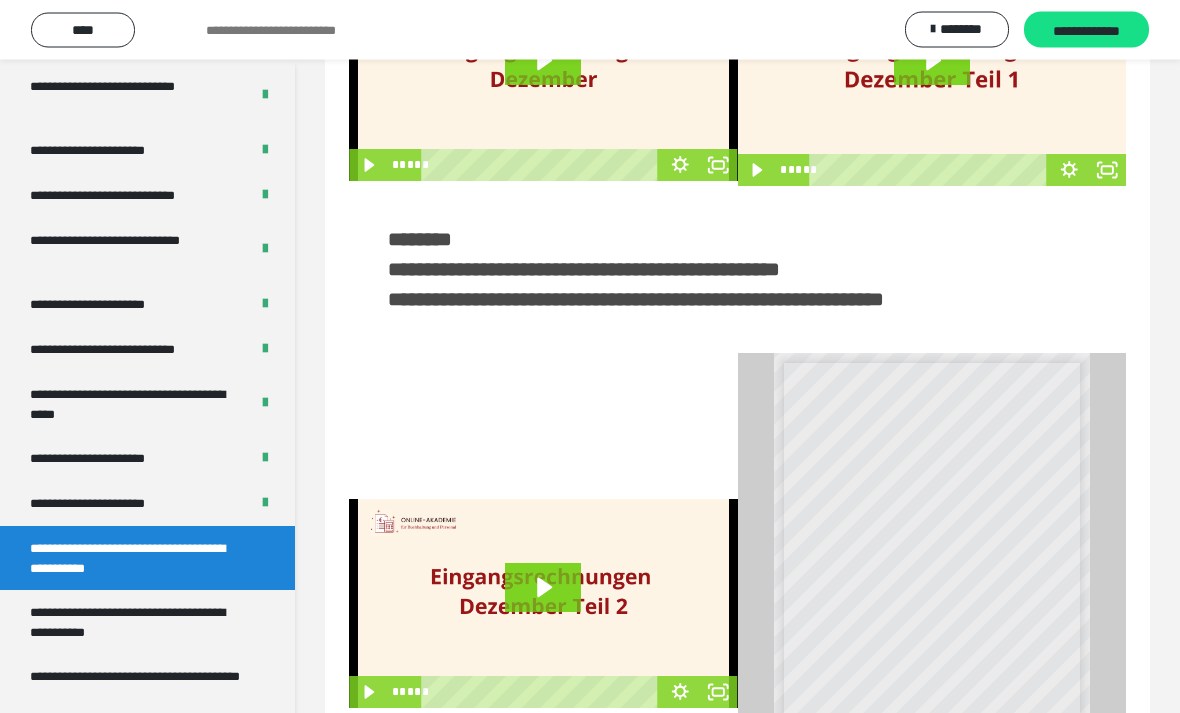 scroll, scrollTop: 183, scrollLeft: 0, axis: vertical 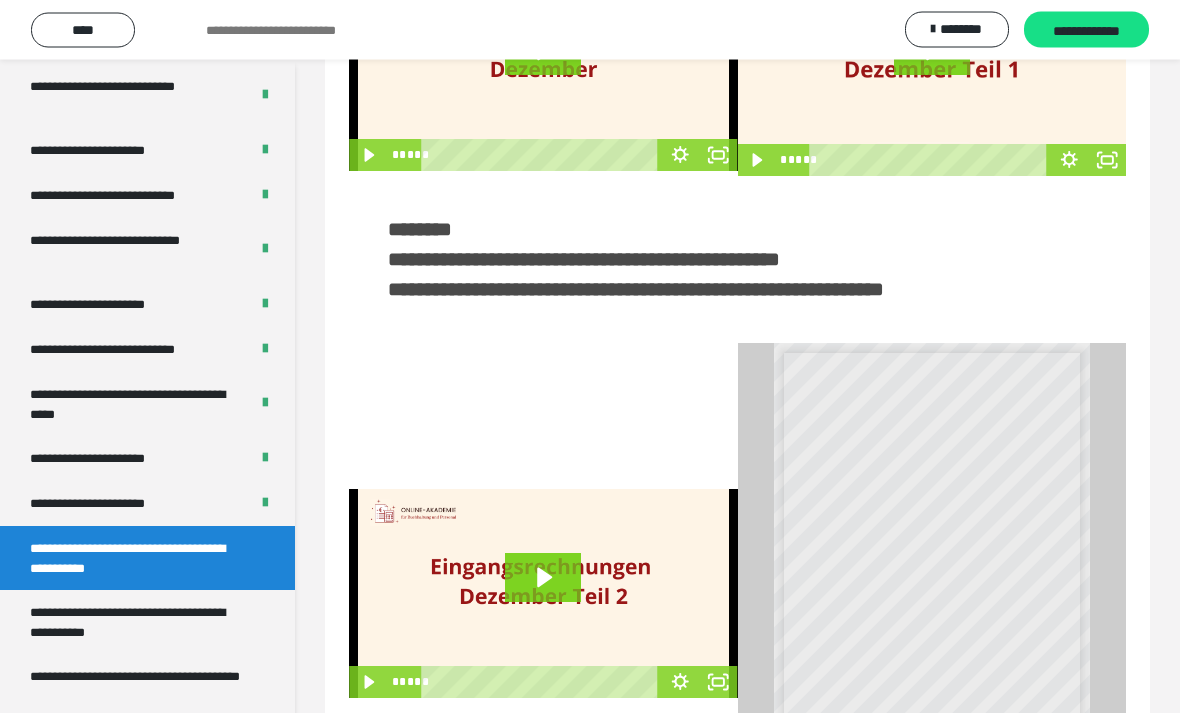 click on "**********" at bounding box center (111, 504) 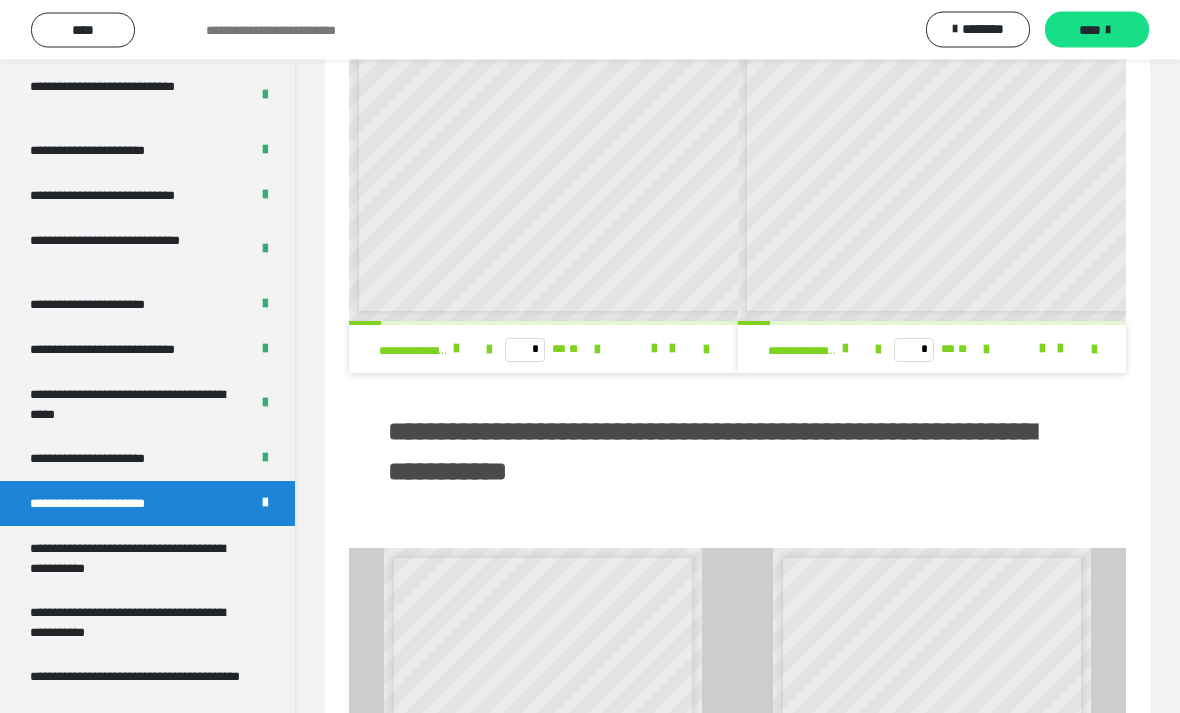 scroll, scrollTop: 270, scrollLeft: 0, axis: vertical 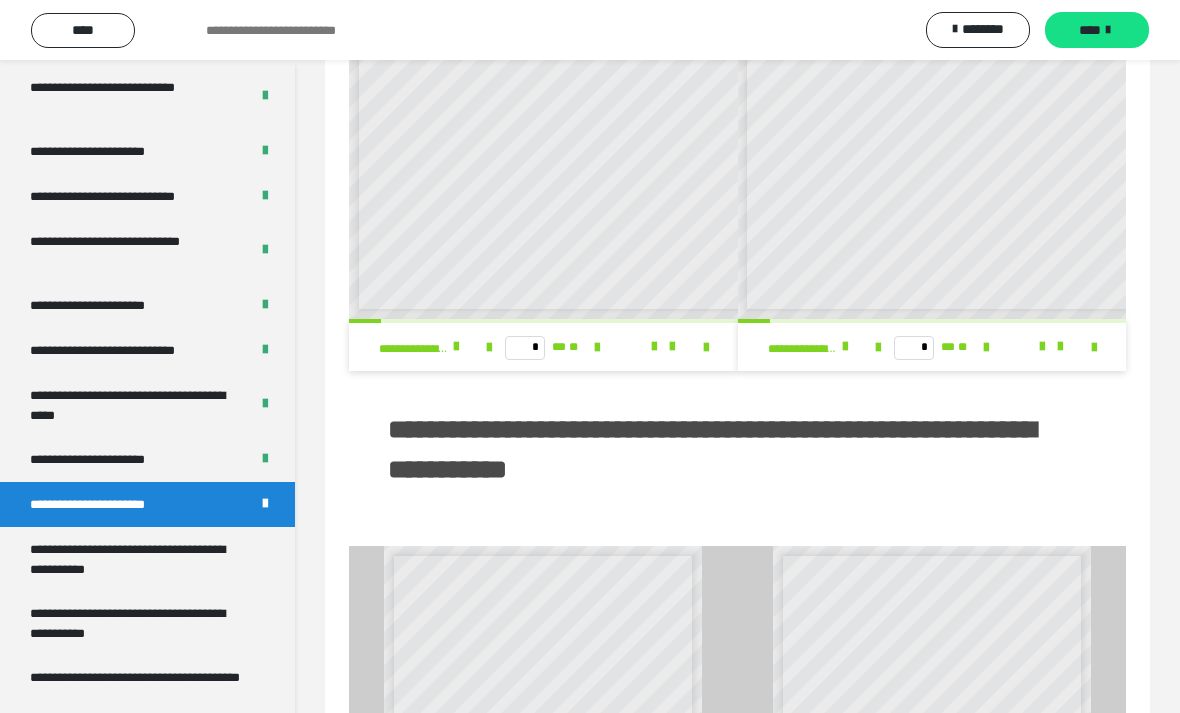click on "**********" at bounding box center (147, 459) 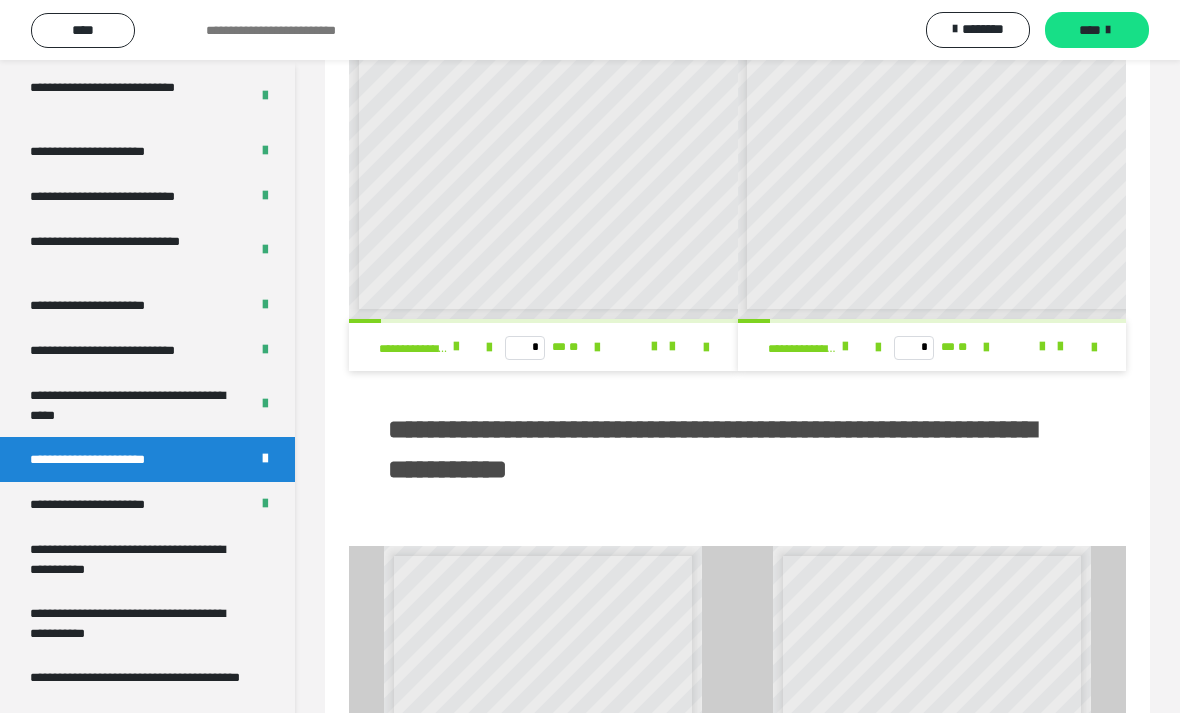 scroll, scrollTop: 60, scrollLeft: 0, axis: vertical 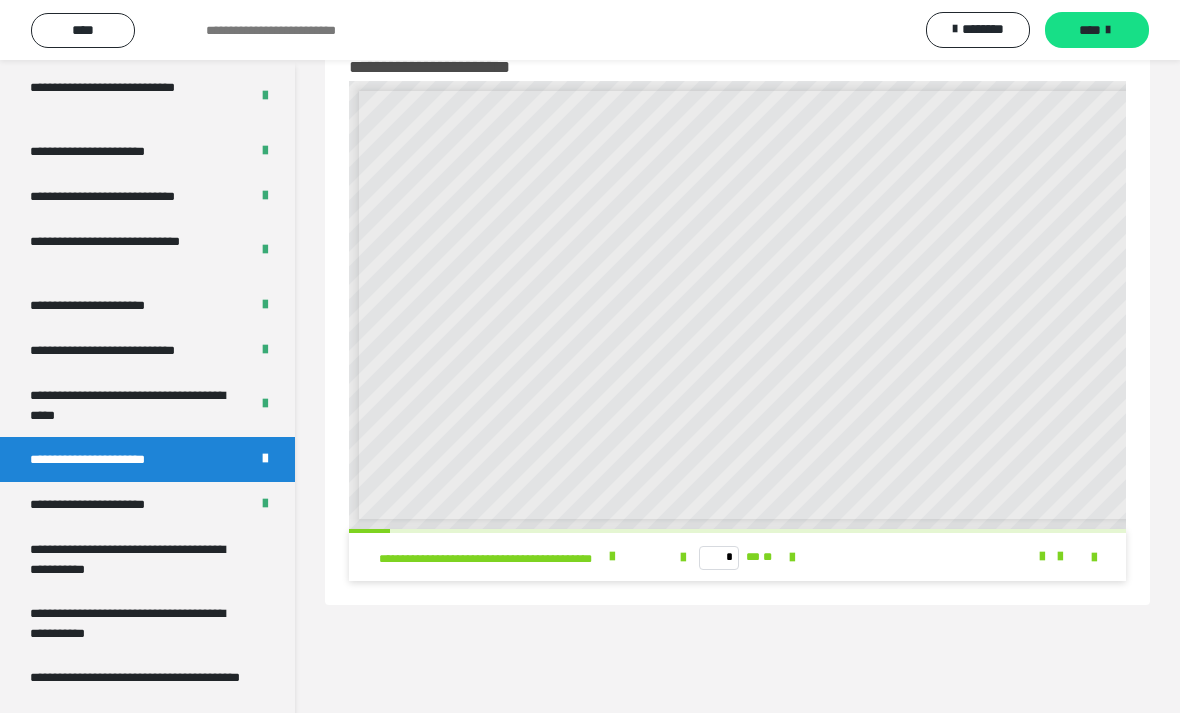click on "**********" at bounding box center (131, 405) 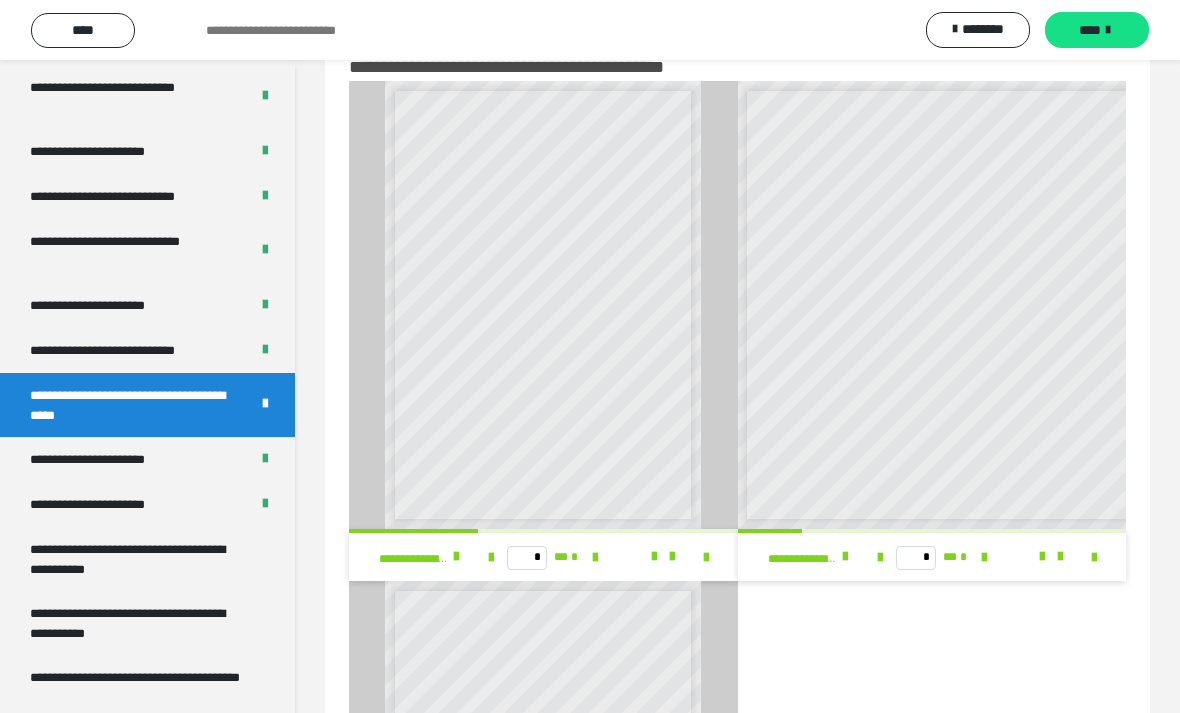 click on "**********" at bounding box center (129, 350) 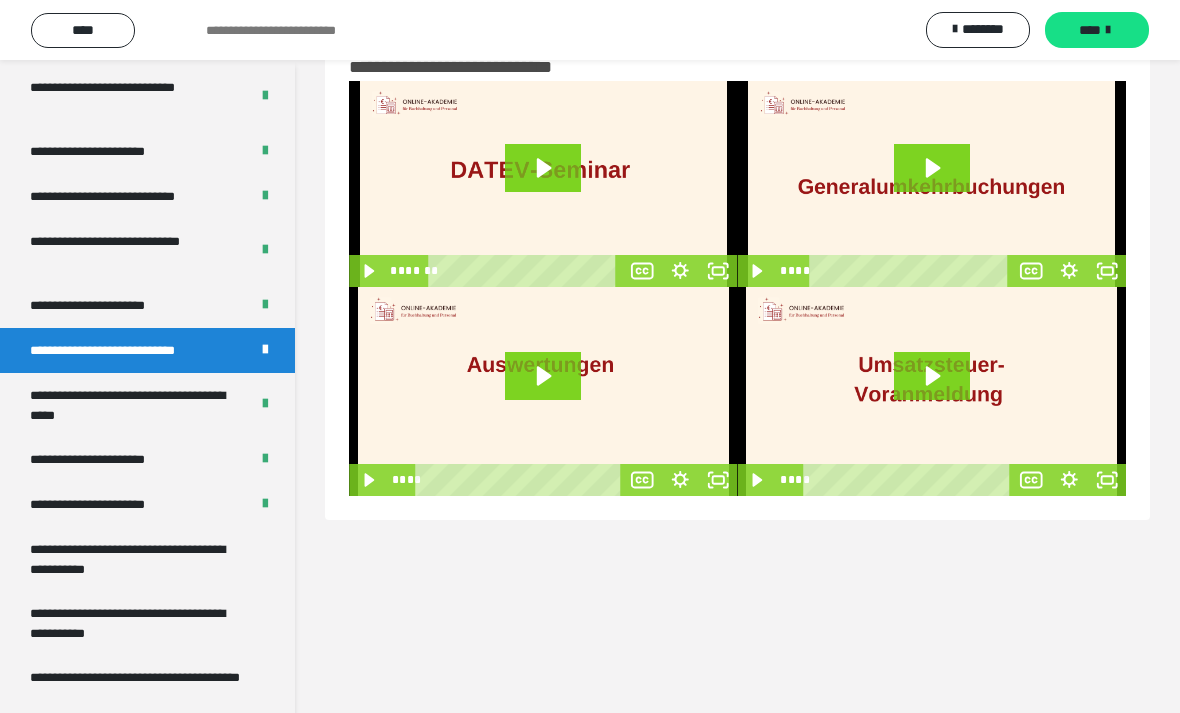 click on "**********" at bounding box center (147, 305) 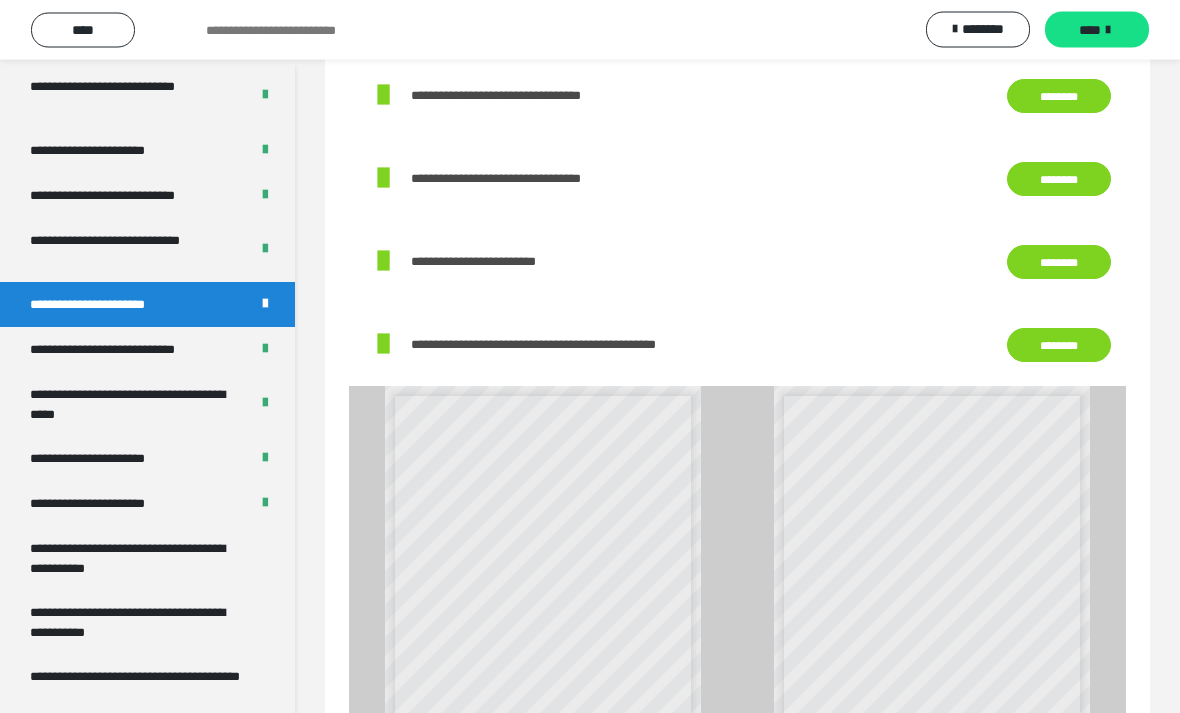 scroll, scrollTop: 1271, scrollLeft: 0, axis: vertical 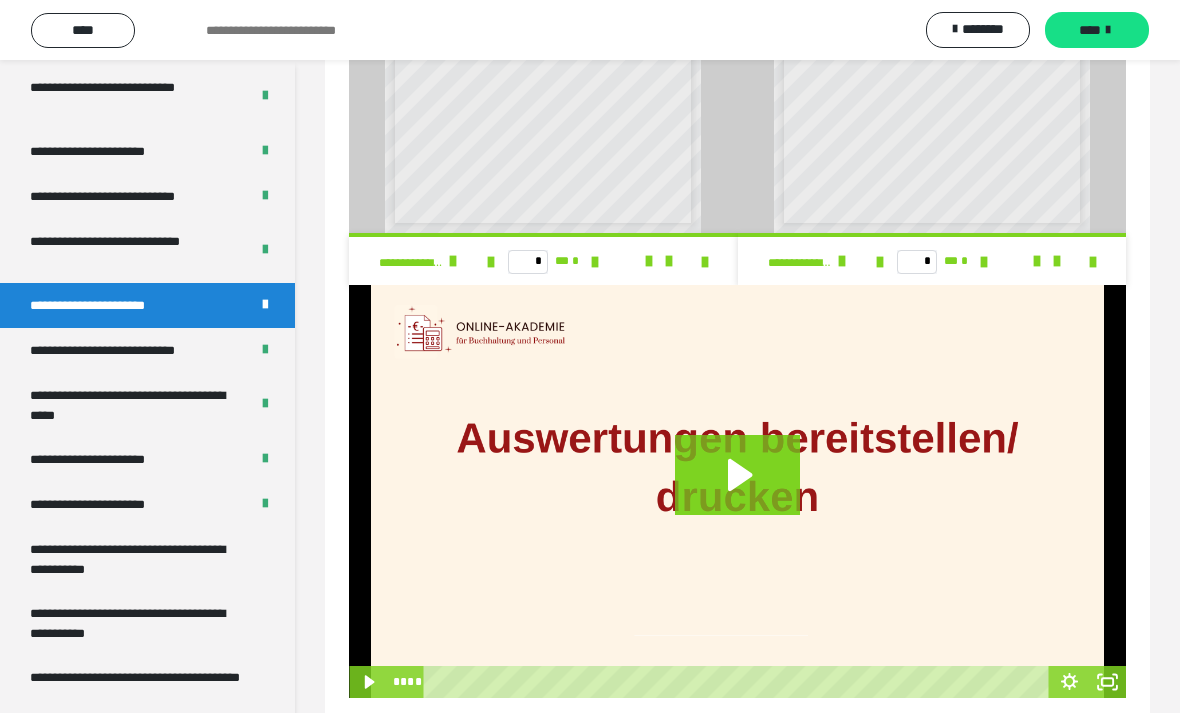 click 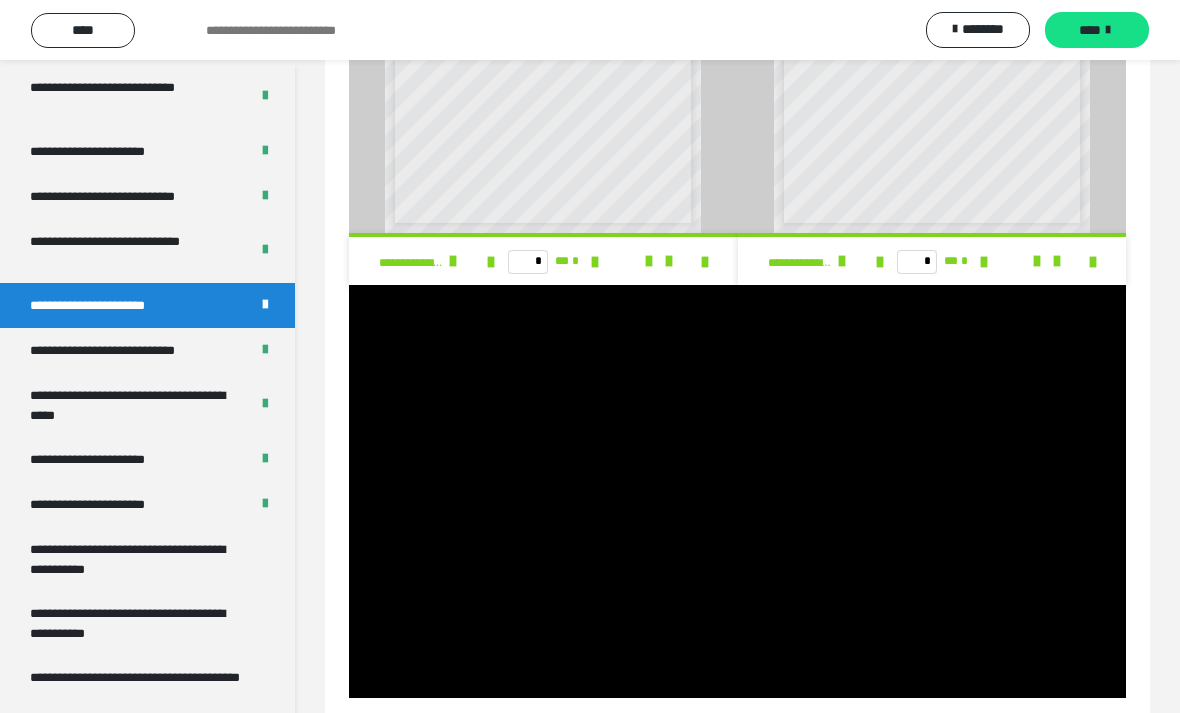 click at bounding box center [737, 491] 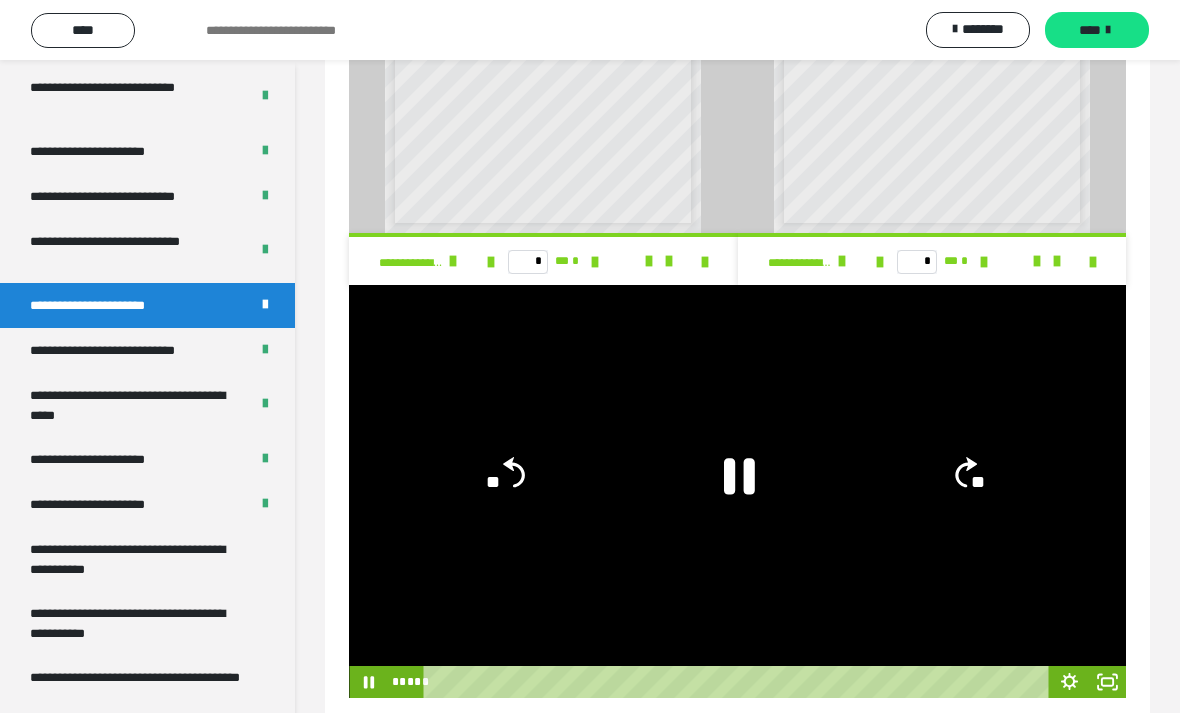 click 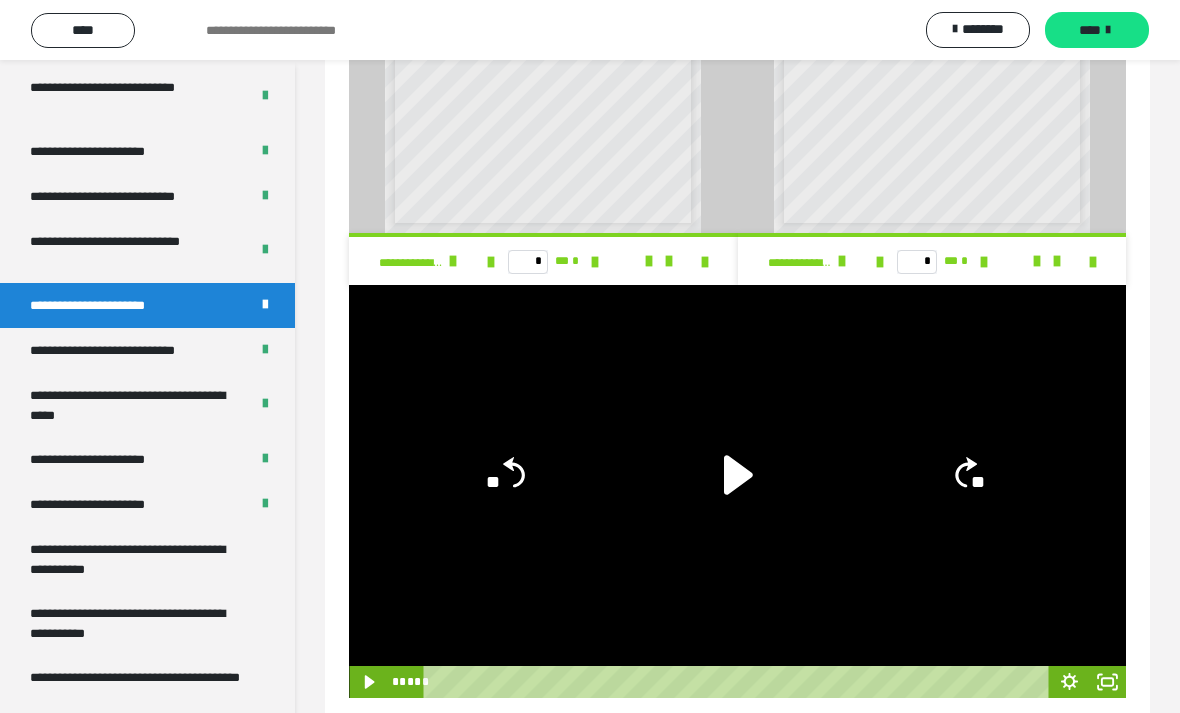 click on "**********" at bounding box center [131, 251] 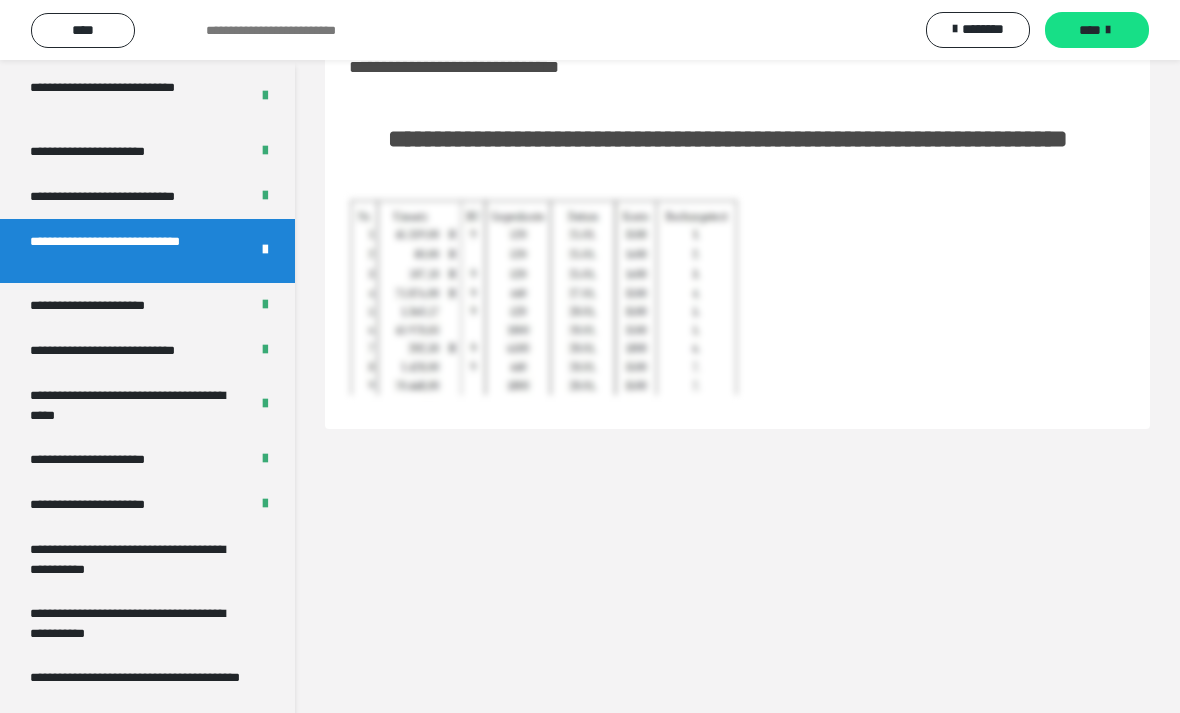 scroll, scrollTop: 85, scrollLeft: 0, axis: vertical 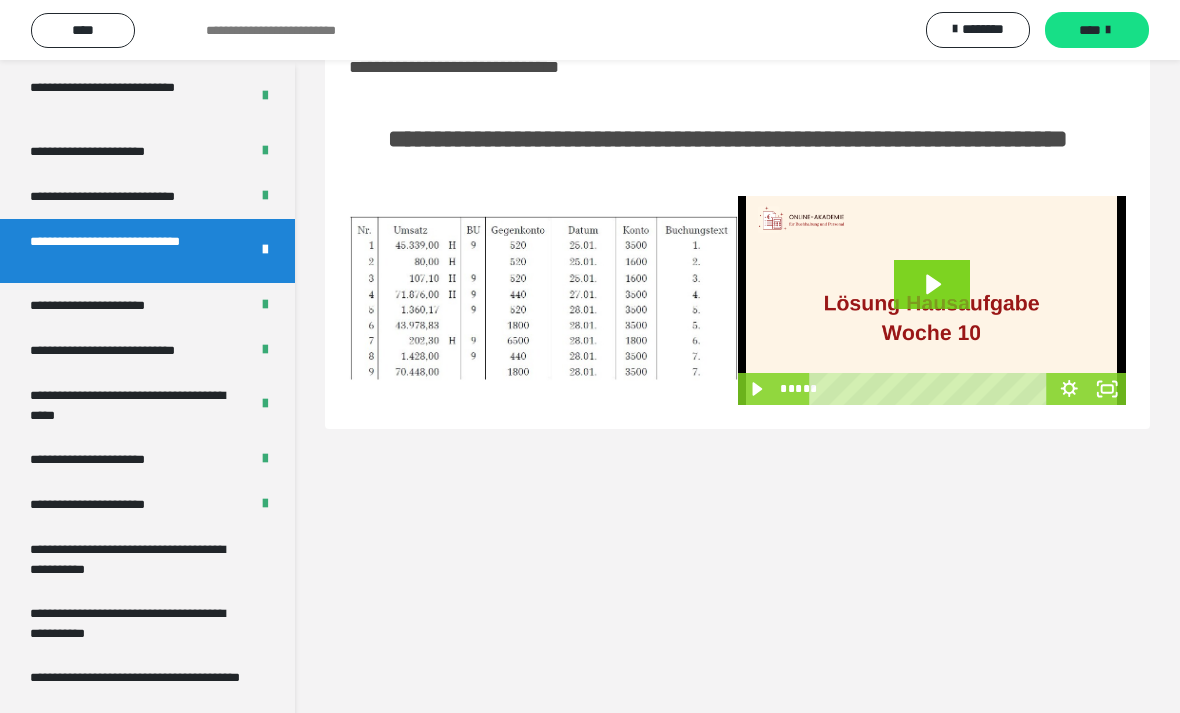 click 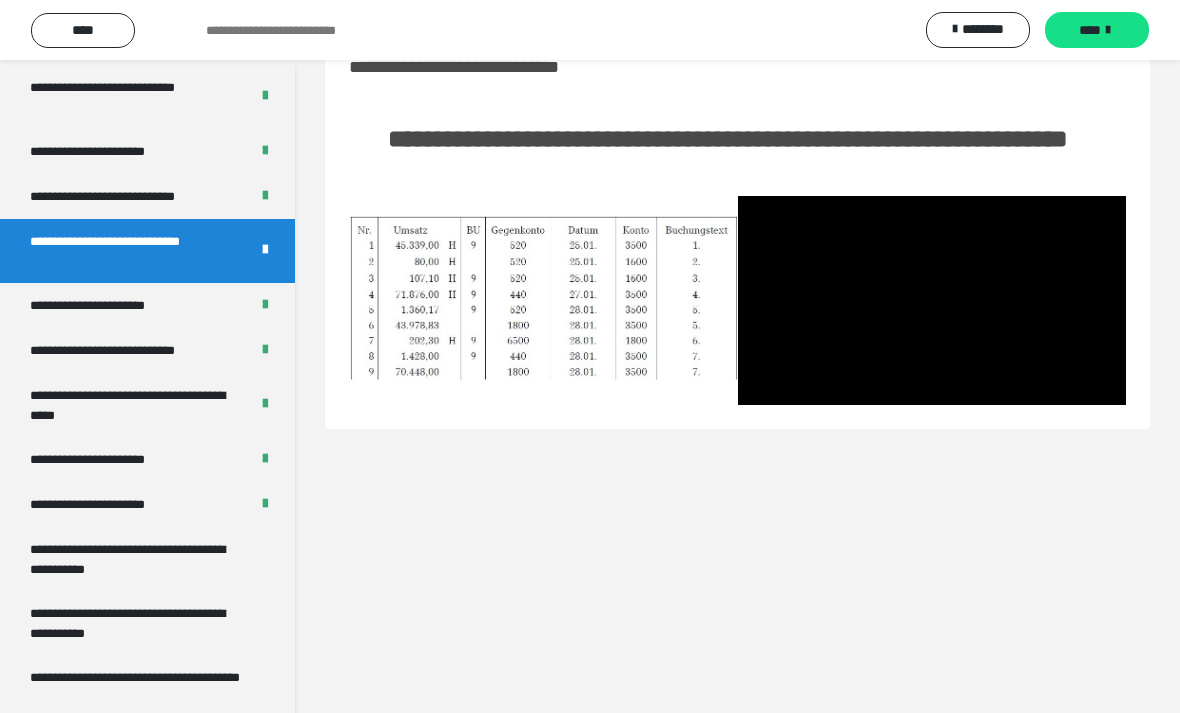 click at bounding box center (932, 300) 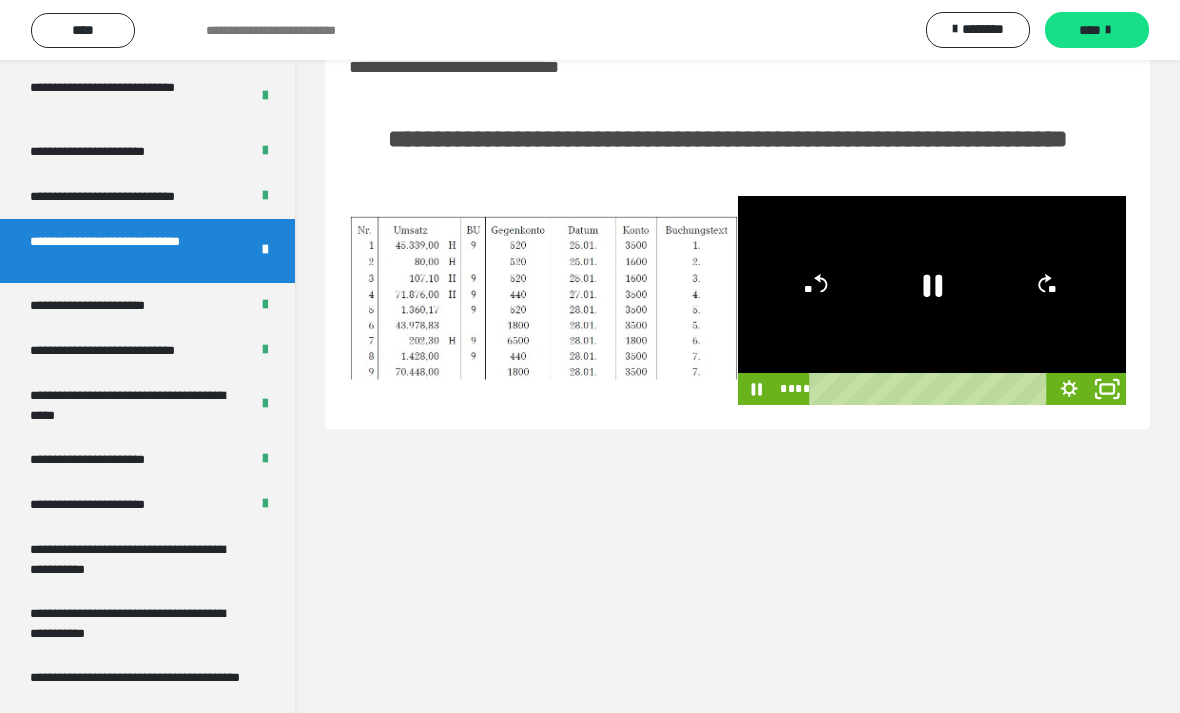 click 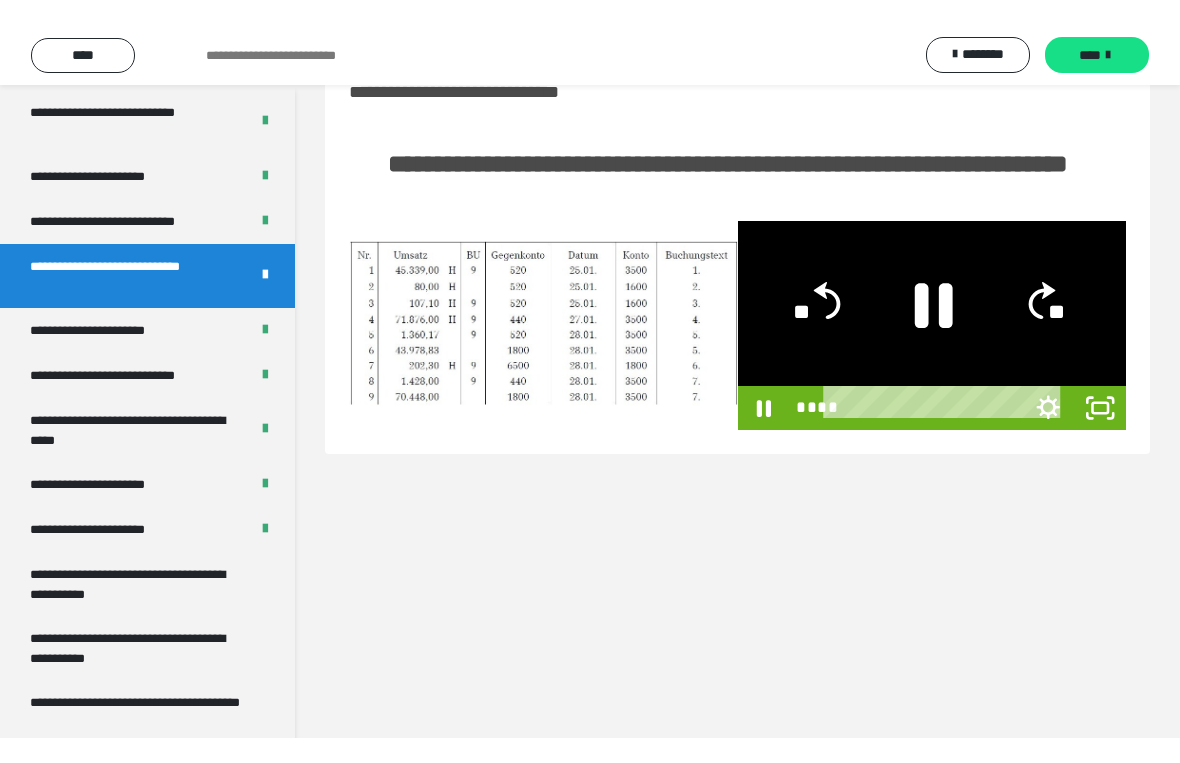 scroll, scrollTop: 24, scrollLeft: 0, axis: vertical 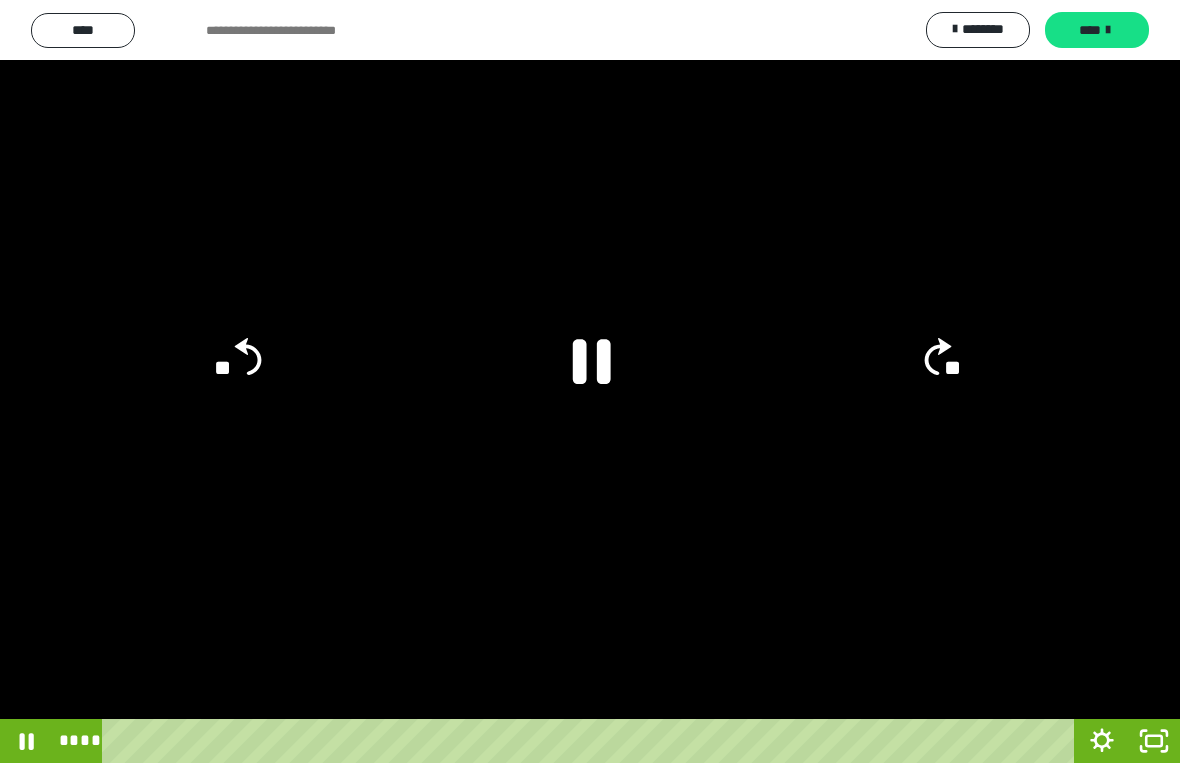 click at bounding box center [590, 381] 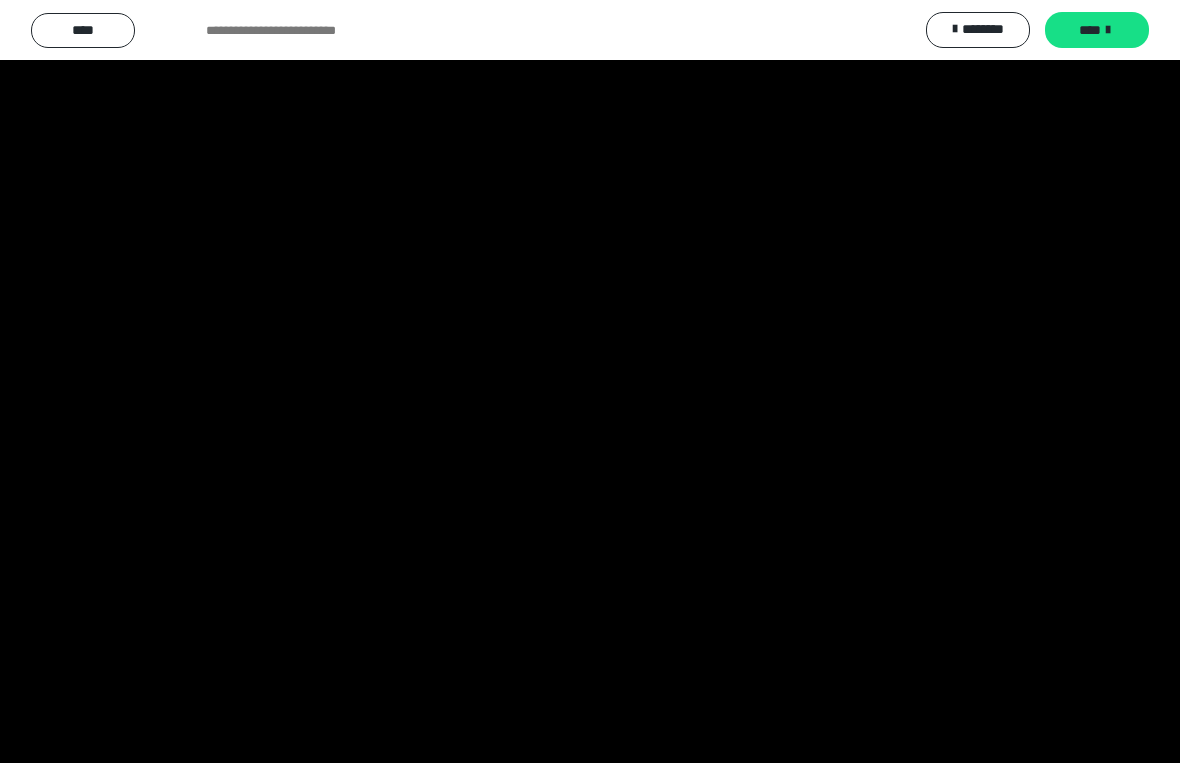 click at bounding box center (590, 381) 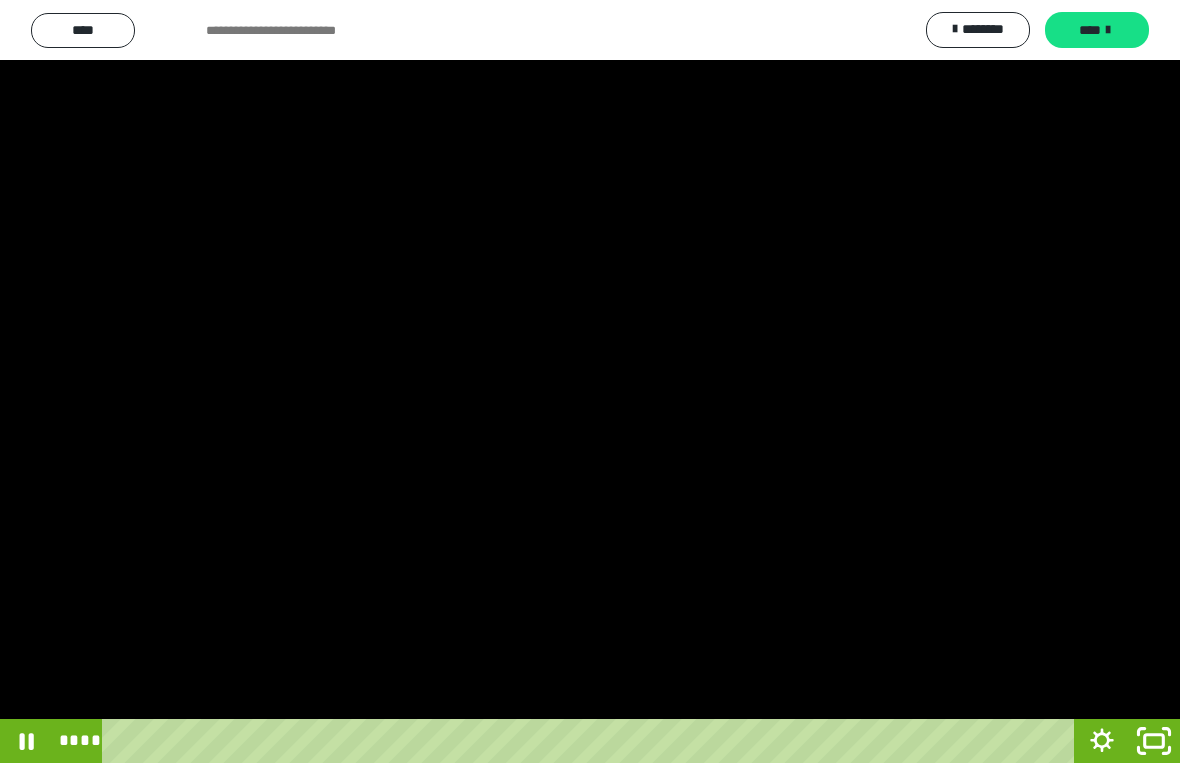 click 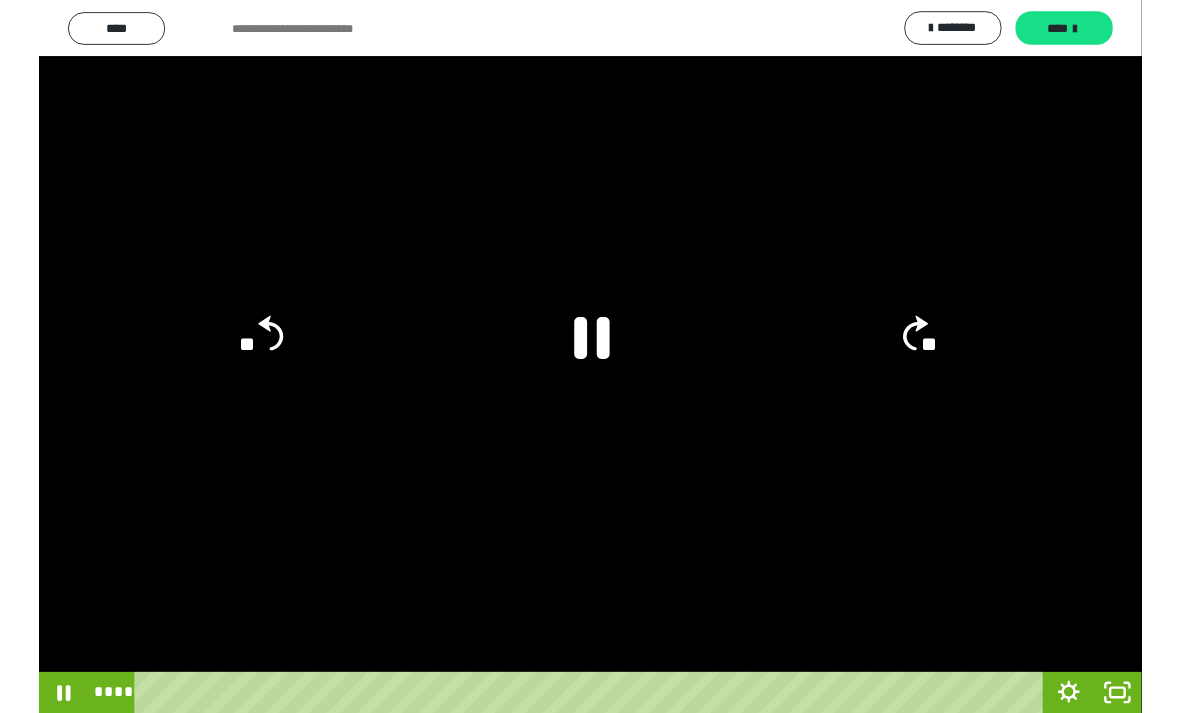 scroll, scrollTop: 85, scrollLeft: 0, axis: vertical 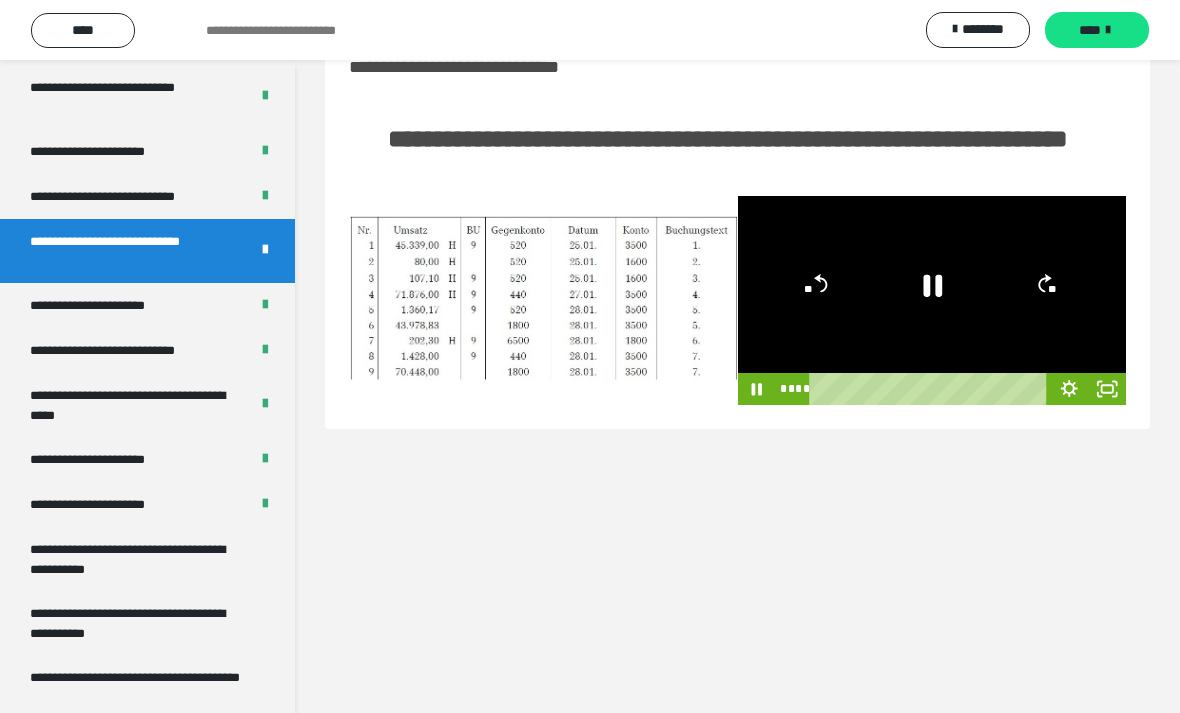 click 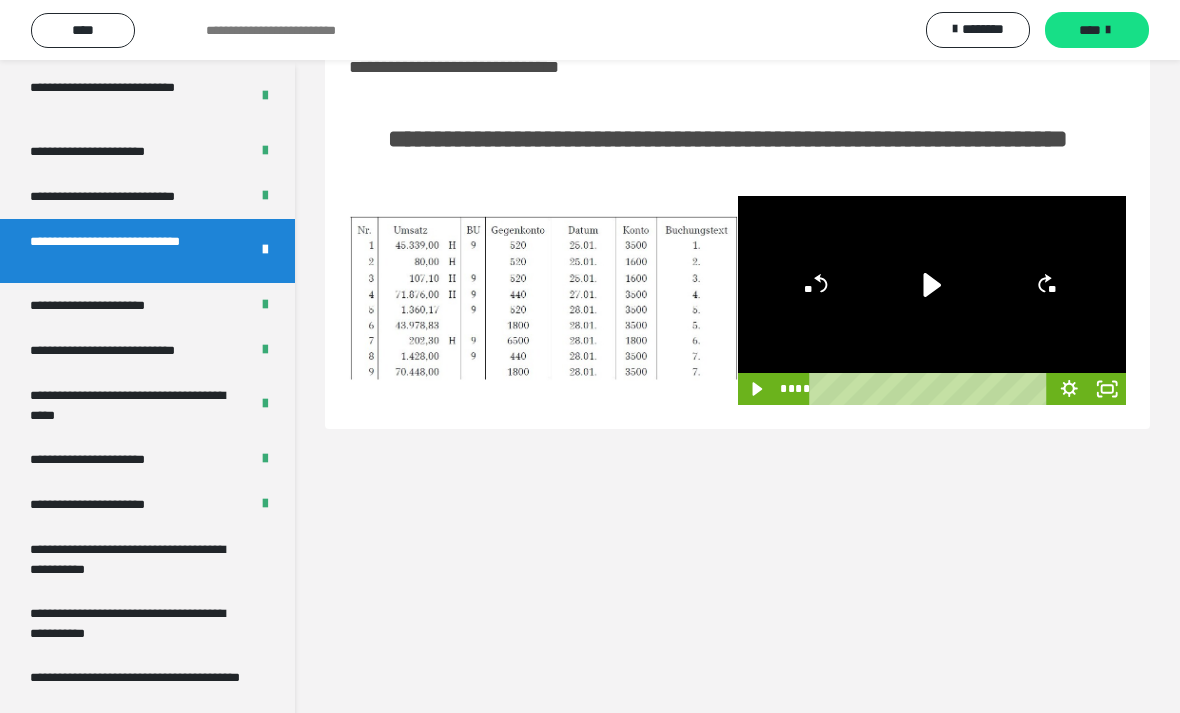 click on "**********" at bounding box center (131, 196) 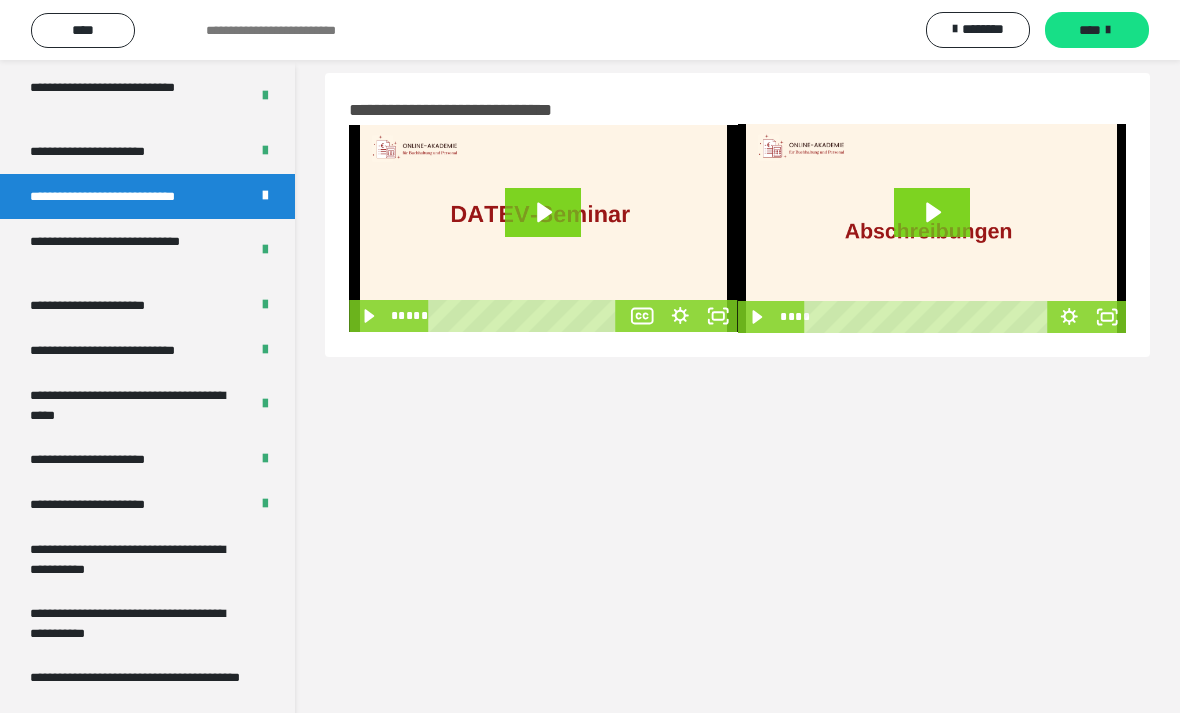 scroll, scrollTop: 18, scrollLeft: 0, axis: vertical 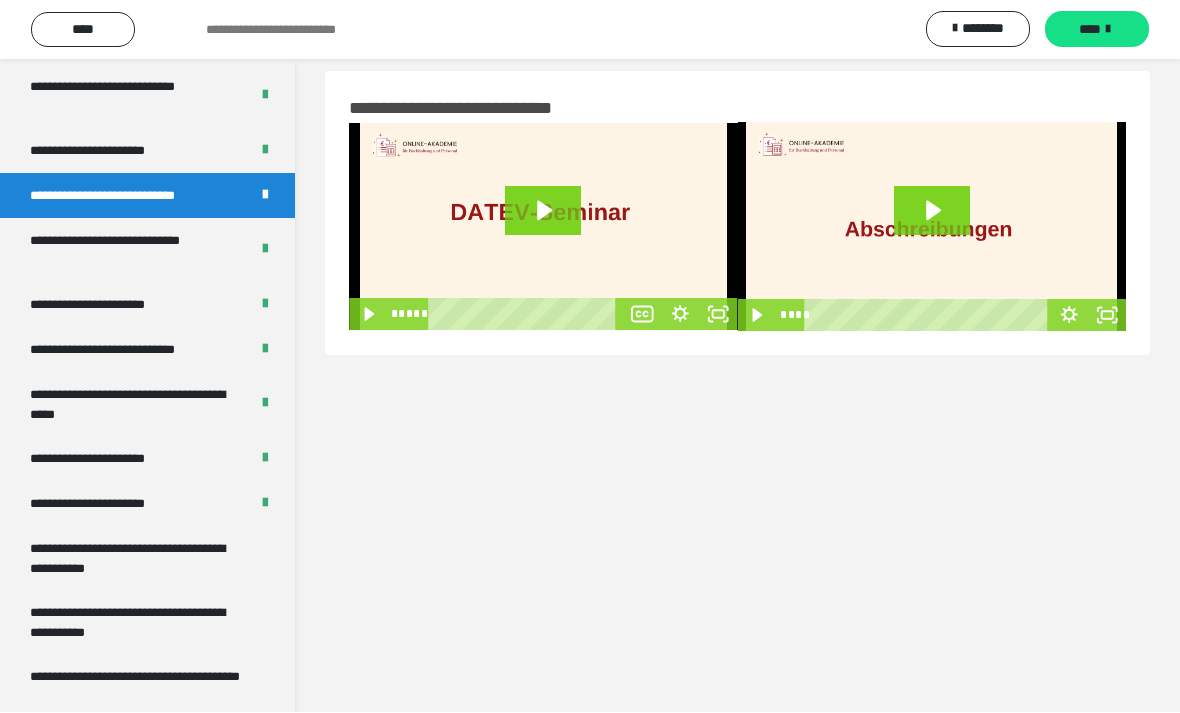 click 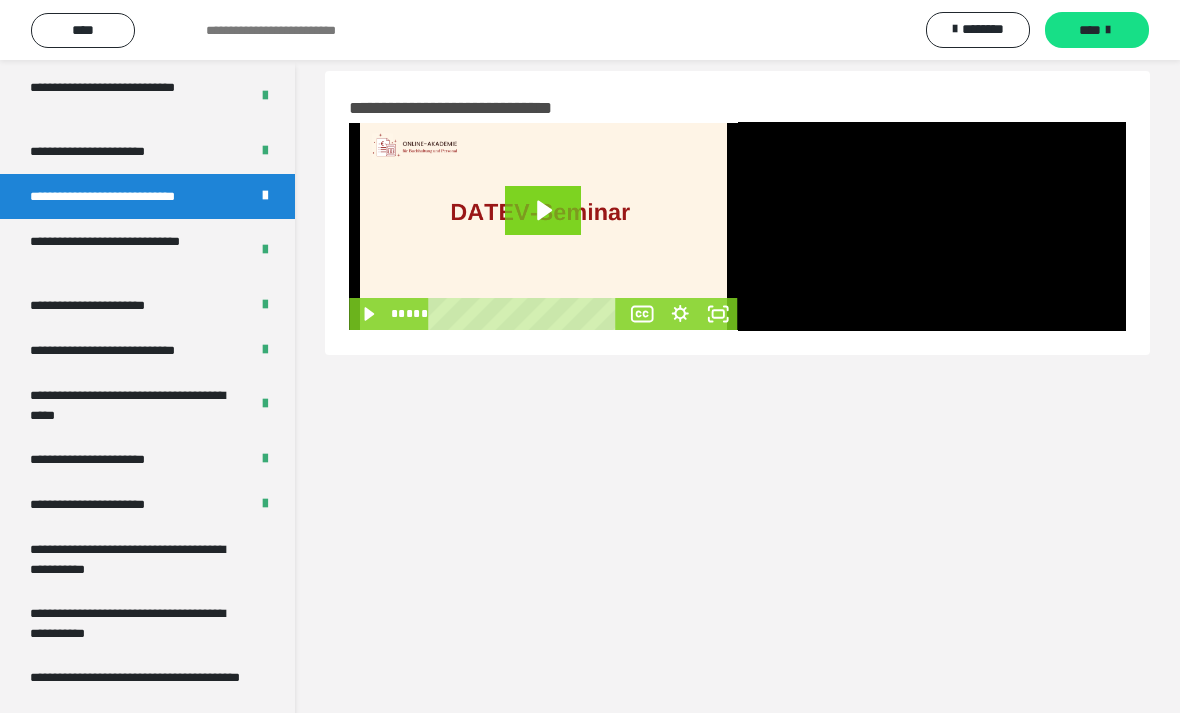click at bounding box center [932, 226] 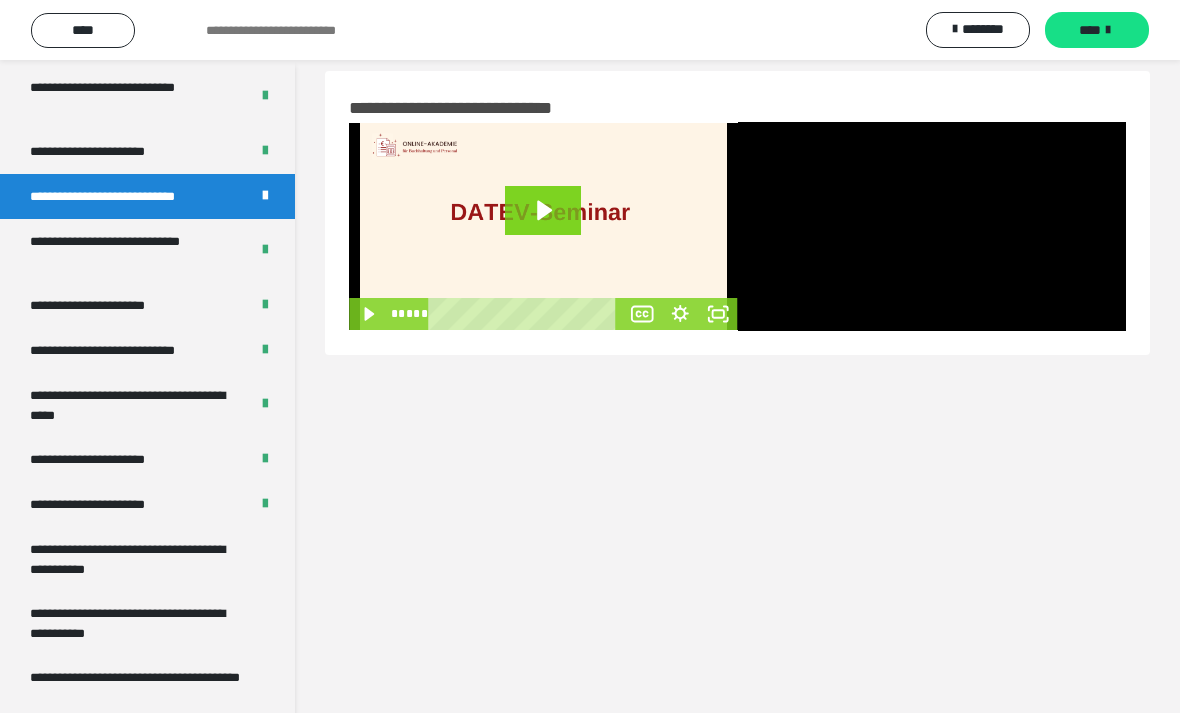click at bounding box center (932, 226) 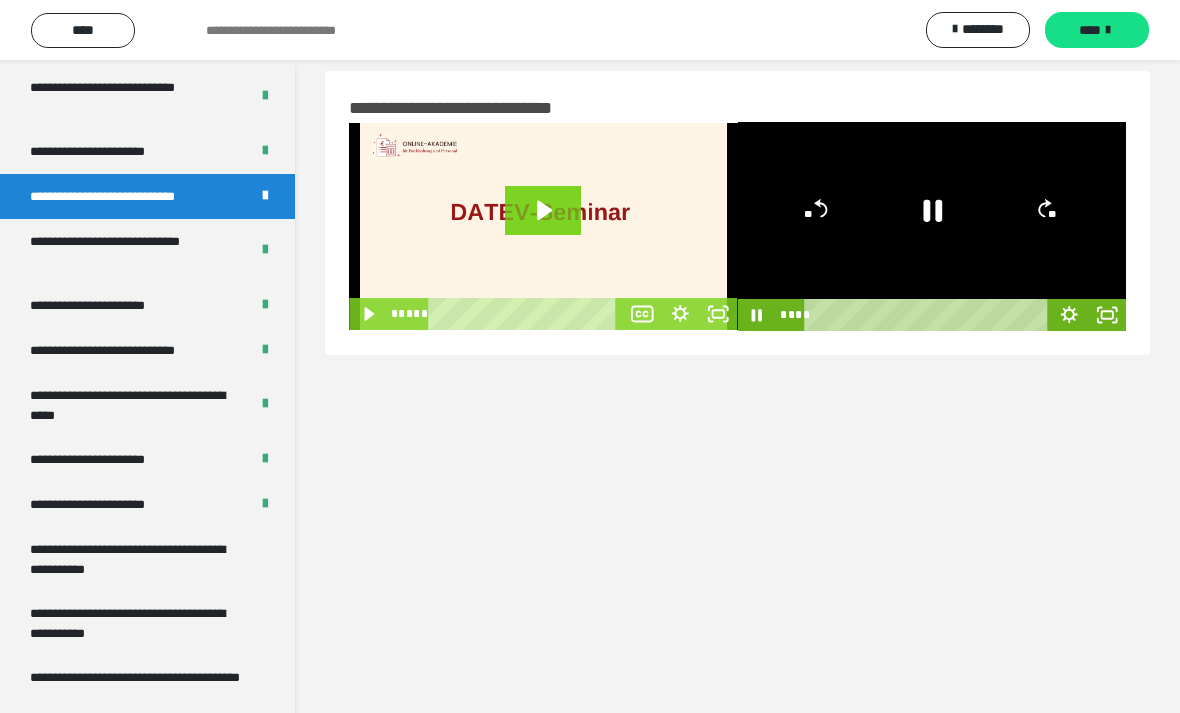 click 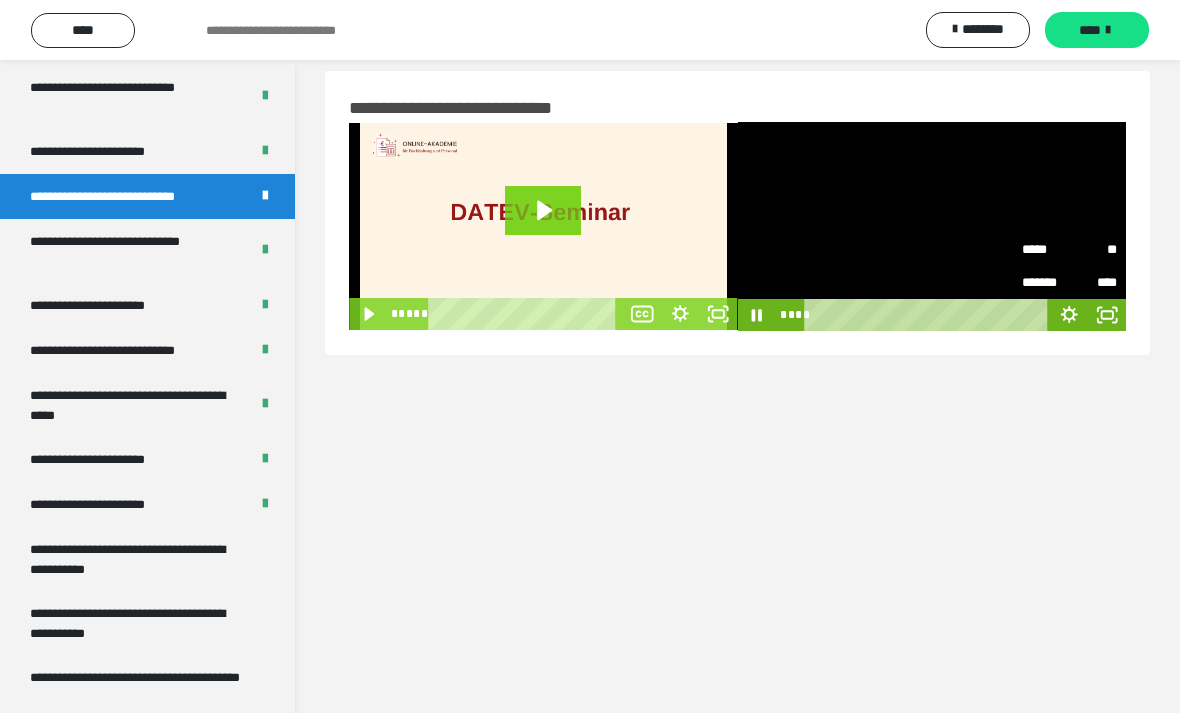 click 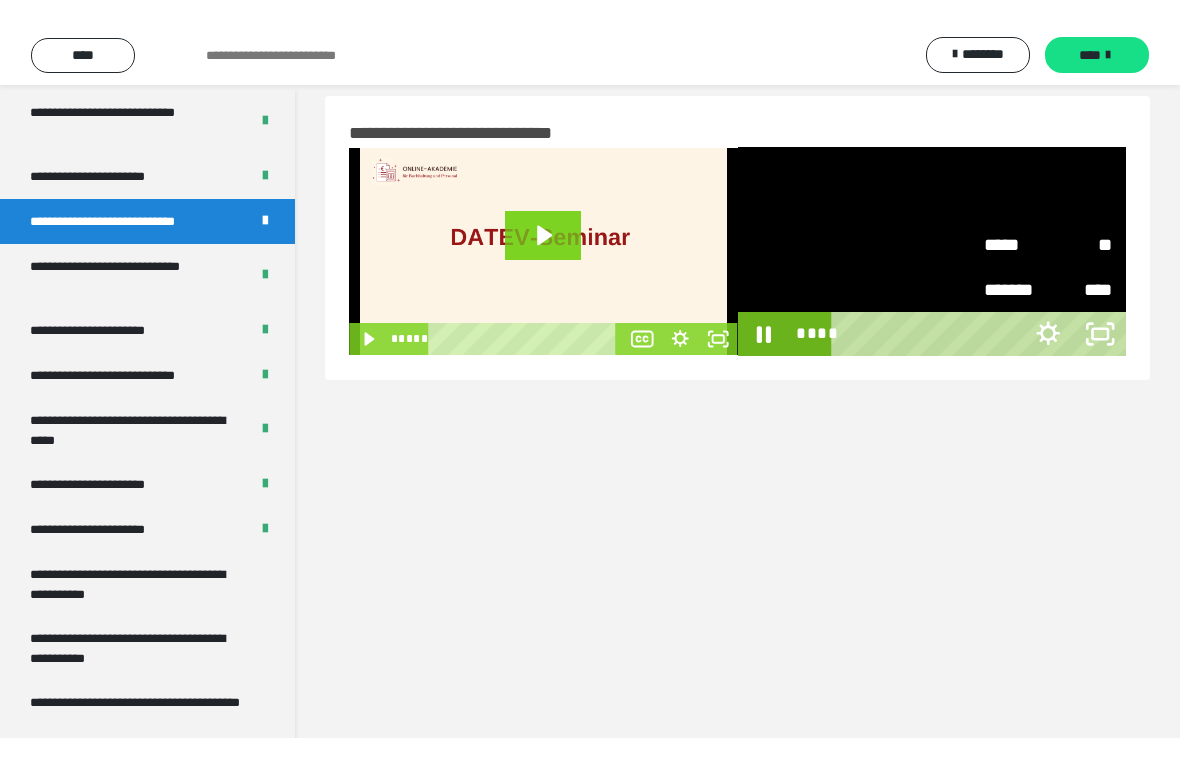 scroll, scrollTop: 24, scrollLeft: 0, axis: vertical 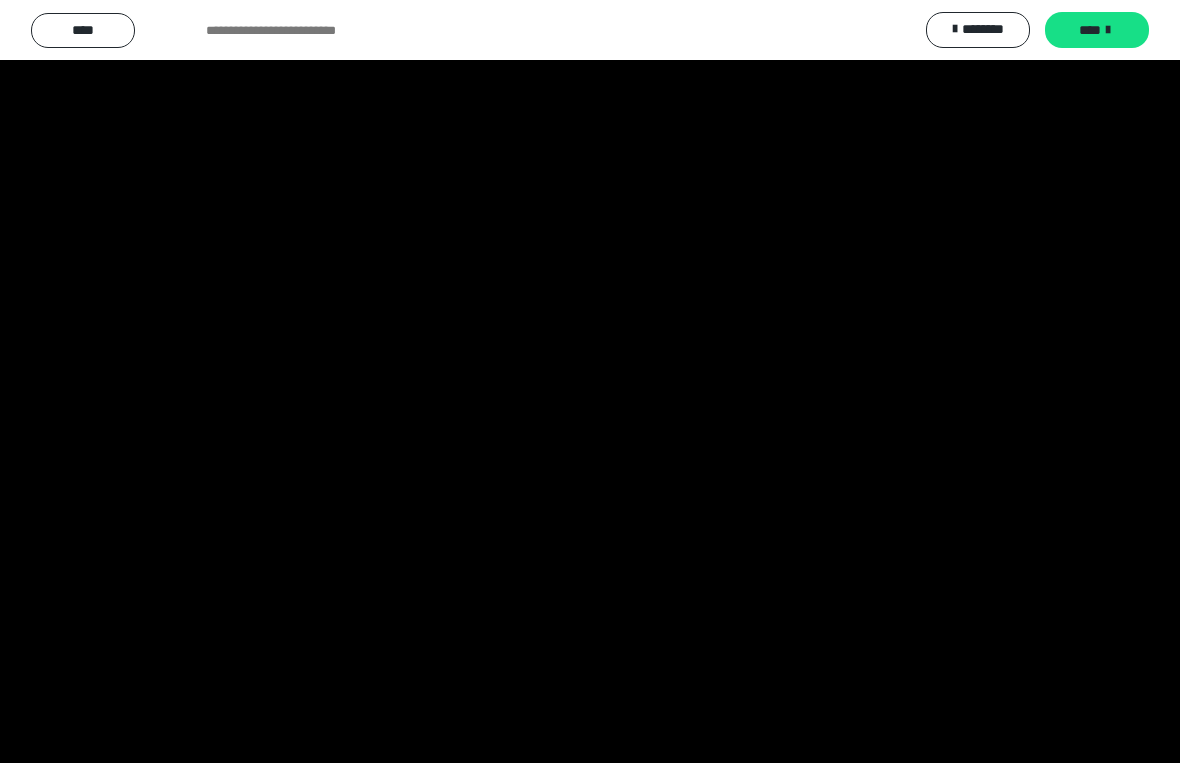 click at bounding box center [590, 381] 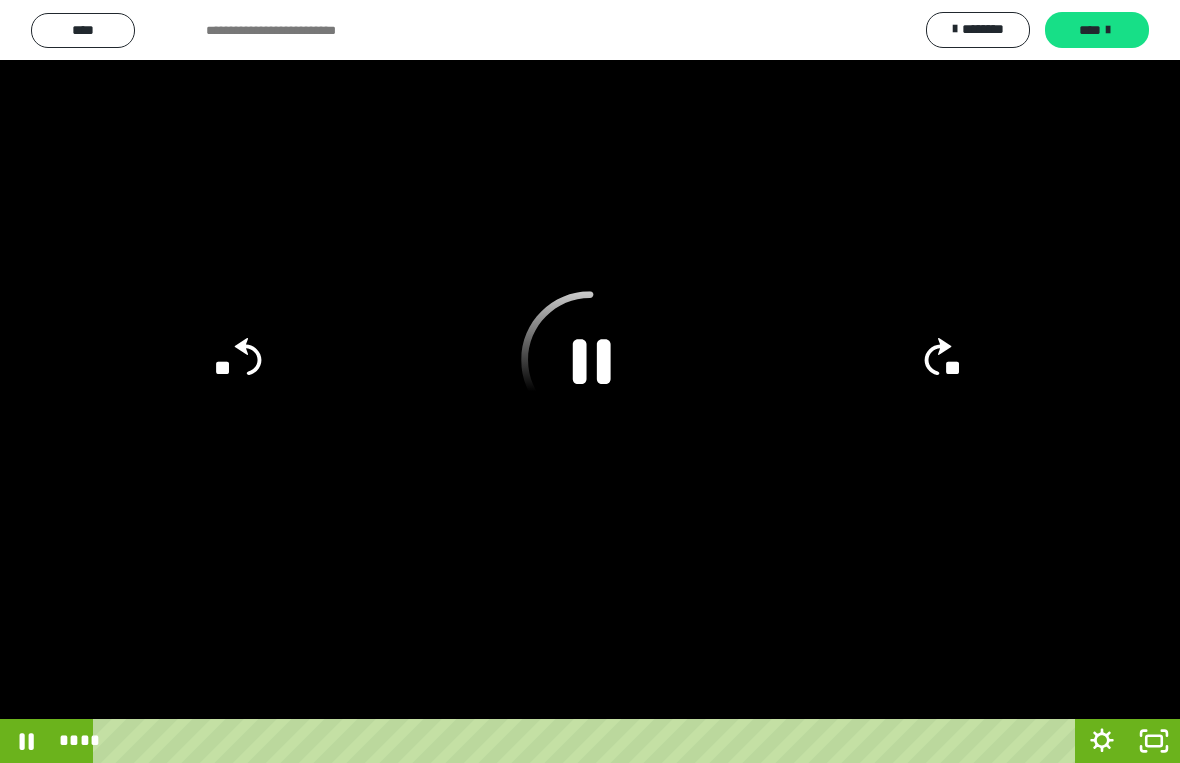 click 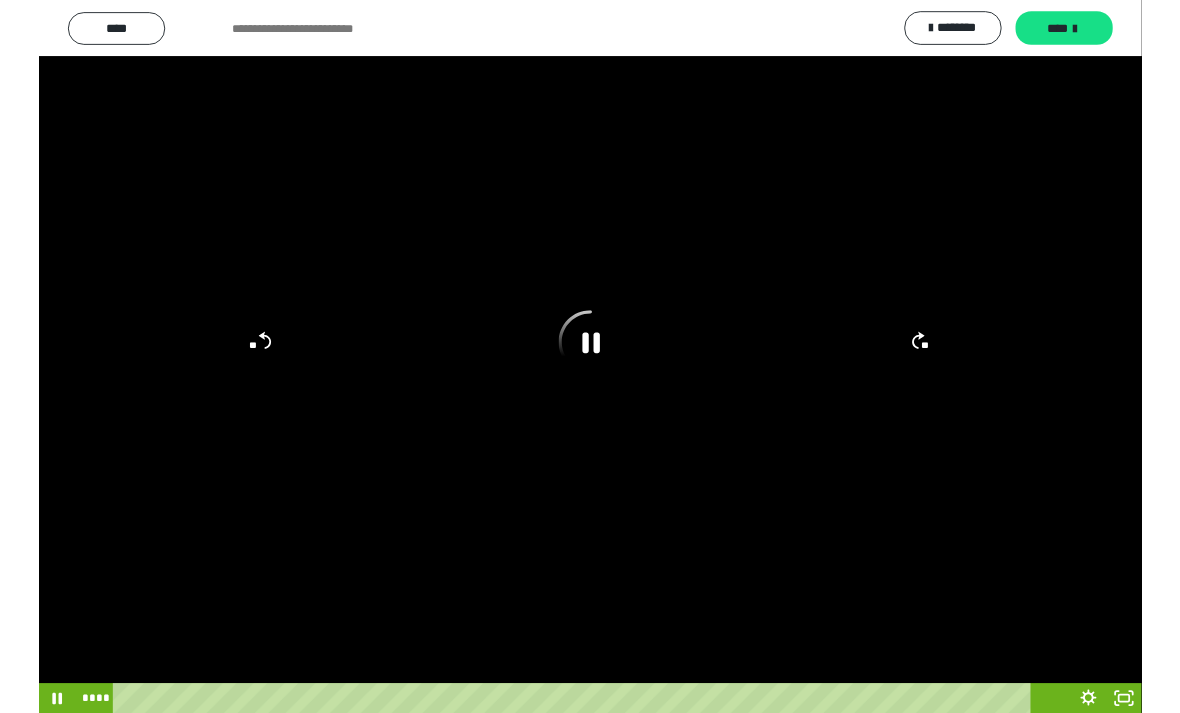 scroll, scrollTop: 19, scrollLeft: 0, axis: vertical 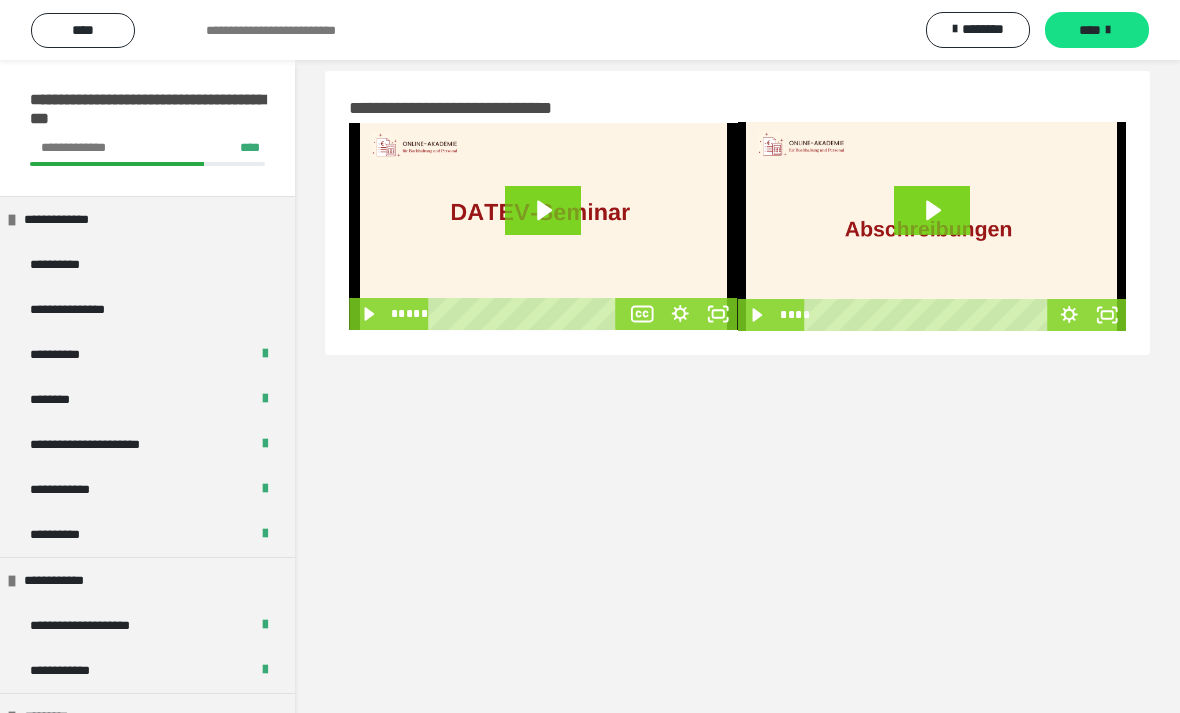 click 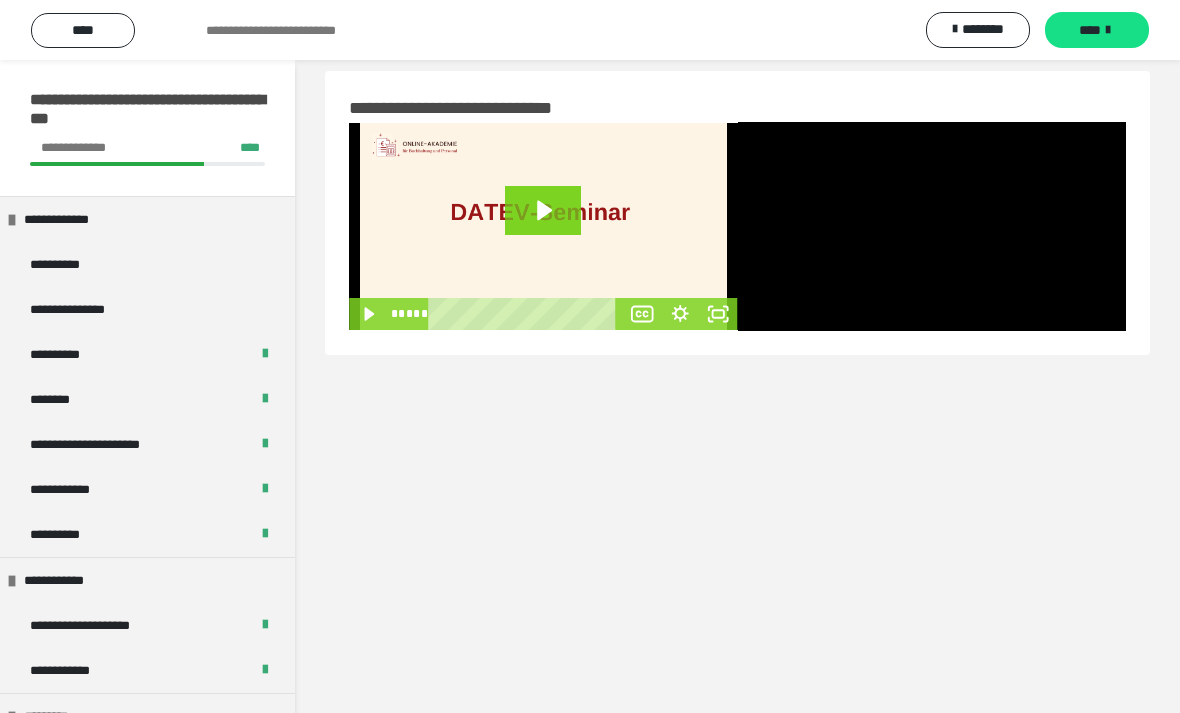 click at bounding box center (932, 226) 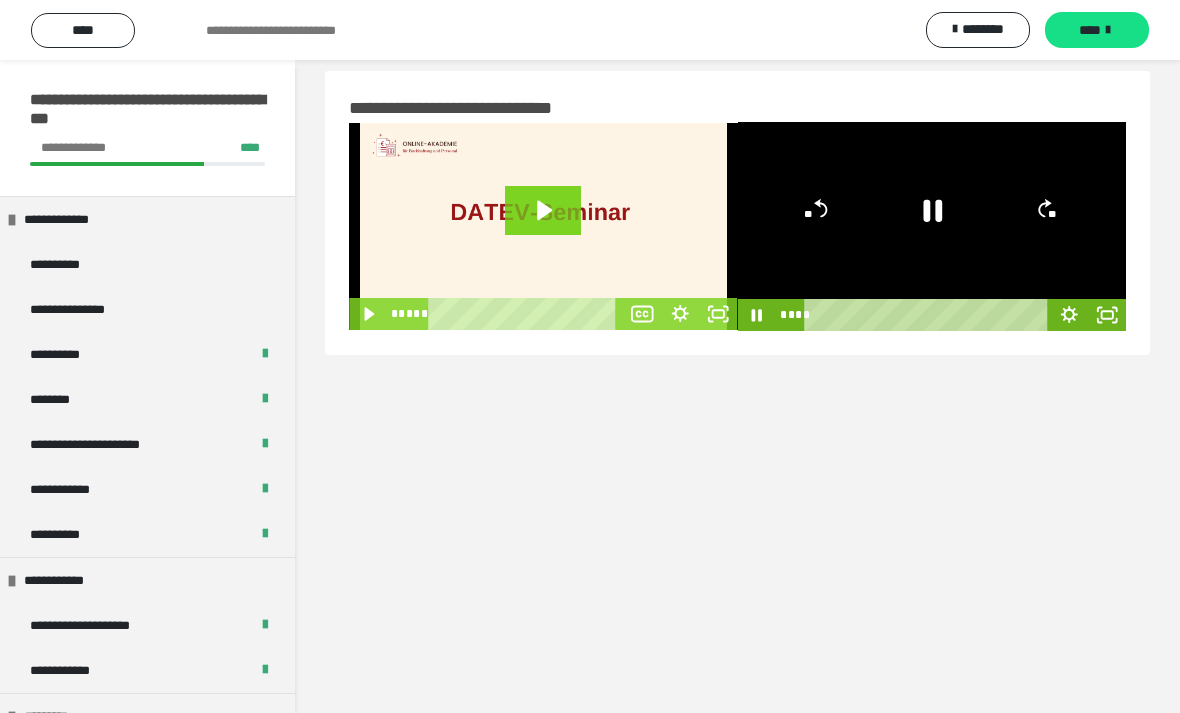 click 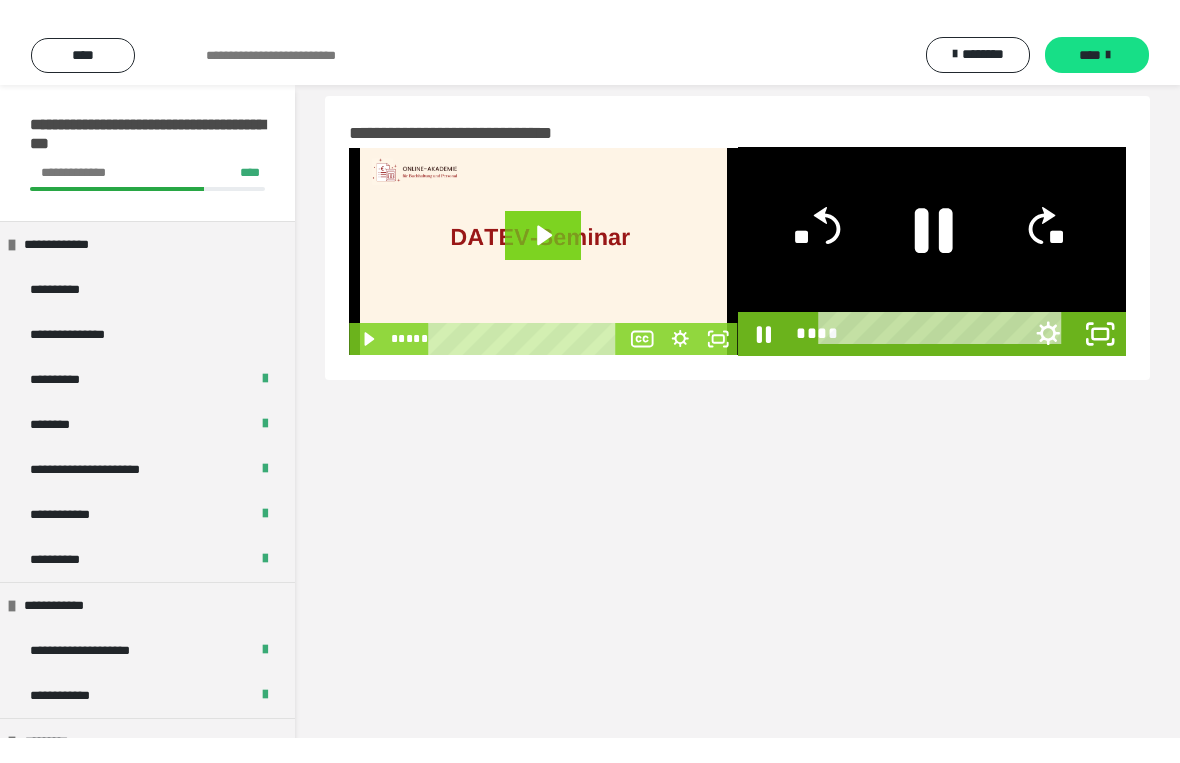 scroll, scrollTop: 24, scrollLeft: 0, axis: vertical 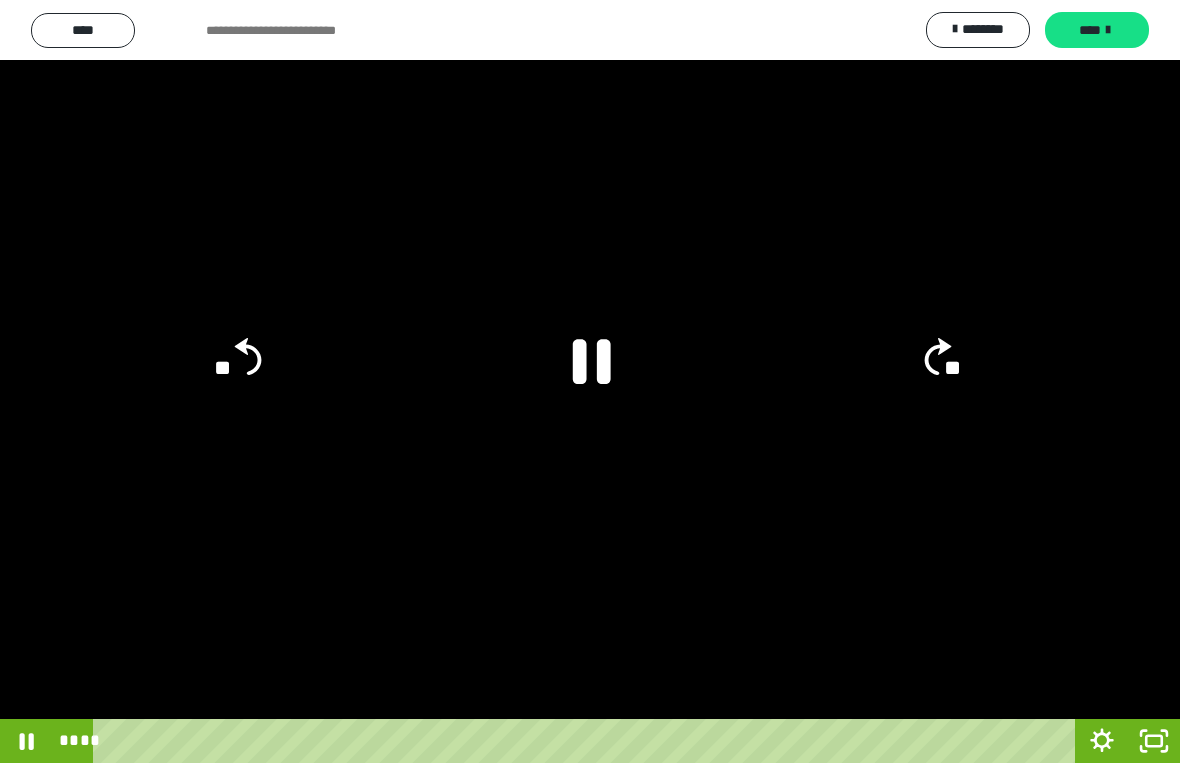 click 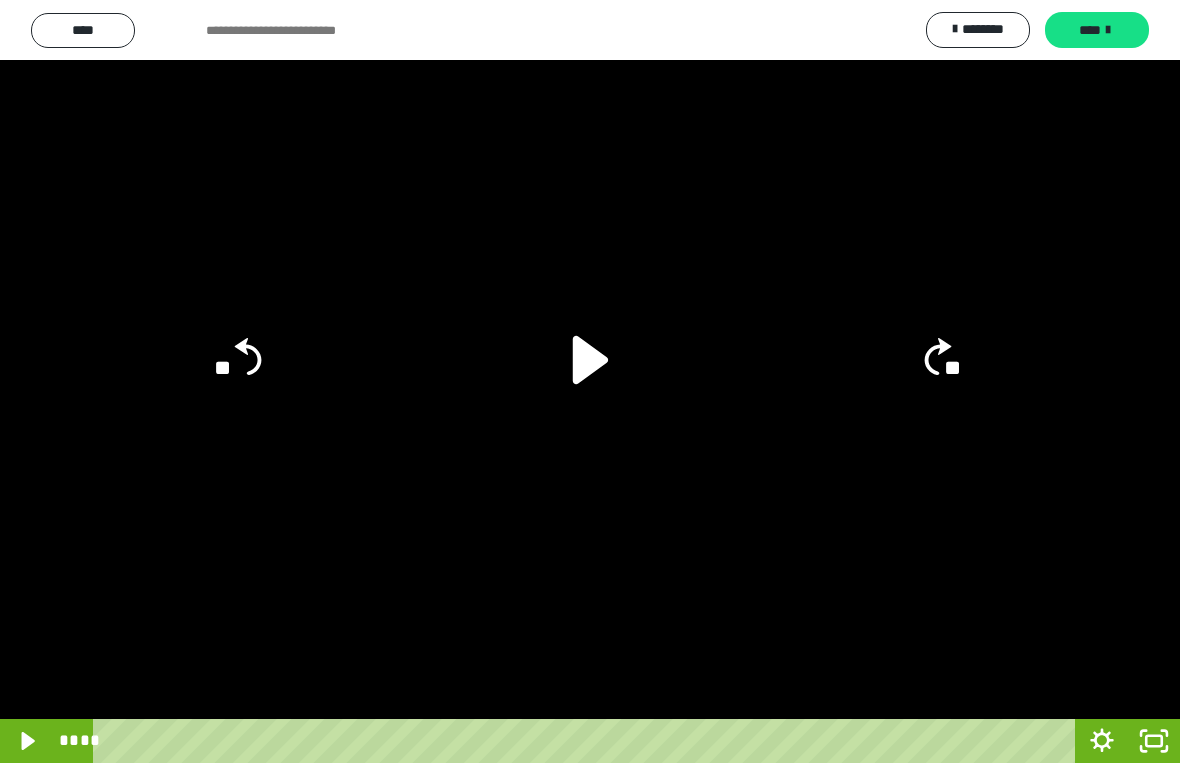 click 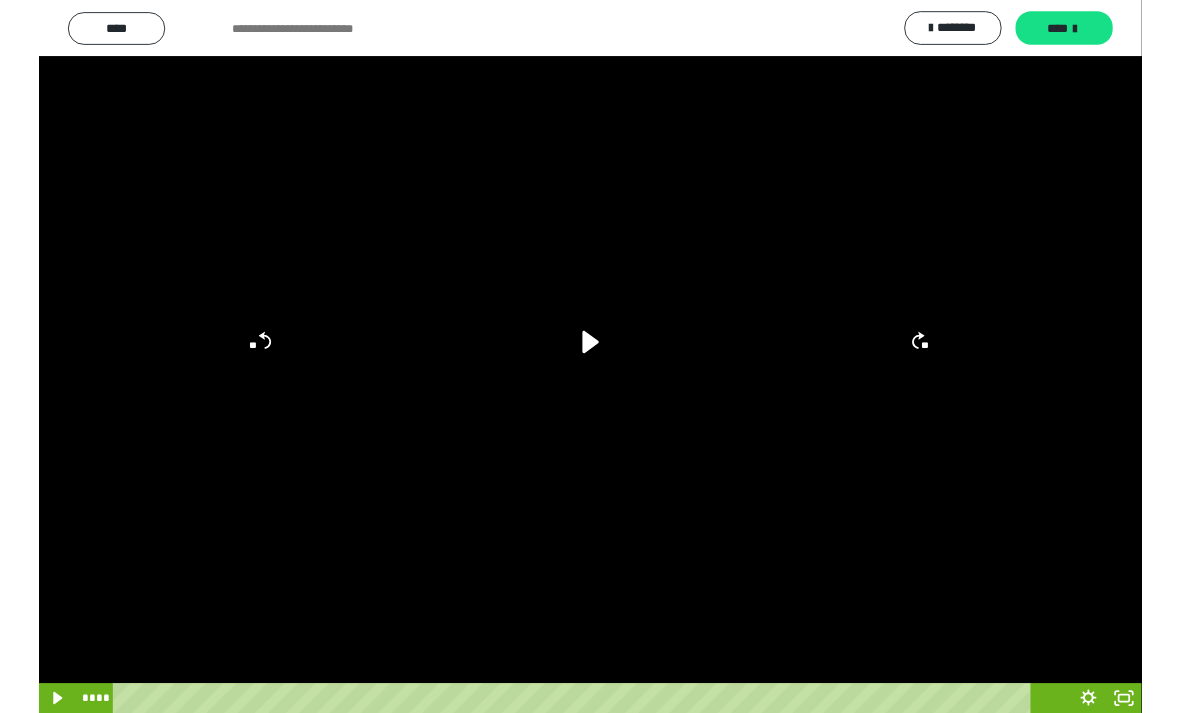 scroll, scrollTop: 19, scrollLeft: 0, axis: vertical 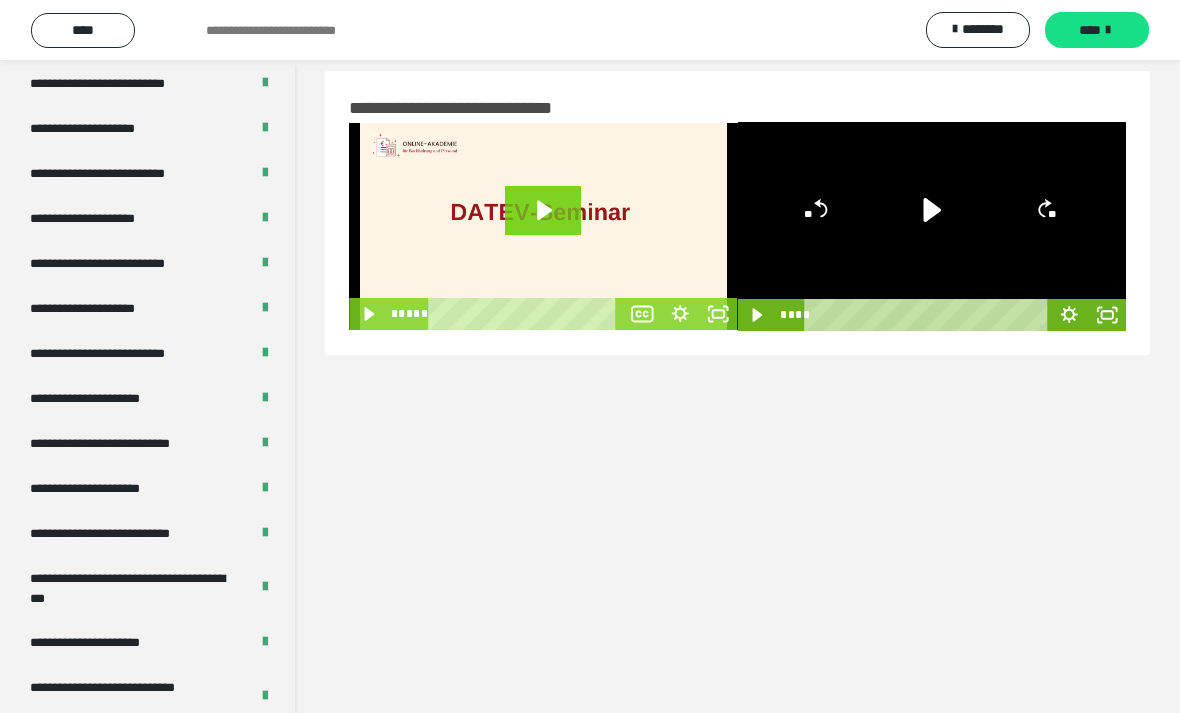 click on "**********" at bounding box center (107, 488) 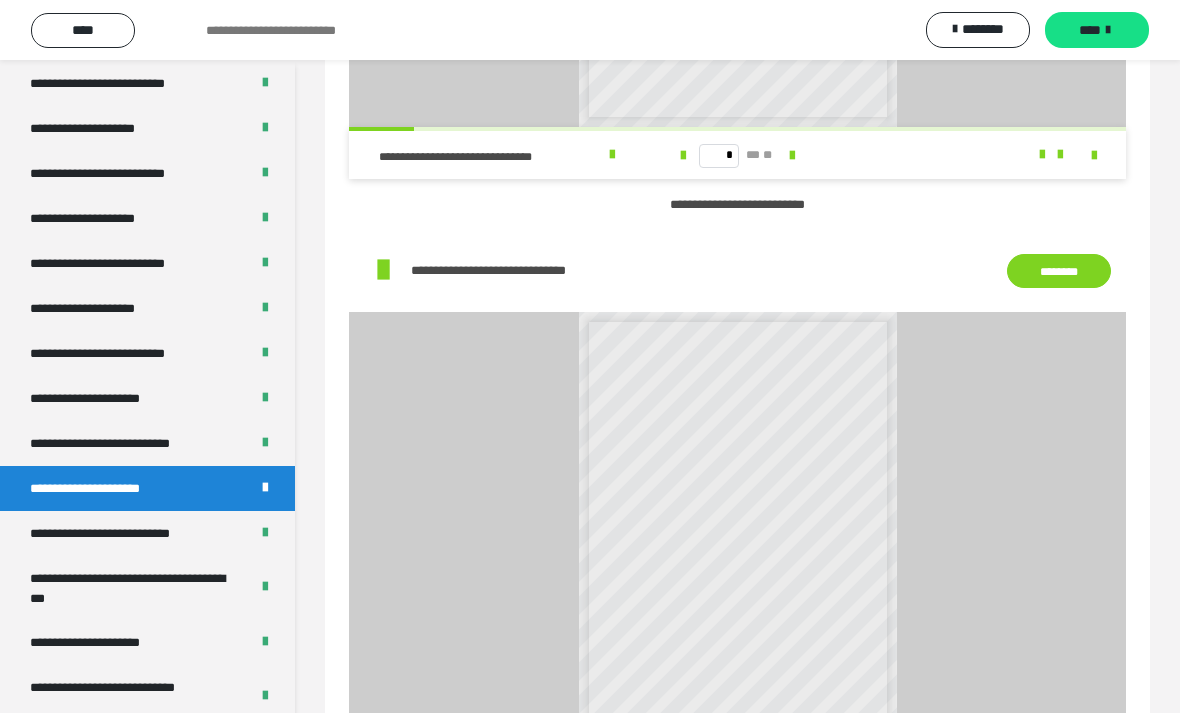 scroll, scrollTop: 1209, scrollLeft: 0, axis: vertical 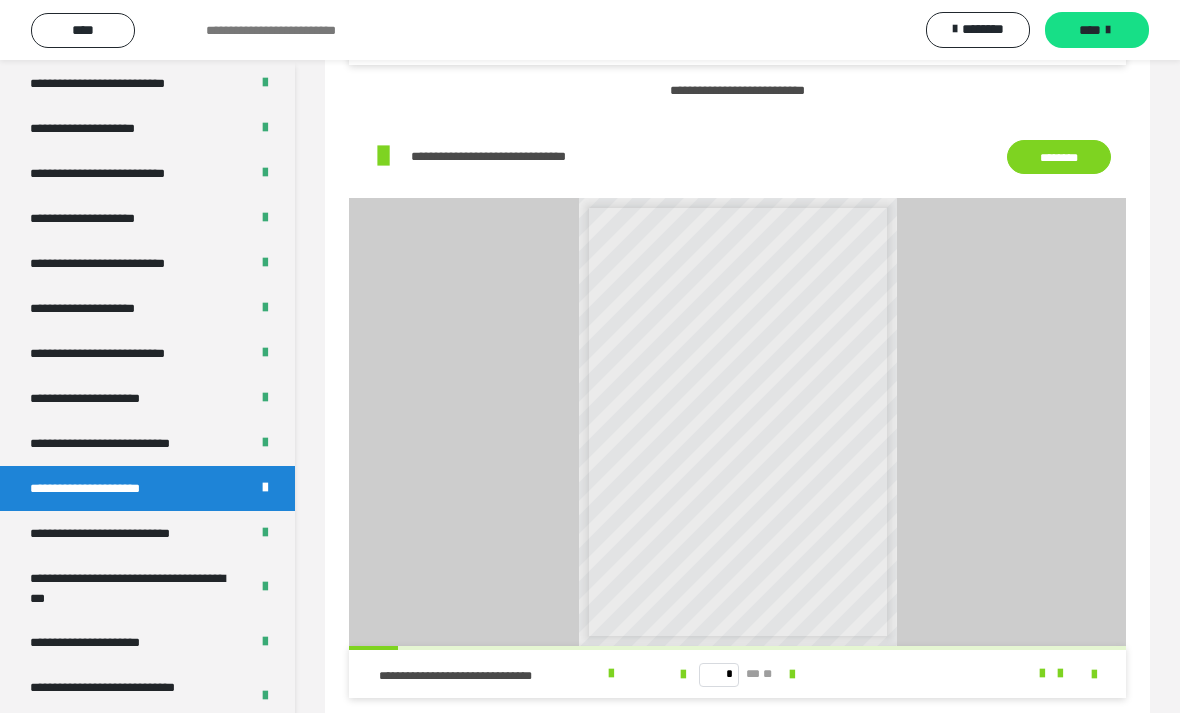click on "**********" at bounding box center (127, 533) 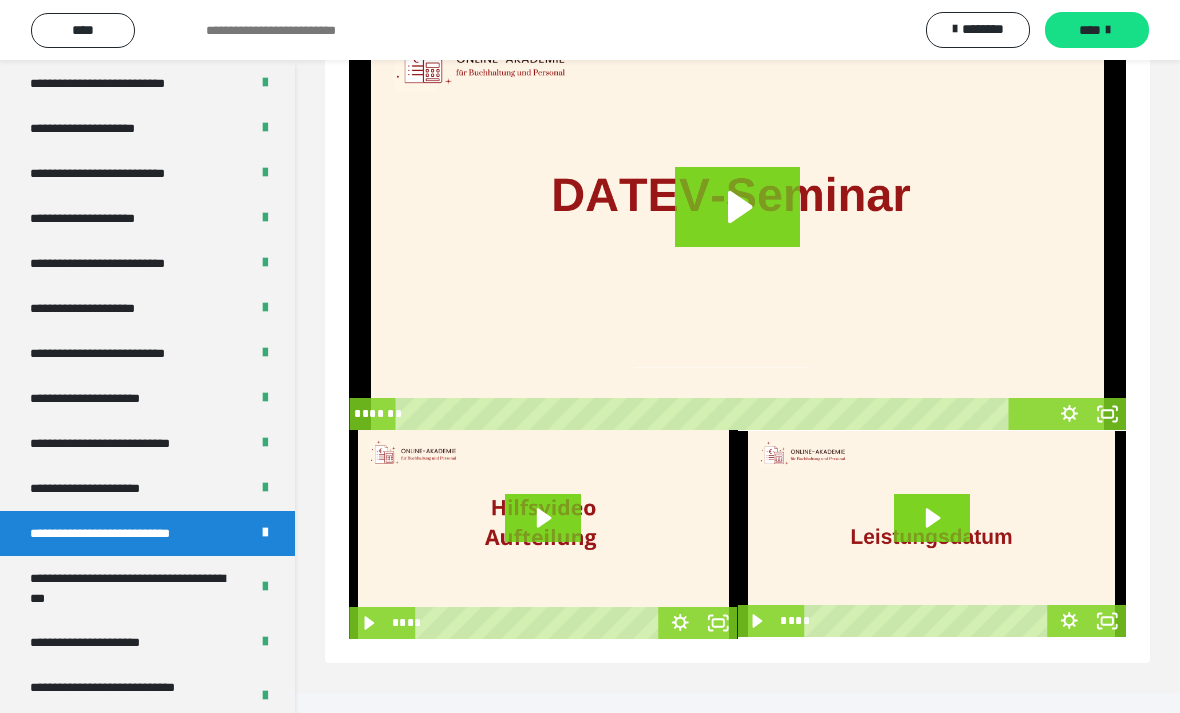 scroll, scrollTop: 85, scrollLeft: 0, axis: vertical 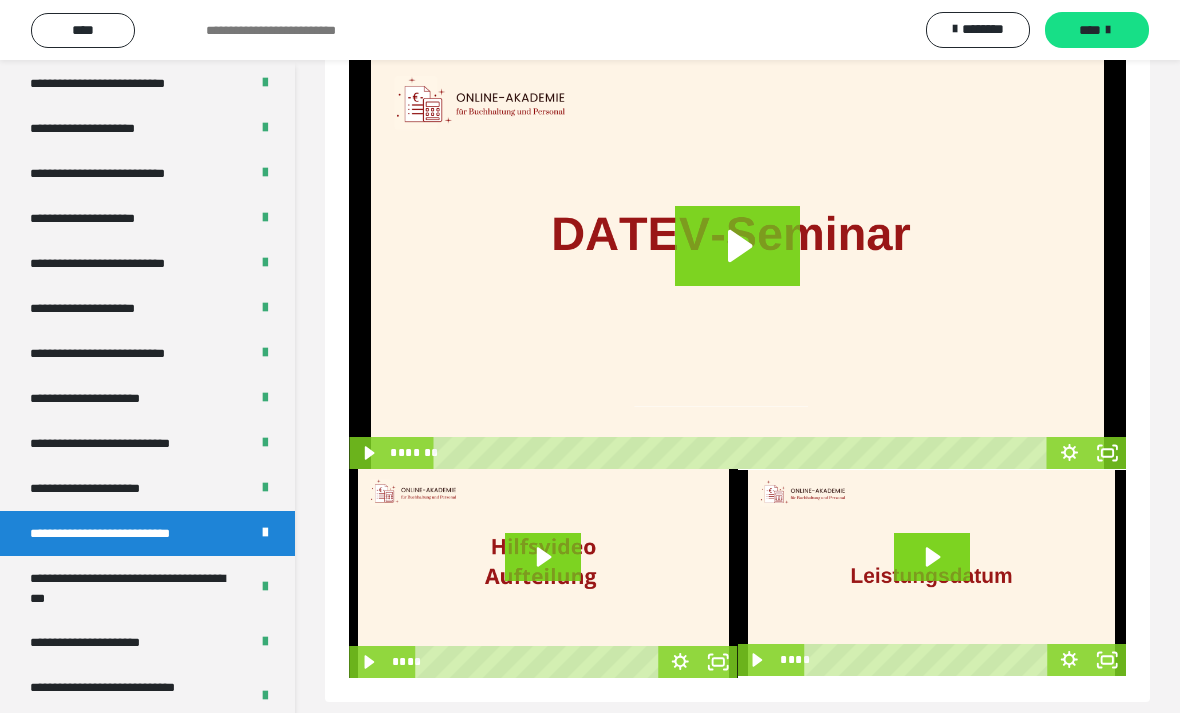 click on "**********" at bounding box center (131, 588) 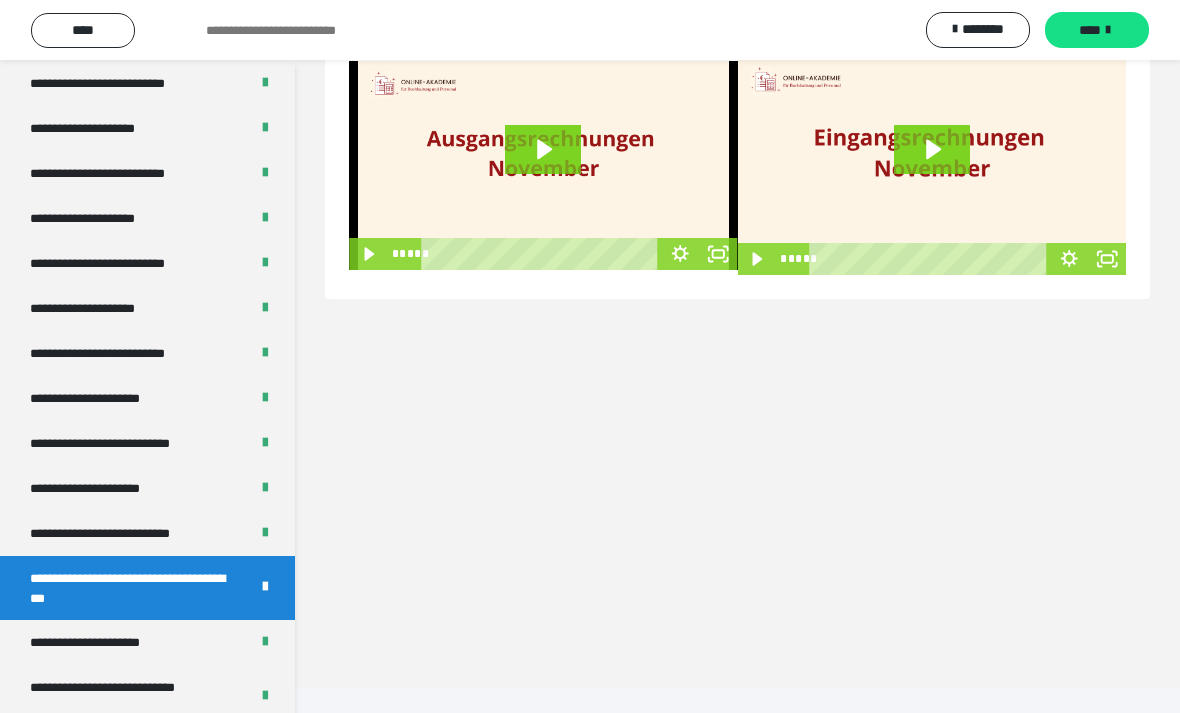 click on "**********" at bounding box center [108, 642] 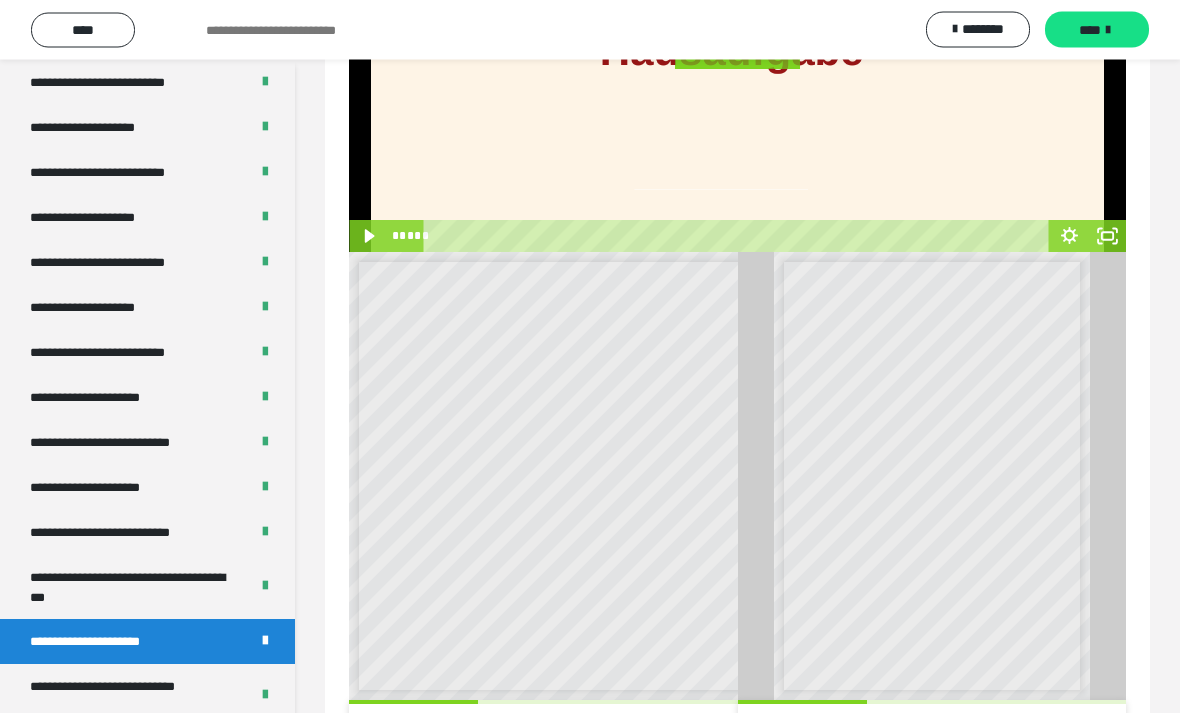 scroll, scrollTop: 356, scrollLeft: 0, axis: vertical 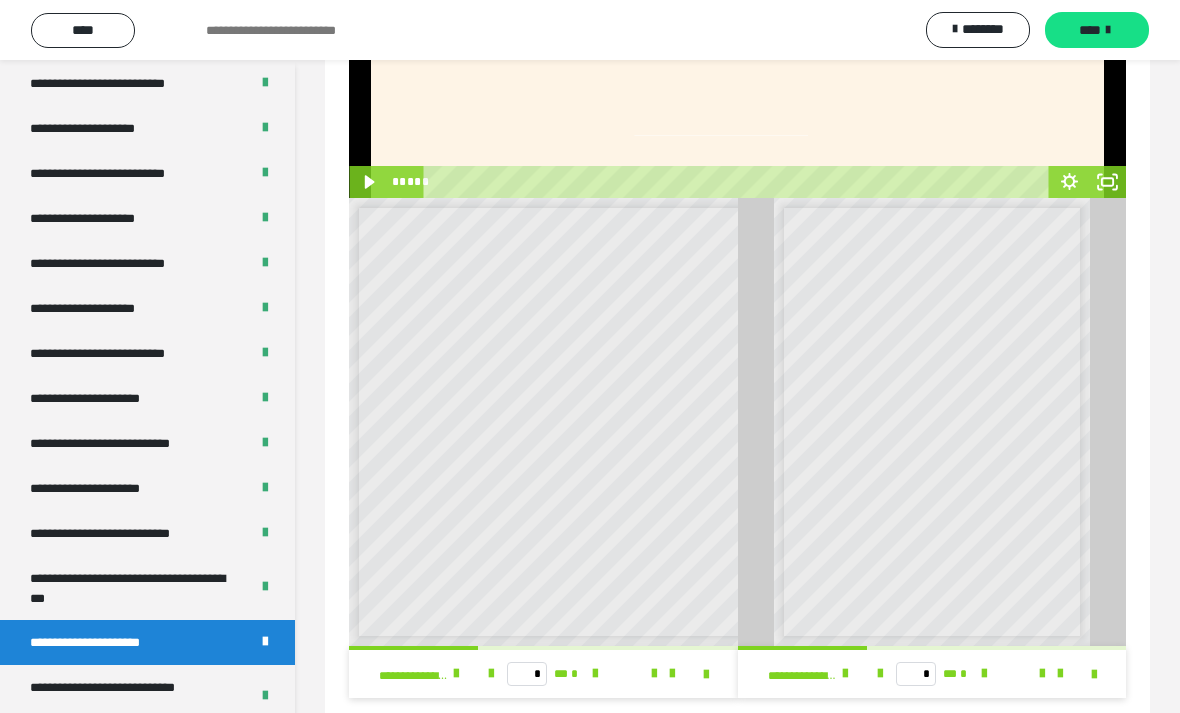 click on "**********" at bounding box center (131, 697) 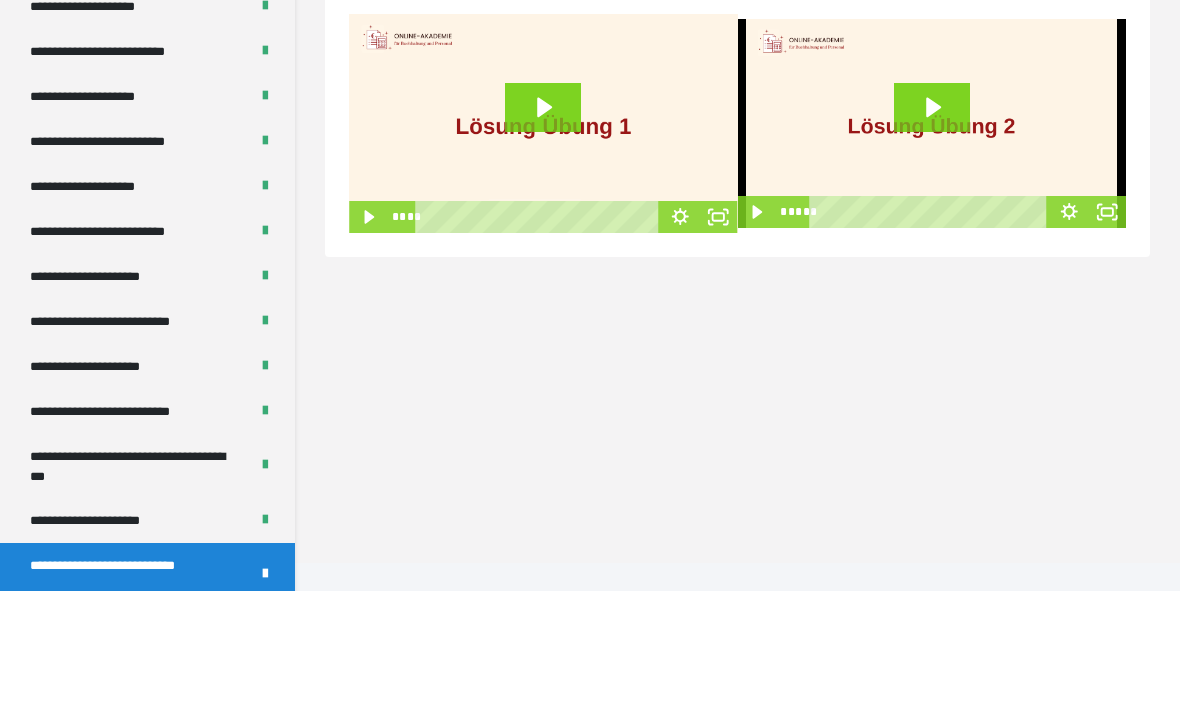 scroll, scrollTop: 85, scrollLeft: 0, axis: vertical 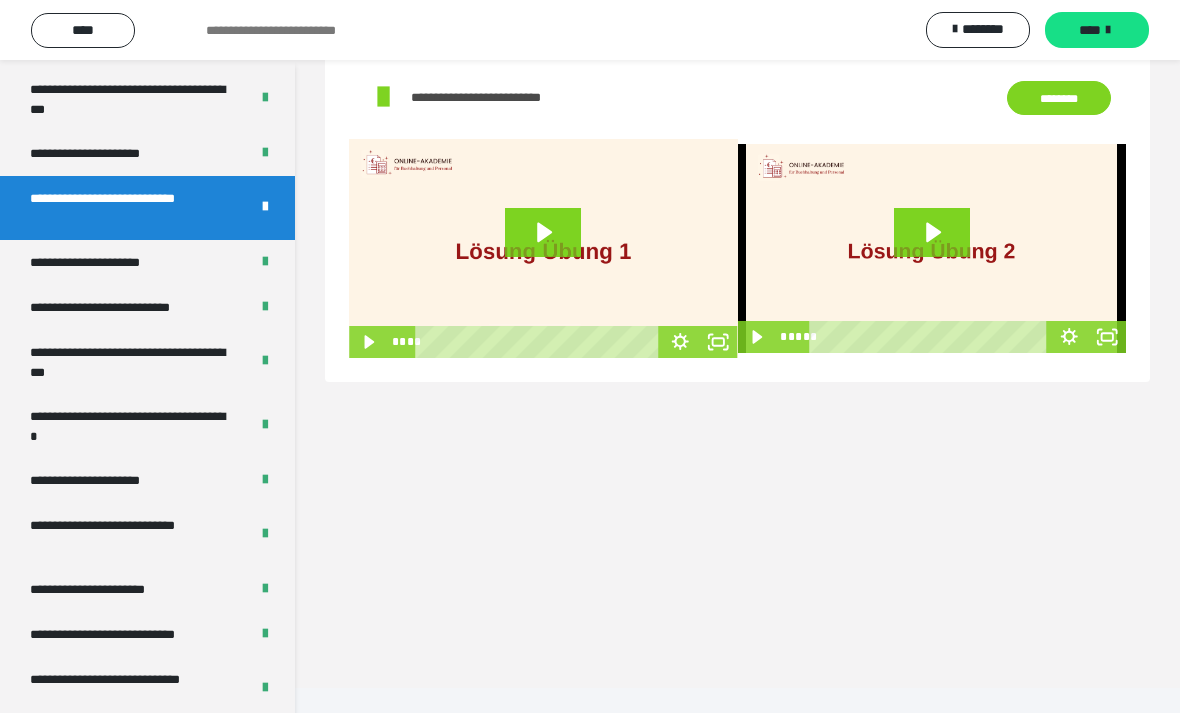 click on "**********" at bounding box center (111, 589) 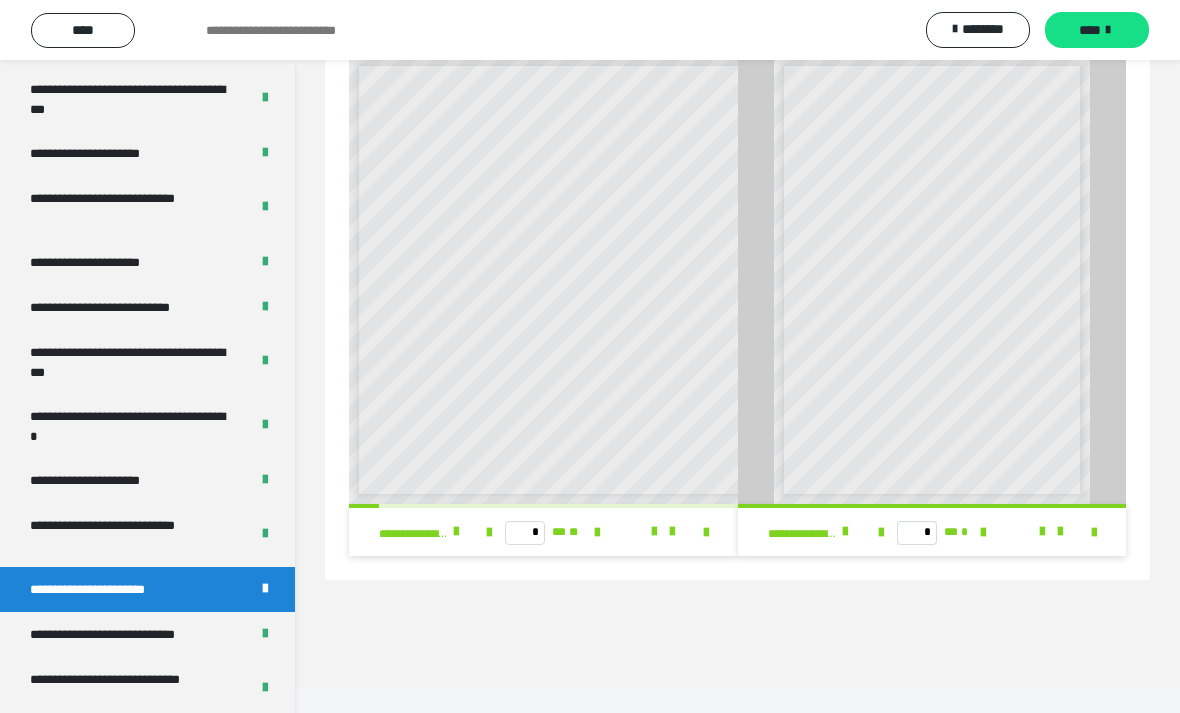 click on "**********" at bounding box center (131, 634) 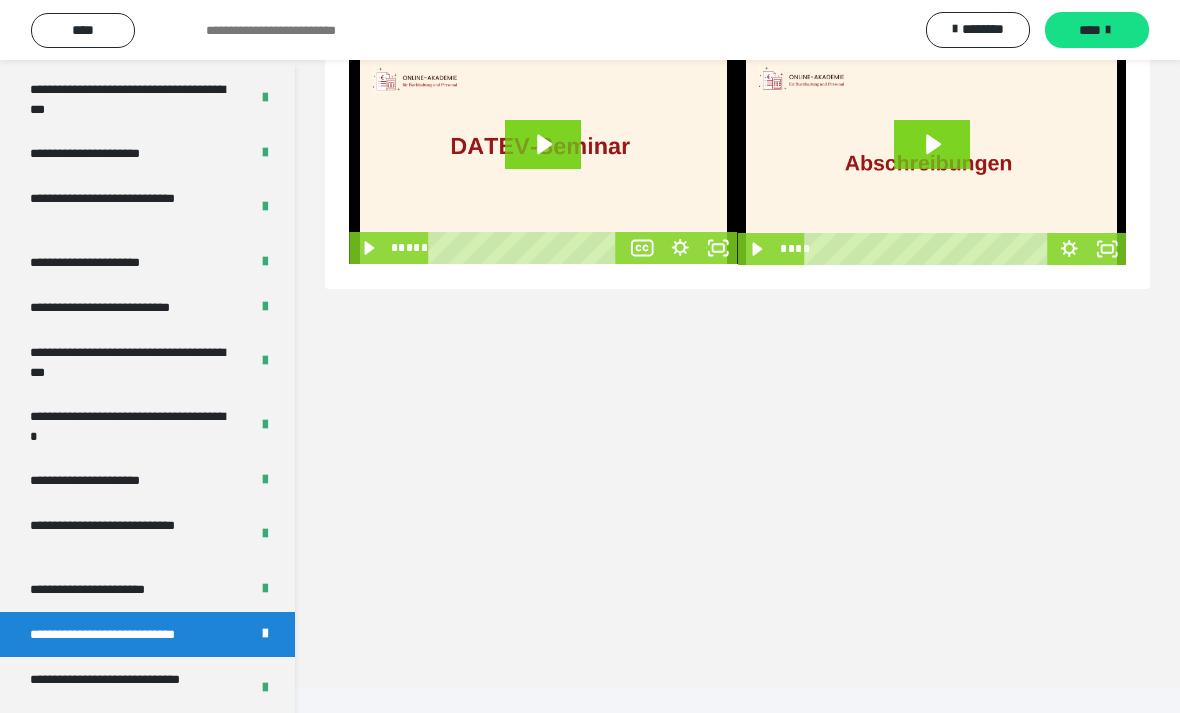 click on "**********" at bounding box center (131, 689) 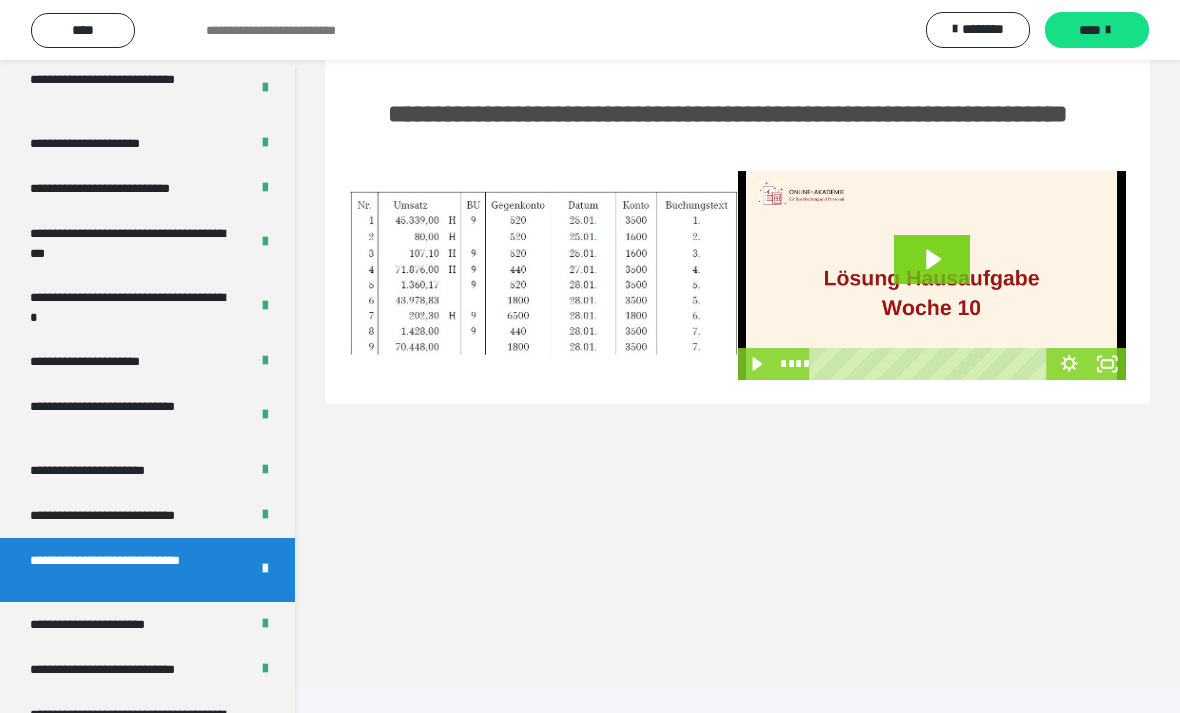 scroll, scrollTop: 3358, scrollLeft: 0, axis: vertical 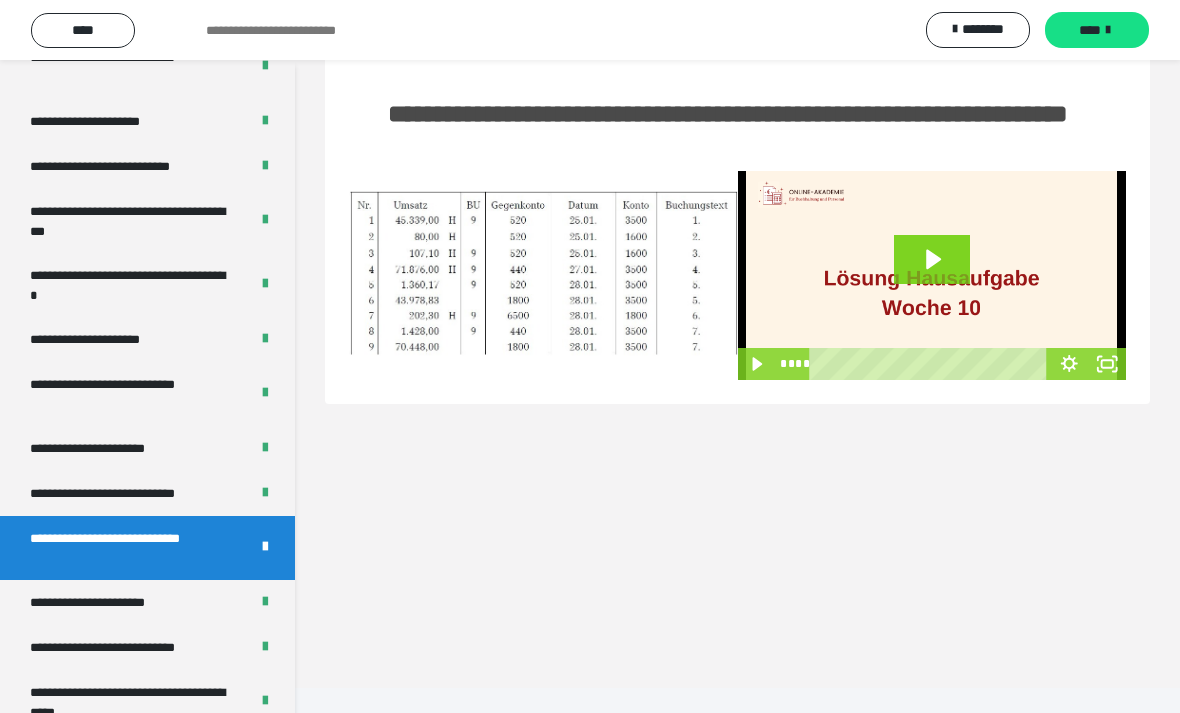click on "**********" at bounding box center [109, 602] 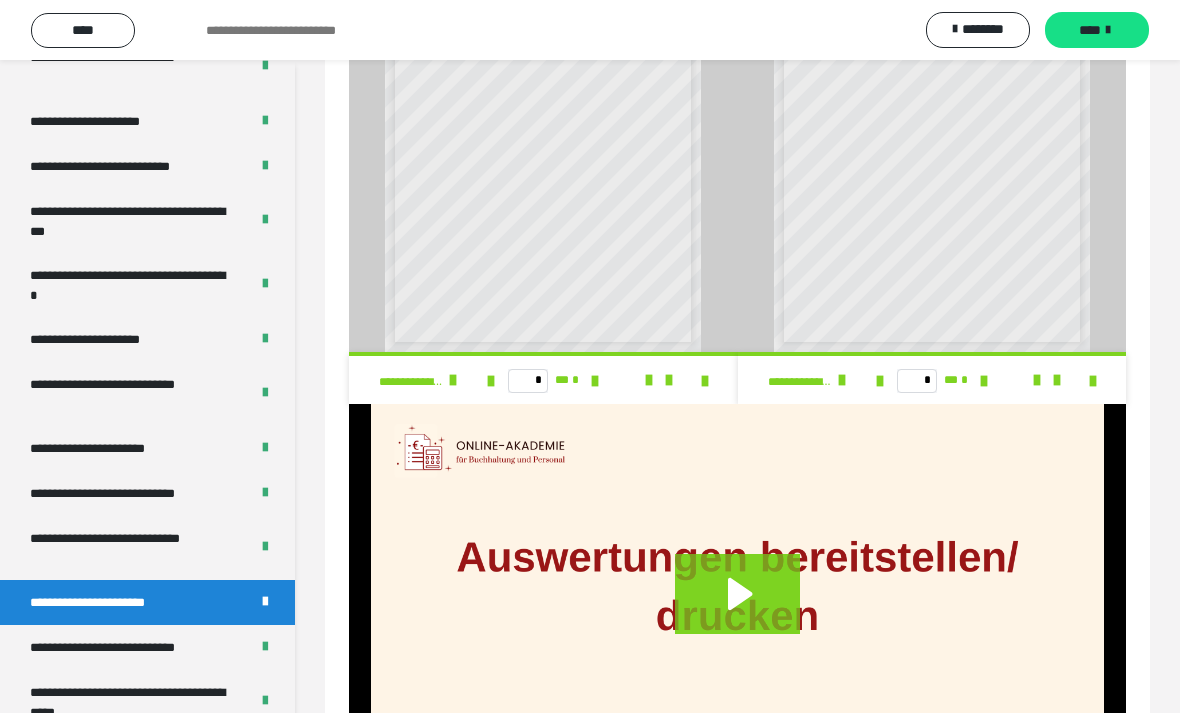 scroll, scrollTop: 1271, scrollLeft: 0, axis: vertical 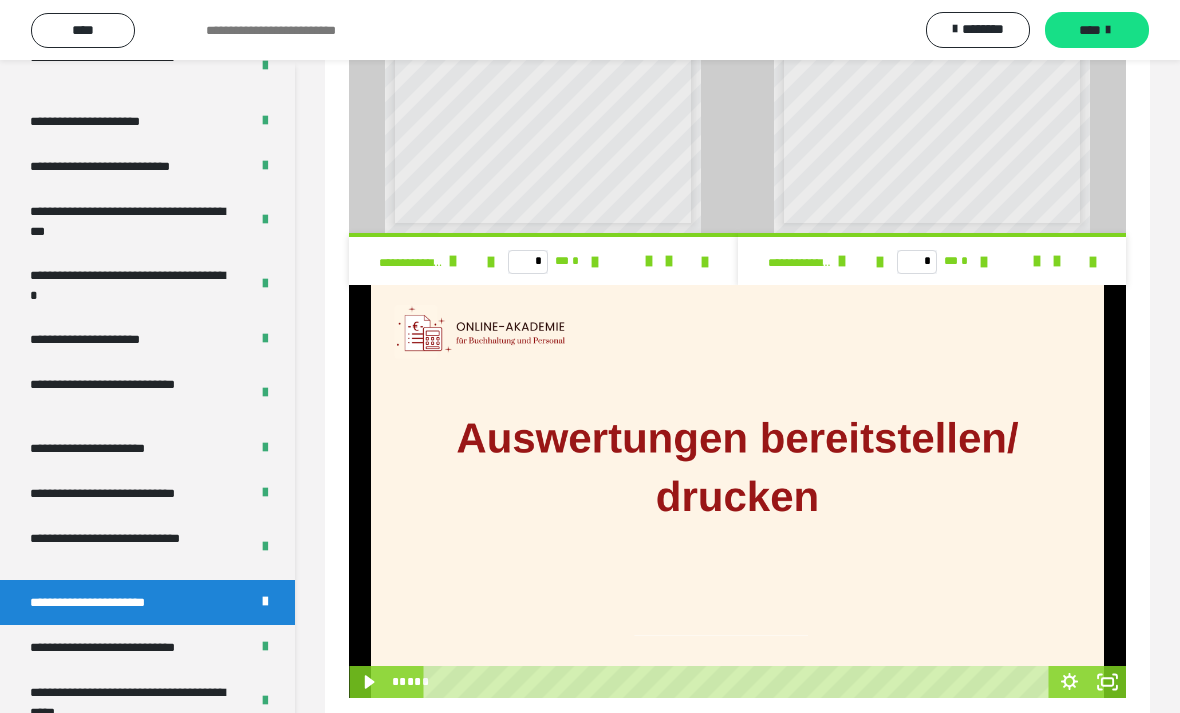 click at bounding box center (737, 491) 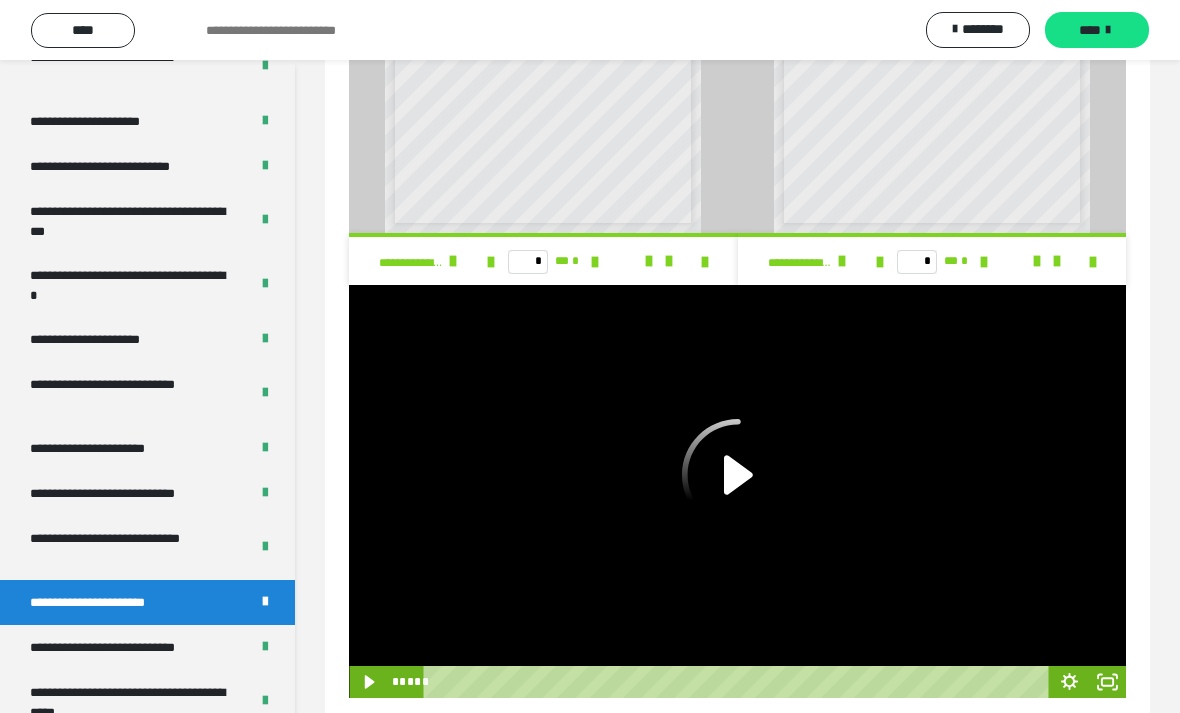 click on "**********" at bounding box center [129, 647] 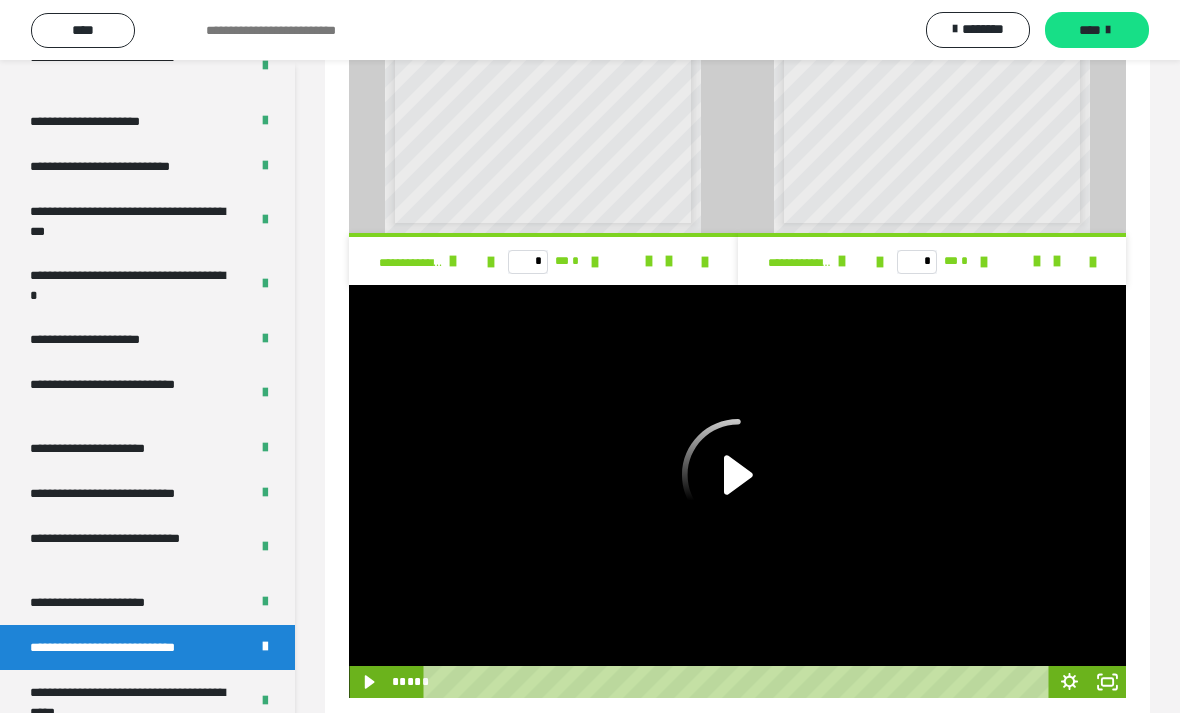 scroll, scrollTop: 85, scrollLeft: 0, axis: vertical 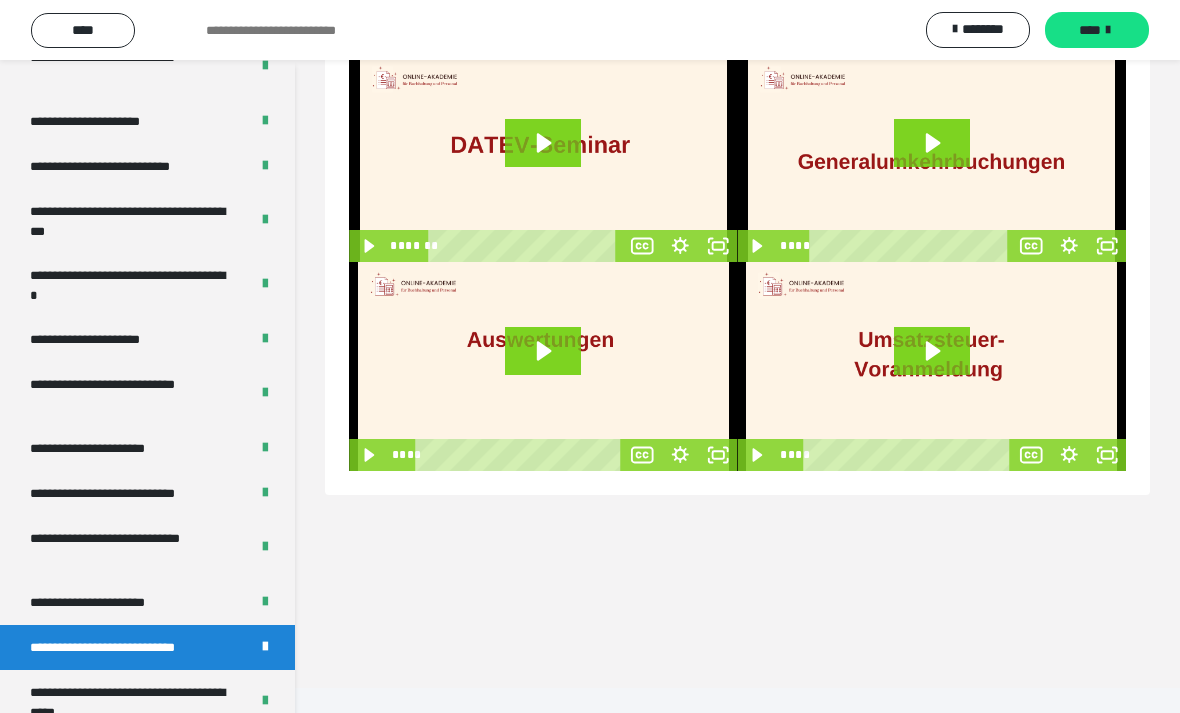 click on "**********" at bounding box center (131, 702) 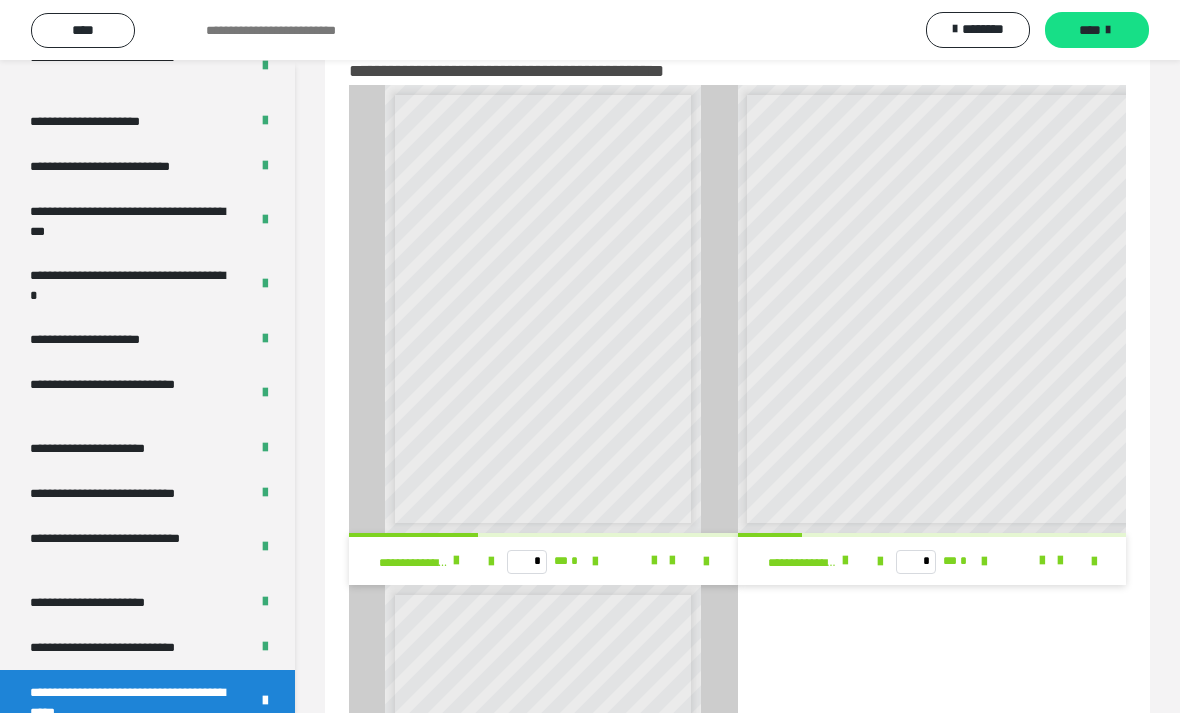 scroll, scrollTop: 55, scrollLeft: 0, axis: vertical 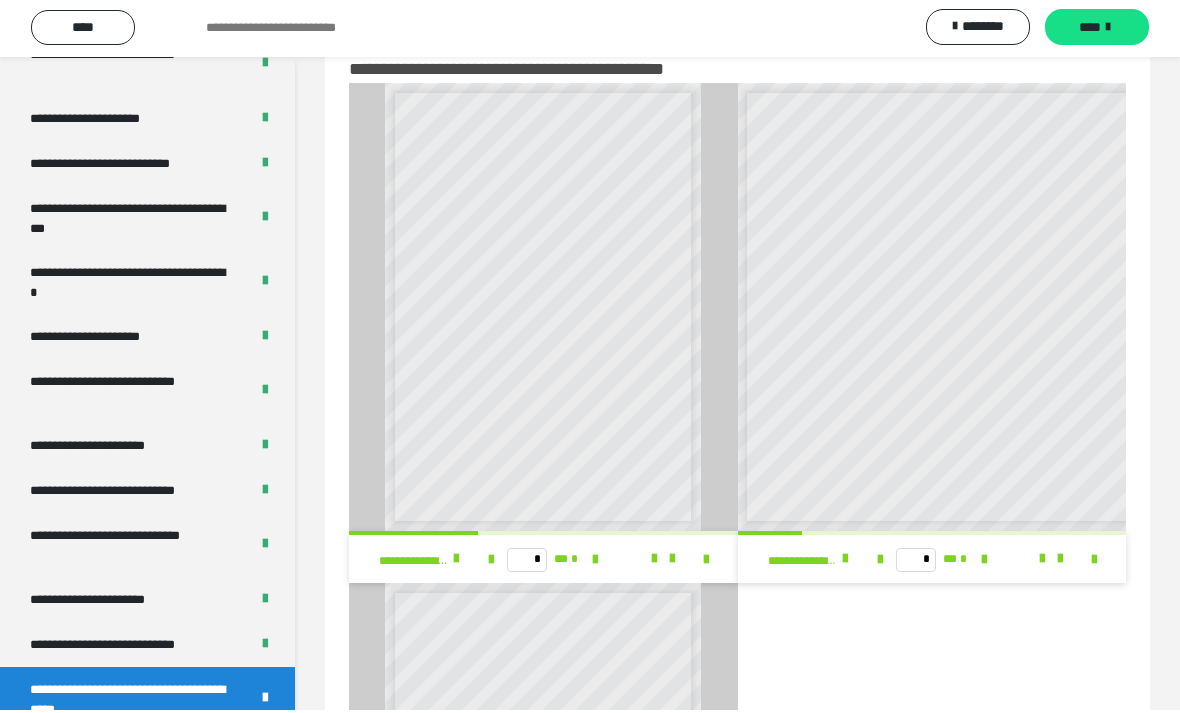 click on "**********" at bounding box center [129, 647] 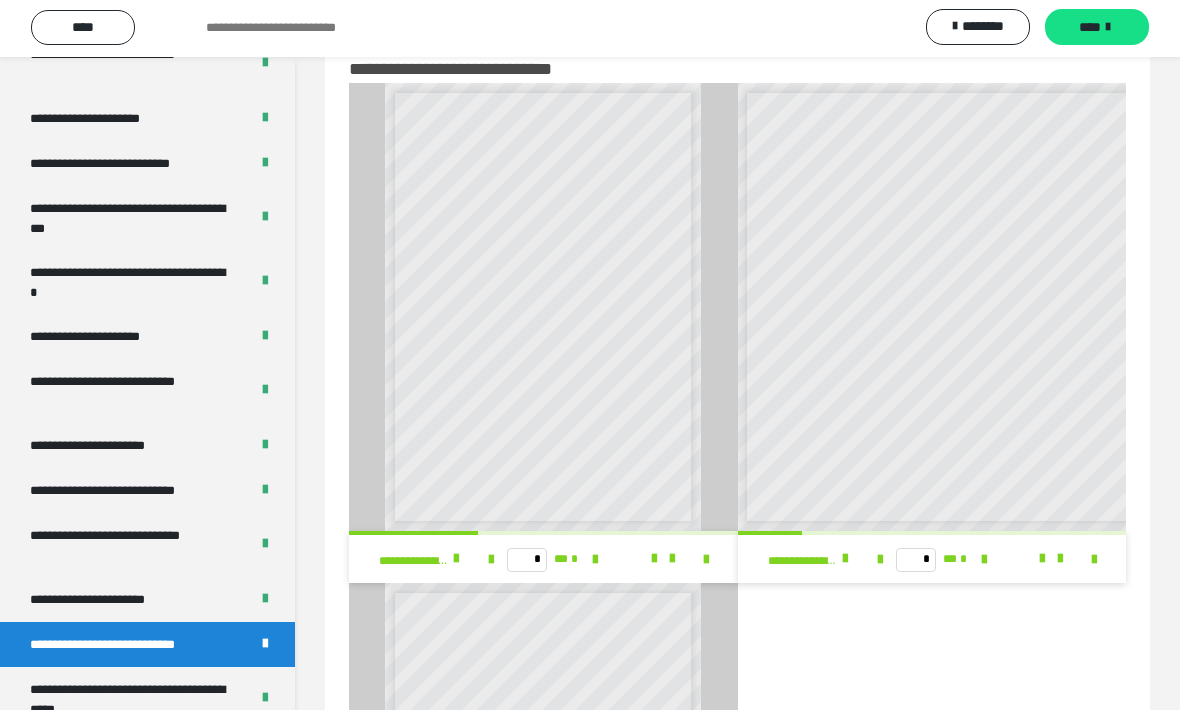 scroll, scrollTop: 58, scrollLeft: 0, axis: vertical 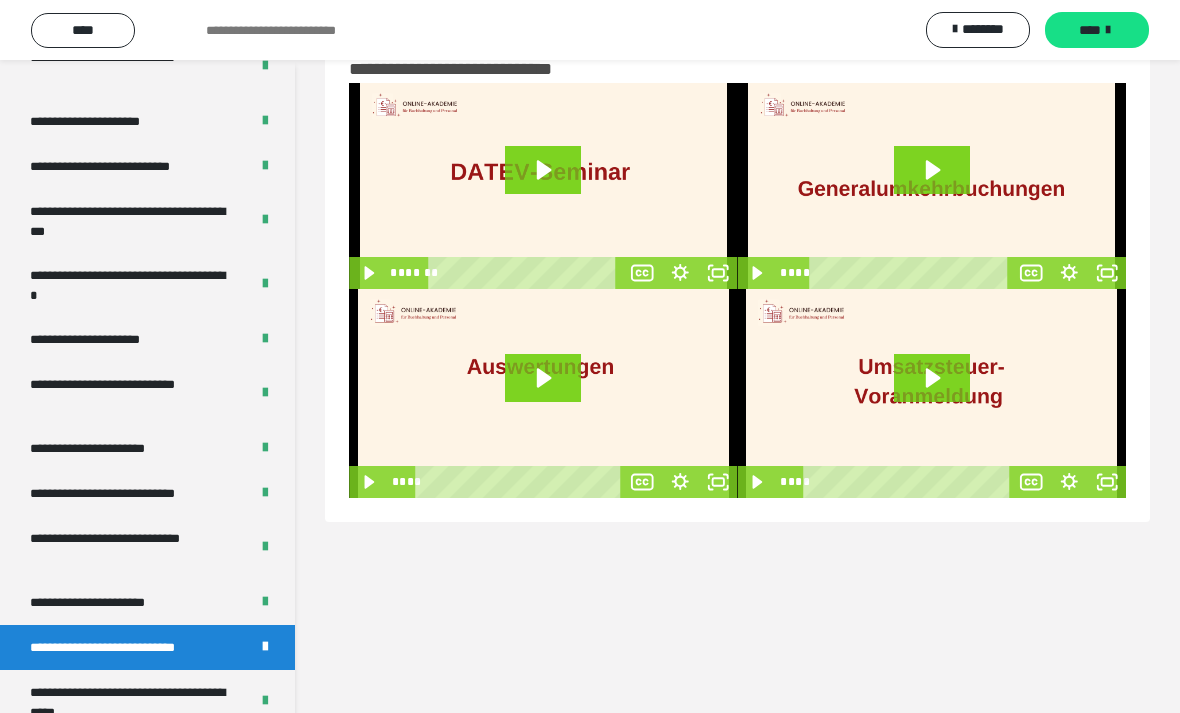 click 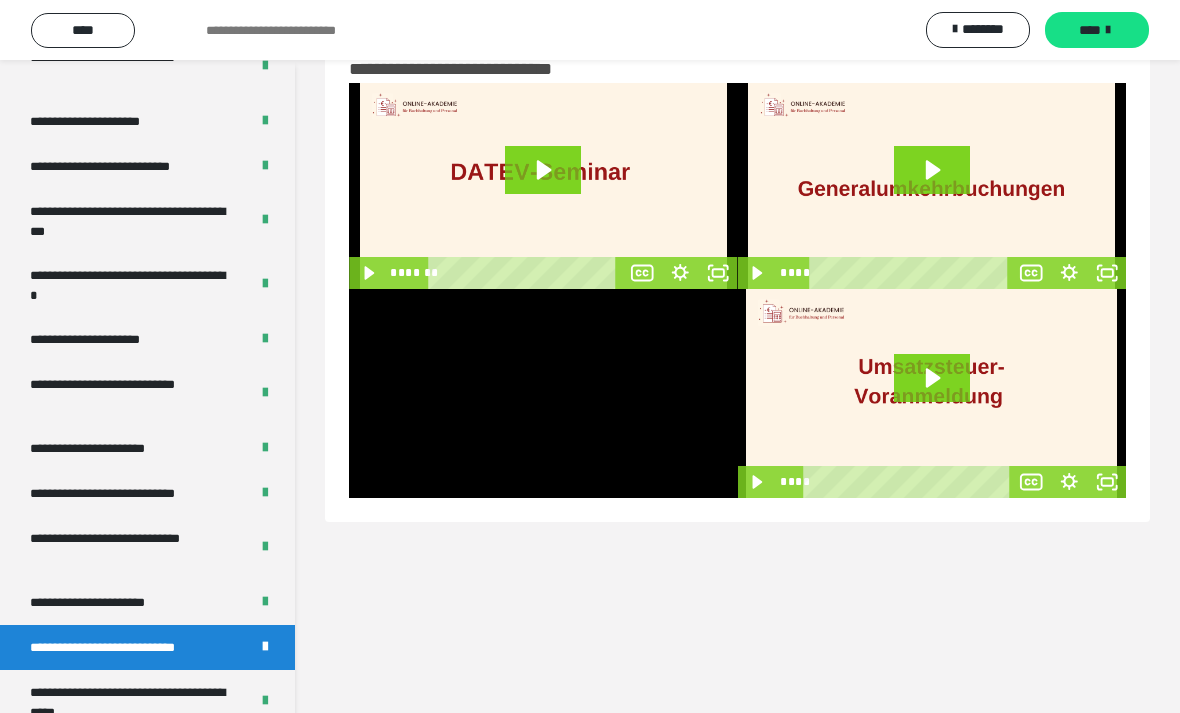 click at bounding box center (543, 393) 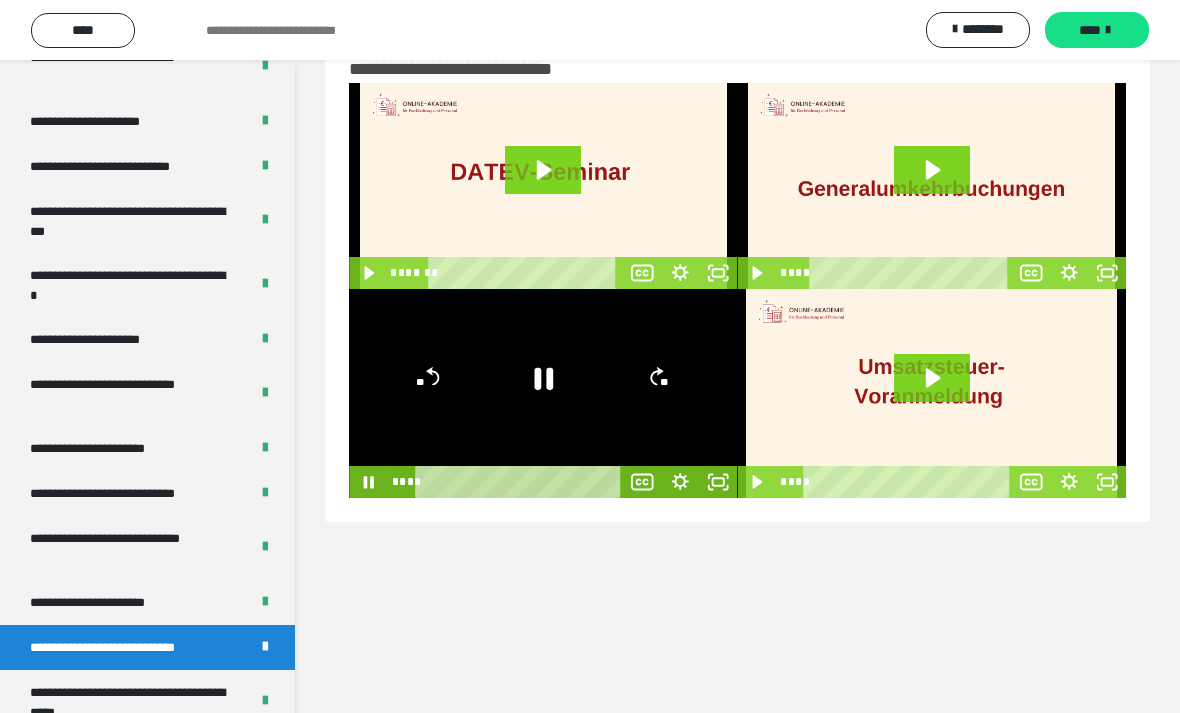 click 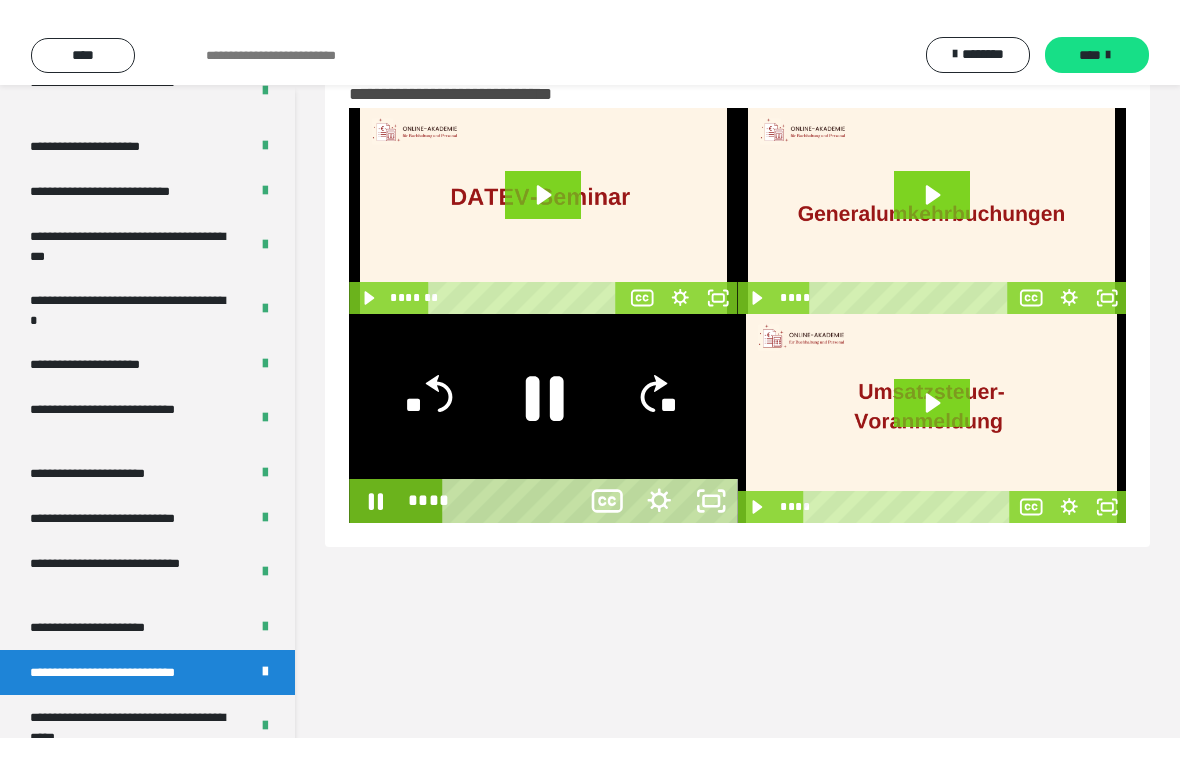 scroll, scrollTop: 24, scrollLeft: 0, axis: vertical 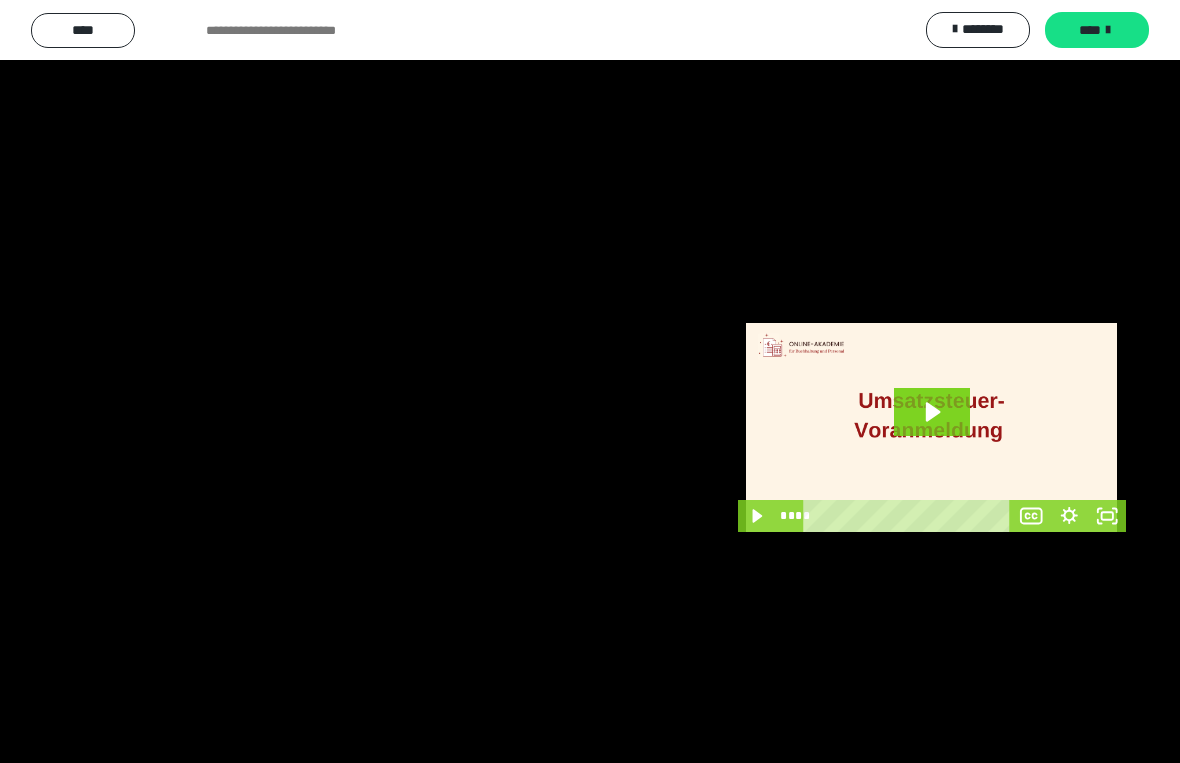click at bounding box center [590, 381] 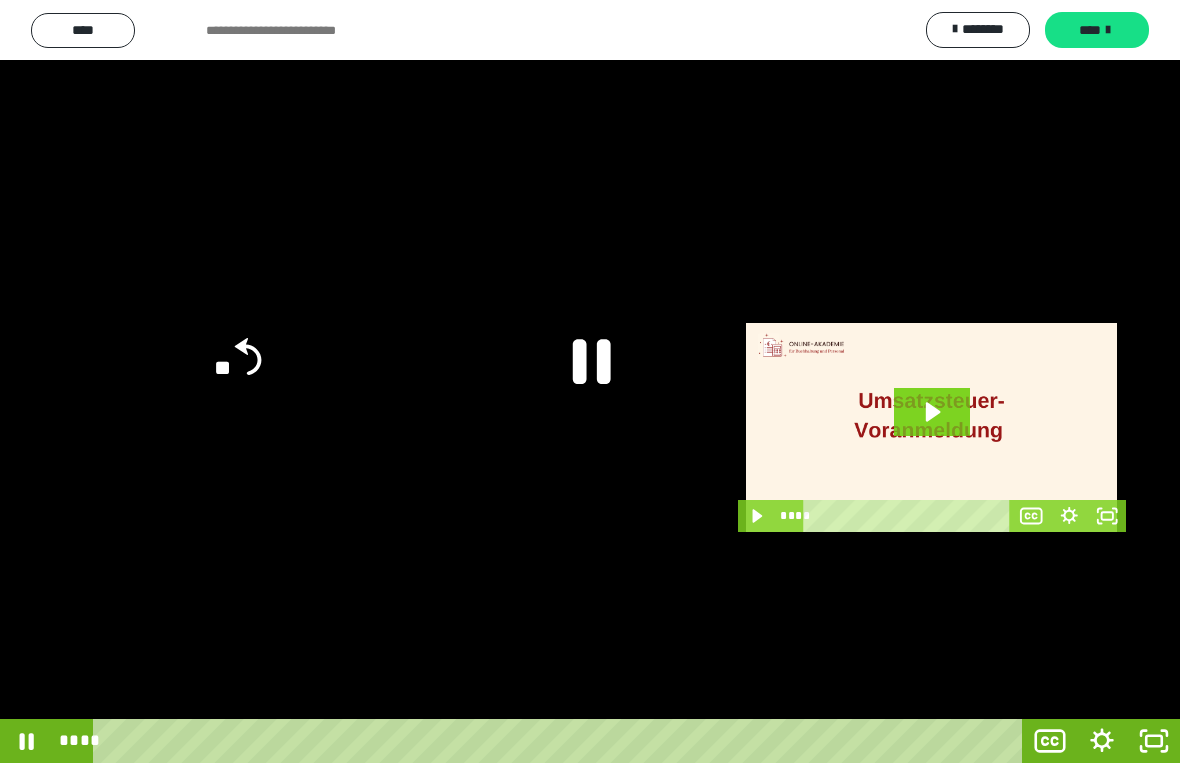 click 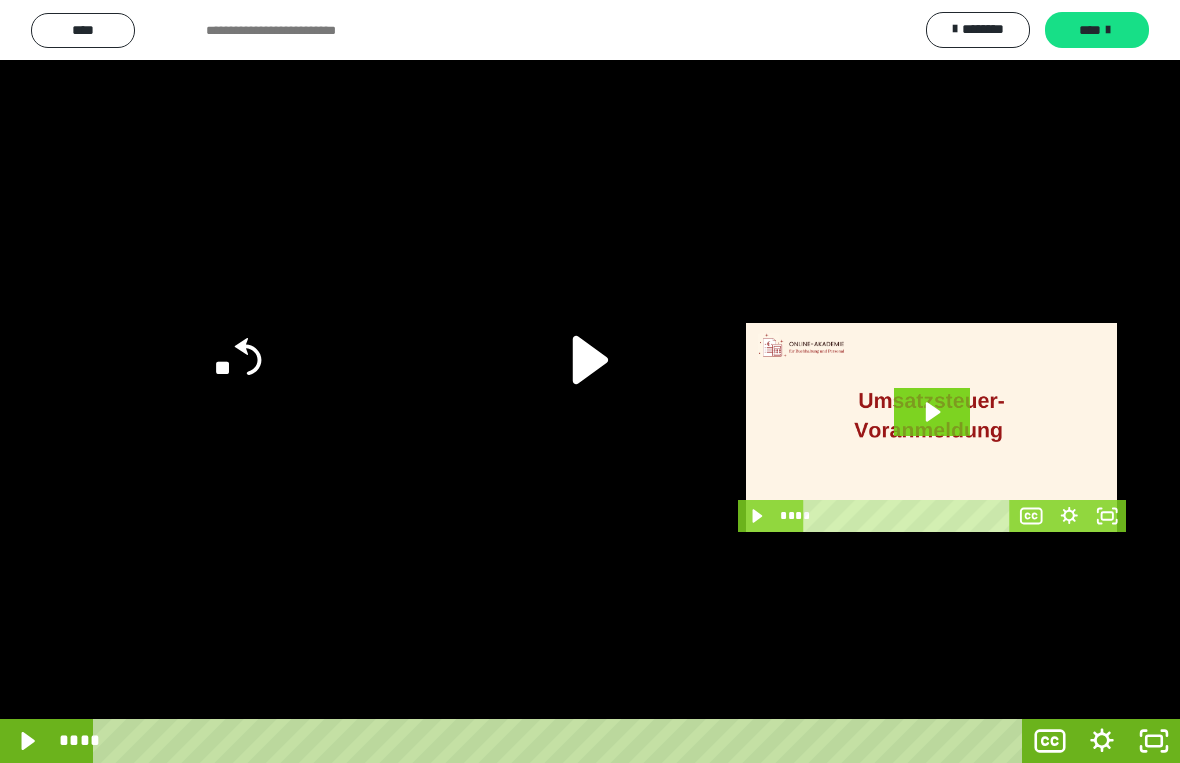 click 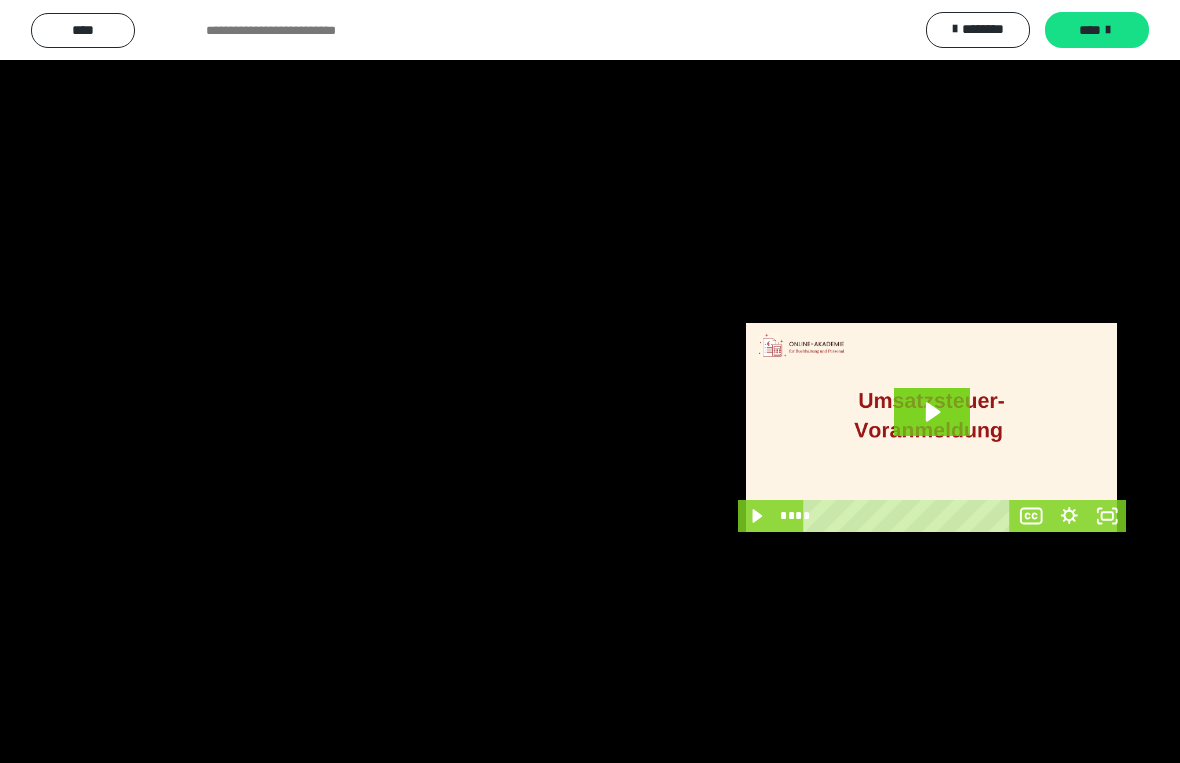 click at bounding box center (590, 381) 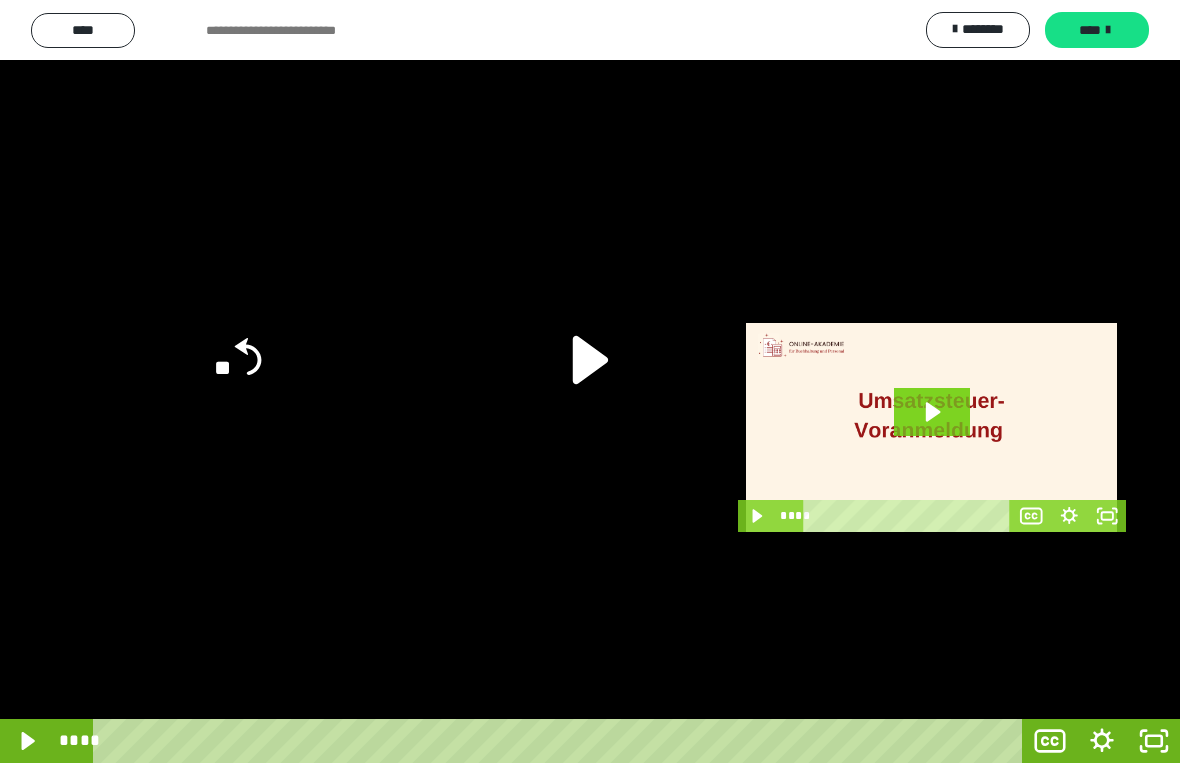 click 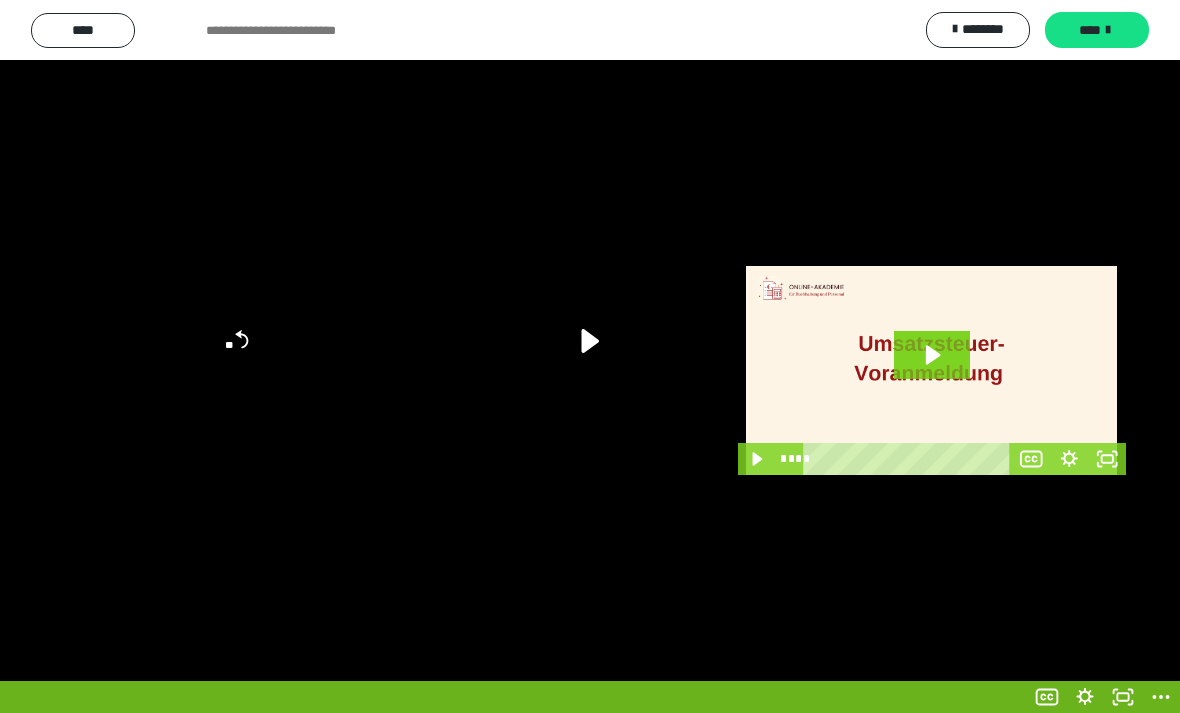 scroll, scrollTop: 85, scrollLeft: 0, axis: vertical 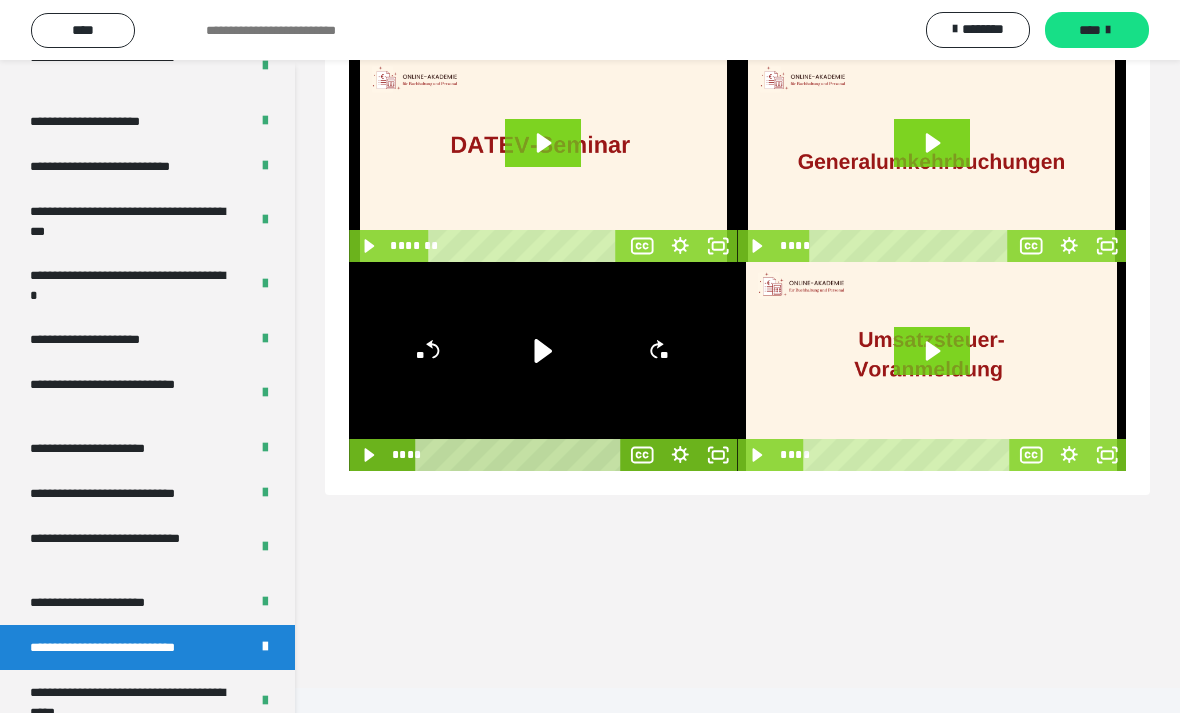click on "**********" at bounding box center (131, 702) 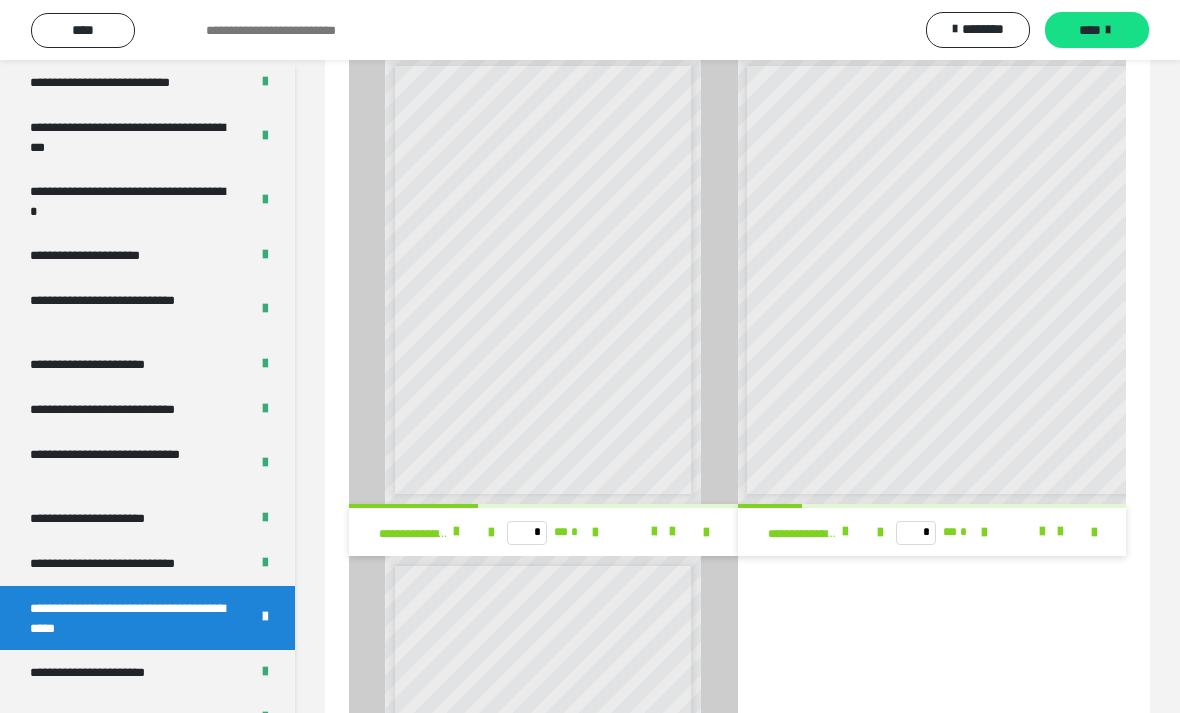 scroll, scrollTop: 3454, scrollLeft: 0, axis: vertical 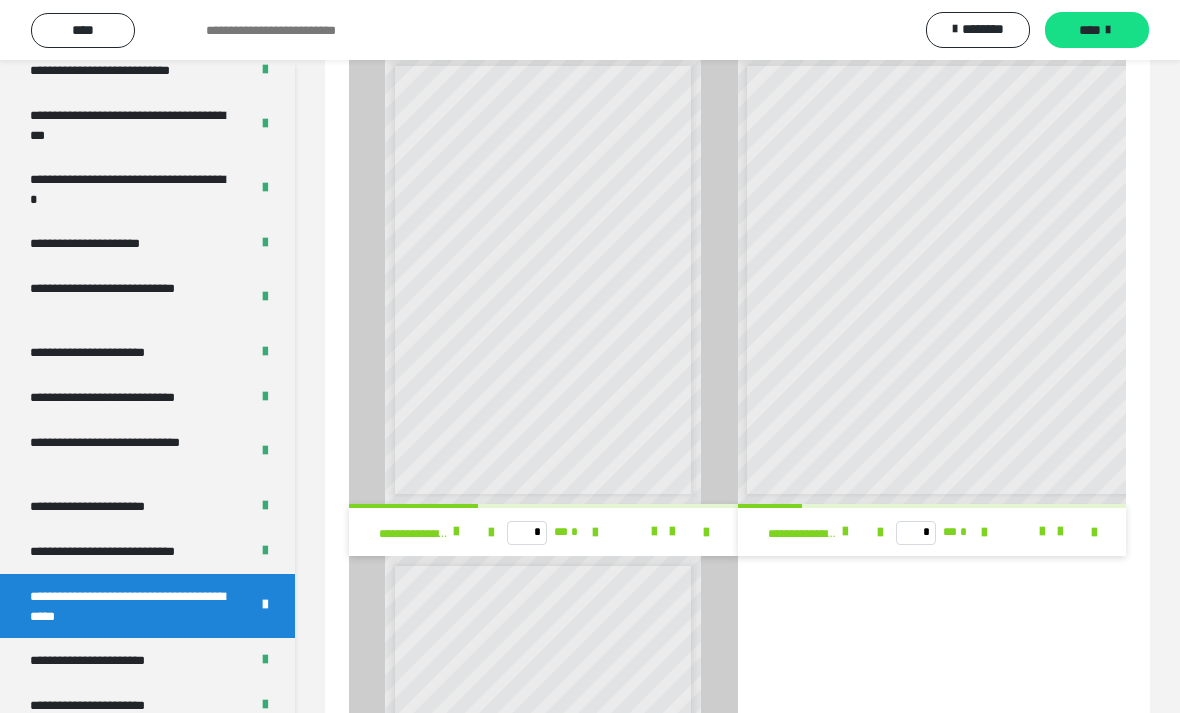 click on "**********" at bounding box center [110, 660] 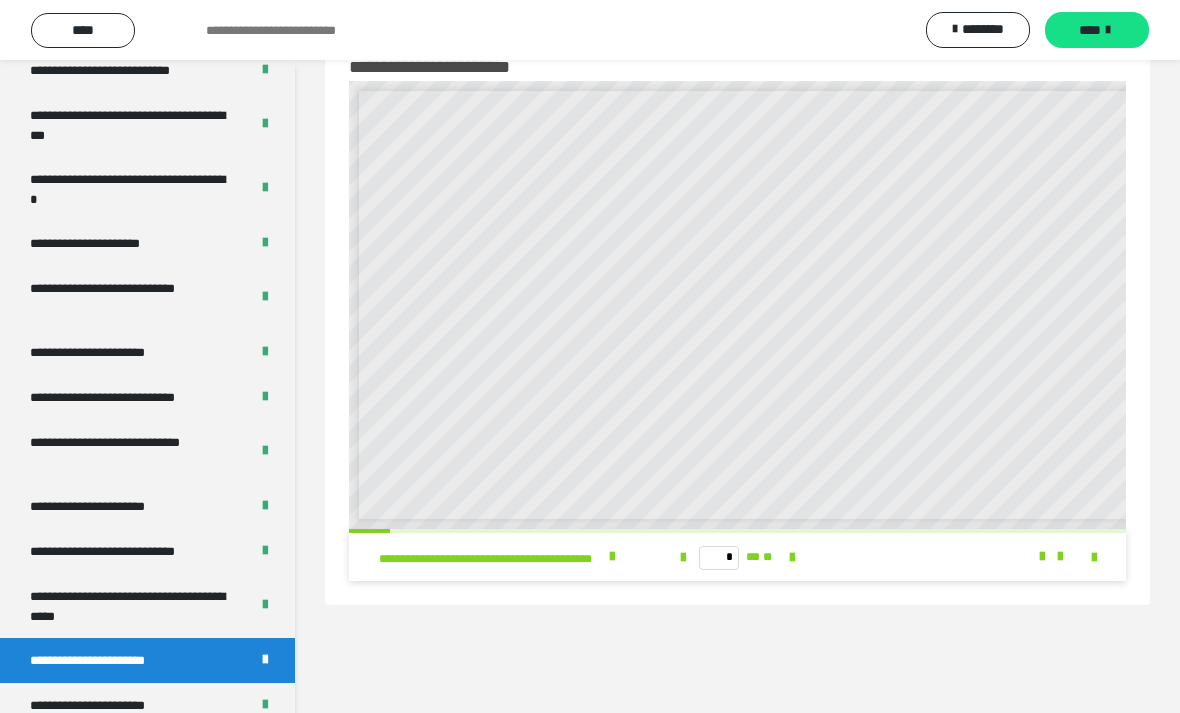 scroll, scrollTop: 85, scrollLeft: 0, axis: vertical 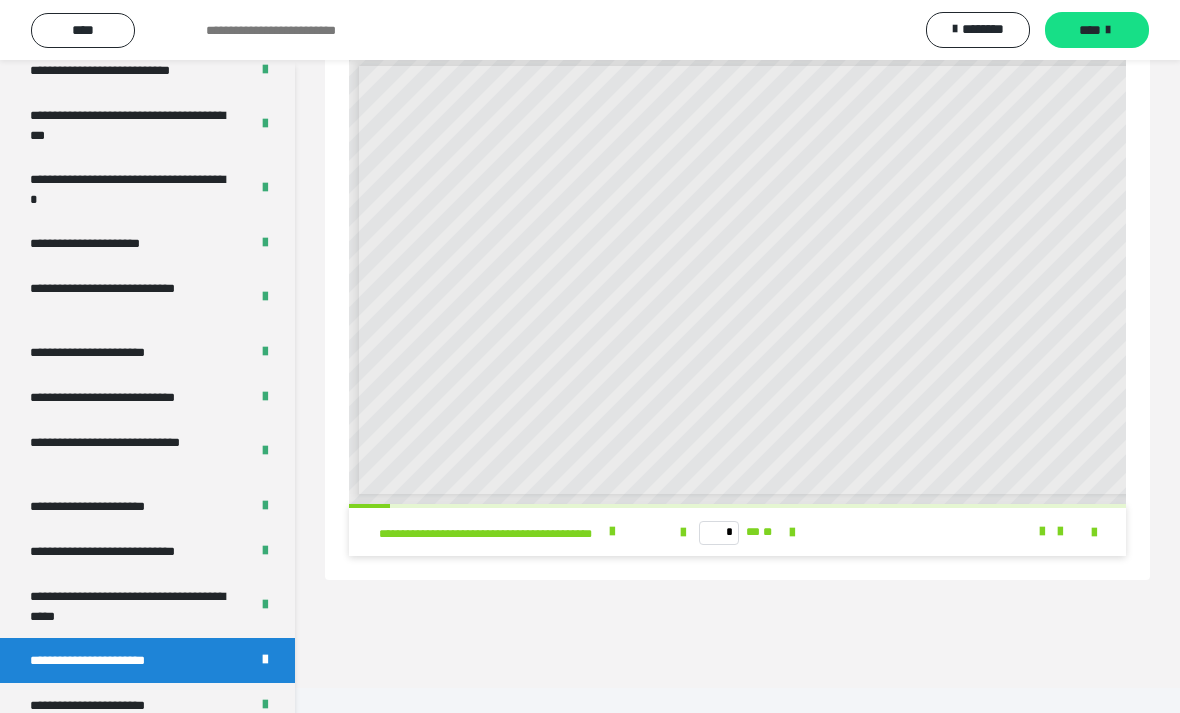 click on "**********" at bounding box center (131, 606) 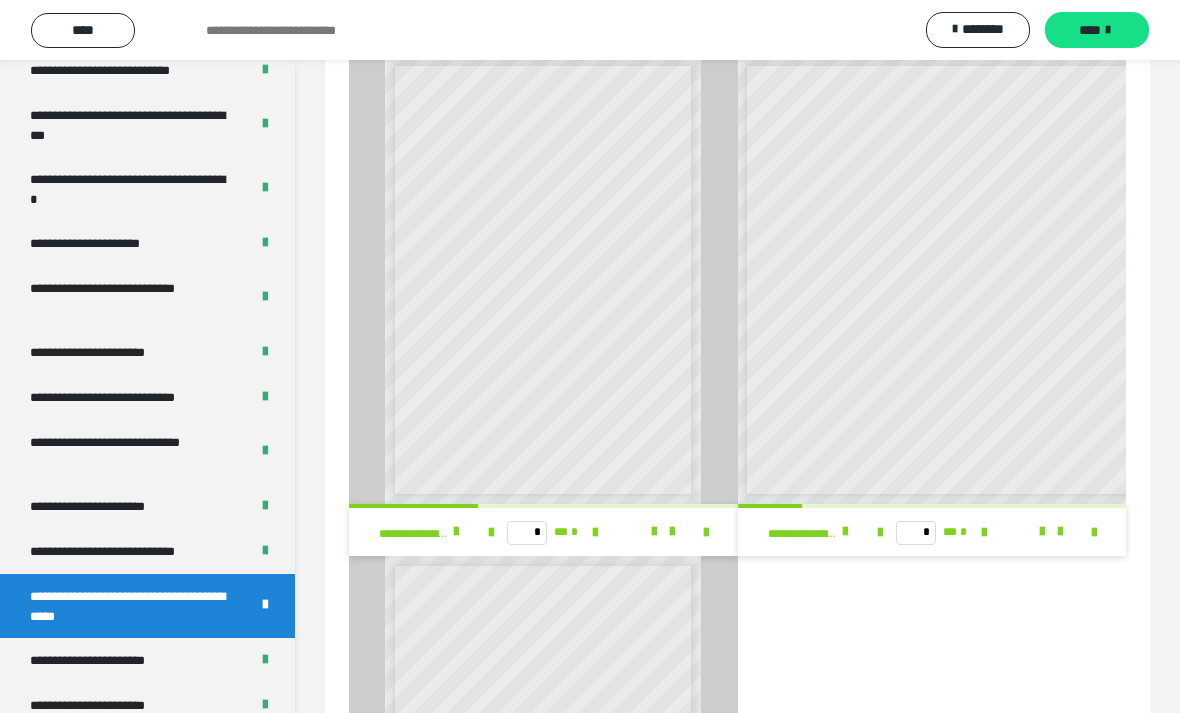 click on "**********" at bounding box center [129, 551] 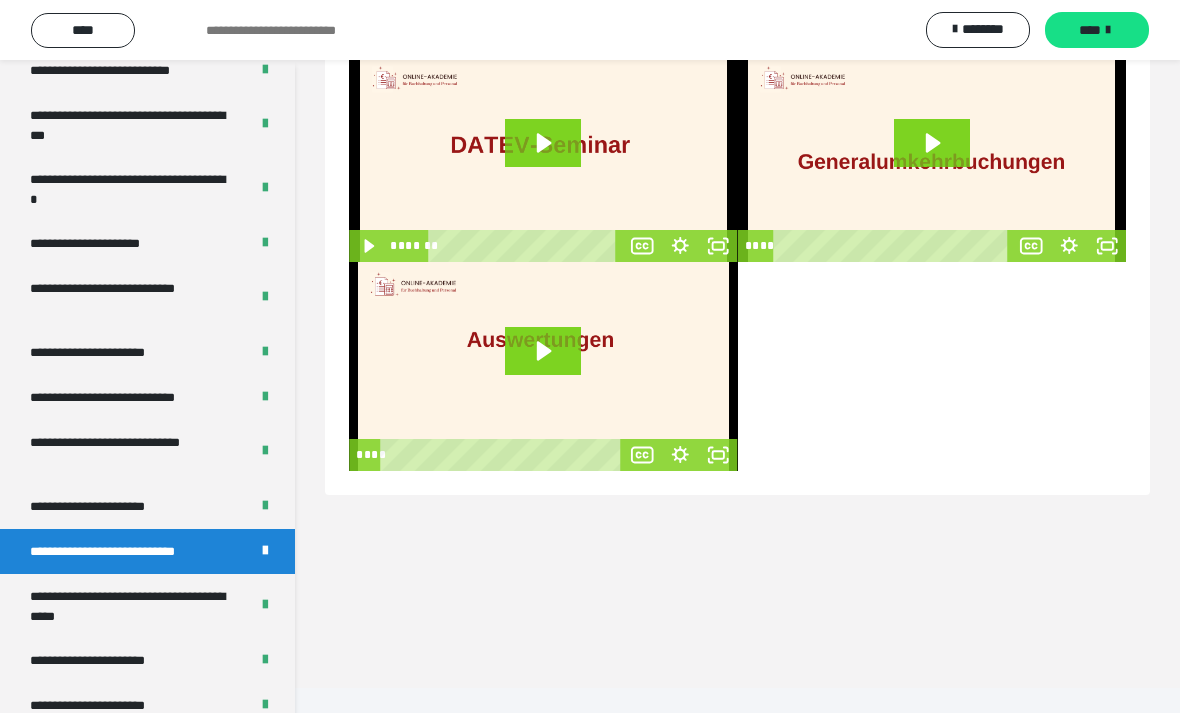 scroll, scrollTop: 60, scrollLeft: 0, axis: vertical 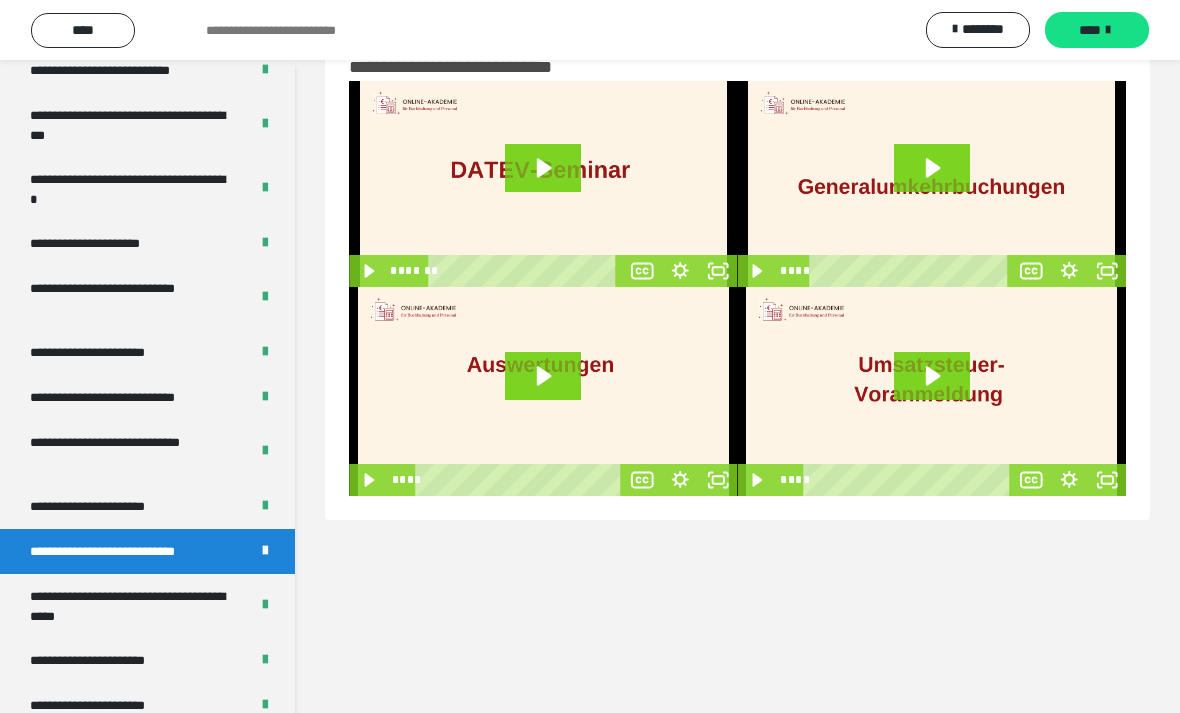 click on "**********" at bounding box center (131, 606) 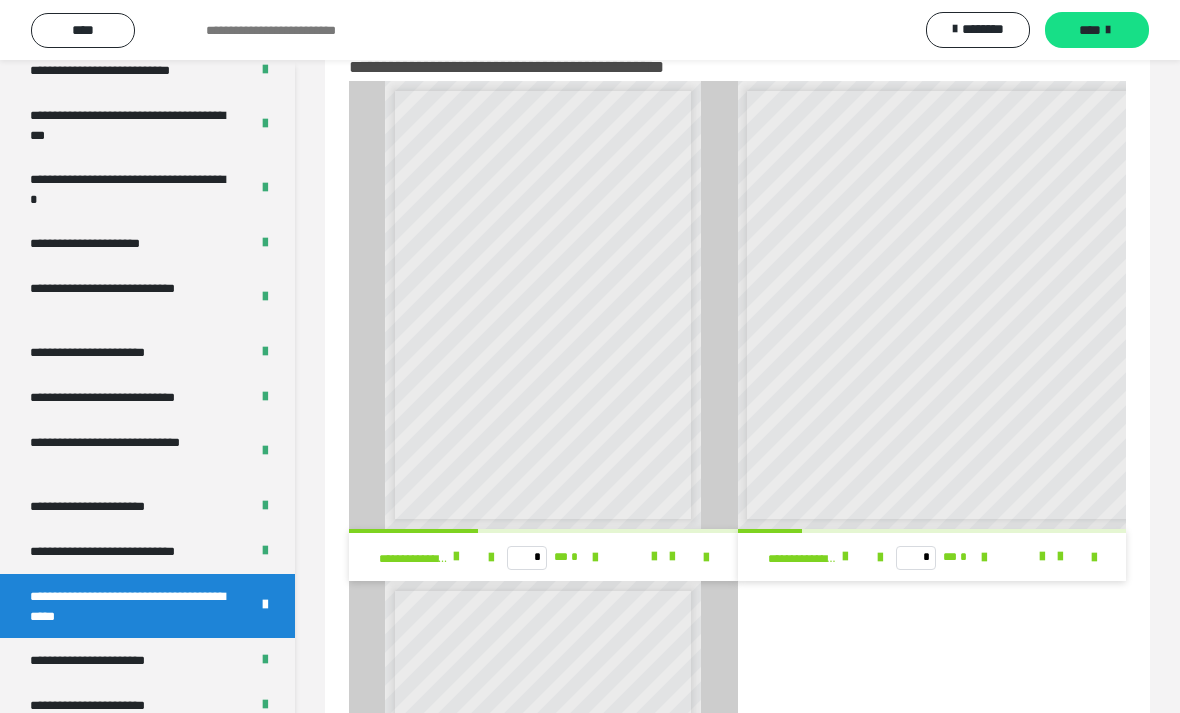 click at bounding box center [456, 557] 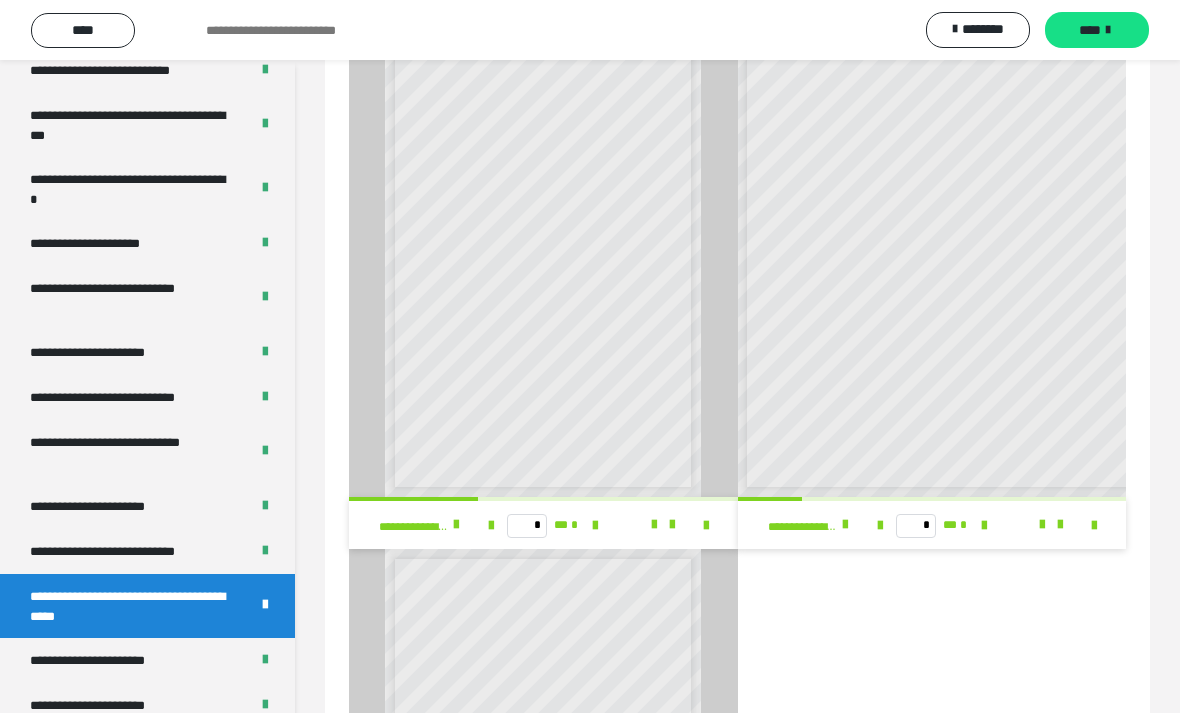 click on "**********" at bounding box center (129, 551) 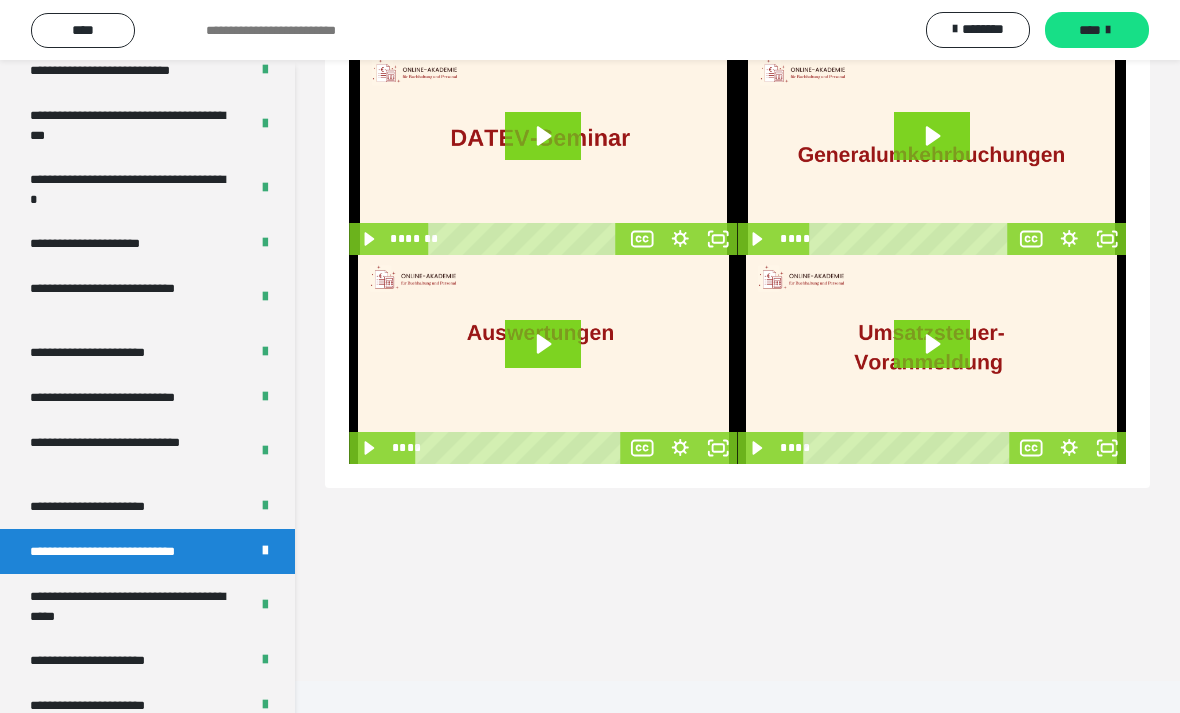 click 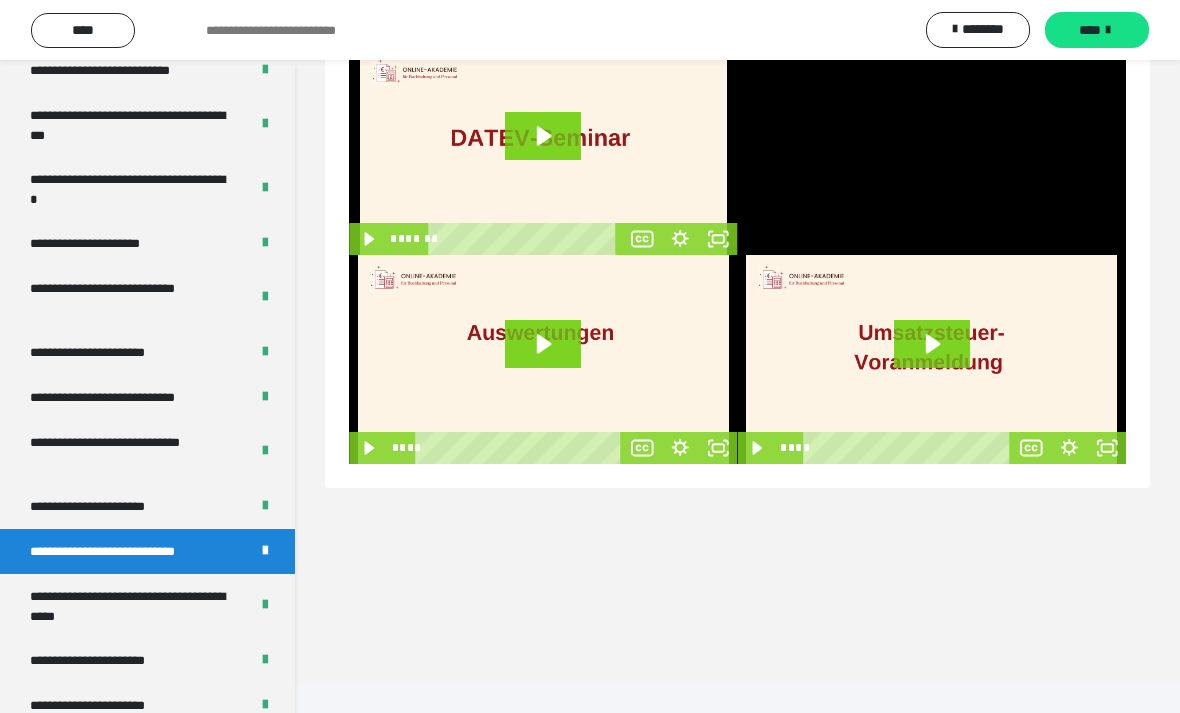 click at bounding box center [932, 152] 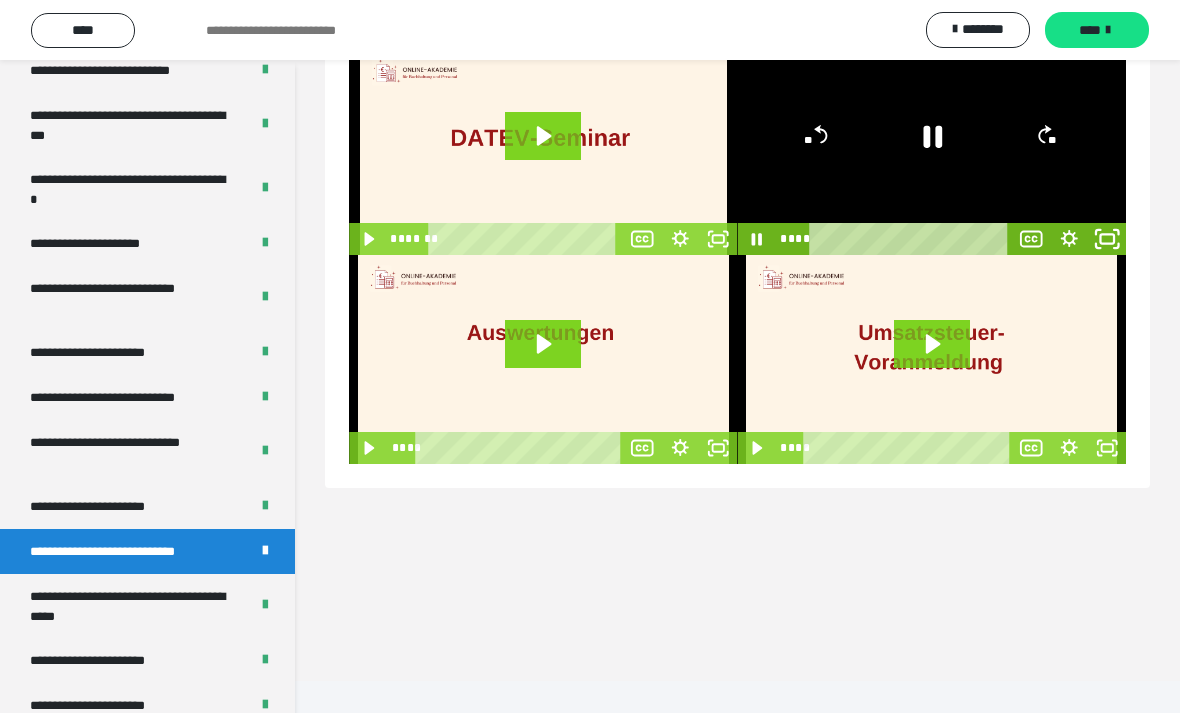 click 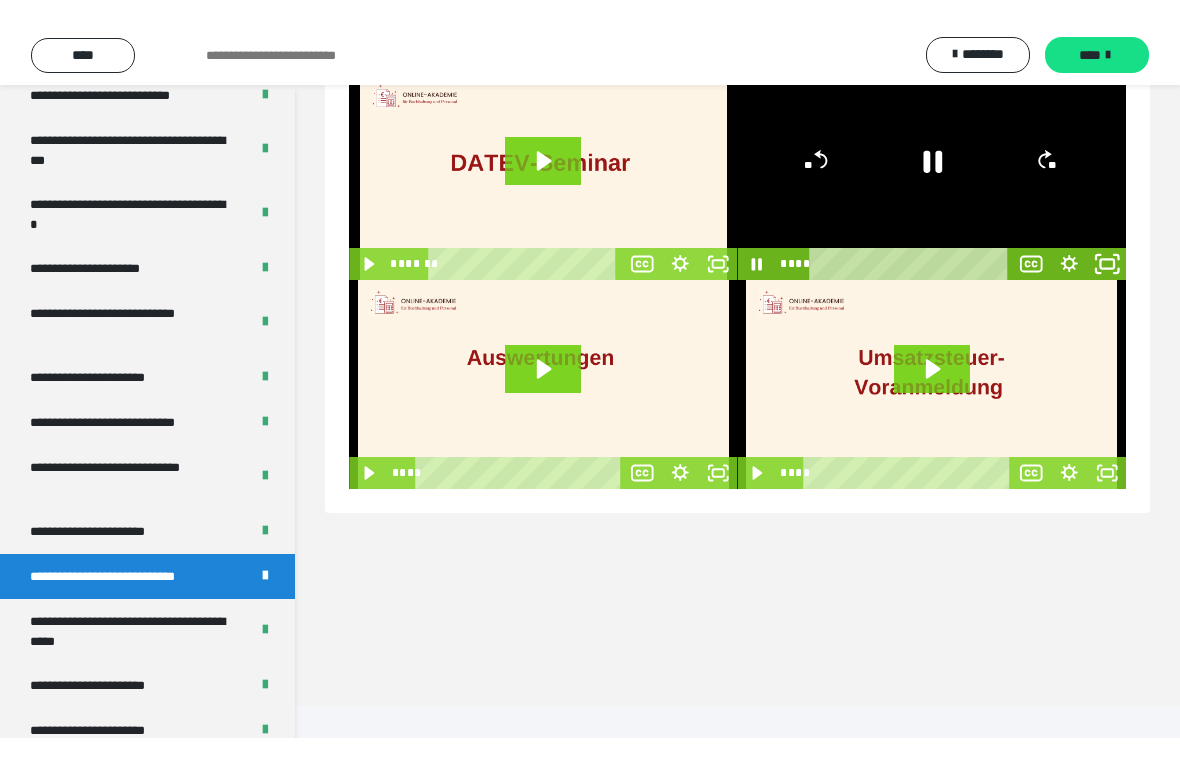 scroll, scrollTop: 24, scrollLeft: 0, axis: vertical 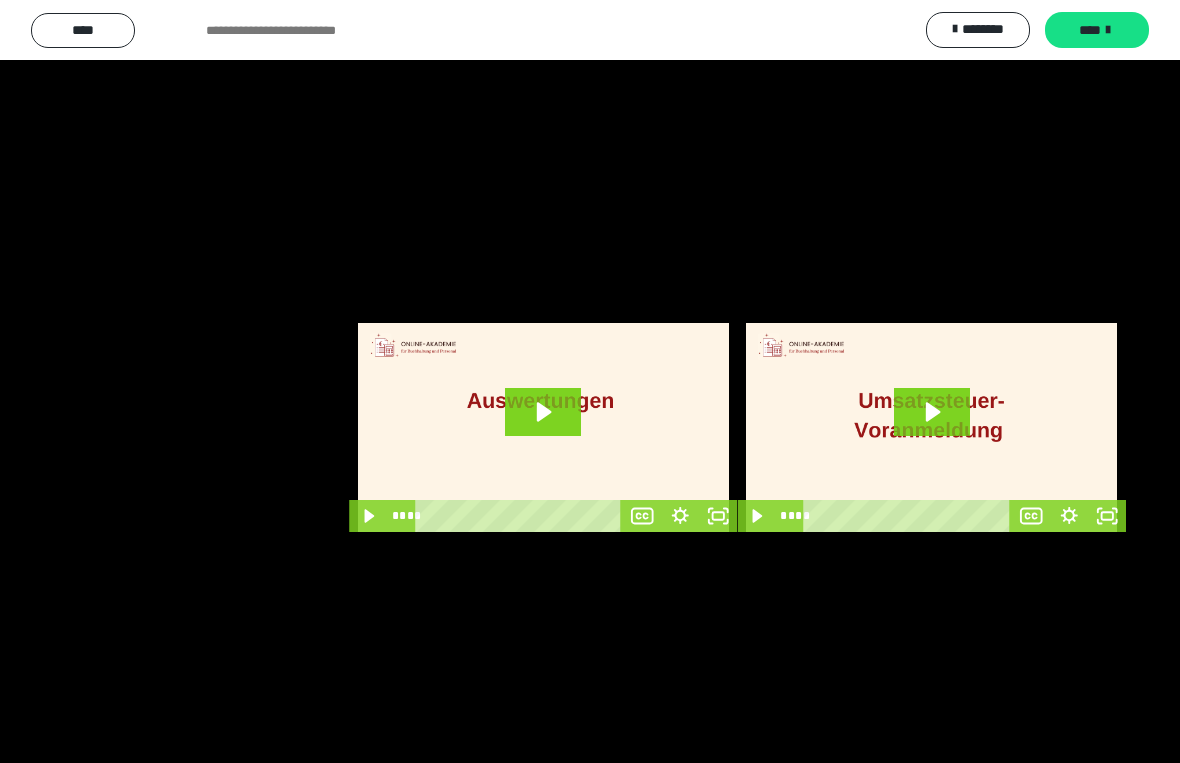 click at bounding box center (590, 381) 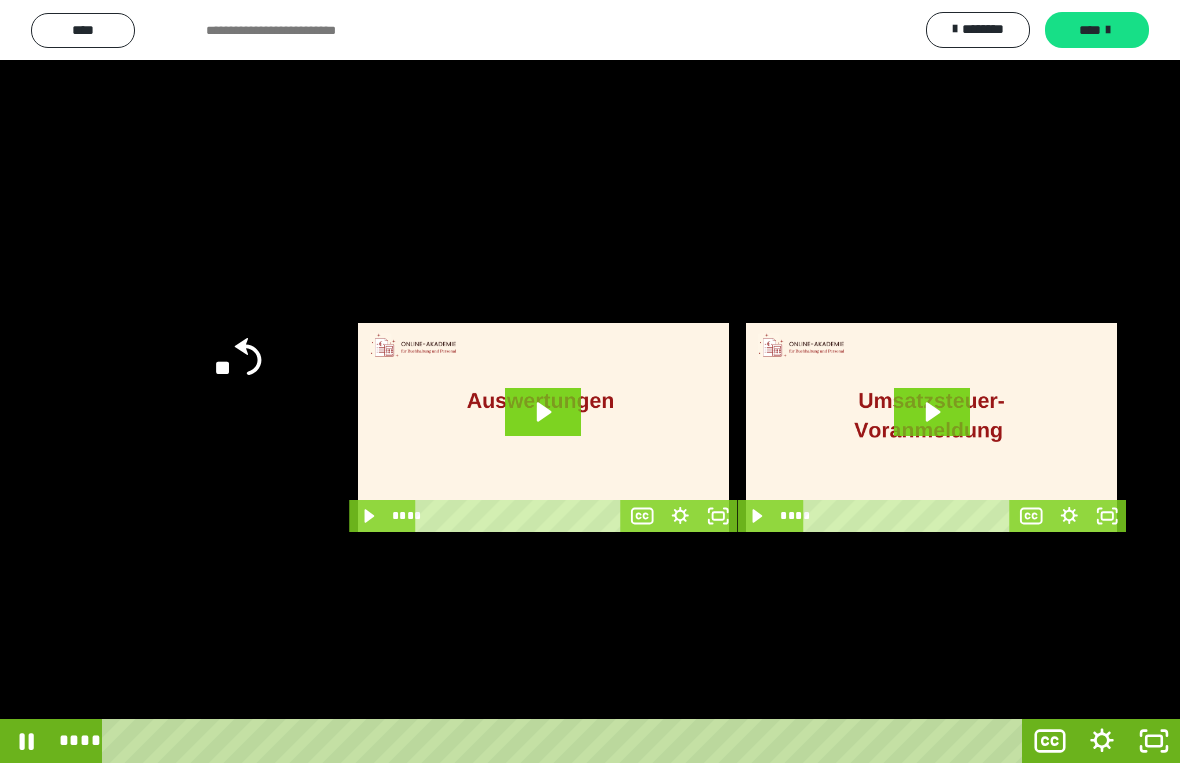 click 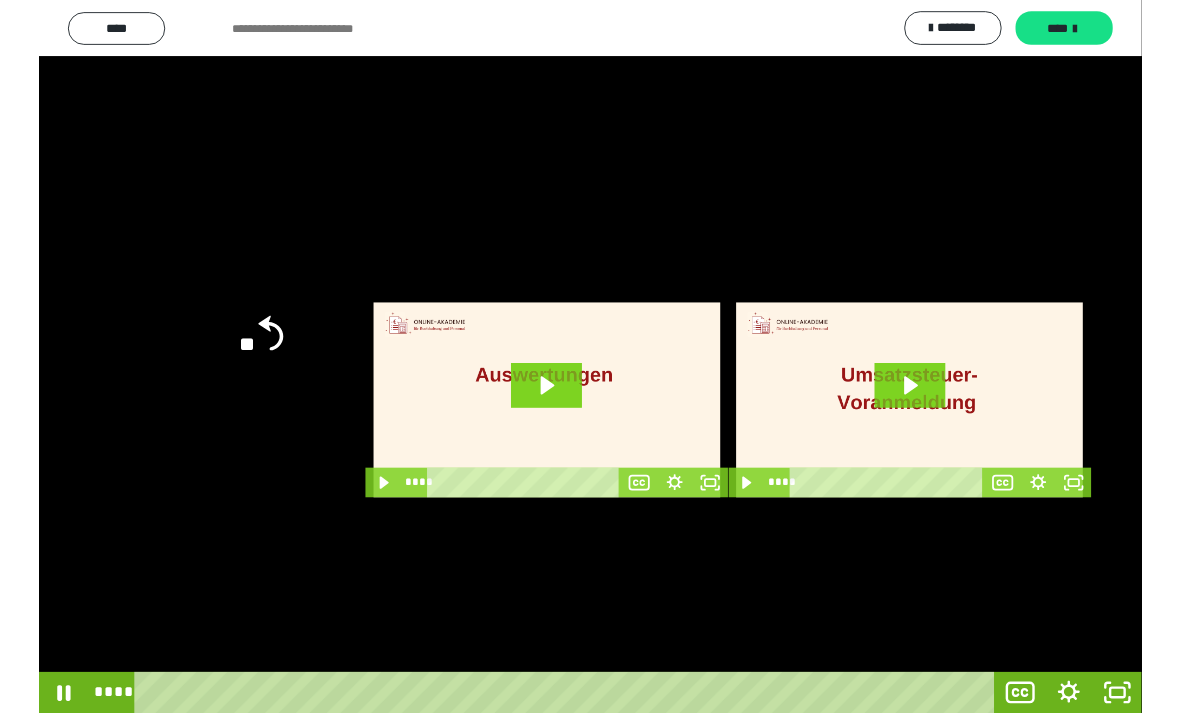 scroll, scrollTop: 74, scrollLeft: 0, axis: vertical 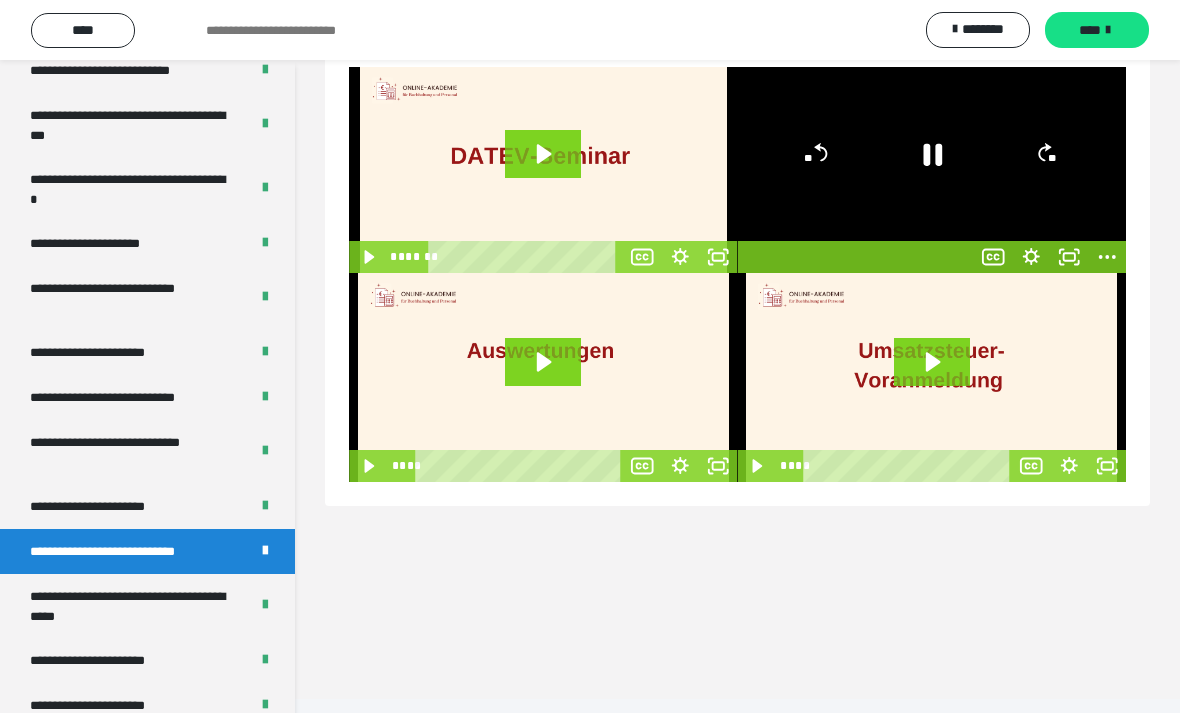 click on "**********" at bounding box center (109, 506) 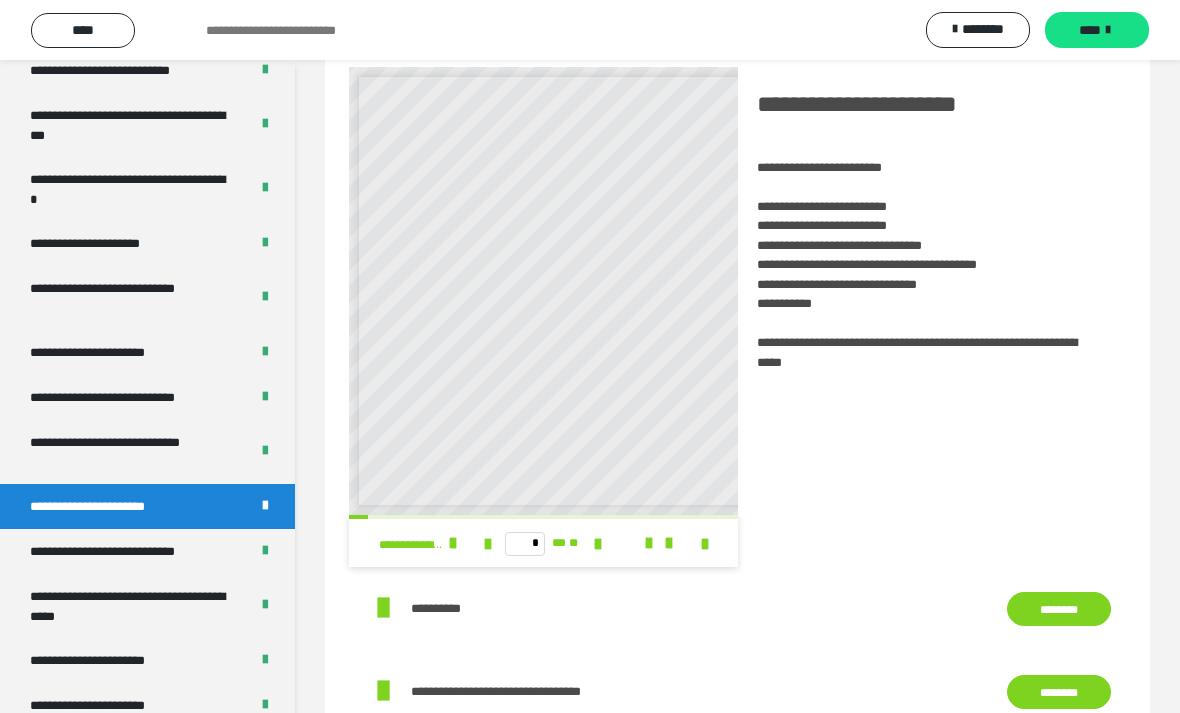 click on "********" at bounding box center [1059, 609] 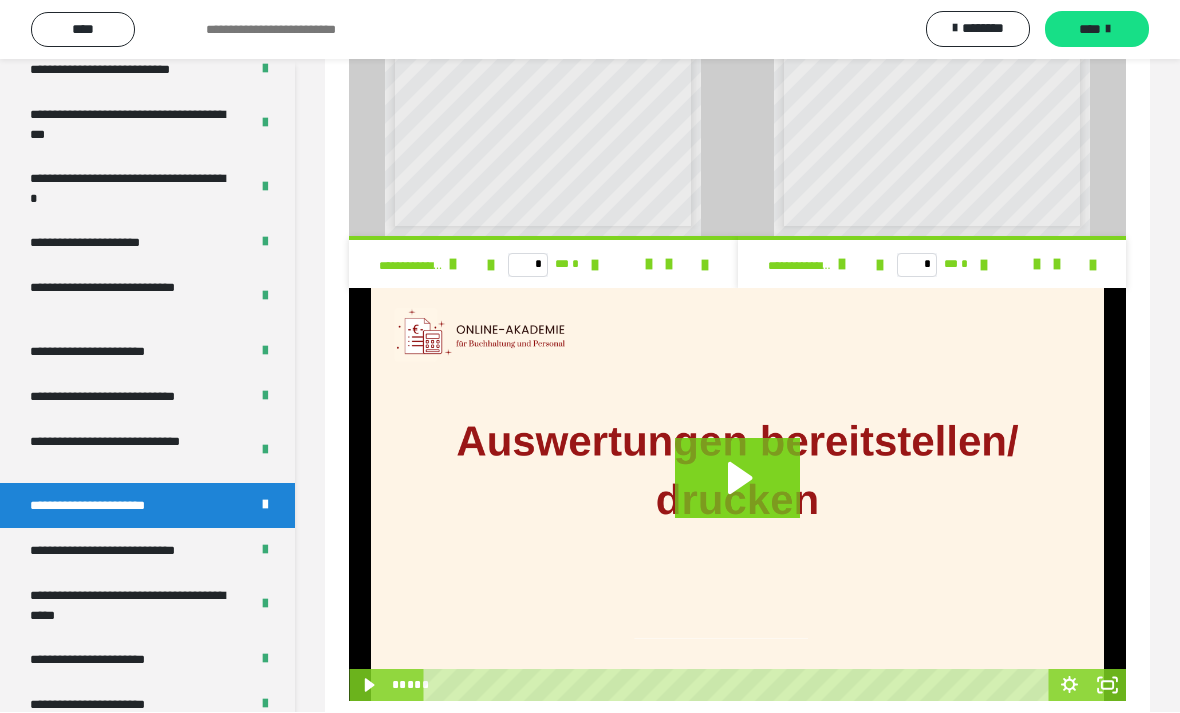 scroll, scrollTop: 1271, scrollLeft: 0, axis: vertical 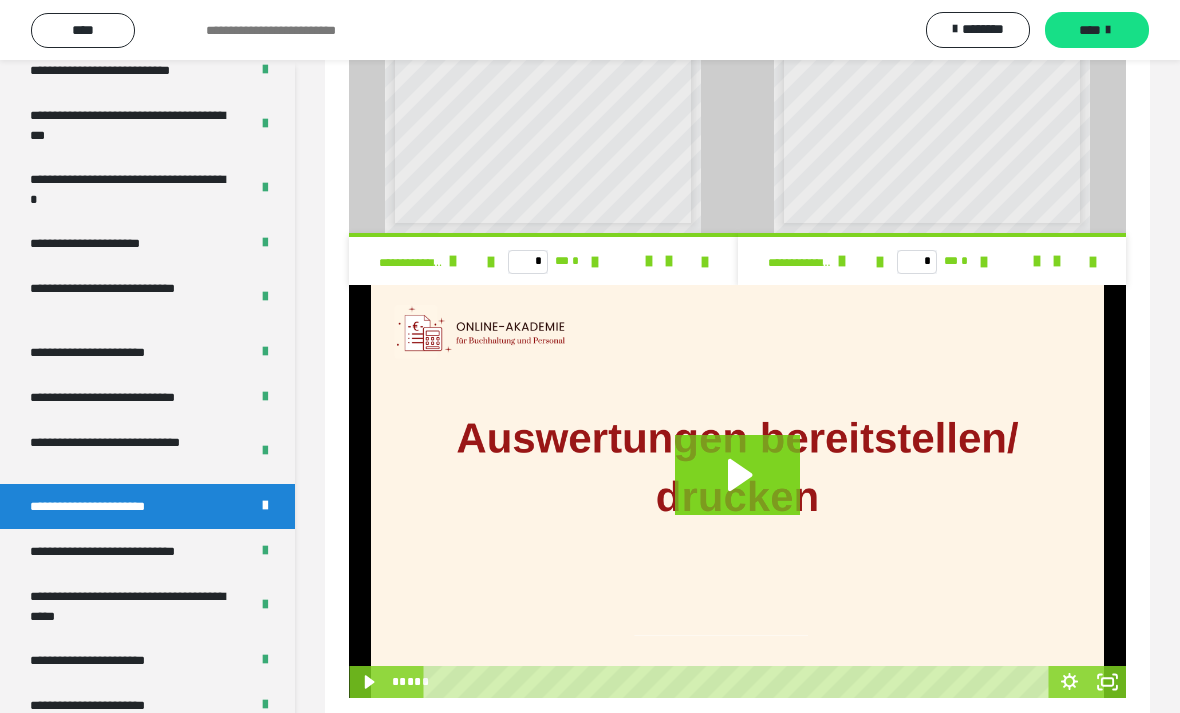 click 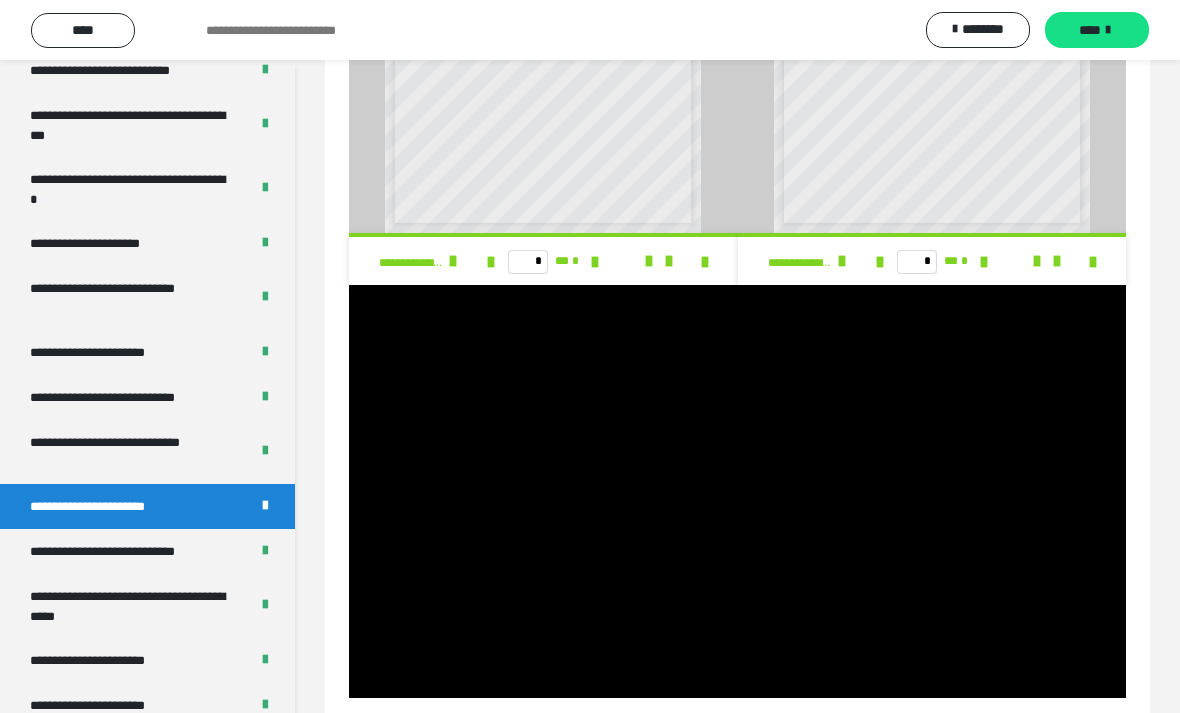 click at bounding box center [737, 491] 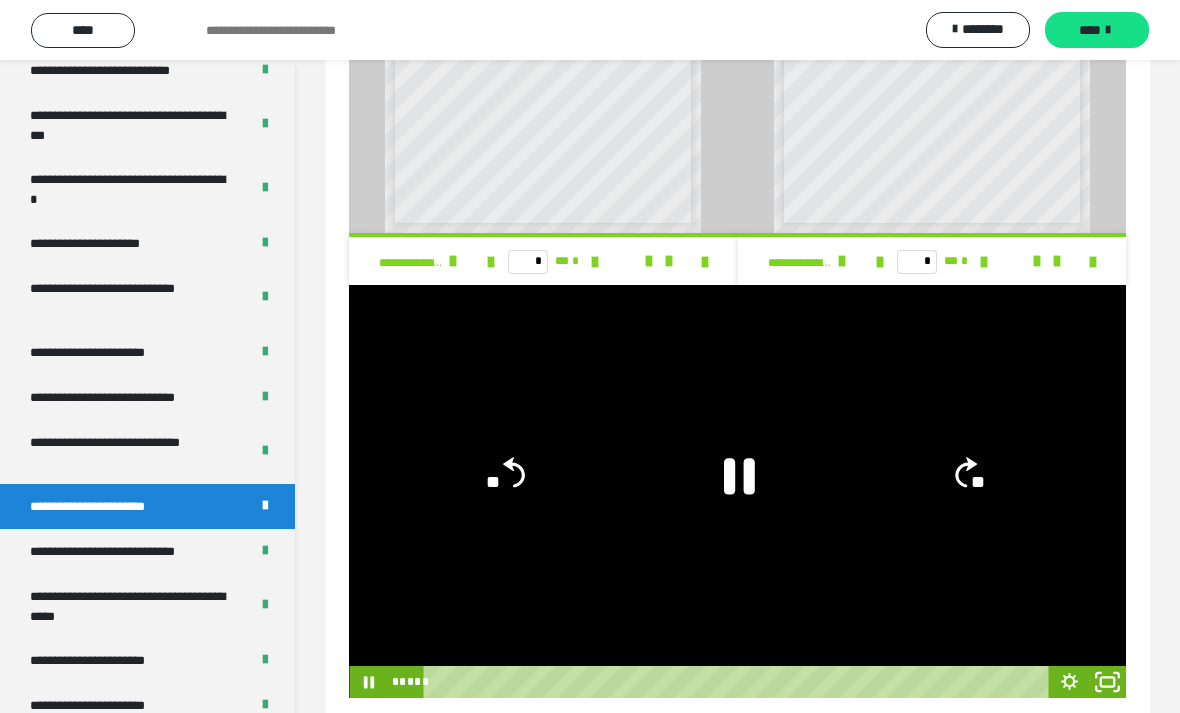 click 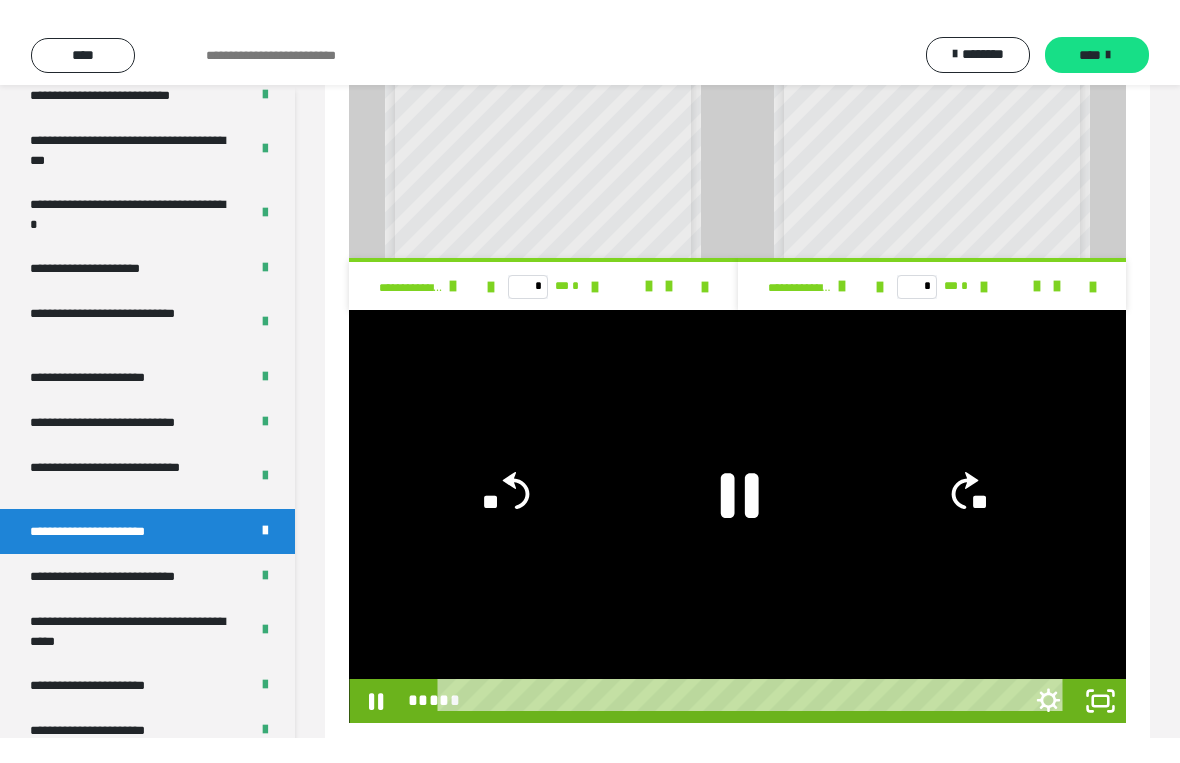 scroll, scrollTop: 24, scrollLeft: 0, axis: vertical 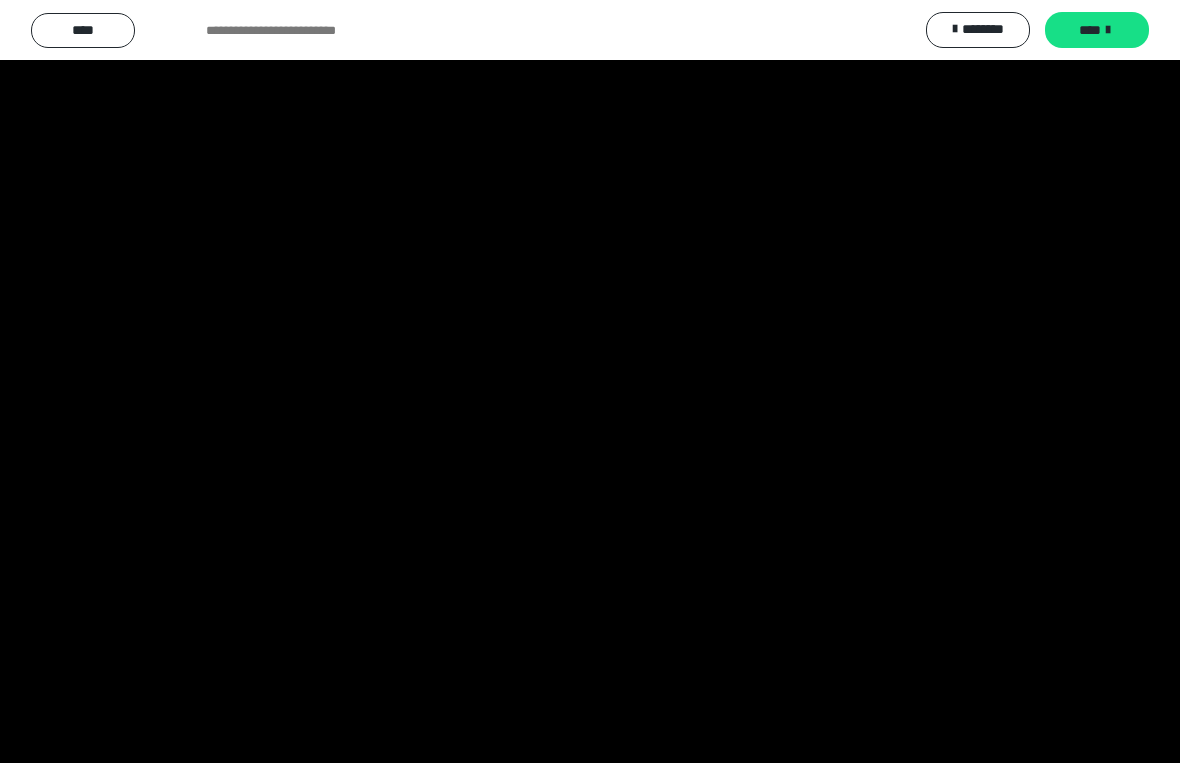 click at bounding box center [590, 381] 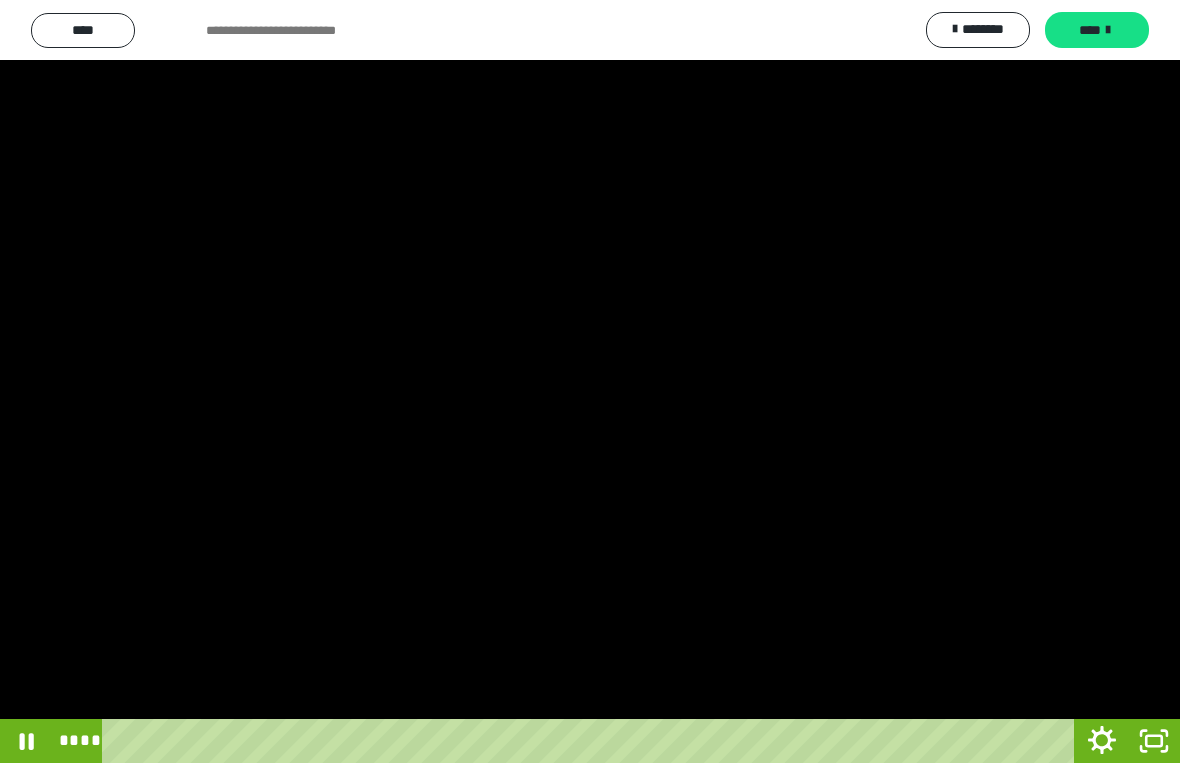click 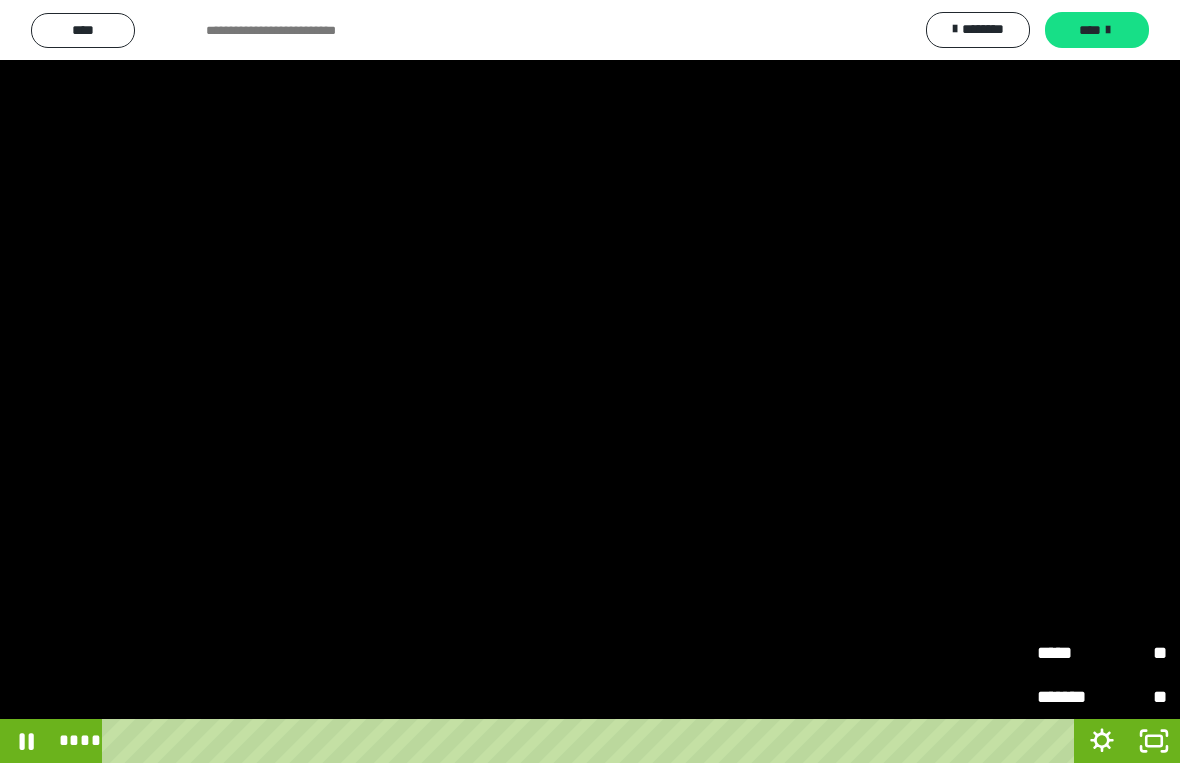 click on "*****" at bounding box center (1069, 653) 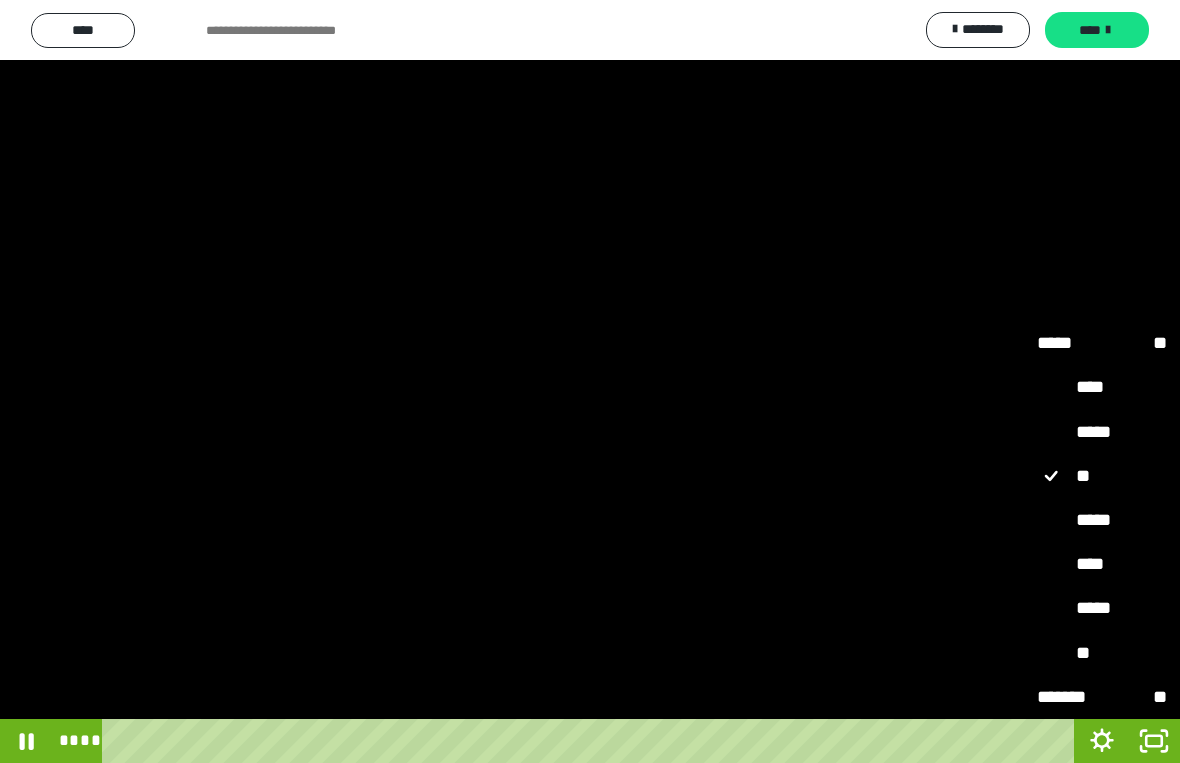 click on "****" at bounding box center (1102, 564) 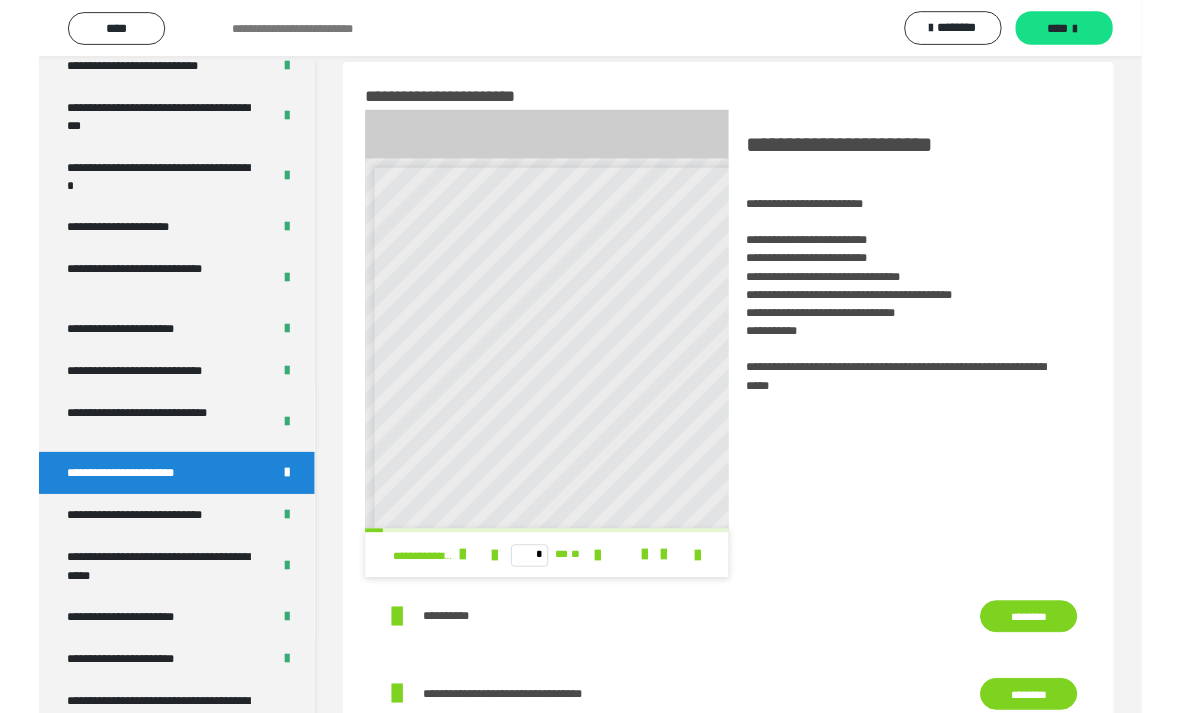 scroll, scrollTop: 1310, scrollLeft: 0, axis: vertical 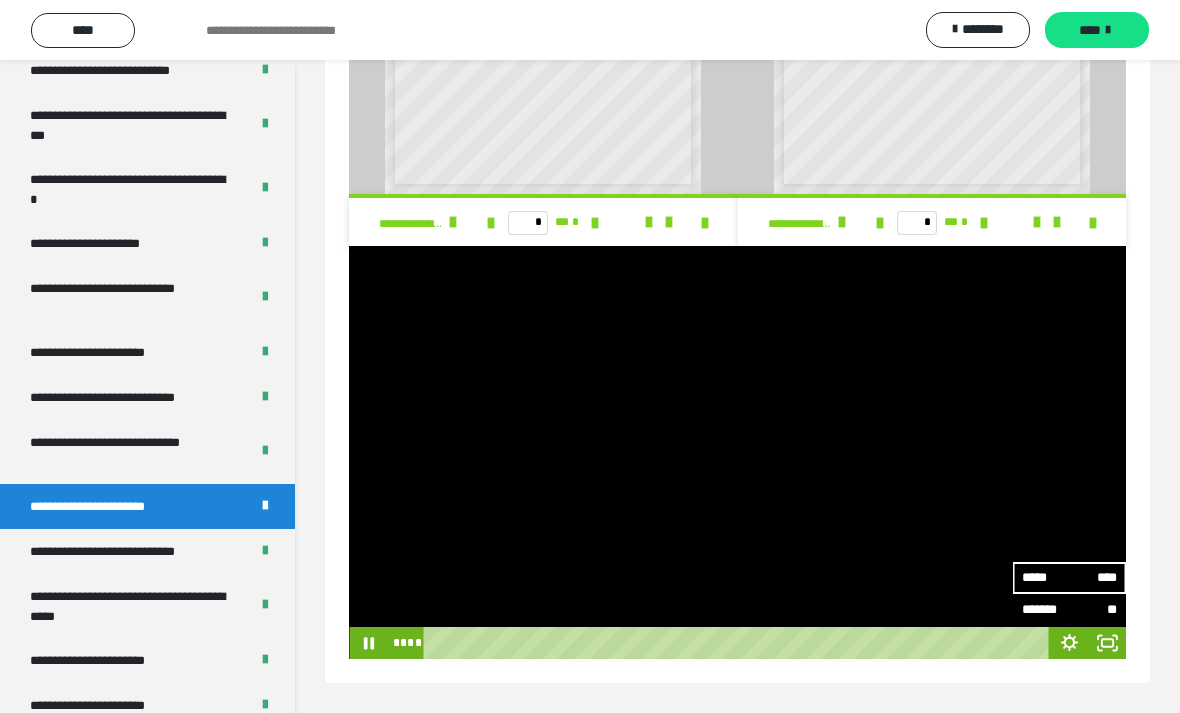 click at bounding box center [737, 452] 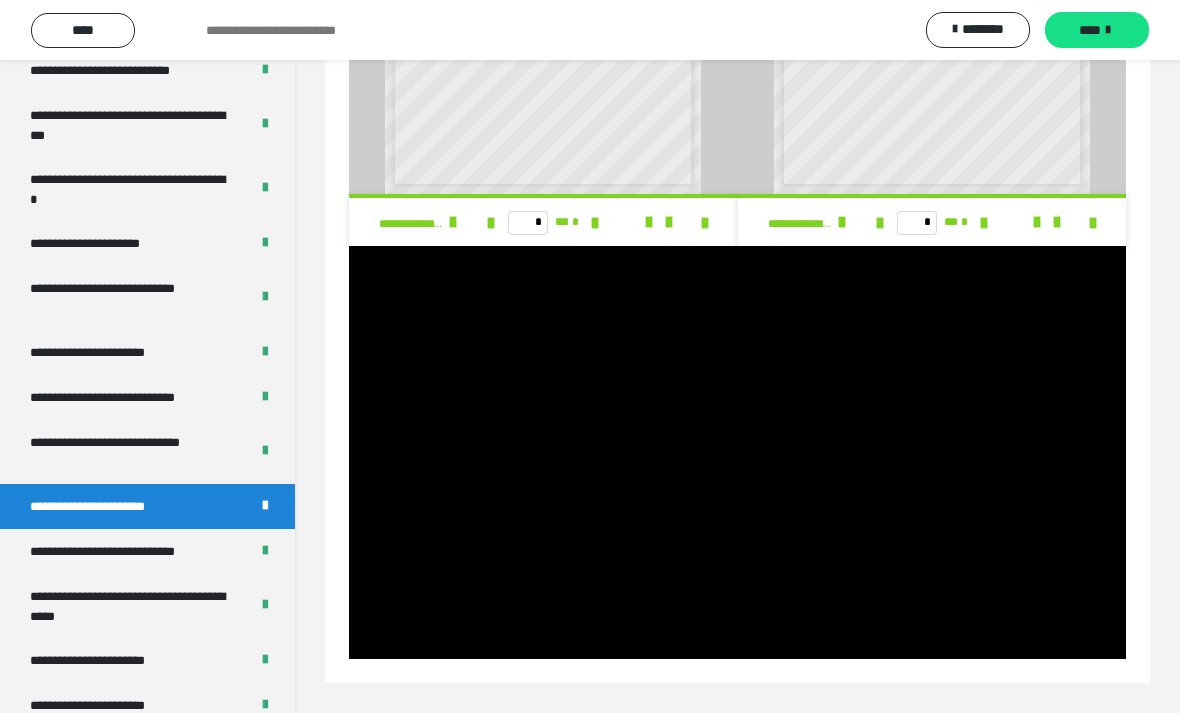 click at bounding box center (737, 452) 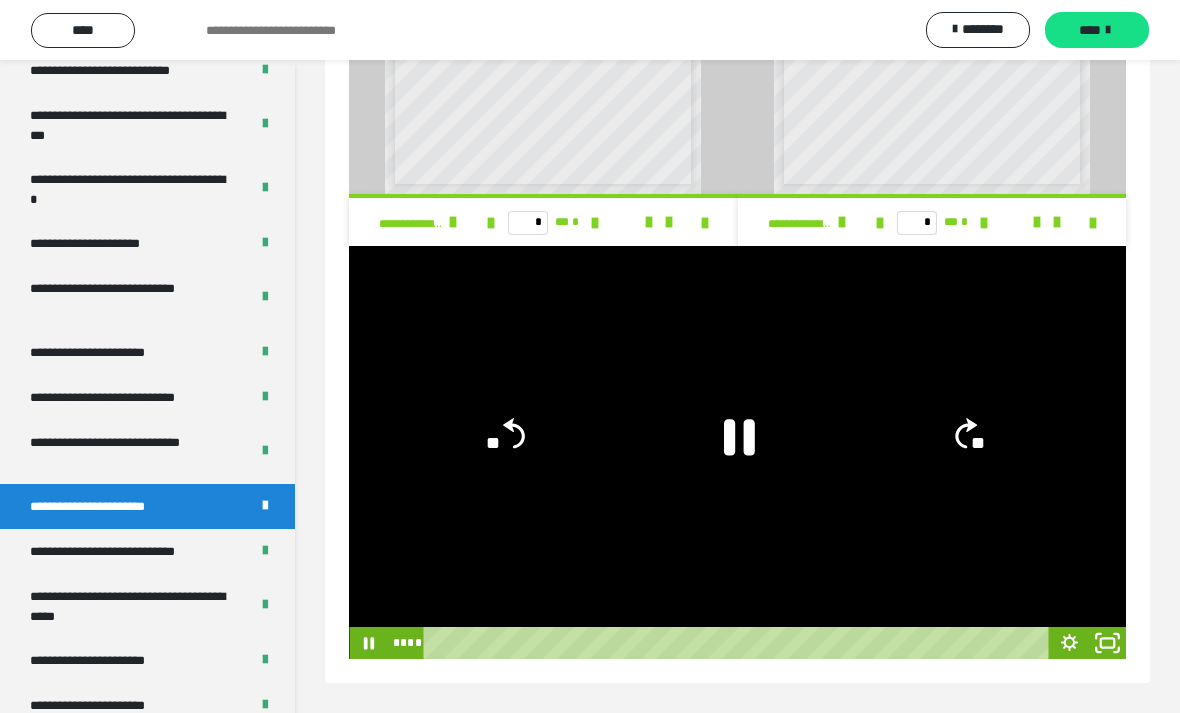 click 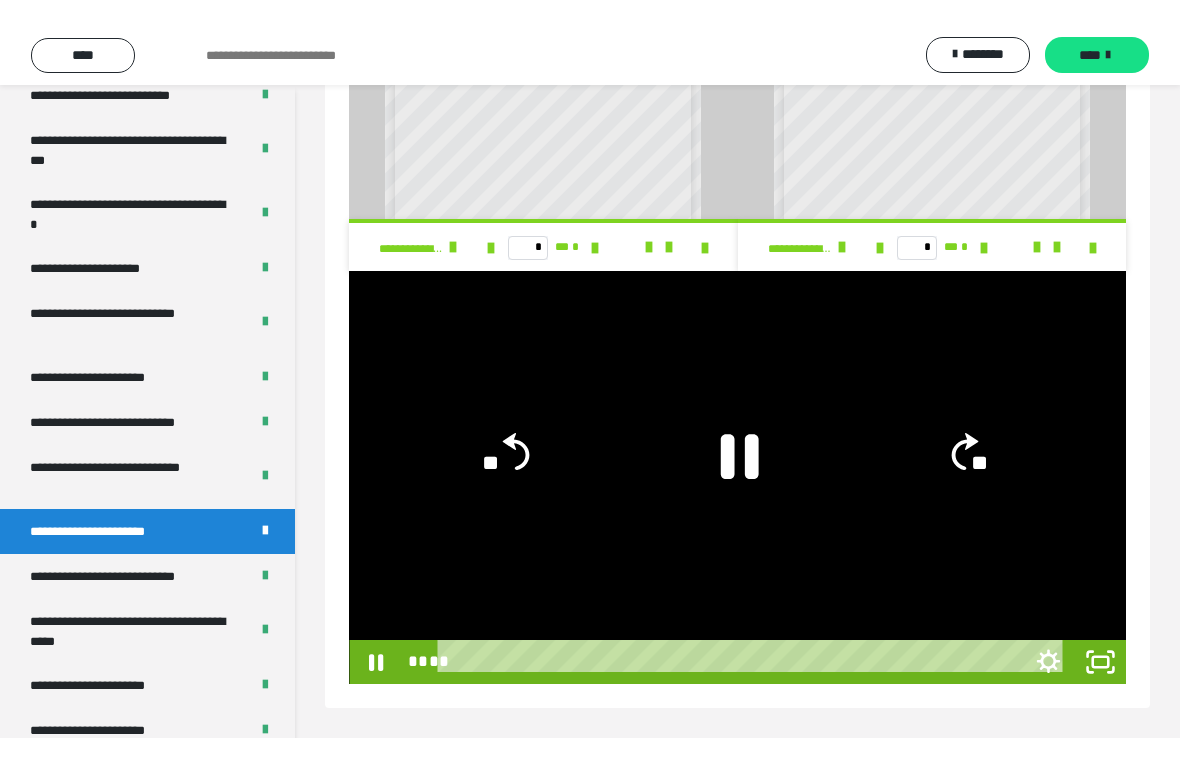 scroll, scrollTop: 24, scrollLeft: 0, axis: vertical 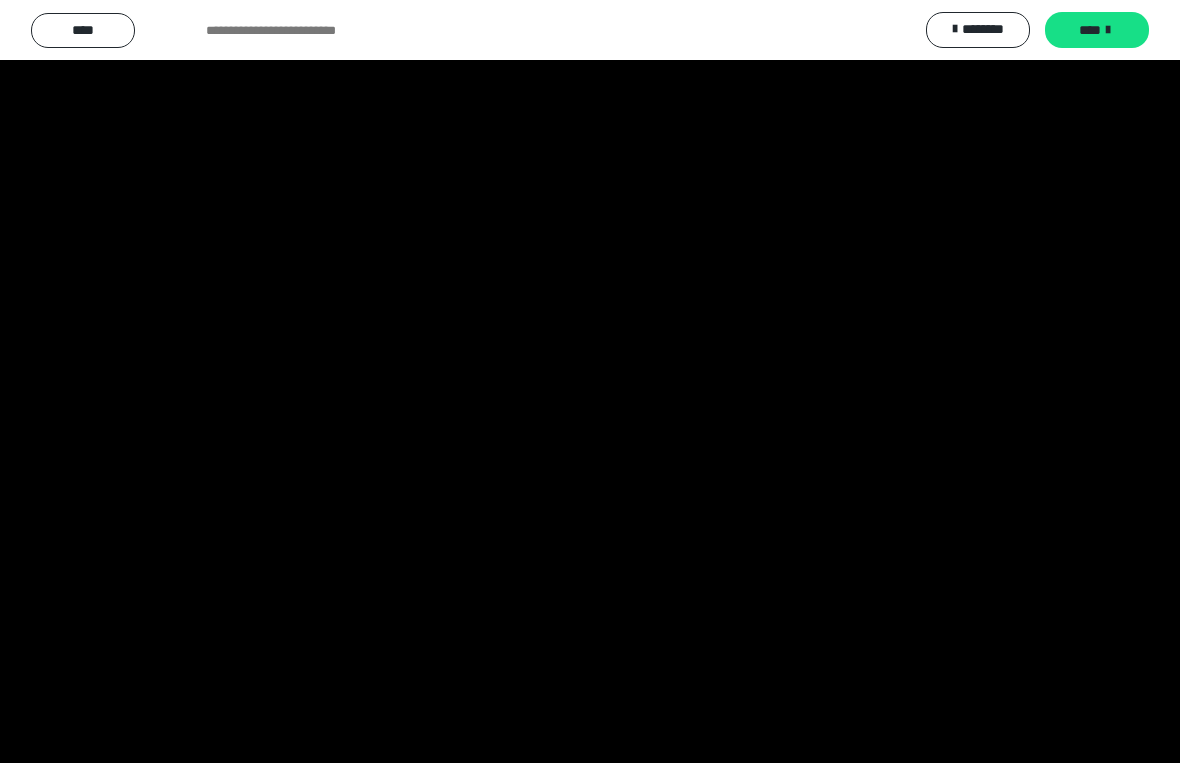 click at bounding box center [590, 381] 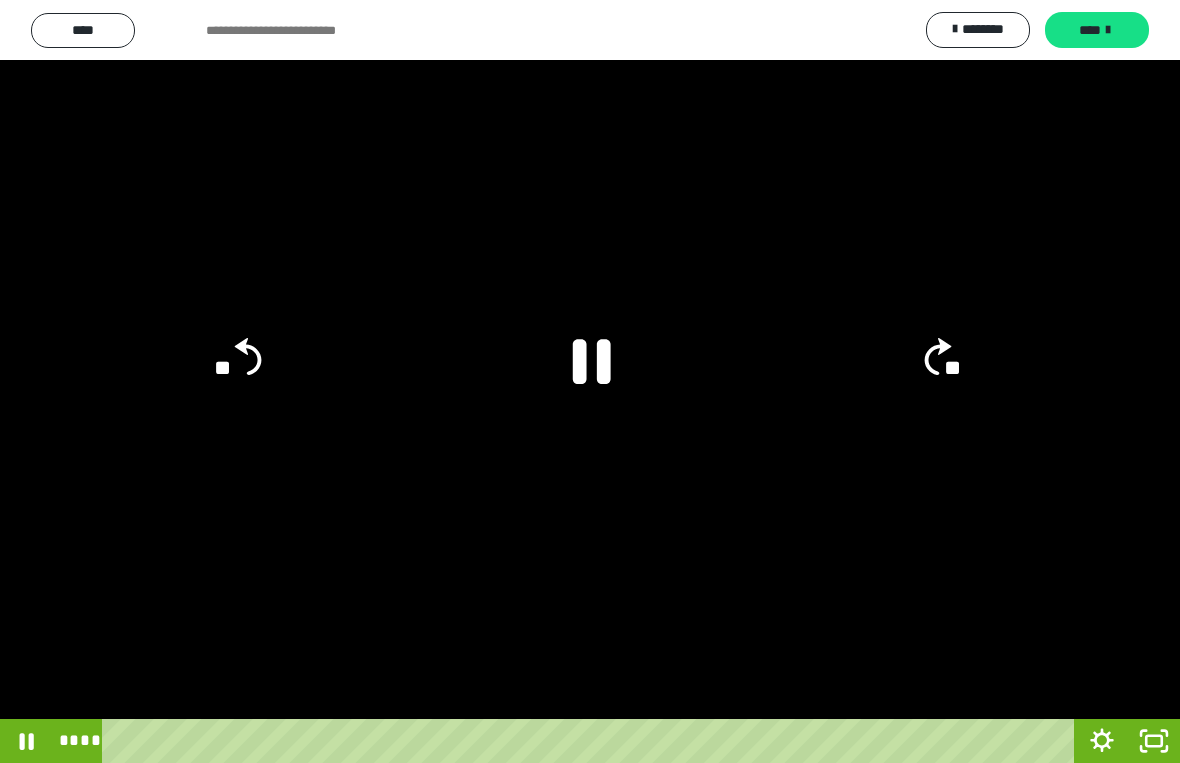 click 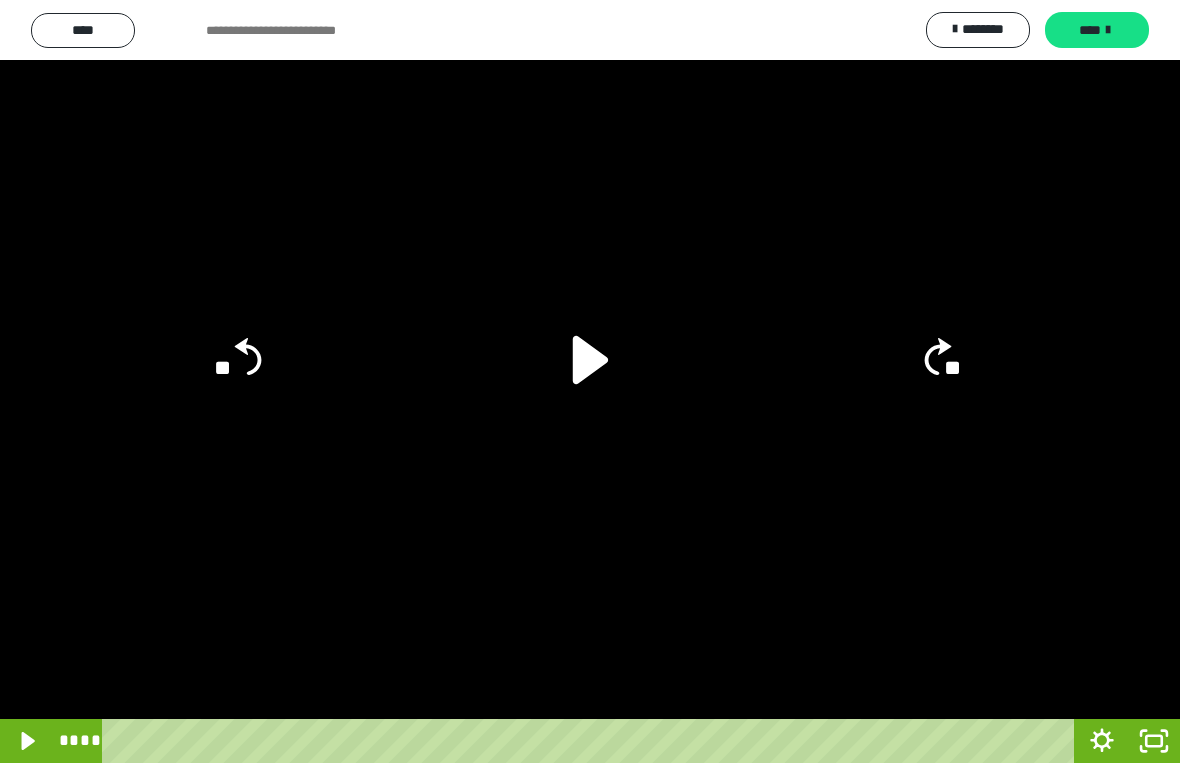 click 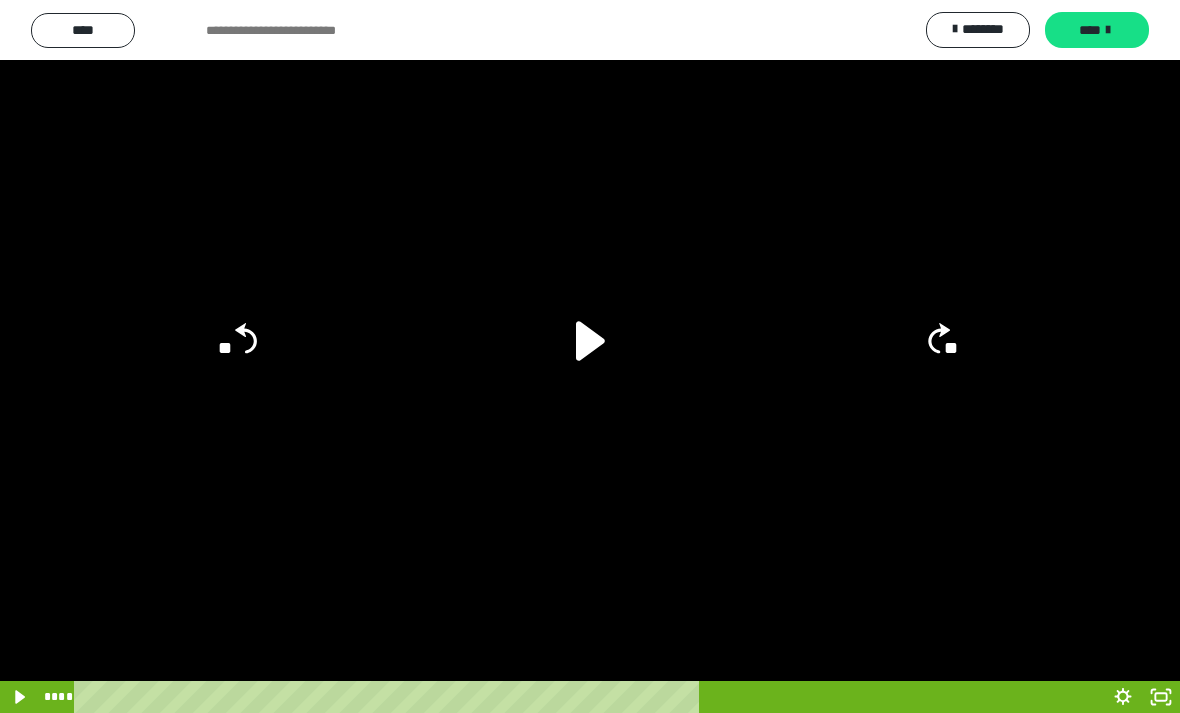 scroll, scrollTop: 1271, scrollLeft: 0, axis: vertical 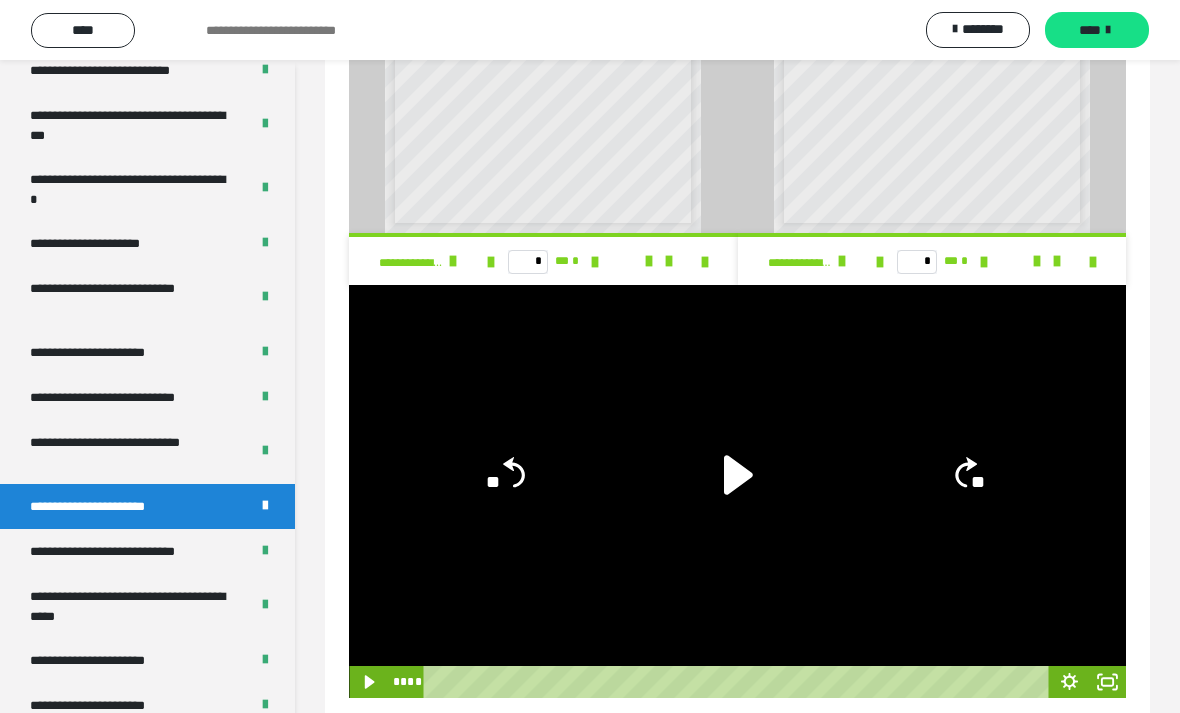 click on "**********" at bounding box center [129, 551] 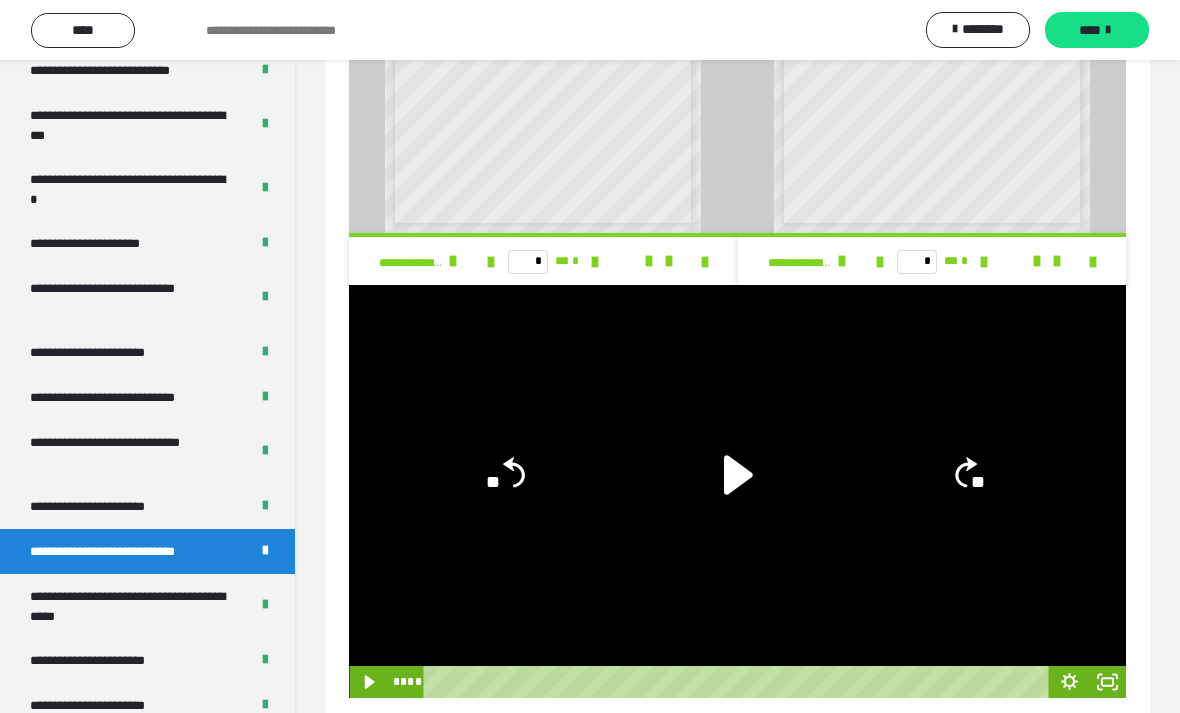 scroll, scrollTop: 85, scrollLeft: 0, axis: vertical 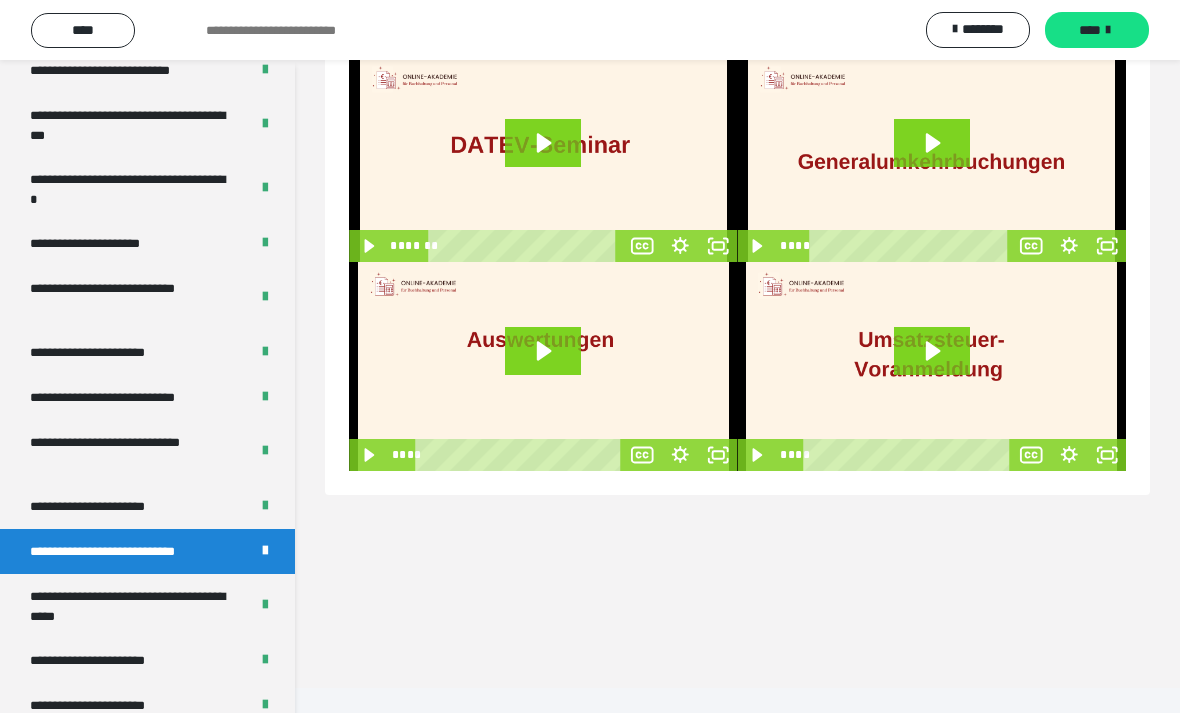 click on "**********" at bounding box center (131, 606) 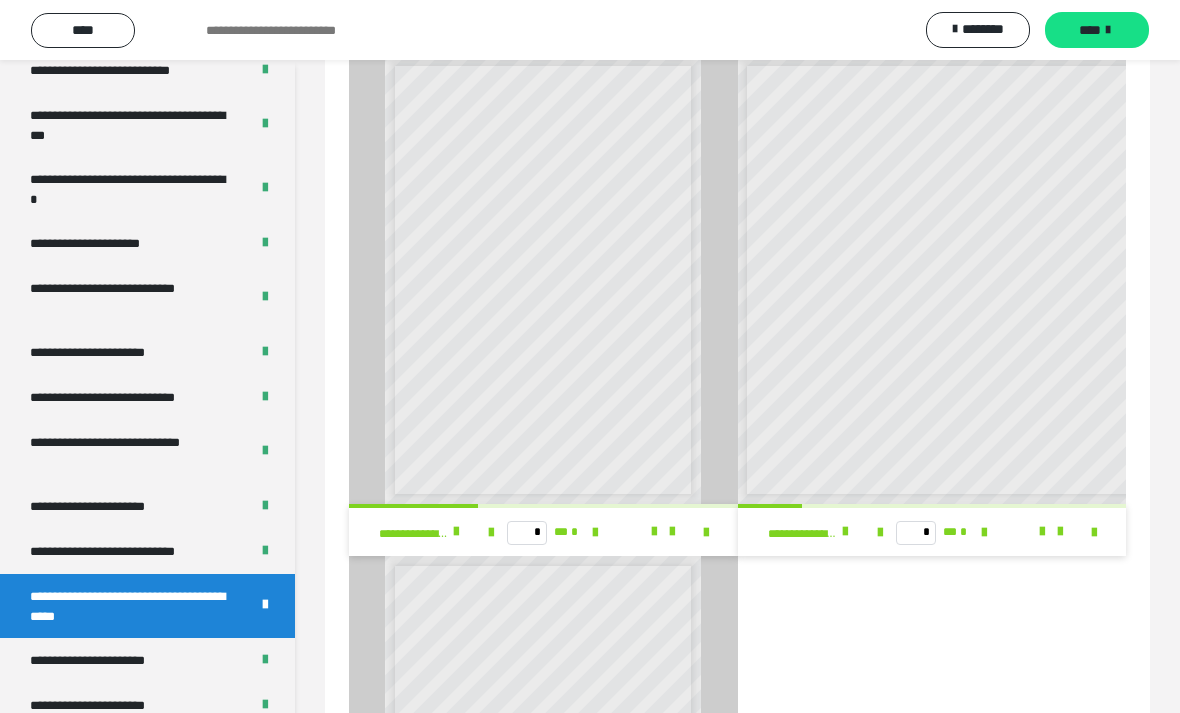 click at bounding box center (456, 532) 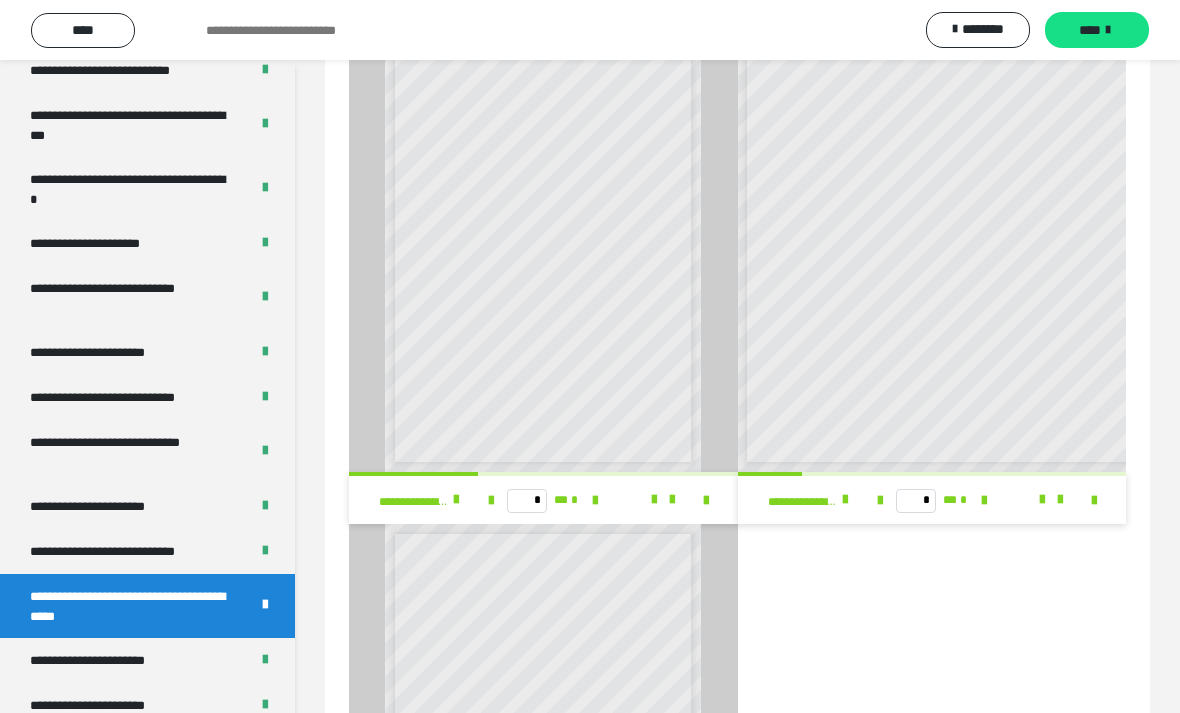 click on "**********" at bounding box center [129, 551] 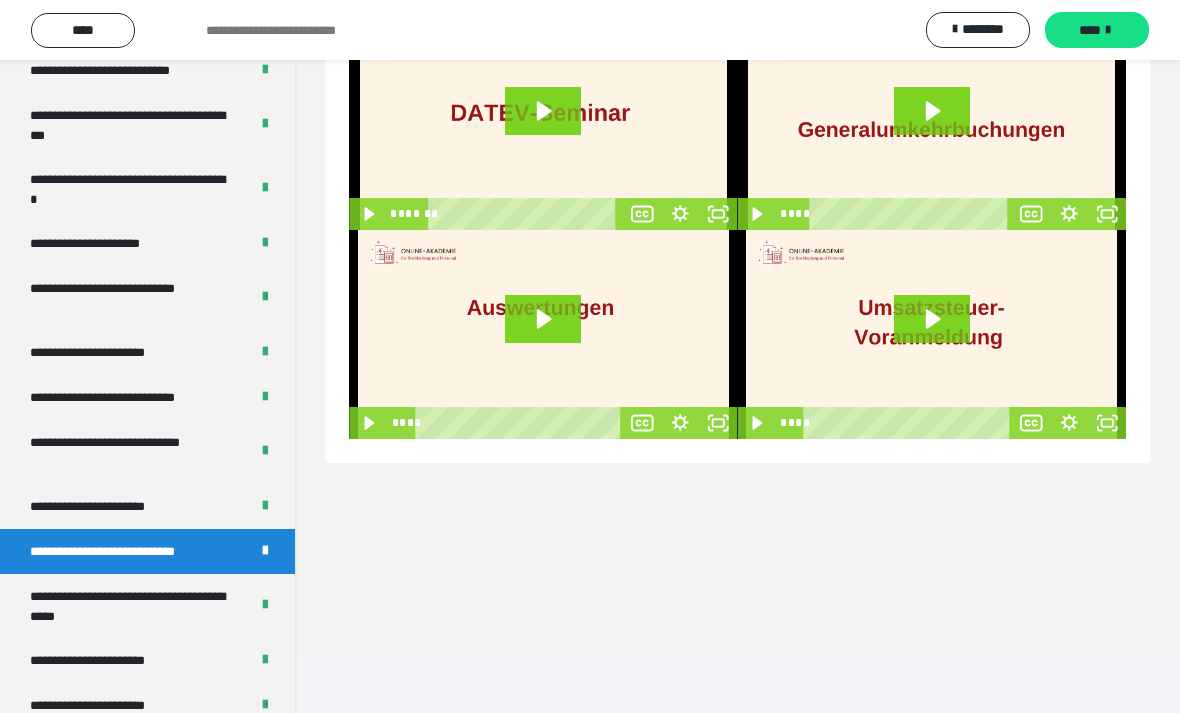 click on "**********" at bounding box center (109, 506) 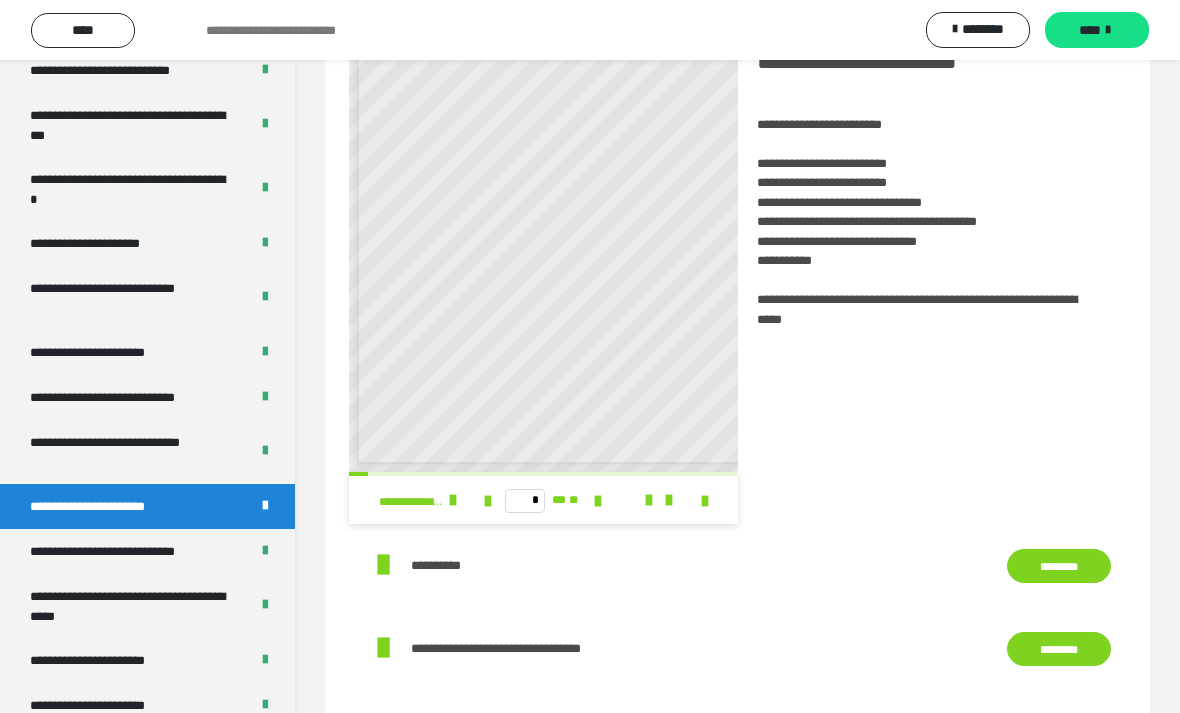 click on "**********" at bounding box center (131, 452) 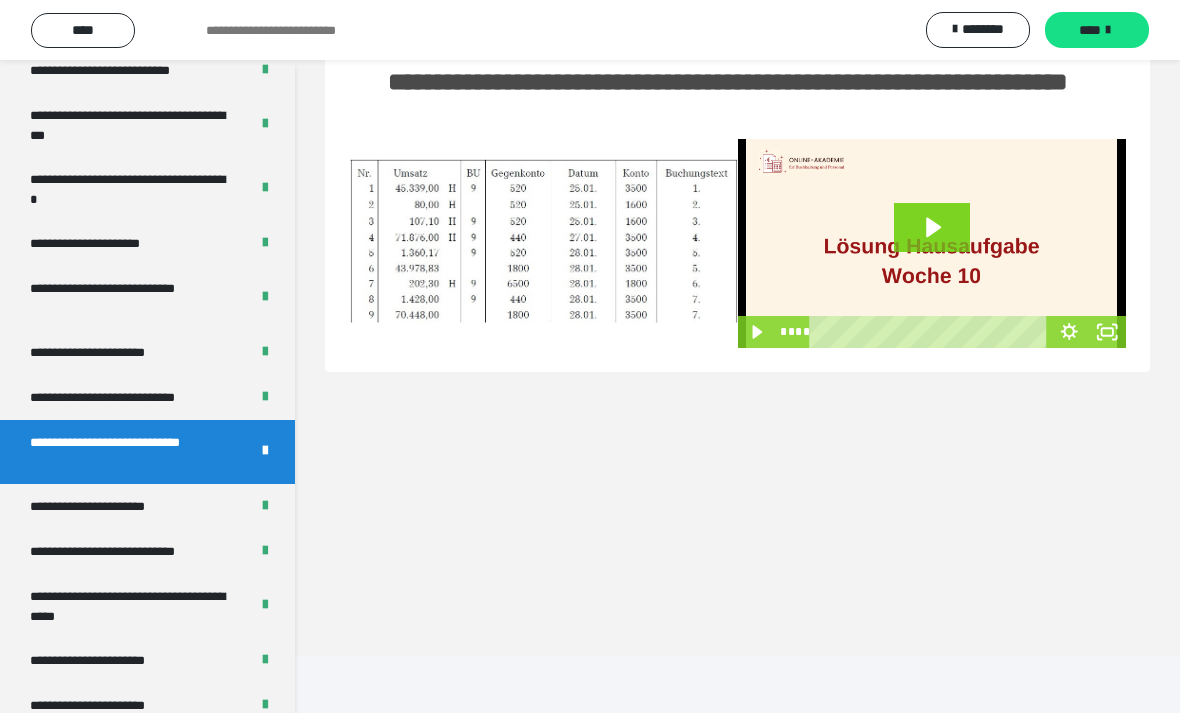 click on "**********" at bounding box center (131, 397) 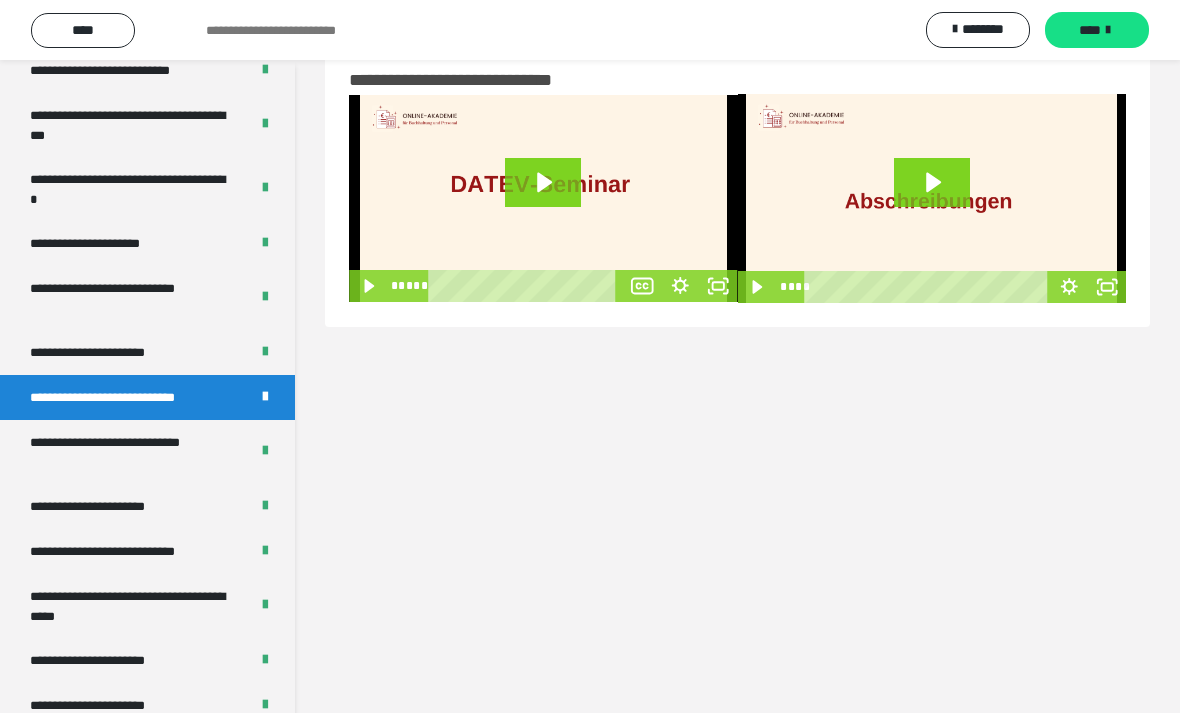 scroll, scrollTop: 50, scrollLeft: 0, axis: vertical 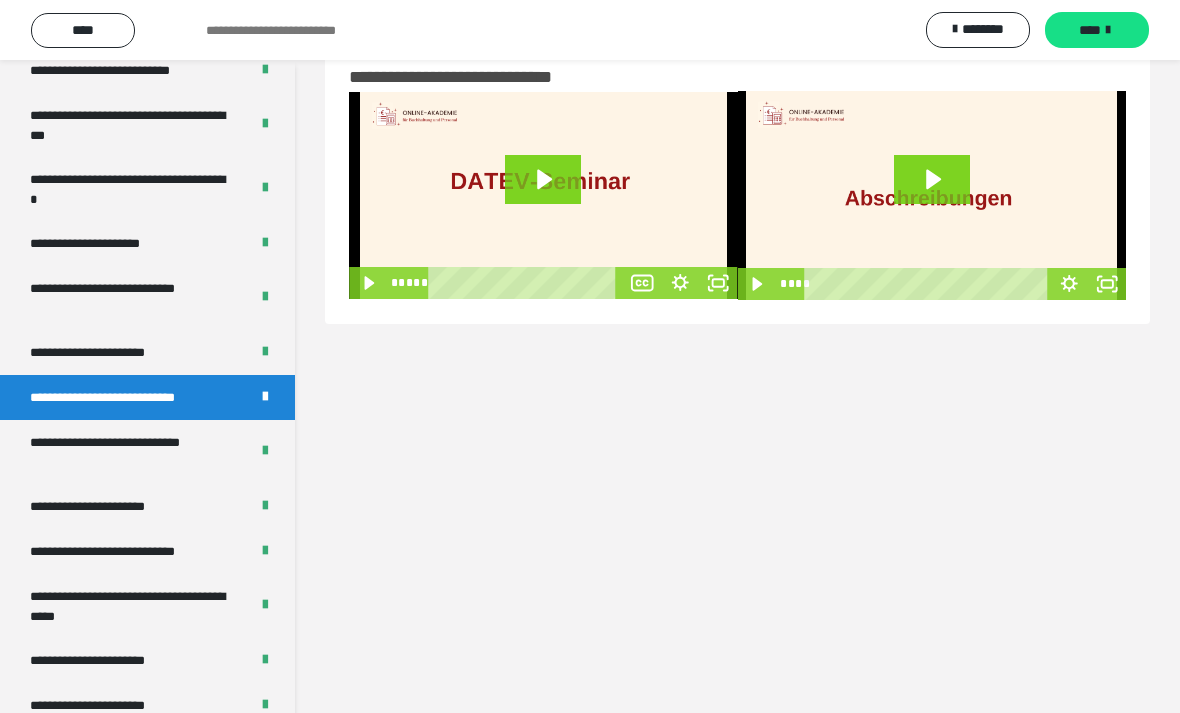 click at bounding box center (932, 195) 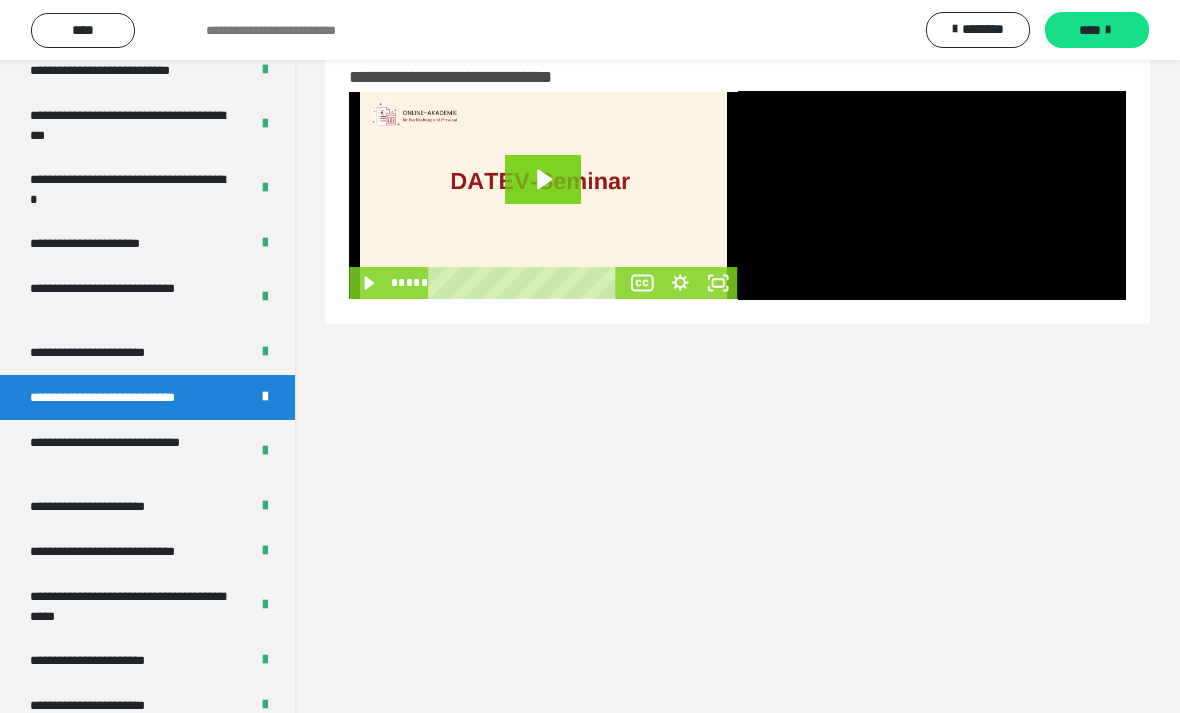 click at bounding box center (932, 195) 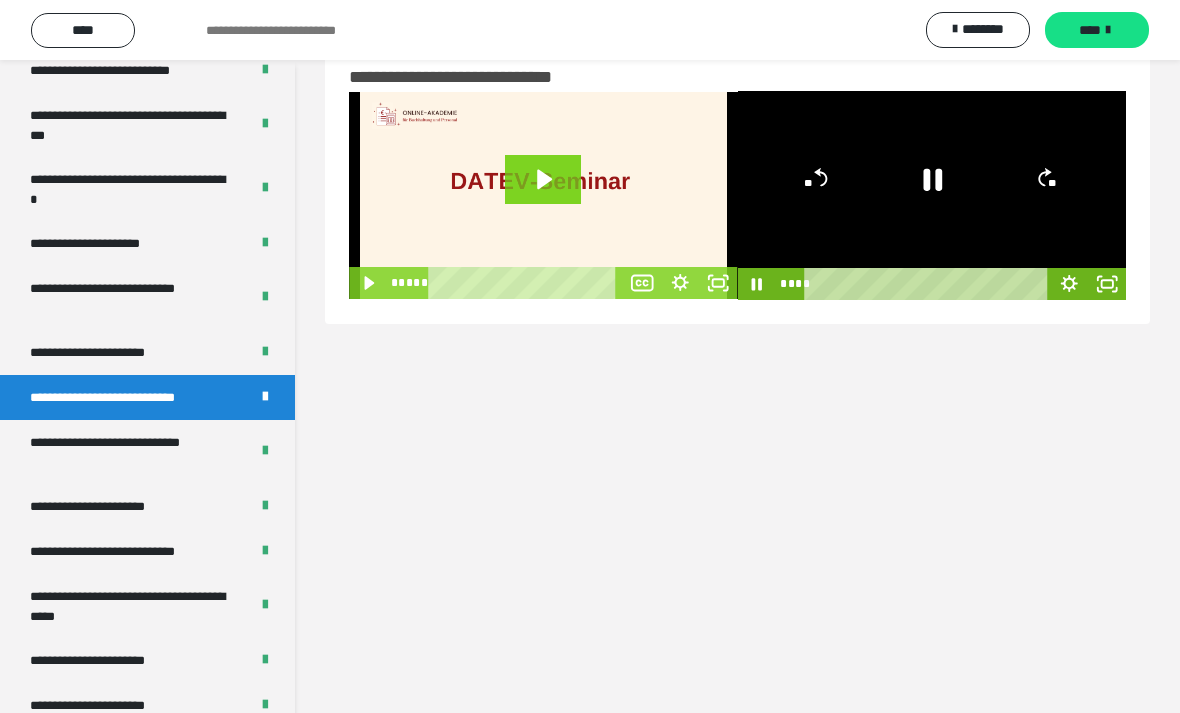 click 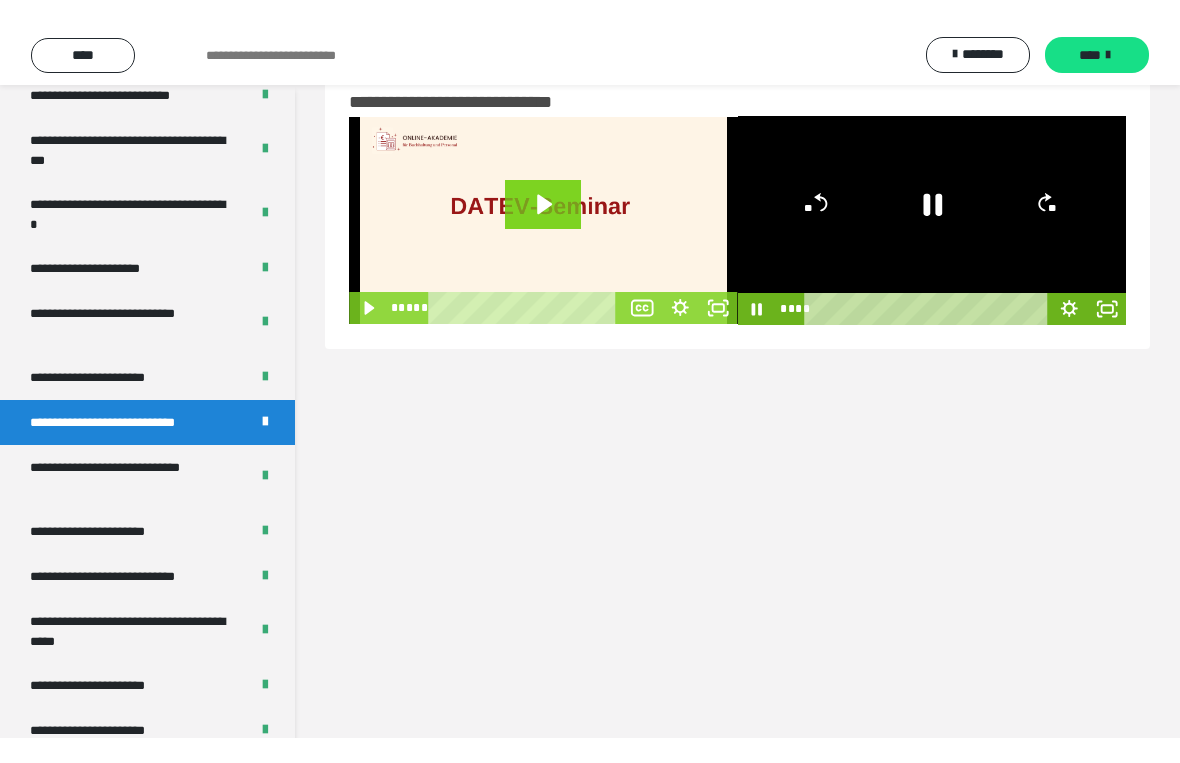 scroll, scrollTop: 24, scrollLeft: 0, axis: vertical 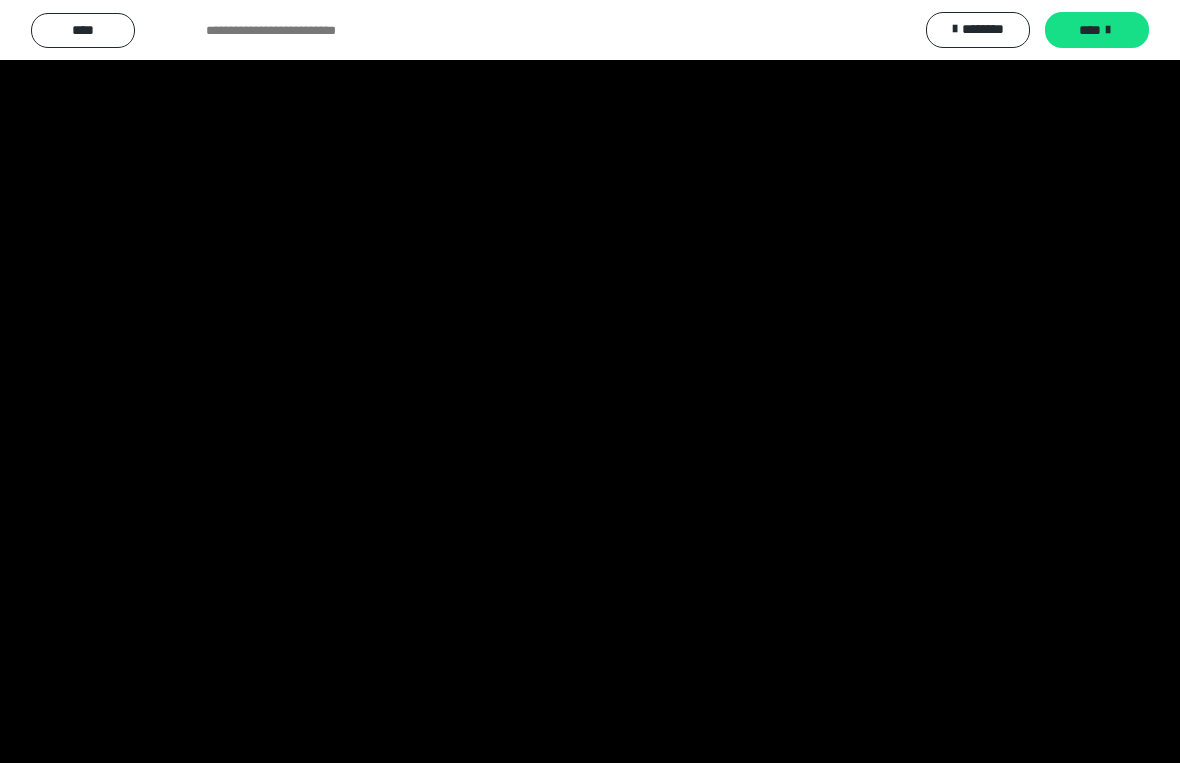 click at bounding box center (590, 381) 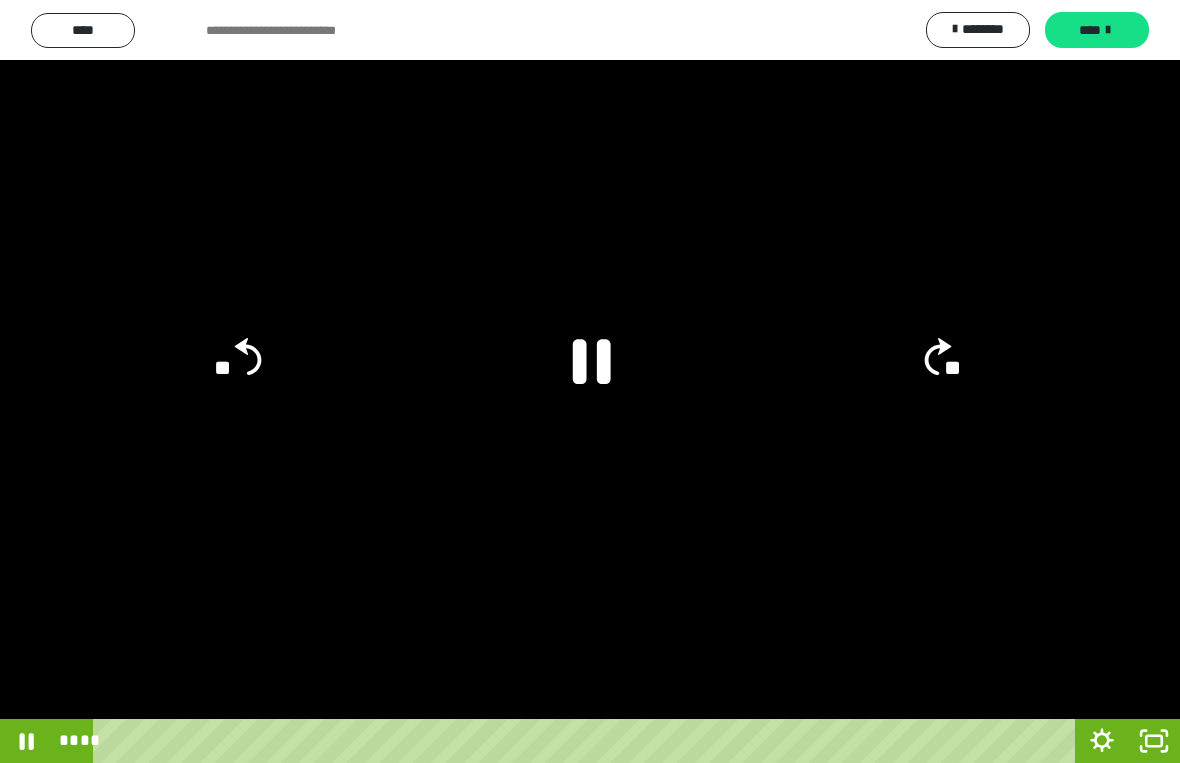 click 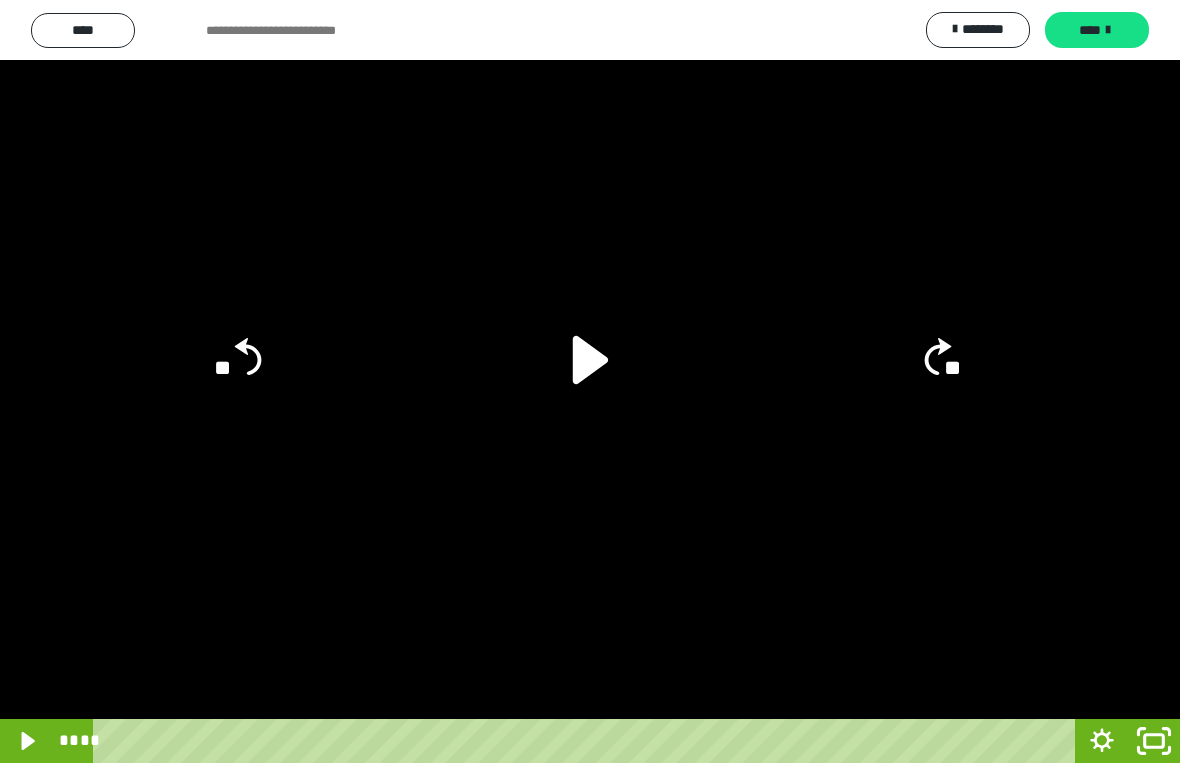 click 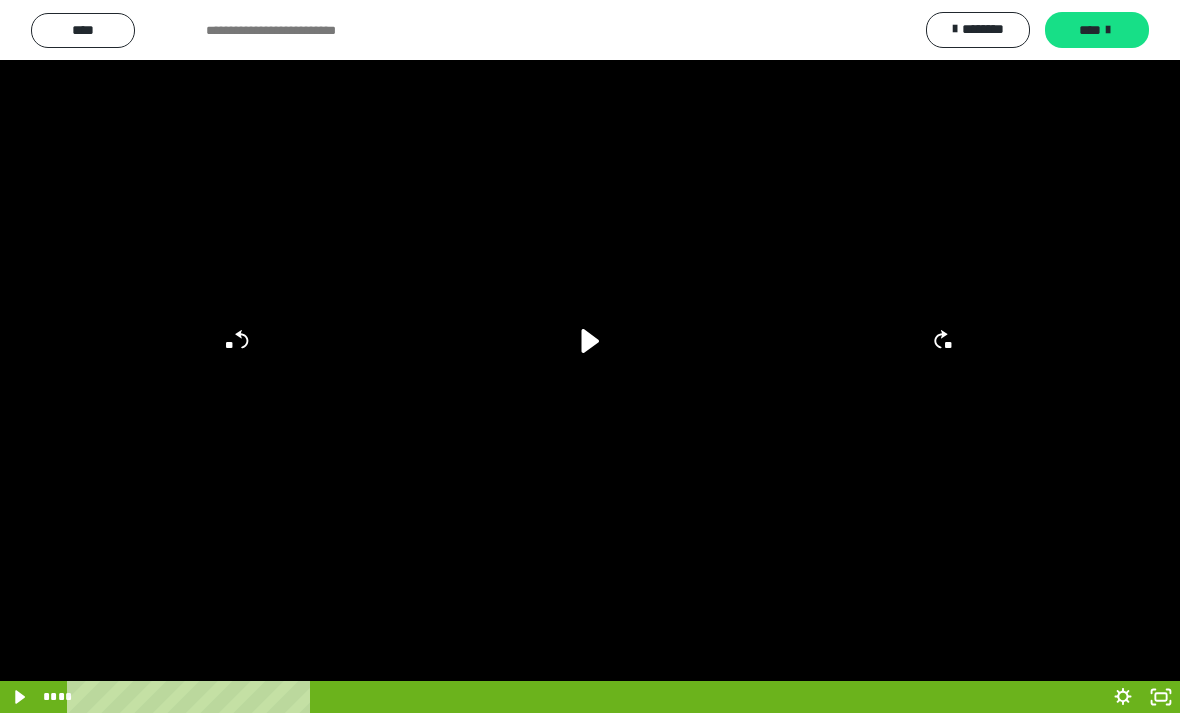 scroll, scrollTop: 0, scrollLeft: 0, axis: both 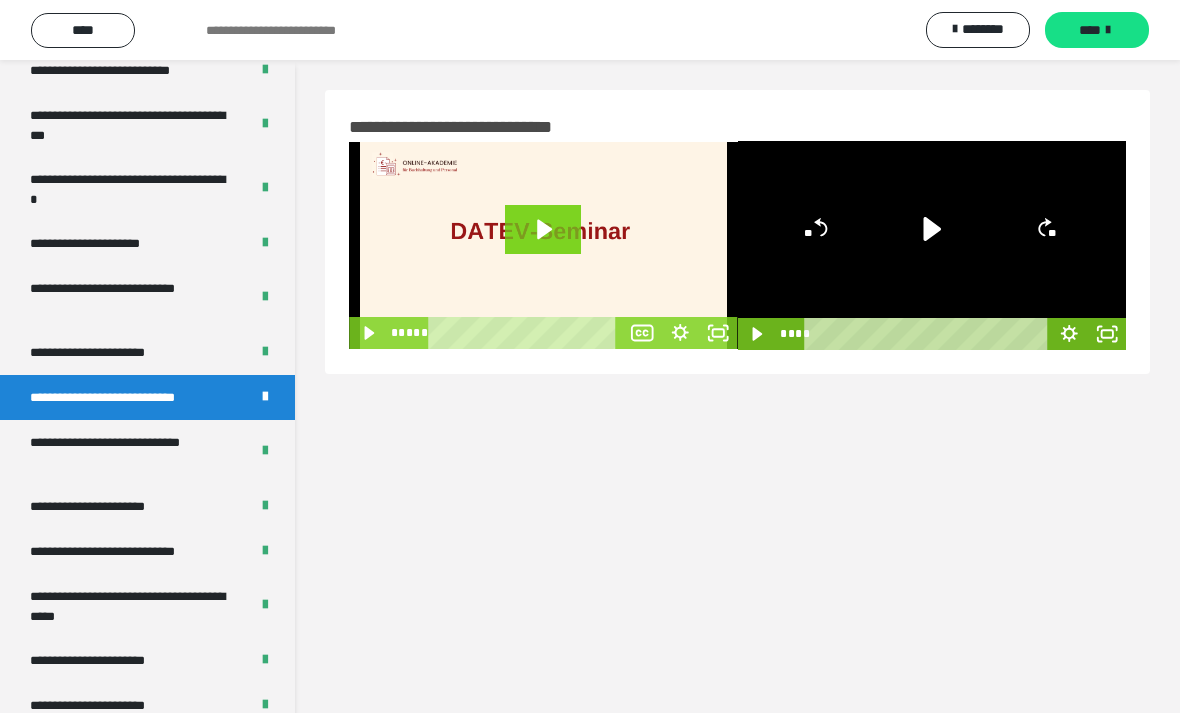 click 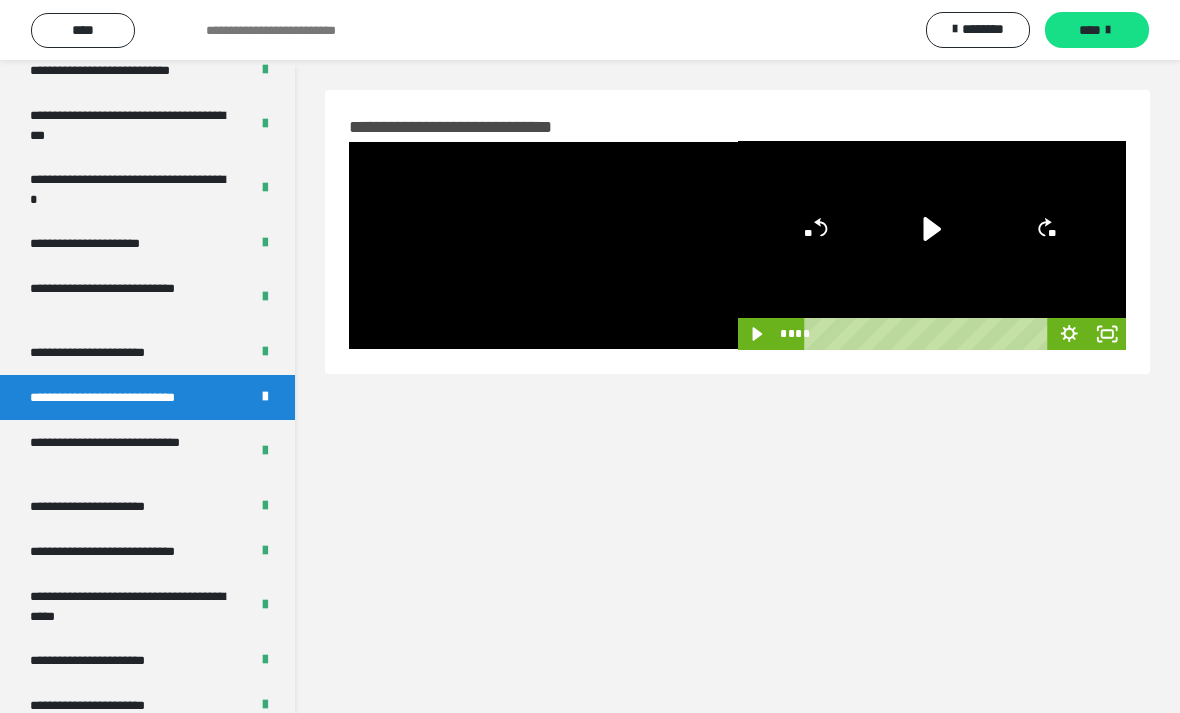 click at bounding box center [543, 245] 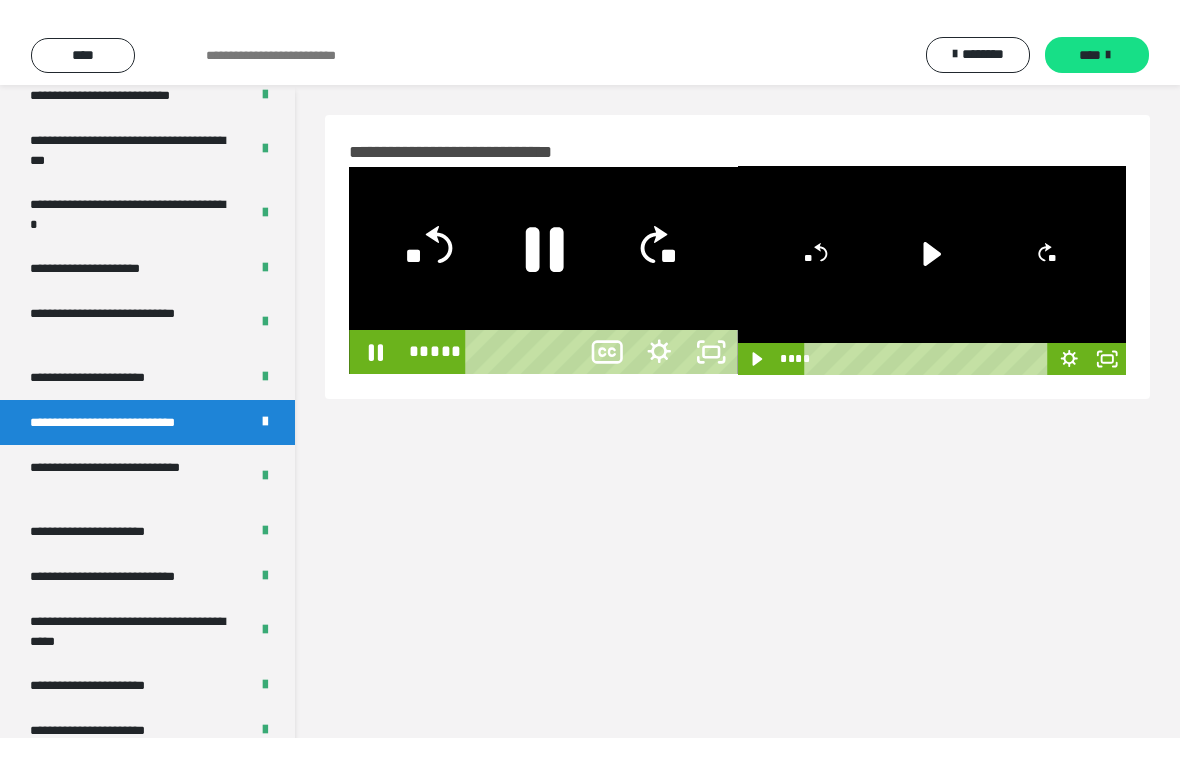scroll, scrollTop: 24, scrollLeft: 0, axis: vertical 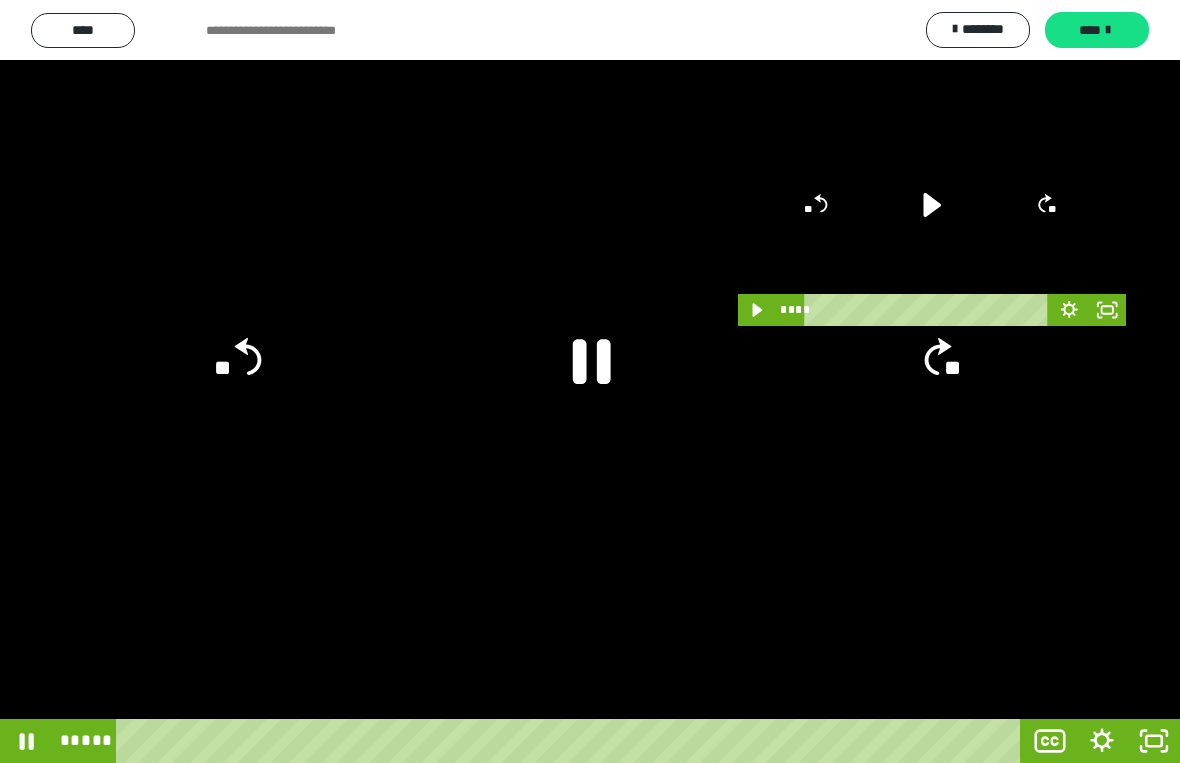 click at bounding box center [590, 381] 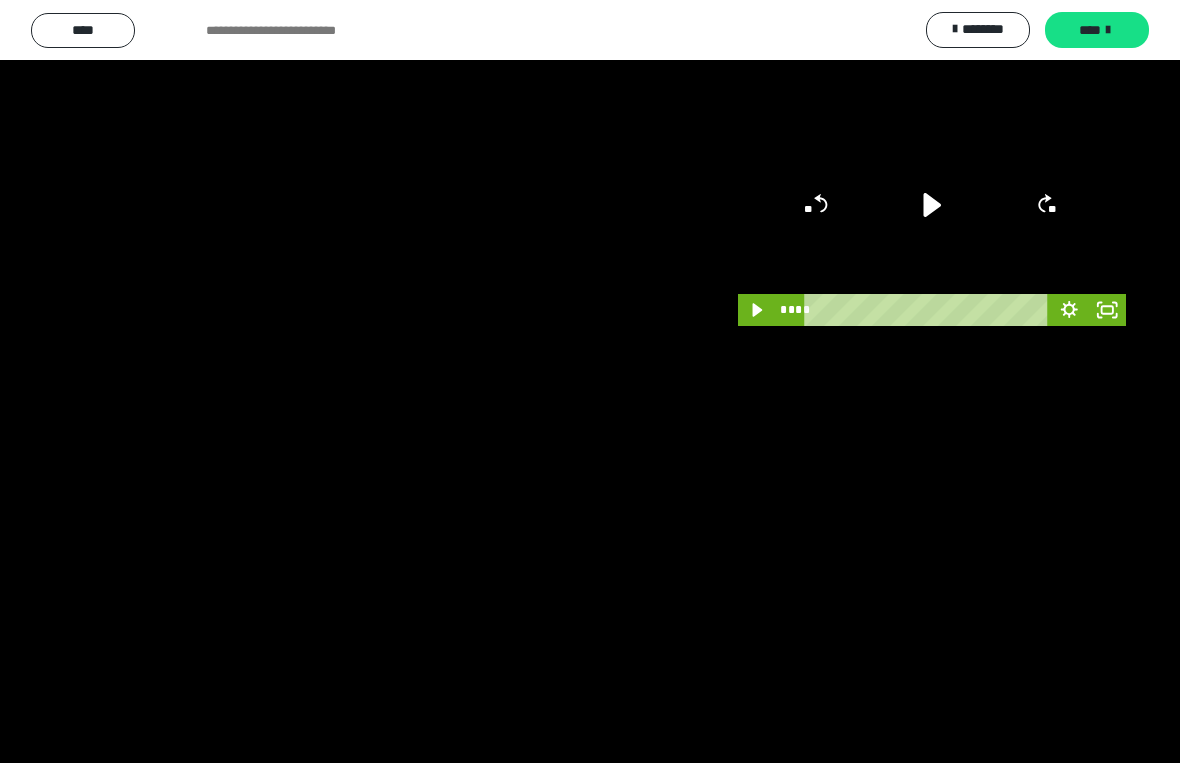 click at bounding box center [590, 381] 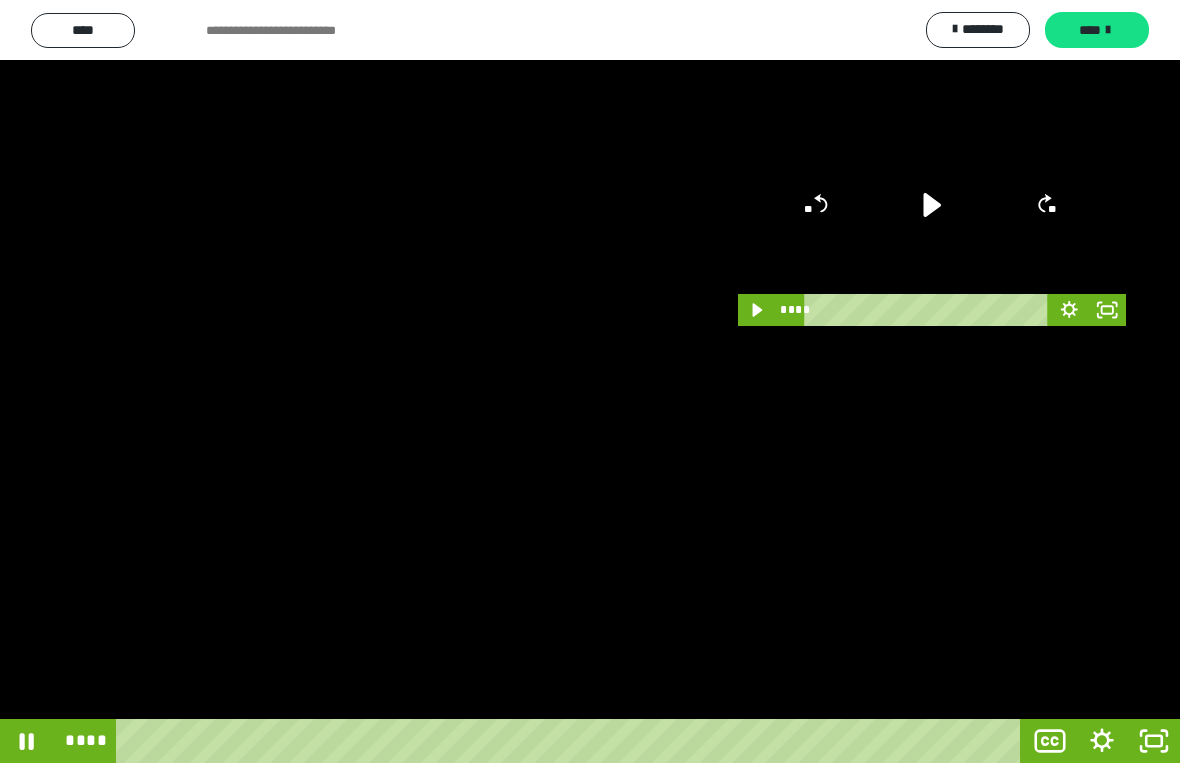 click 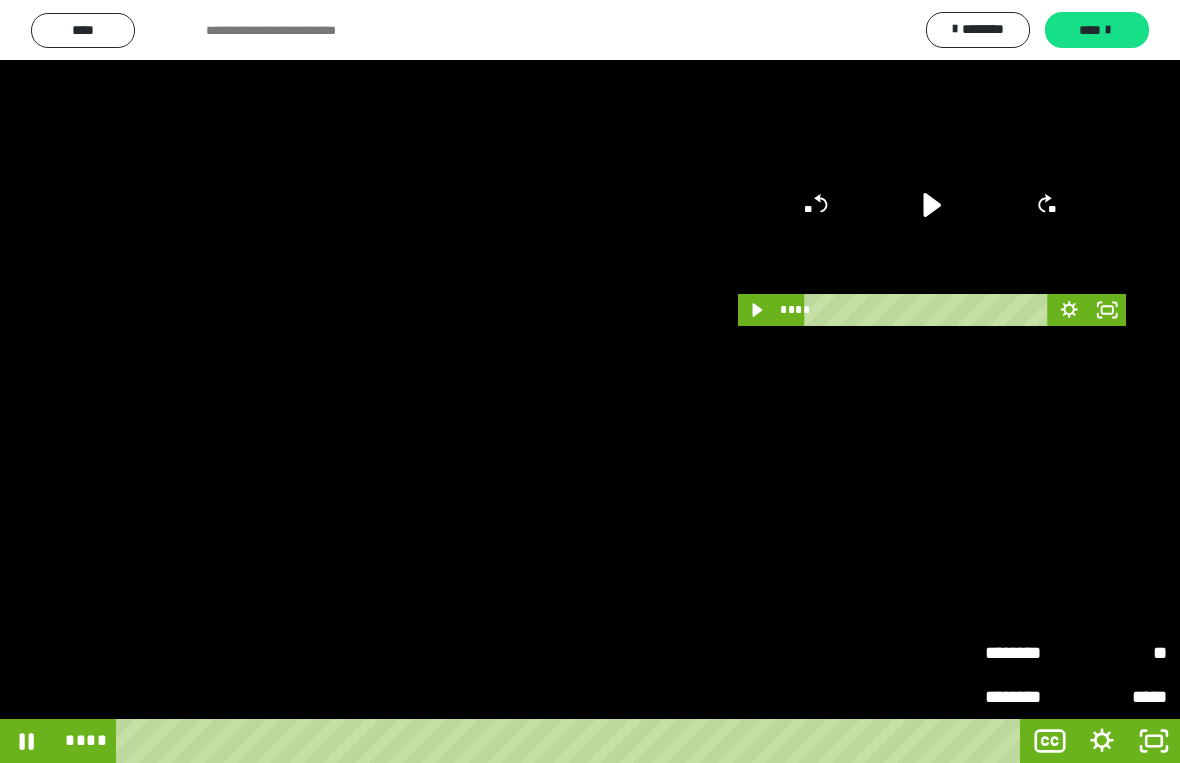 click on "********" at bounding box center [1030, 653] 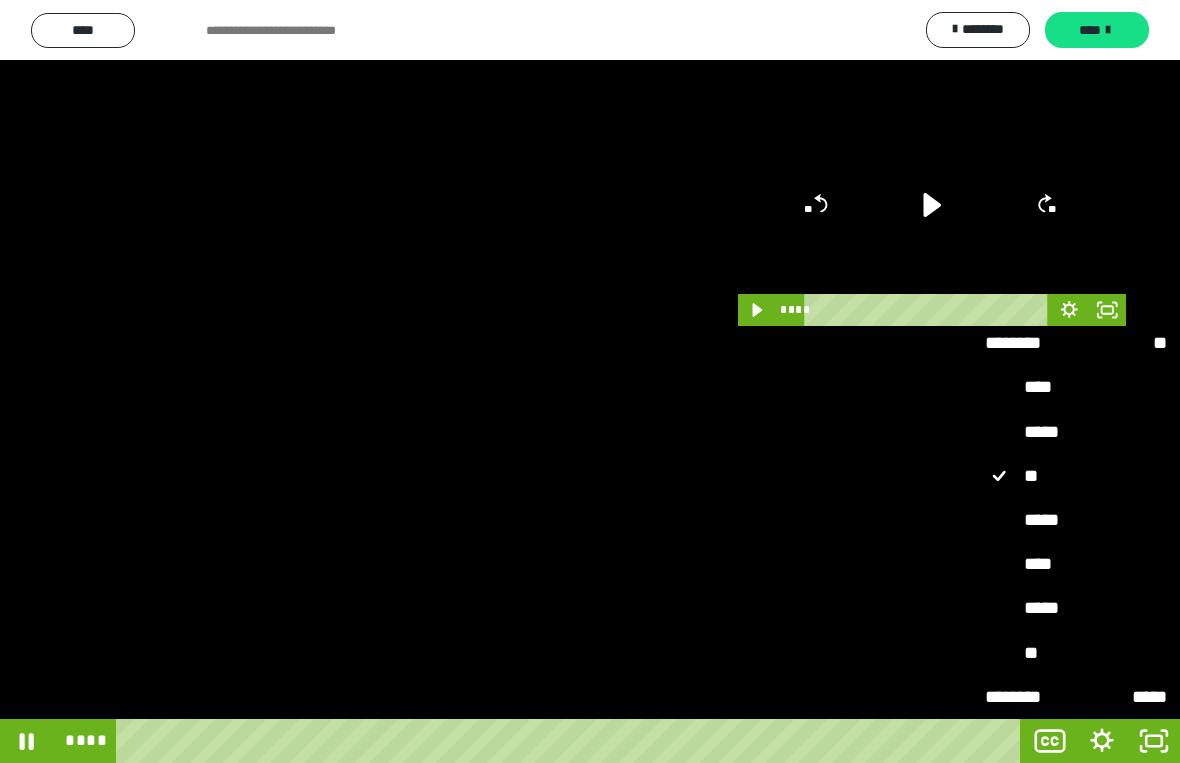 click on "****" at bounding box center [1076, 564] 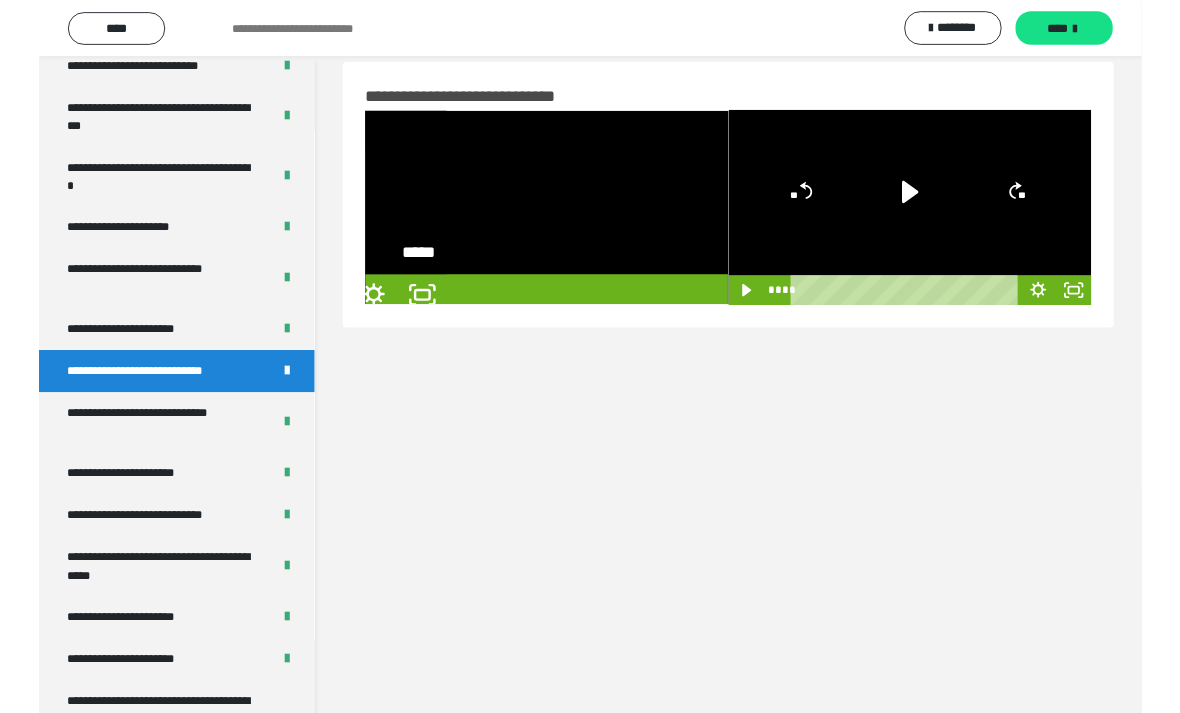 scroll, scrollTop: 0, scrollLeft: 0, axis: both 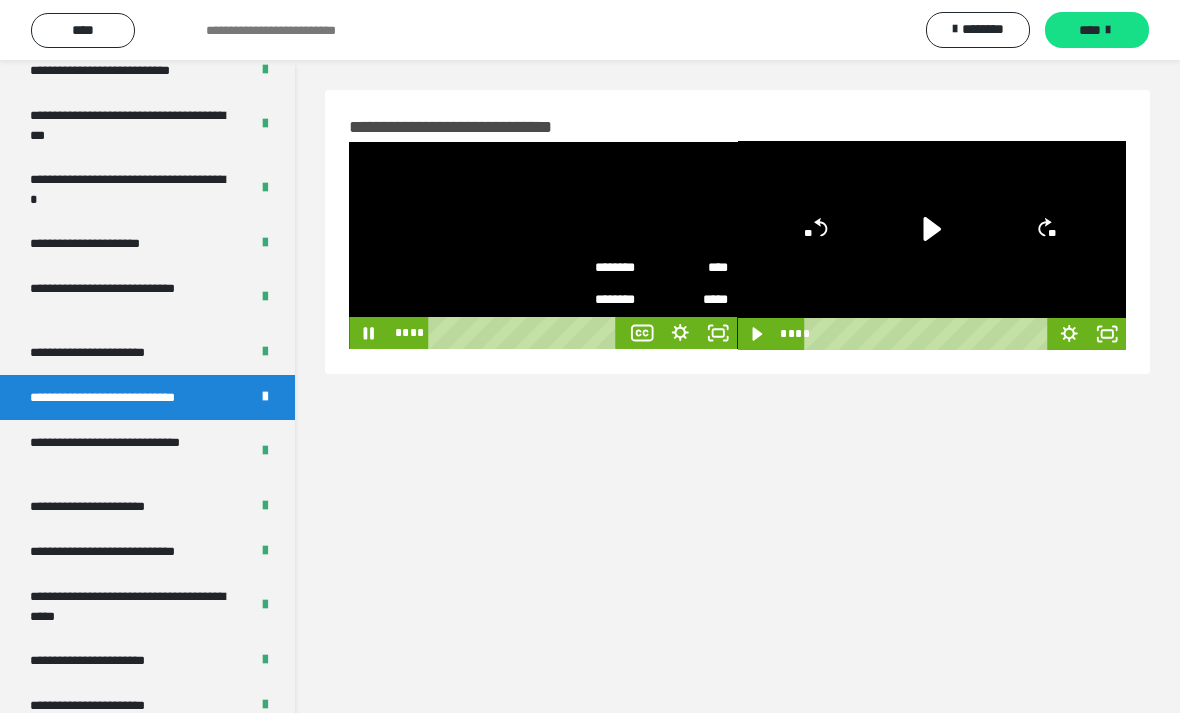click at bounding box center (543, 245) 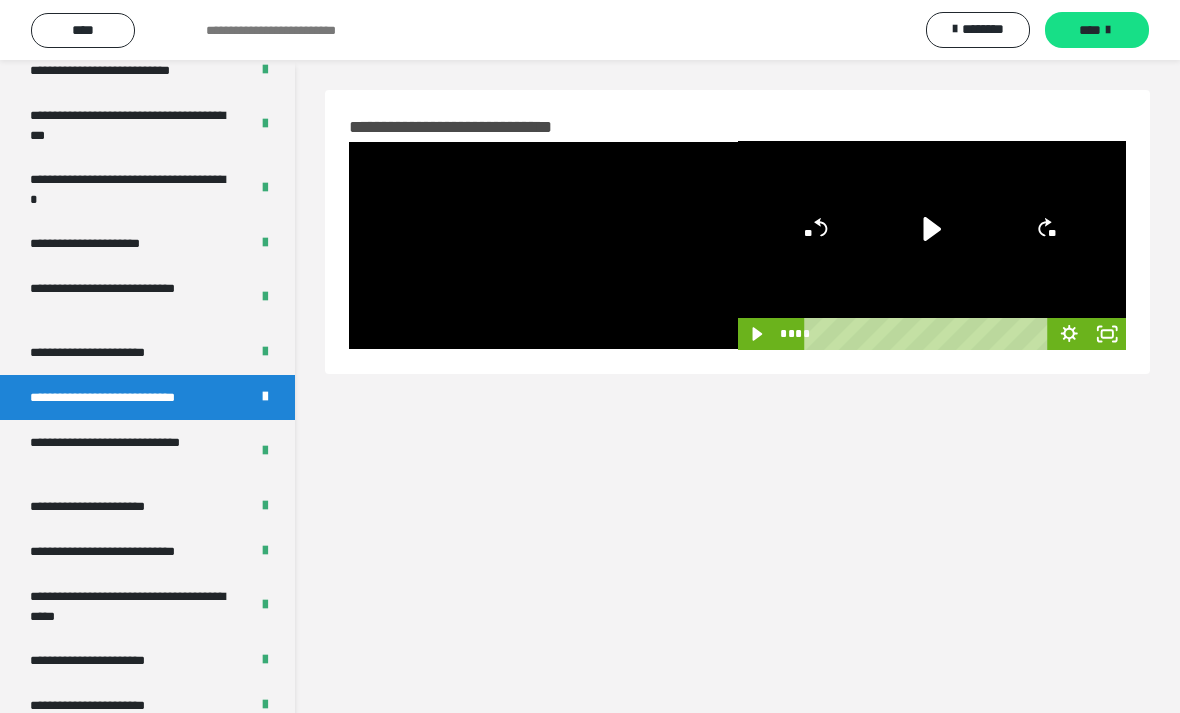 click at bounding box center [543, 245] 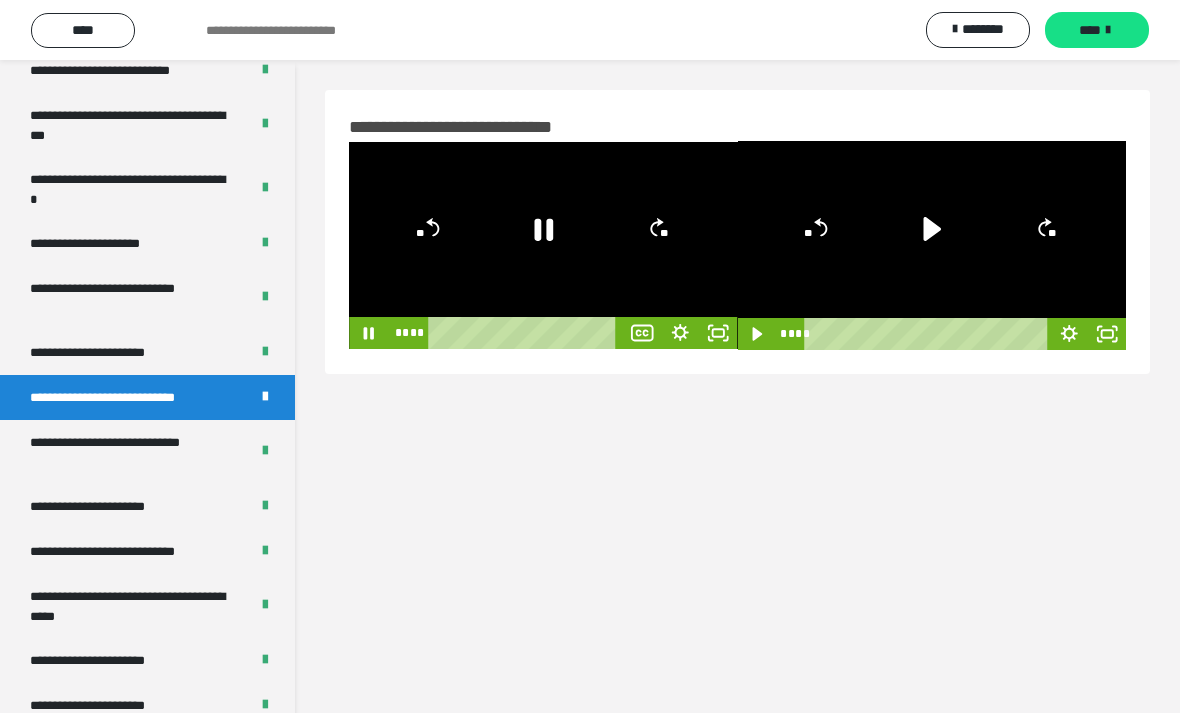 click 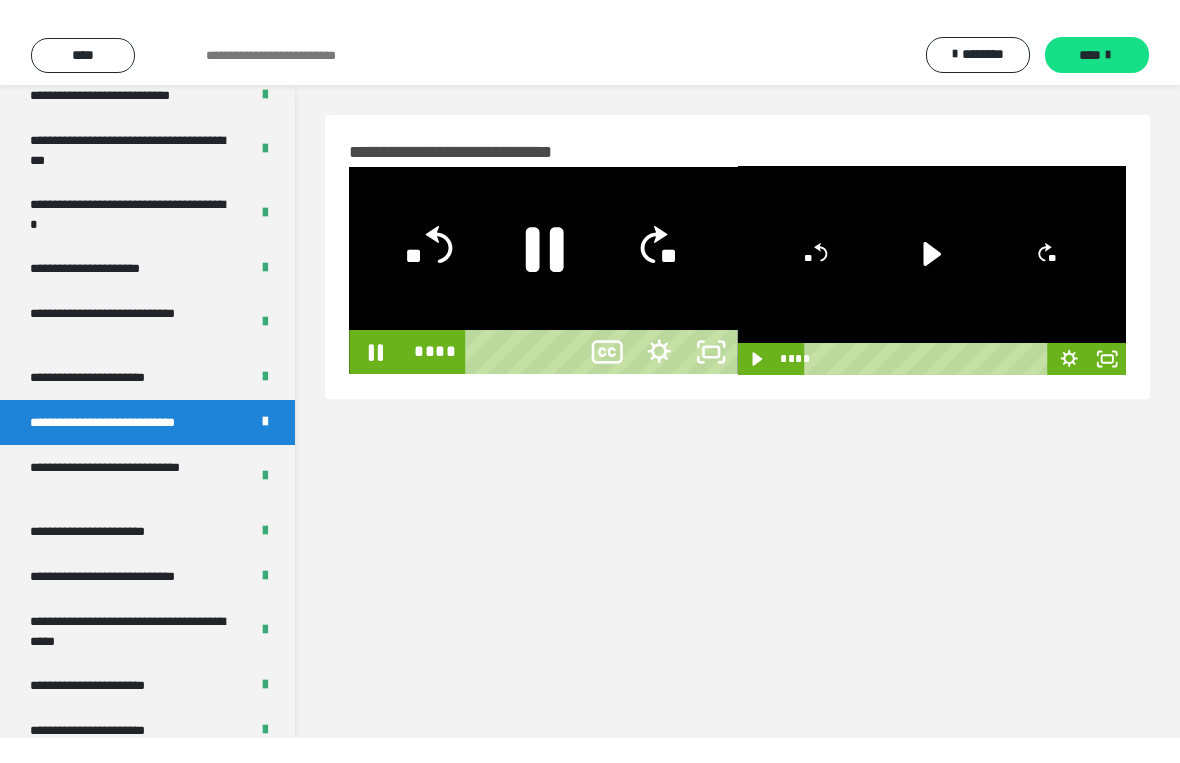 scroll, scrollTop: 24, scrollLeft: 0, axis: vertical 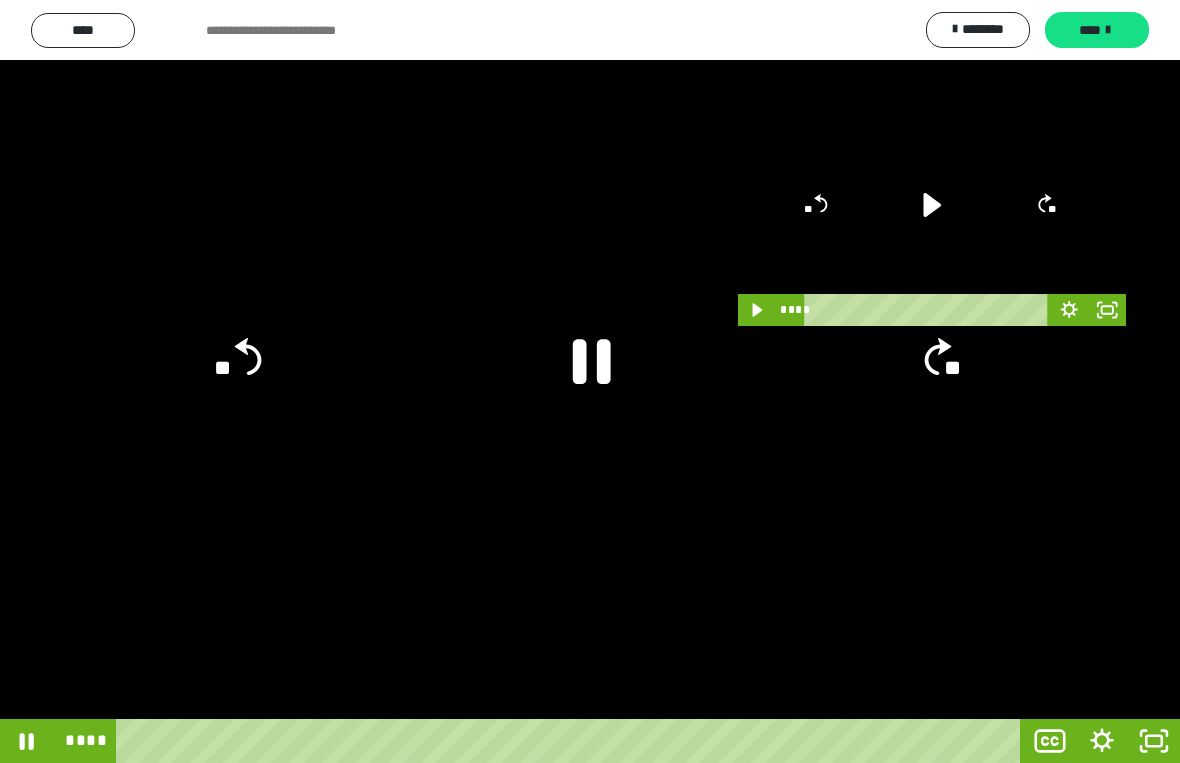 click at bounding box center (590, 381) 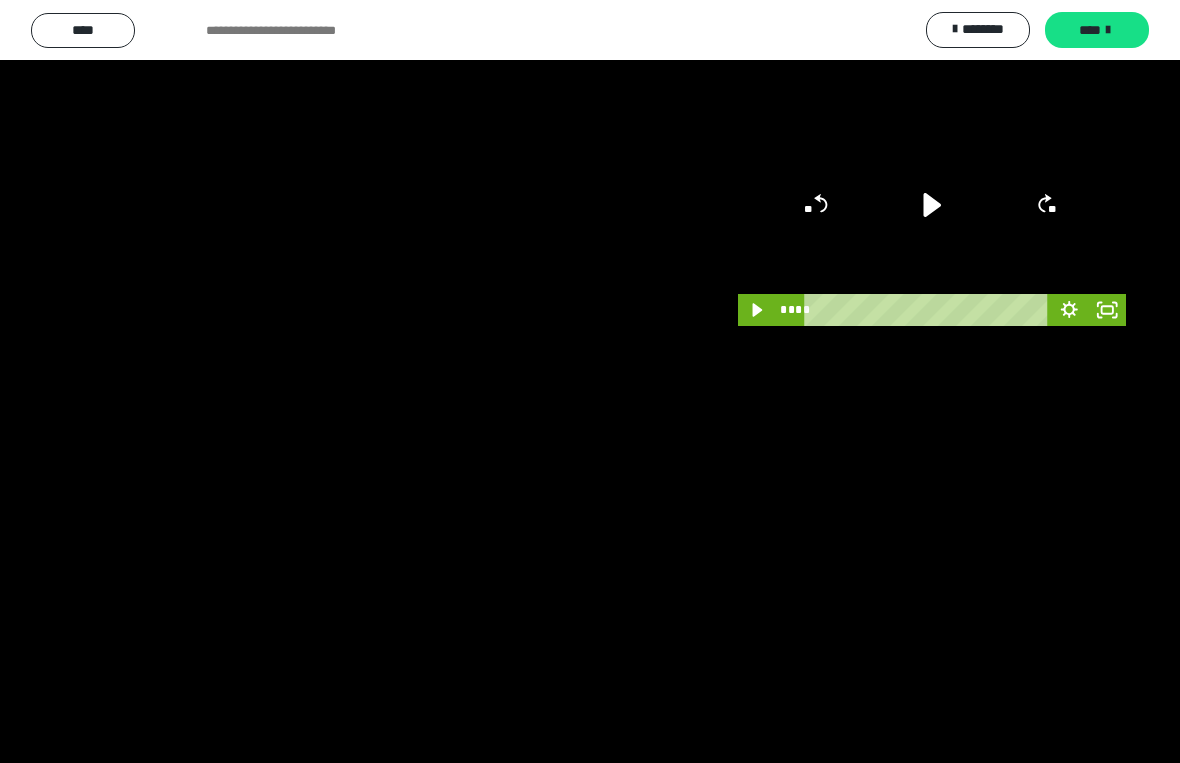 click at bounding box center (590, 381) 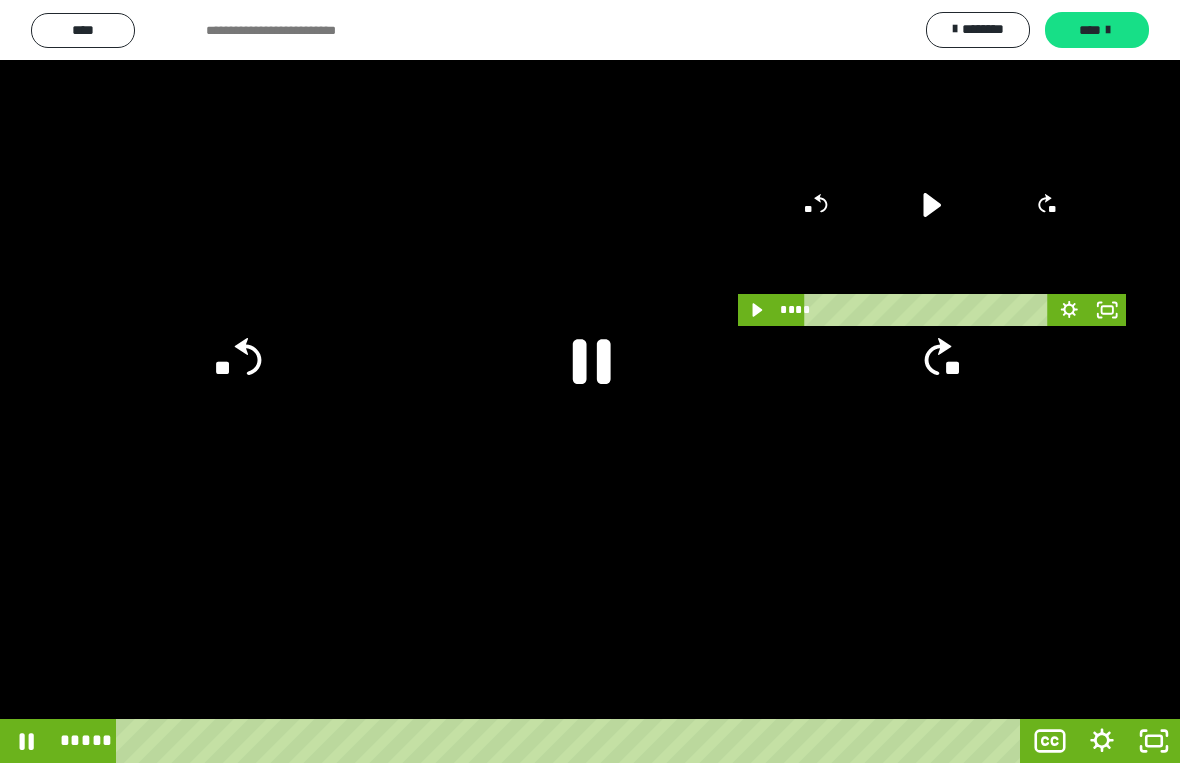 click 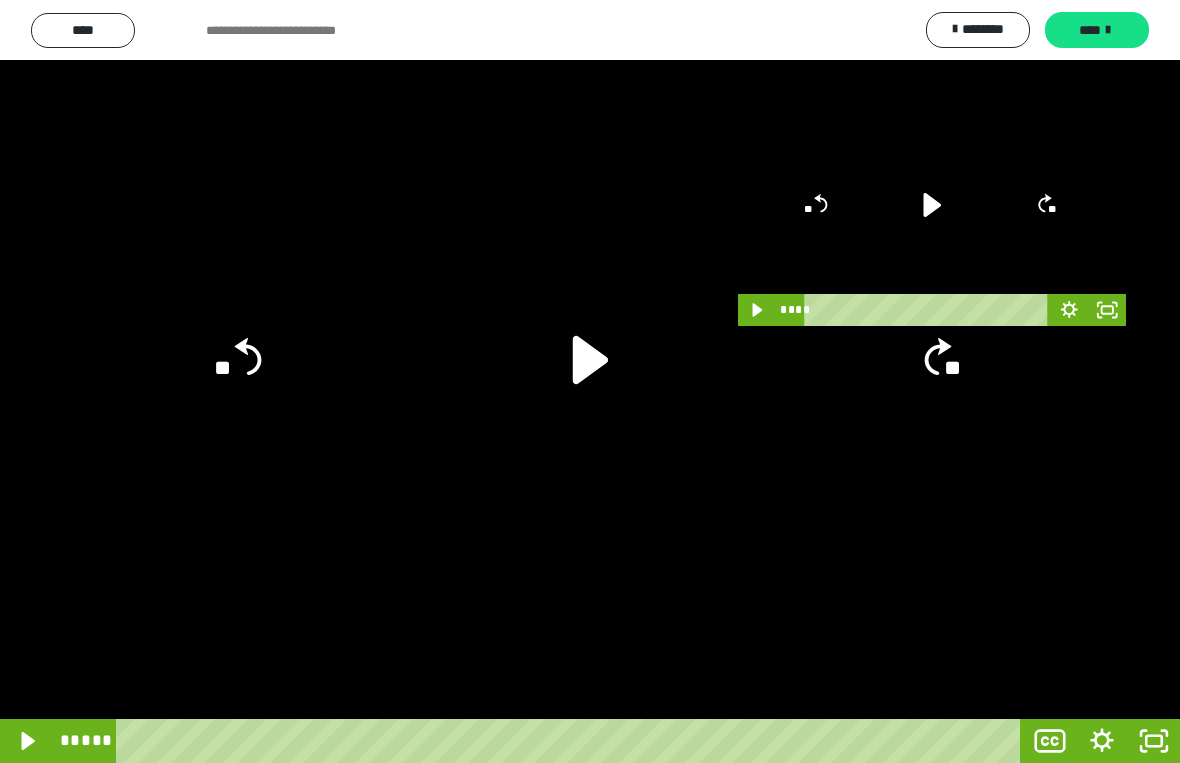 click 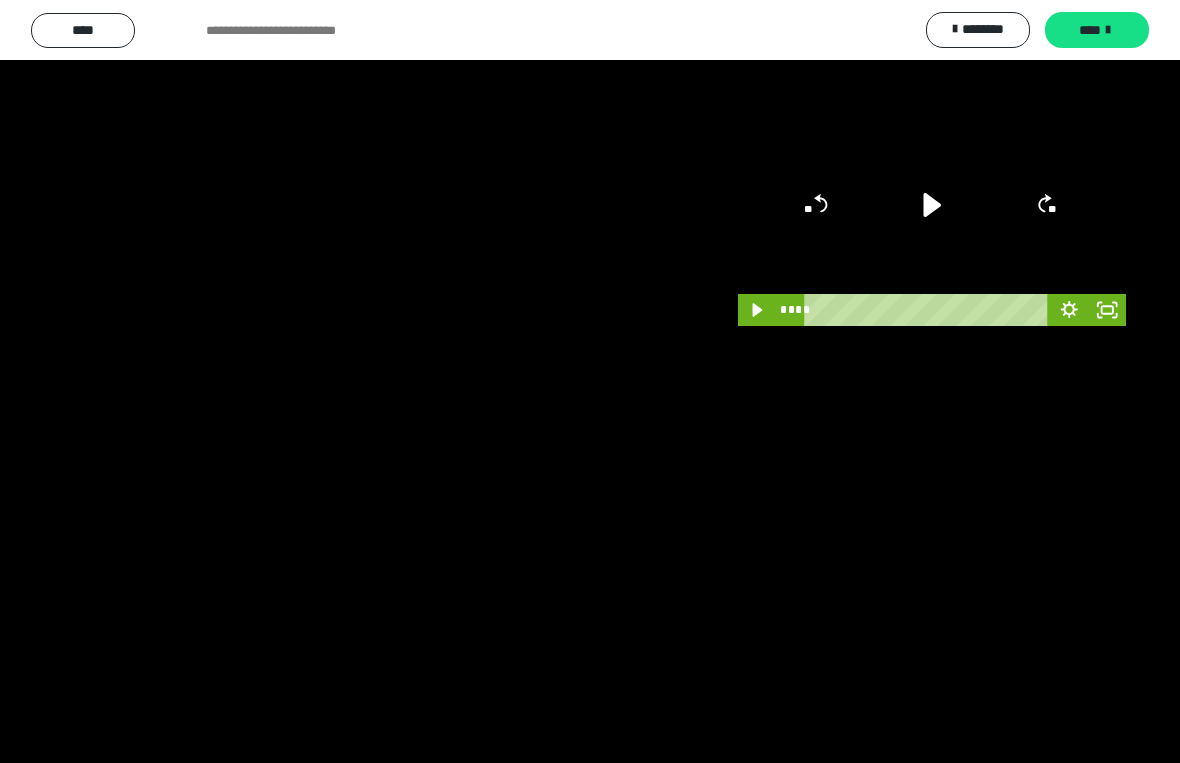 click at bounding box center (590, 381) 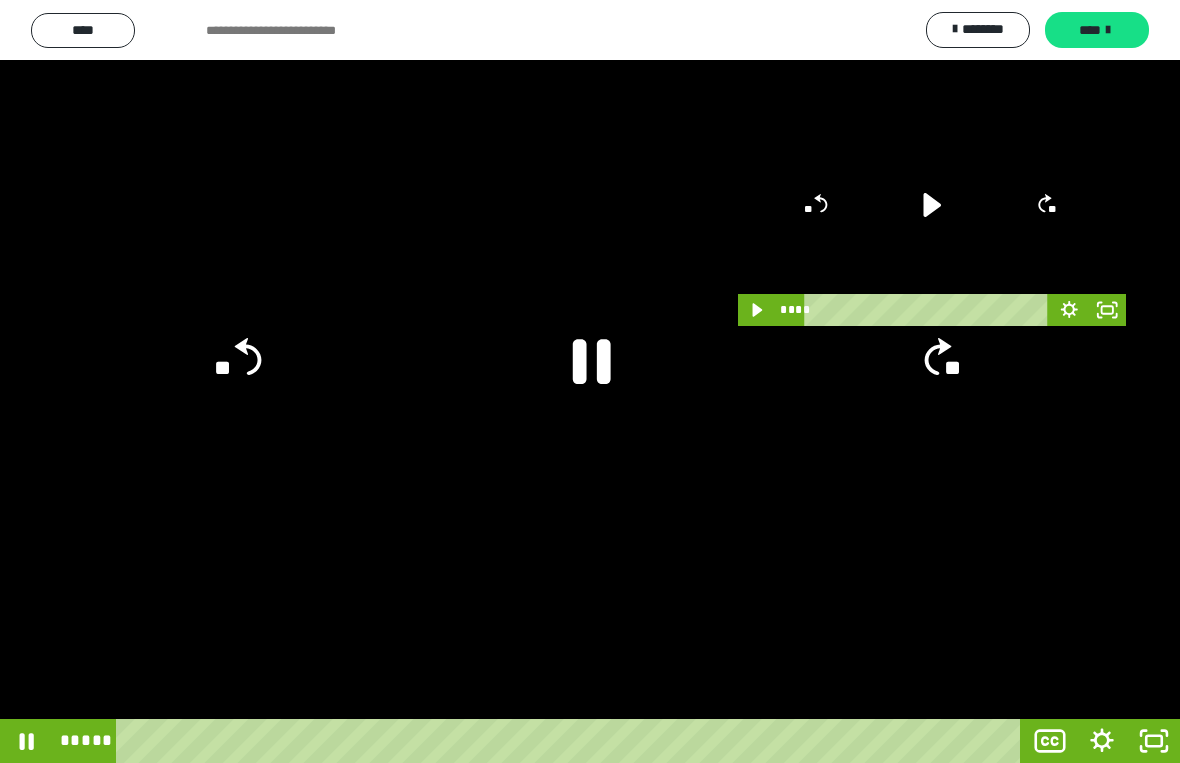 click 